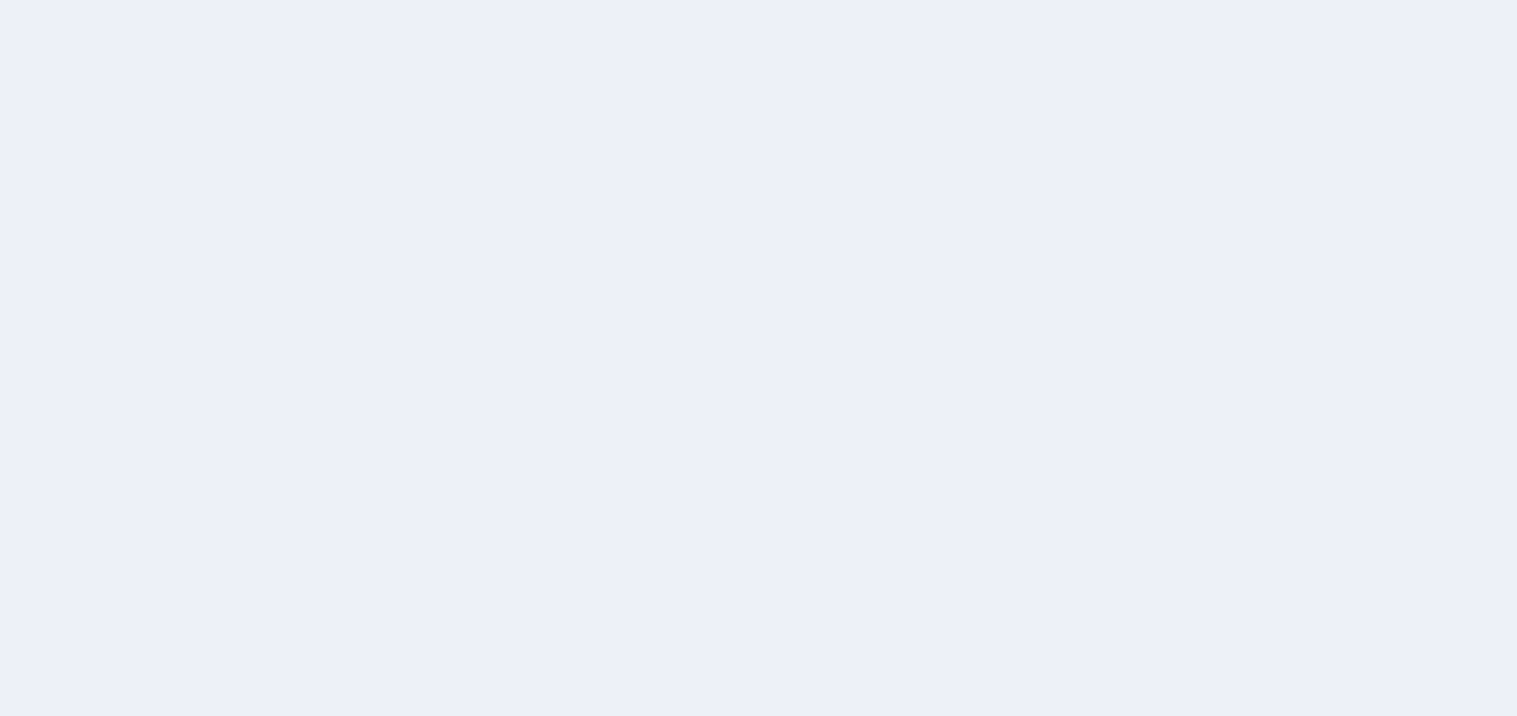 scroll, scrollTop: 0, scrollLeft: 0, axis: both 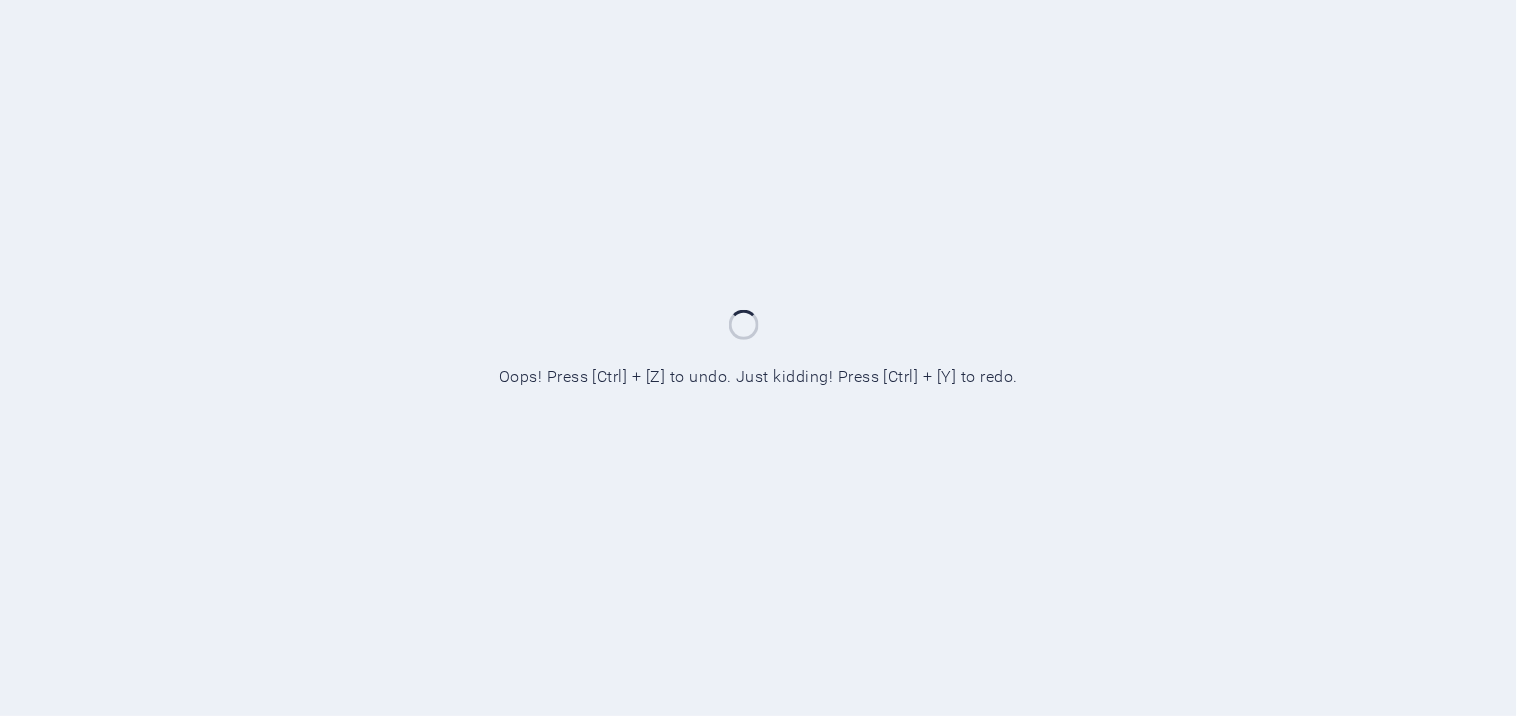 click at bounding box center (758, 358) 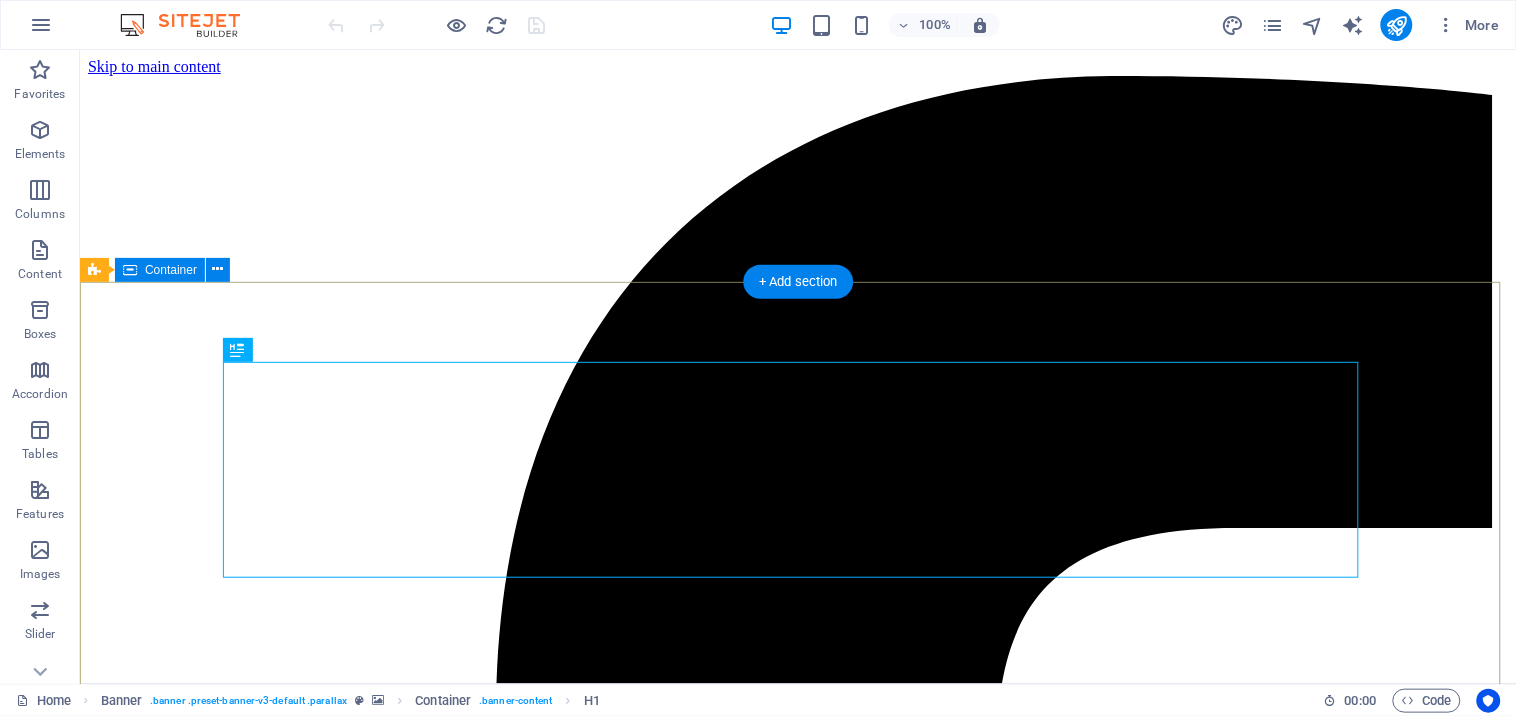 scroll, scrollTop: 0, scrollLeft: 0, axis: both 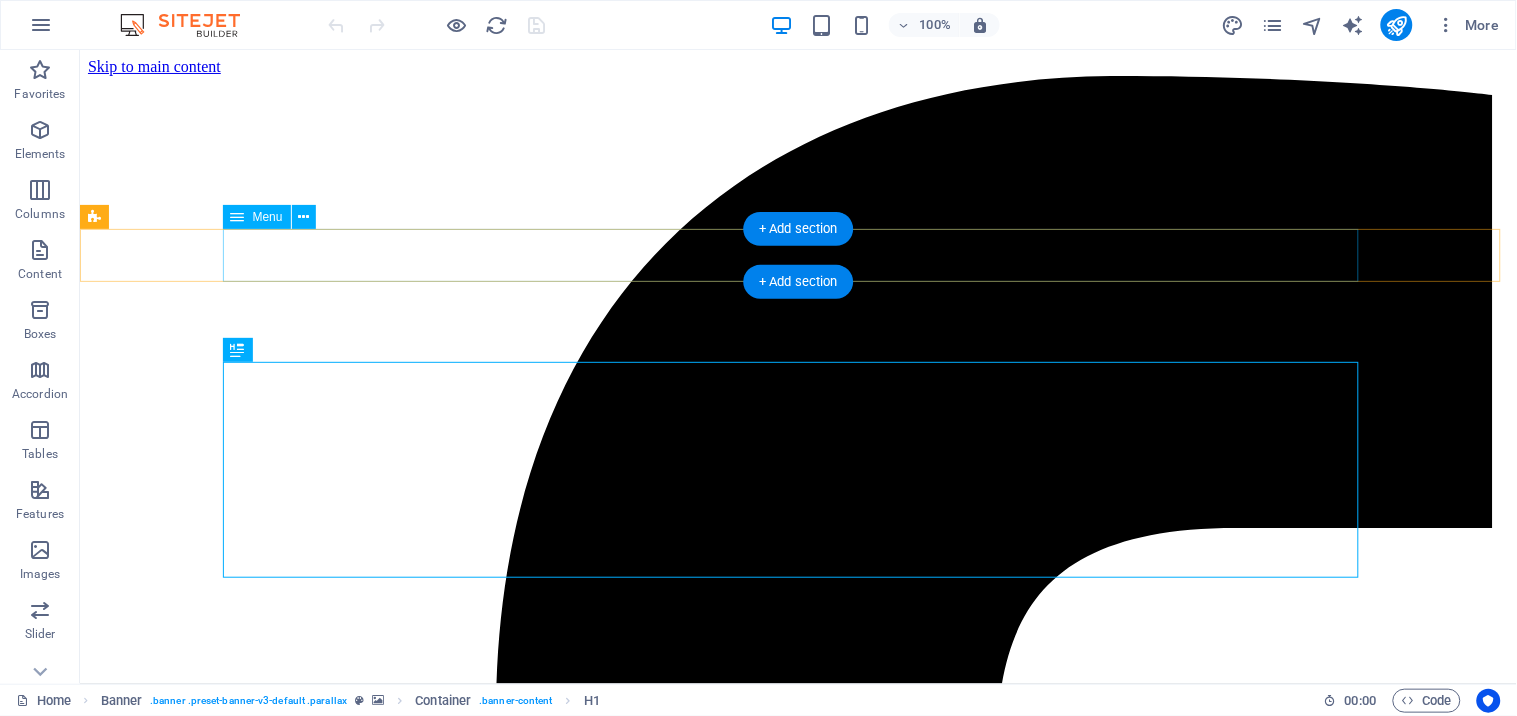 click on "Home About us Our Exhibitions Testimonials Gallery Contact" at bounding box center (797, 5732) 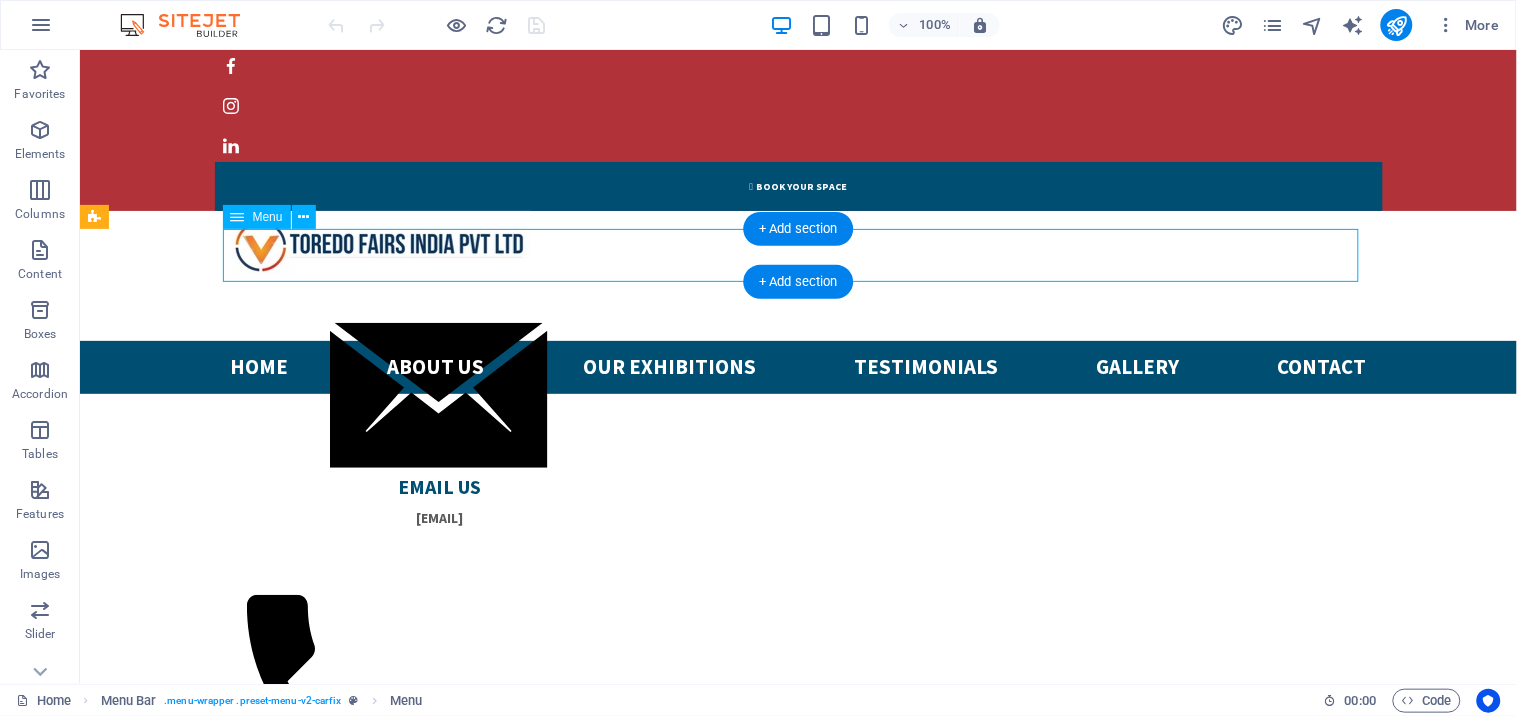 click on "Home About us Our Exhibitions Testimonials Gallery Contact" at bounding box center [798, 366] 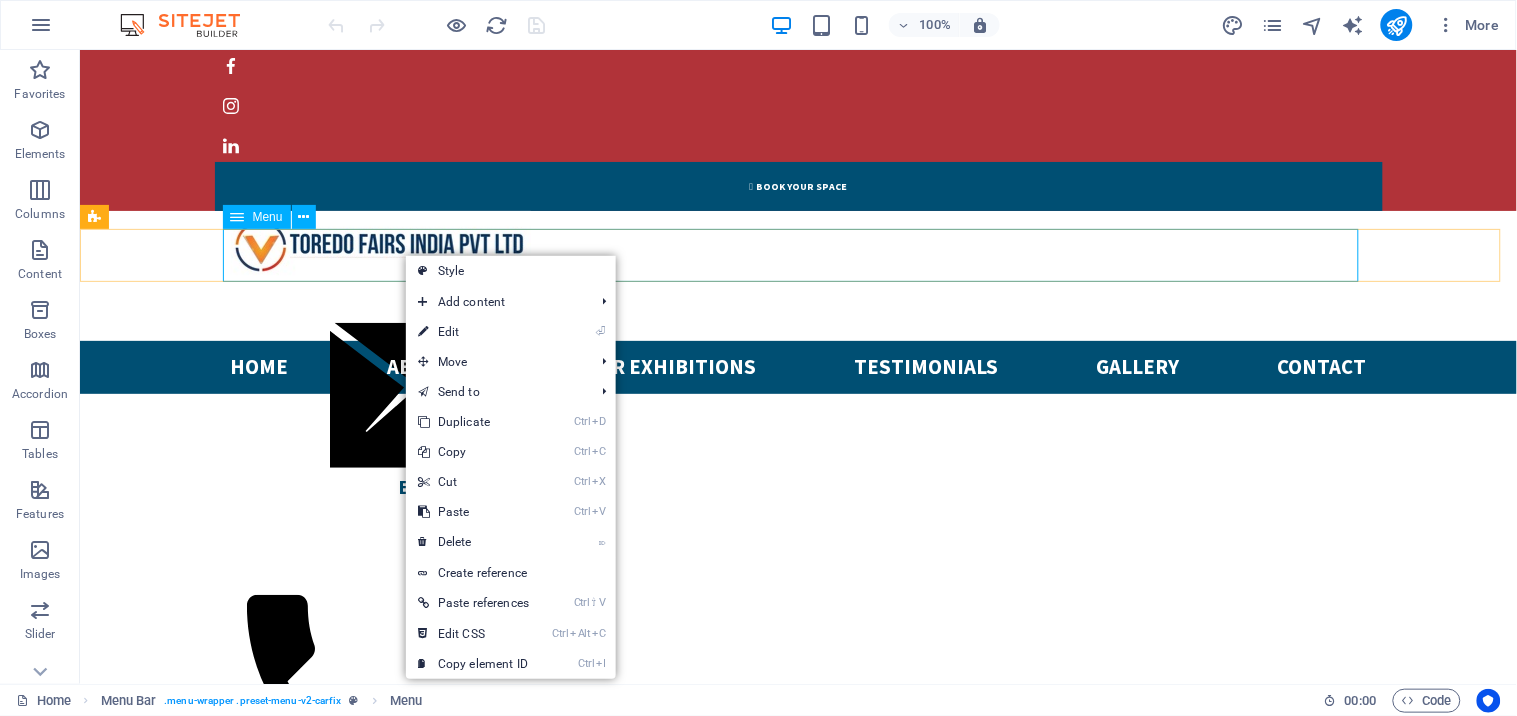 click on "Menu" at bounding box center [268, 217] 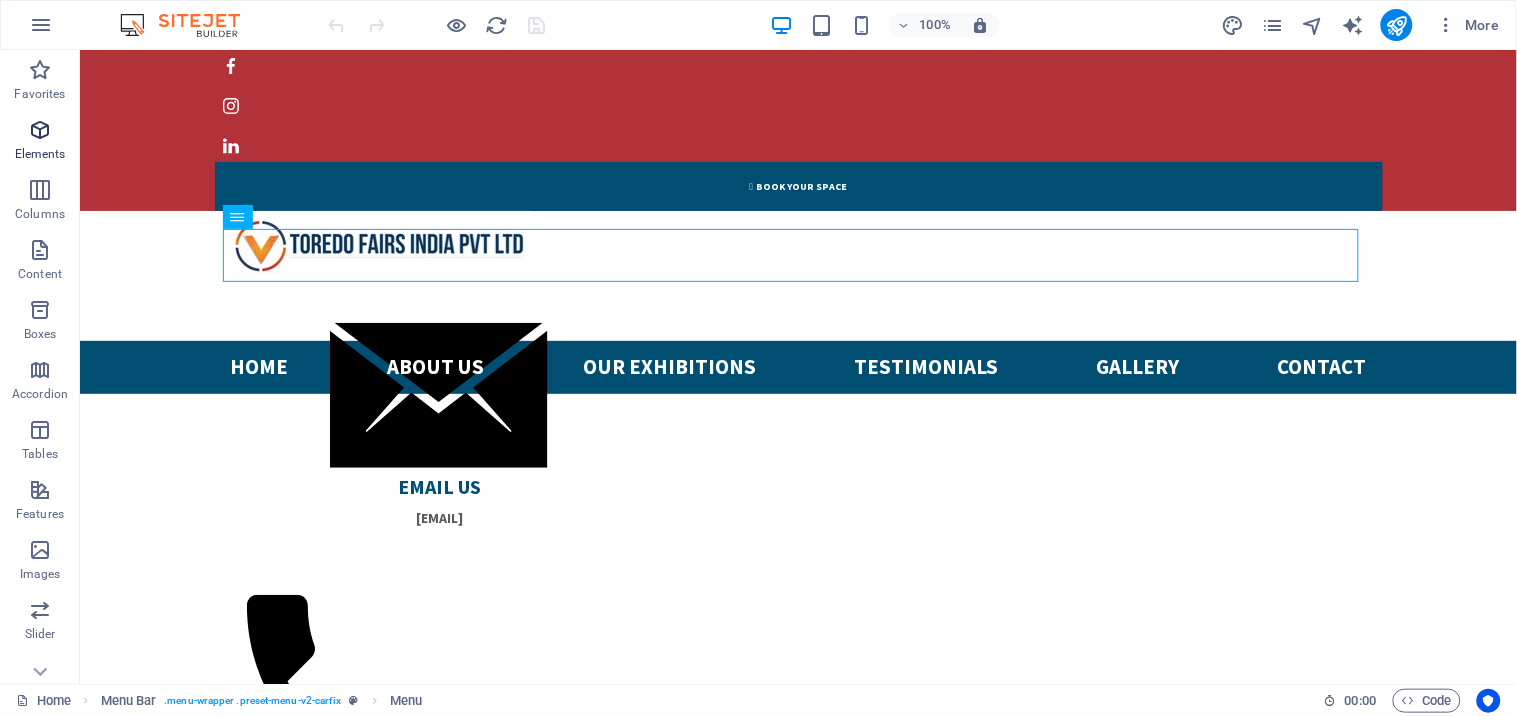 click on "Elements" at bounding box center (40, 154) 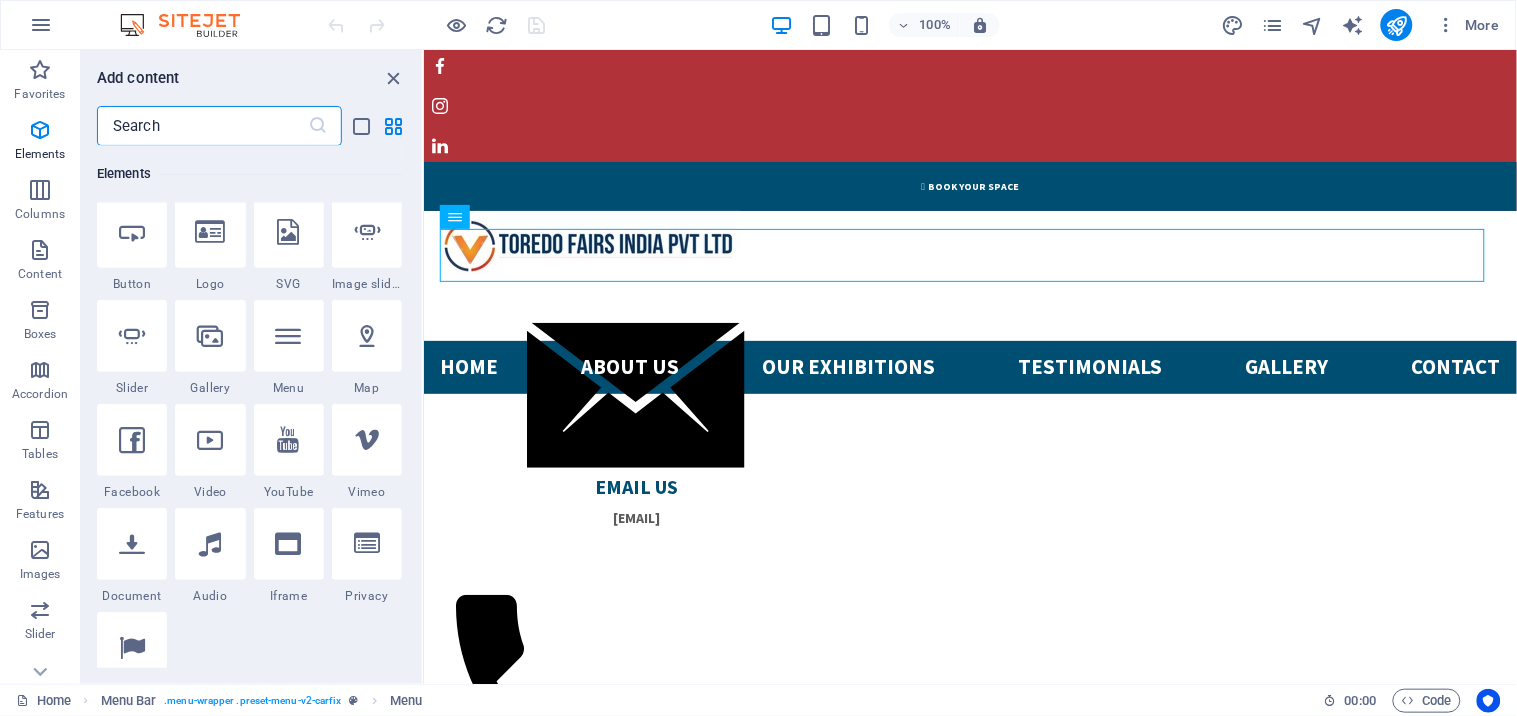 scroll, scrollTop: 351, scrollLeft: 0, axis: vertical 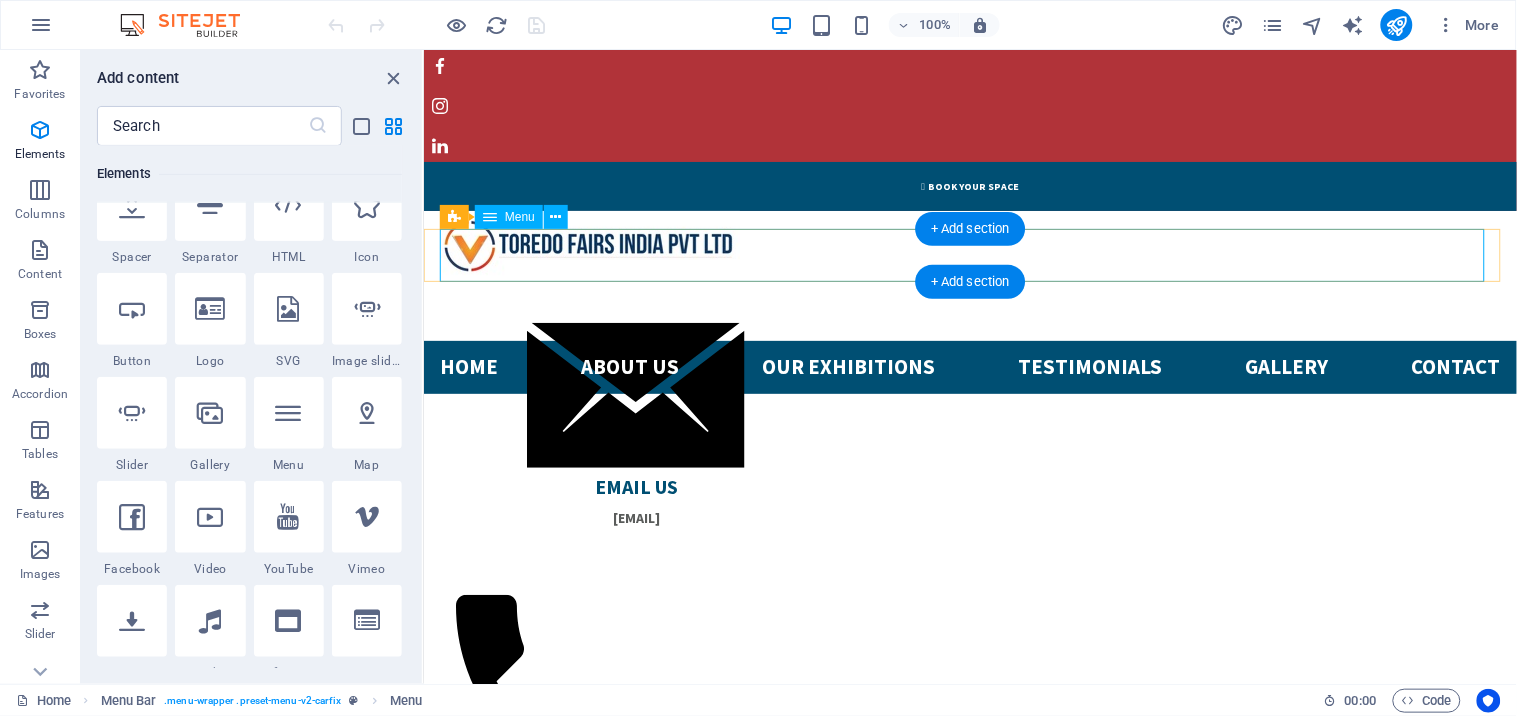 click on "Home About us Our Exhibitions Testimonials Gallery Contact" at bounding box center (969, 366) 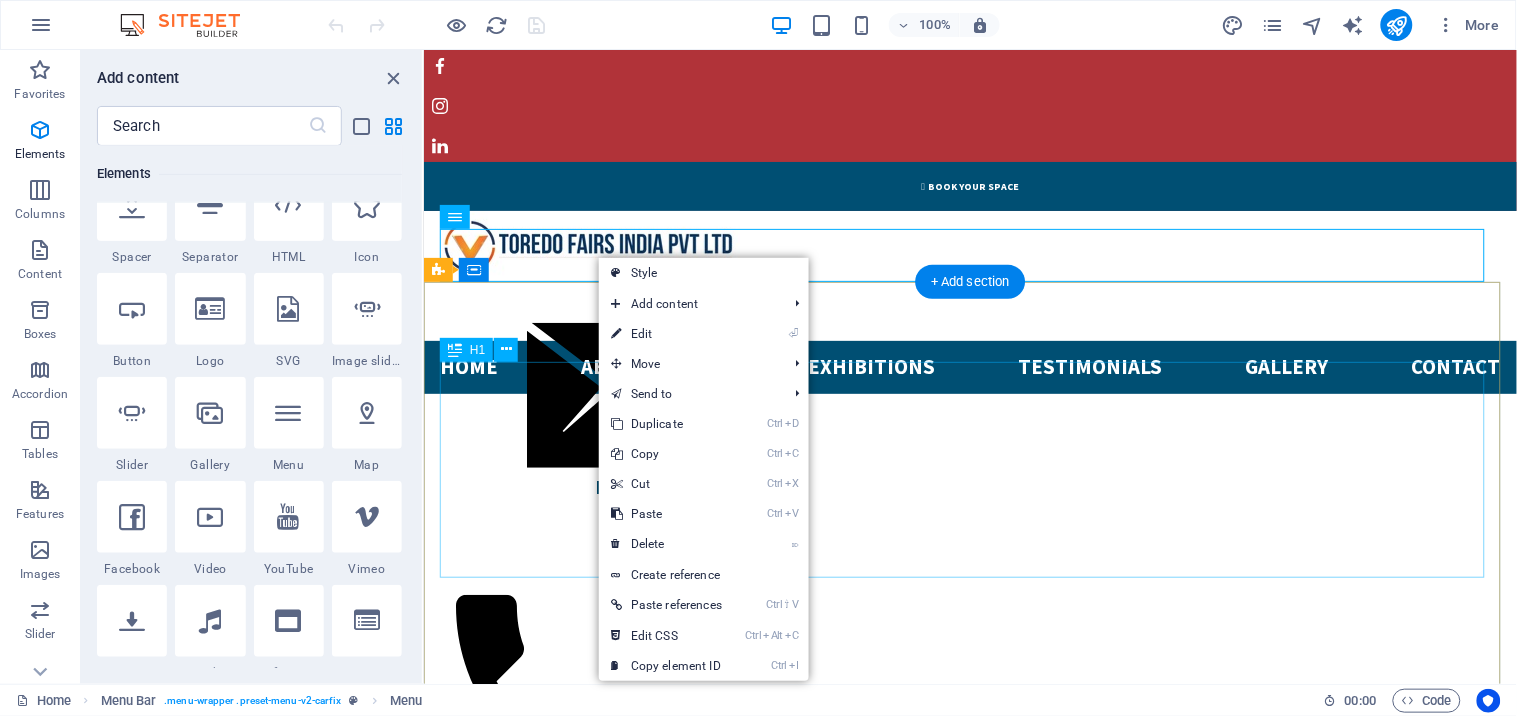 click on "Welcome to toredo Fairs india" at bounding box center [969, 1177] 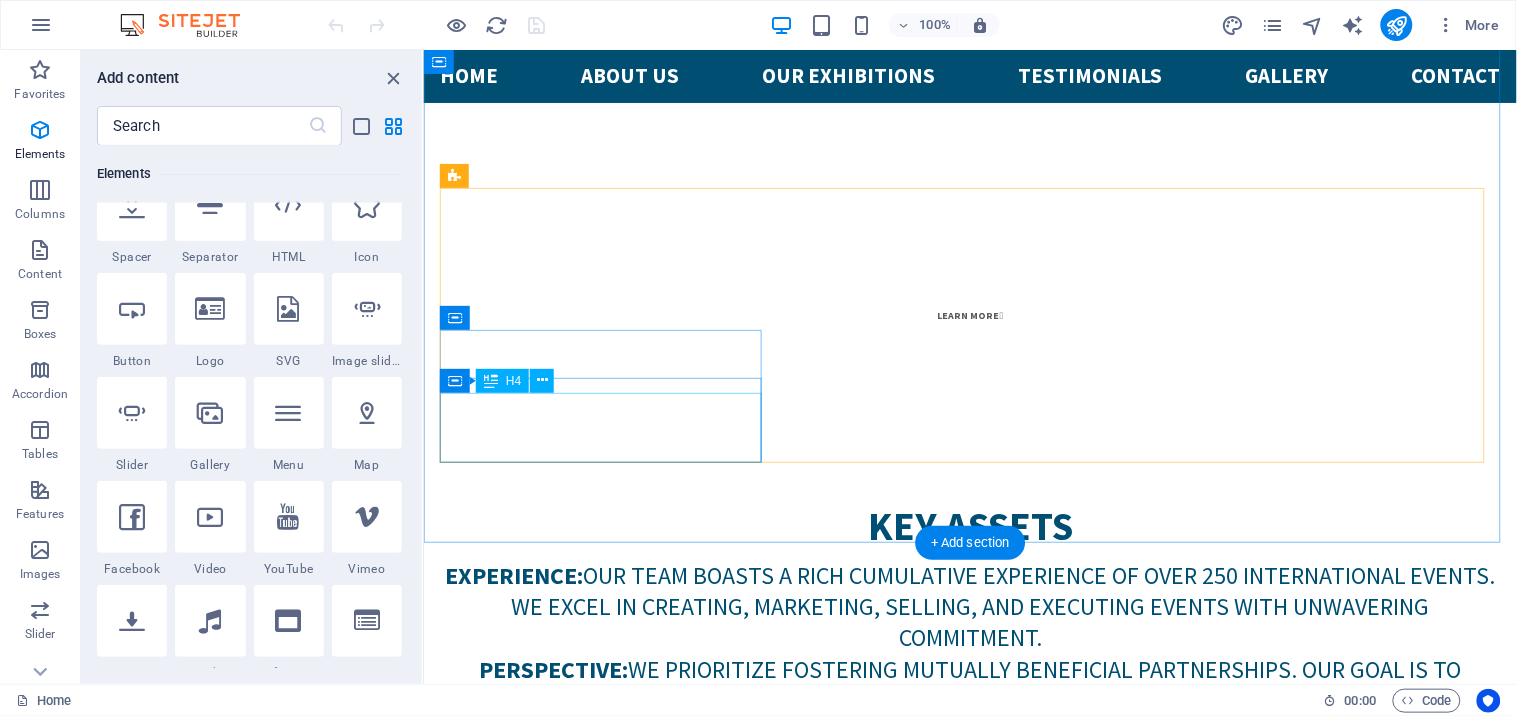 scroll, scrollTop: 0, scrollLeft: 0, axis: both 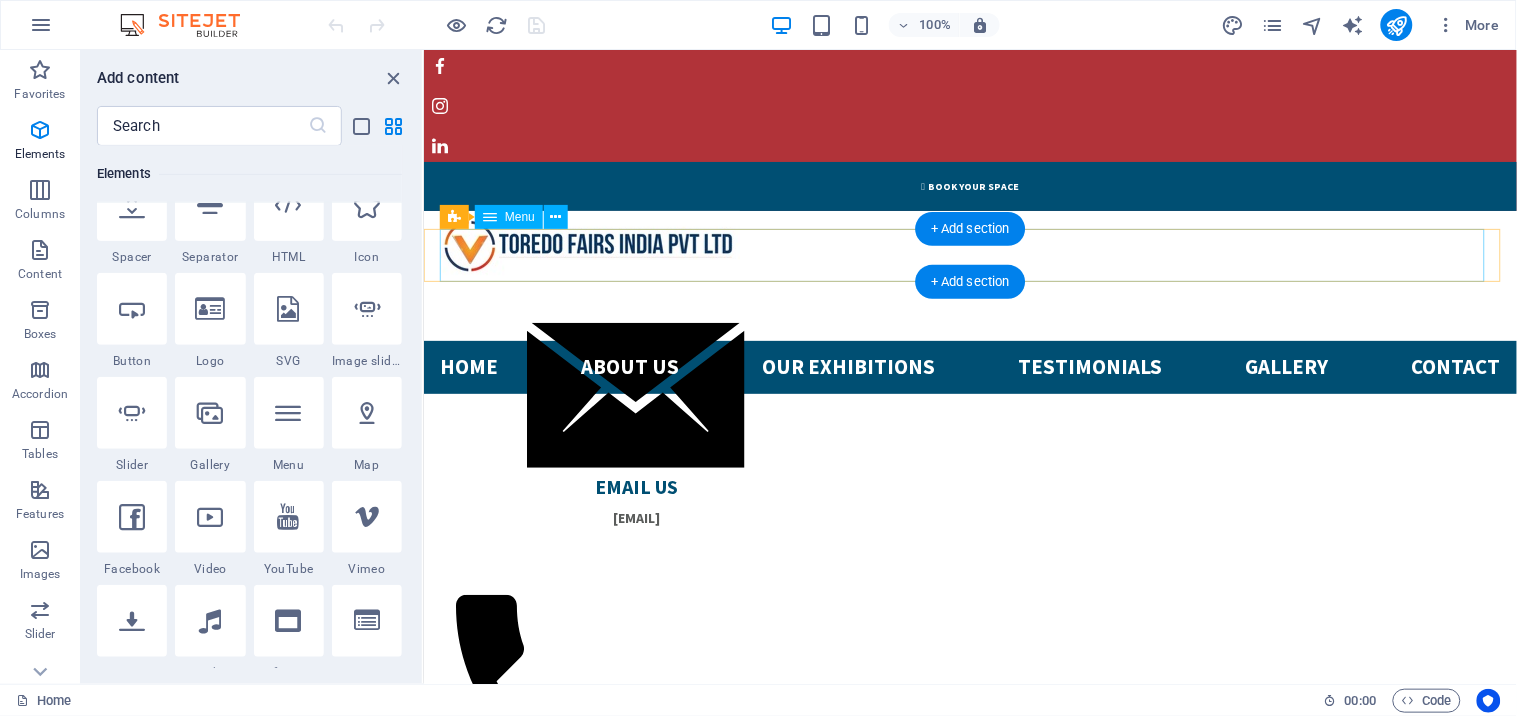 click on "Home About us Our Exhibitions Testimonials Gallery Contact" at bounding box center (969, 366) 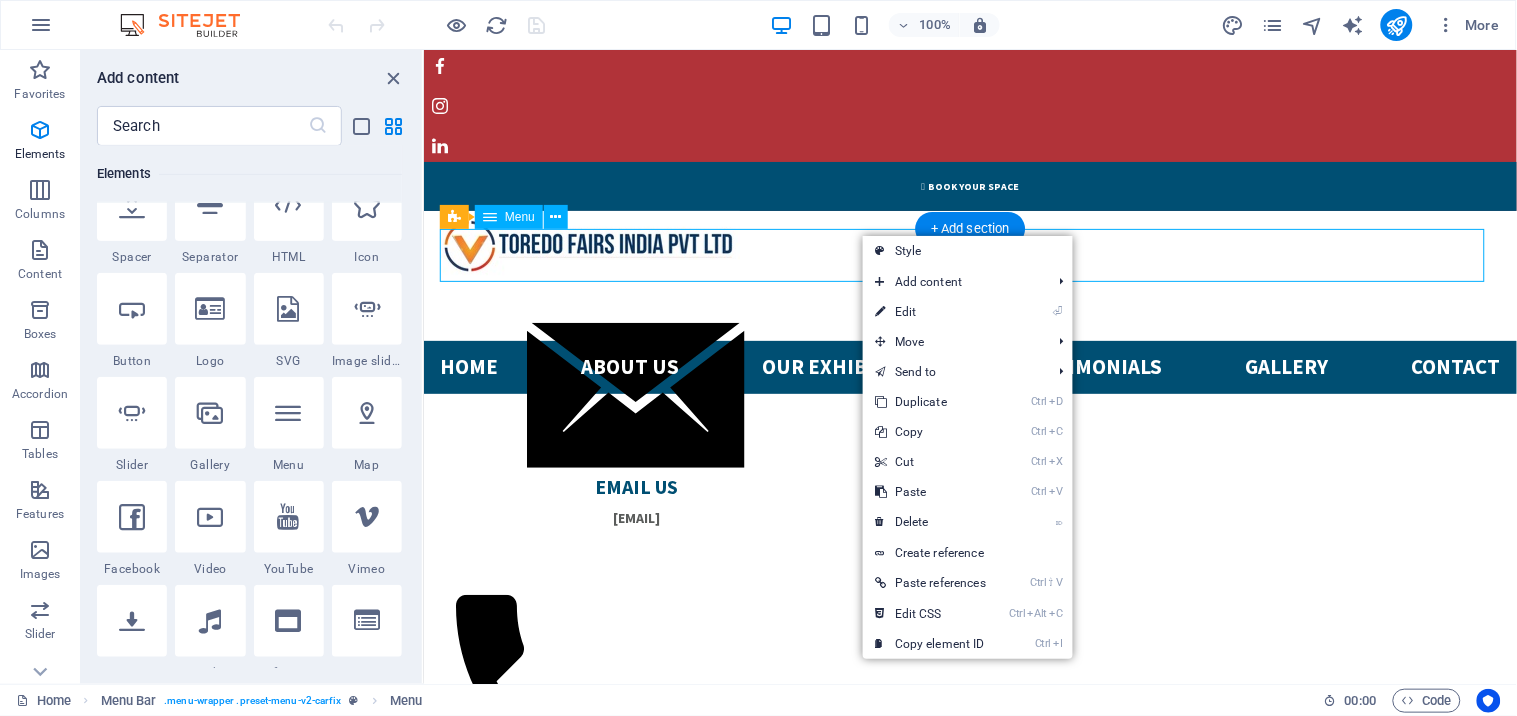 click on "Home About us Our Exhibitions Testimonials Gallery Contact" at bounding box center (969, 366) 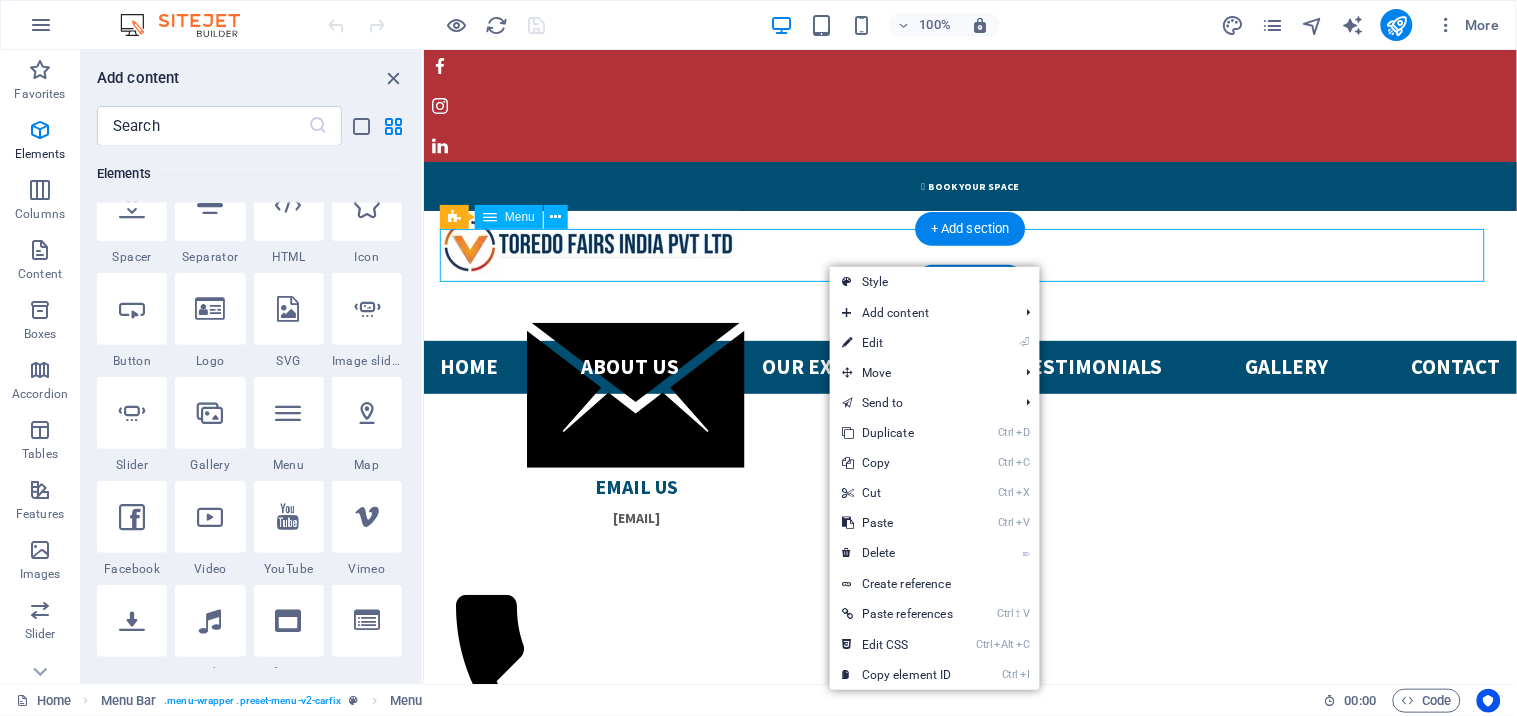 click on "Home About us Our Exhibitions Testimonials Gallery Contact" at bounding box center [969, 366] 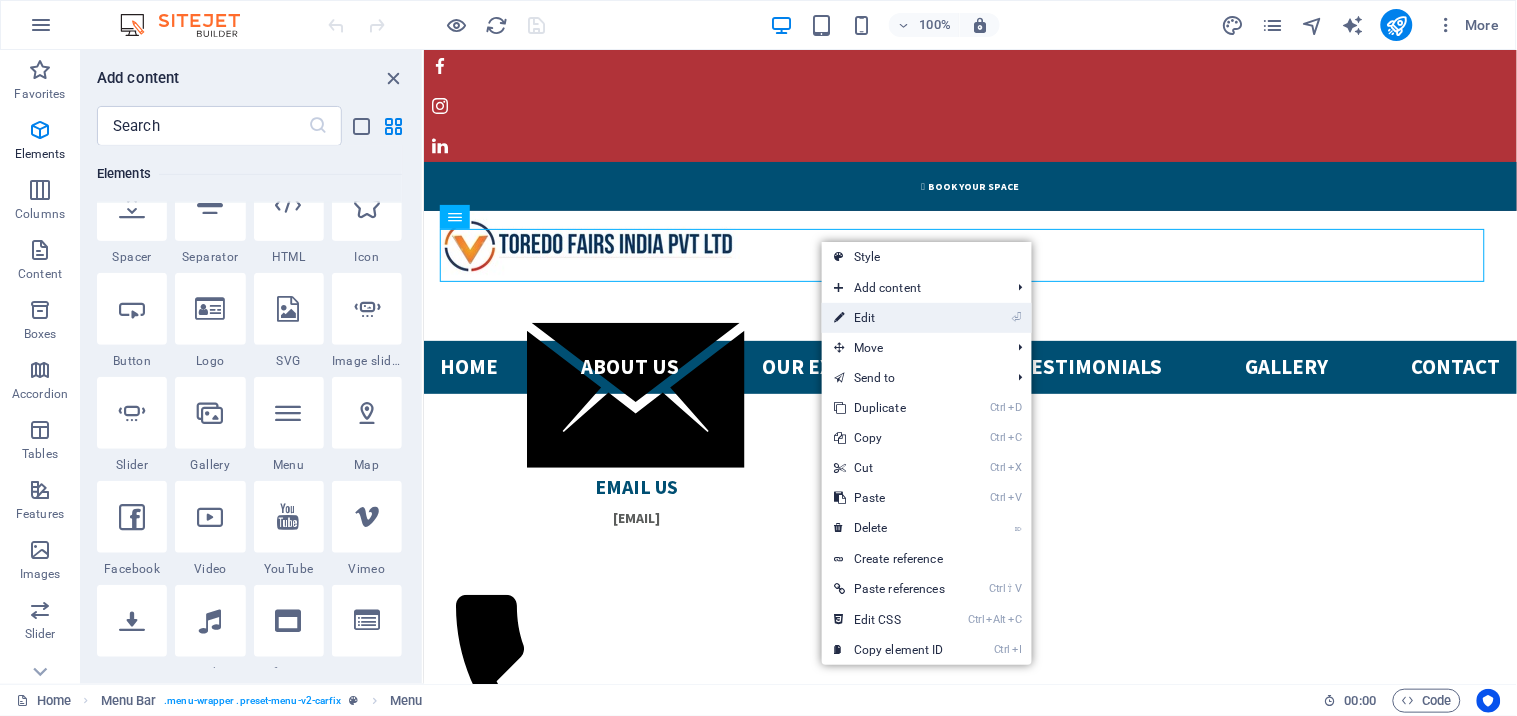 click on "⏎  Edit" at bounding box center [927, 318] 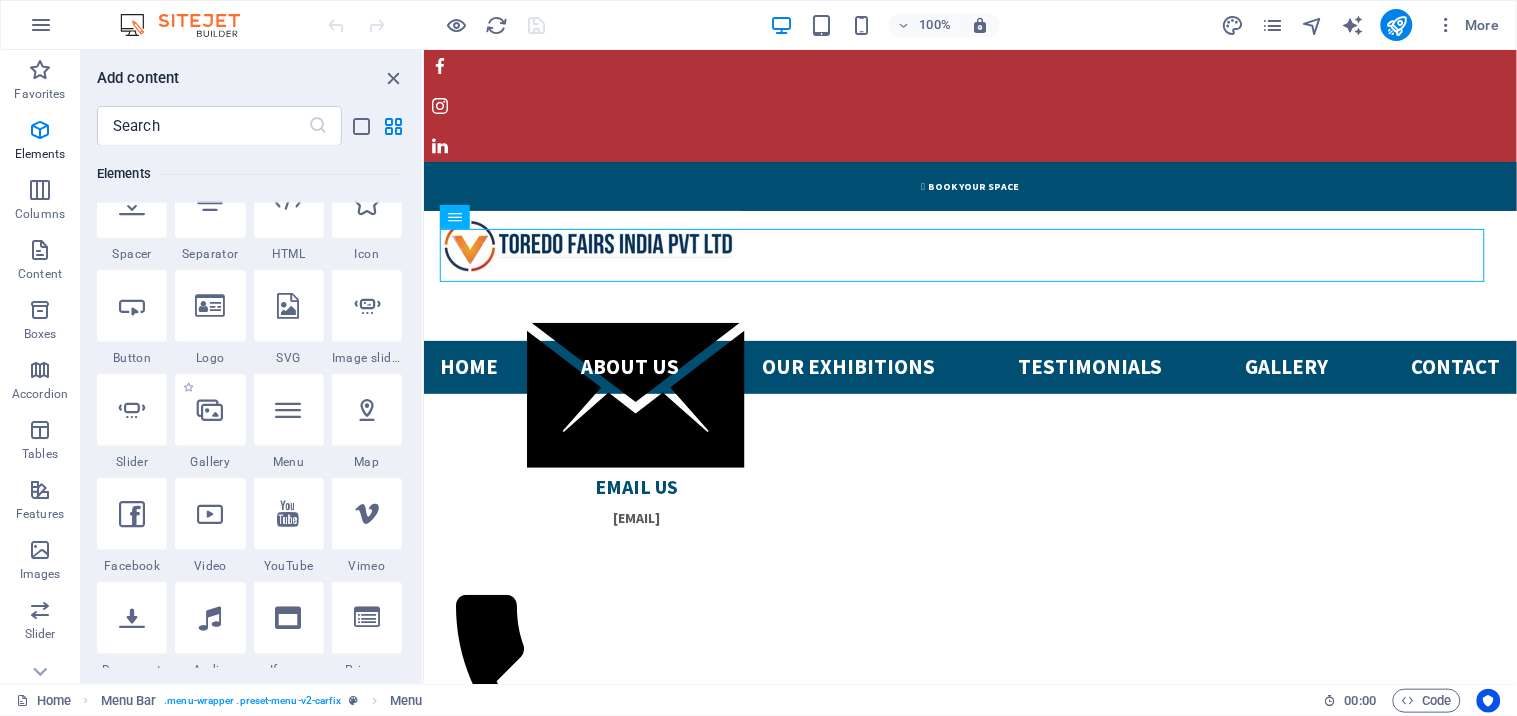 scroll, scrollTop: 371, scrollLeft: 0, axis: vertical 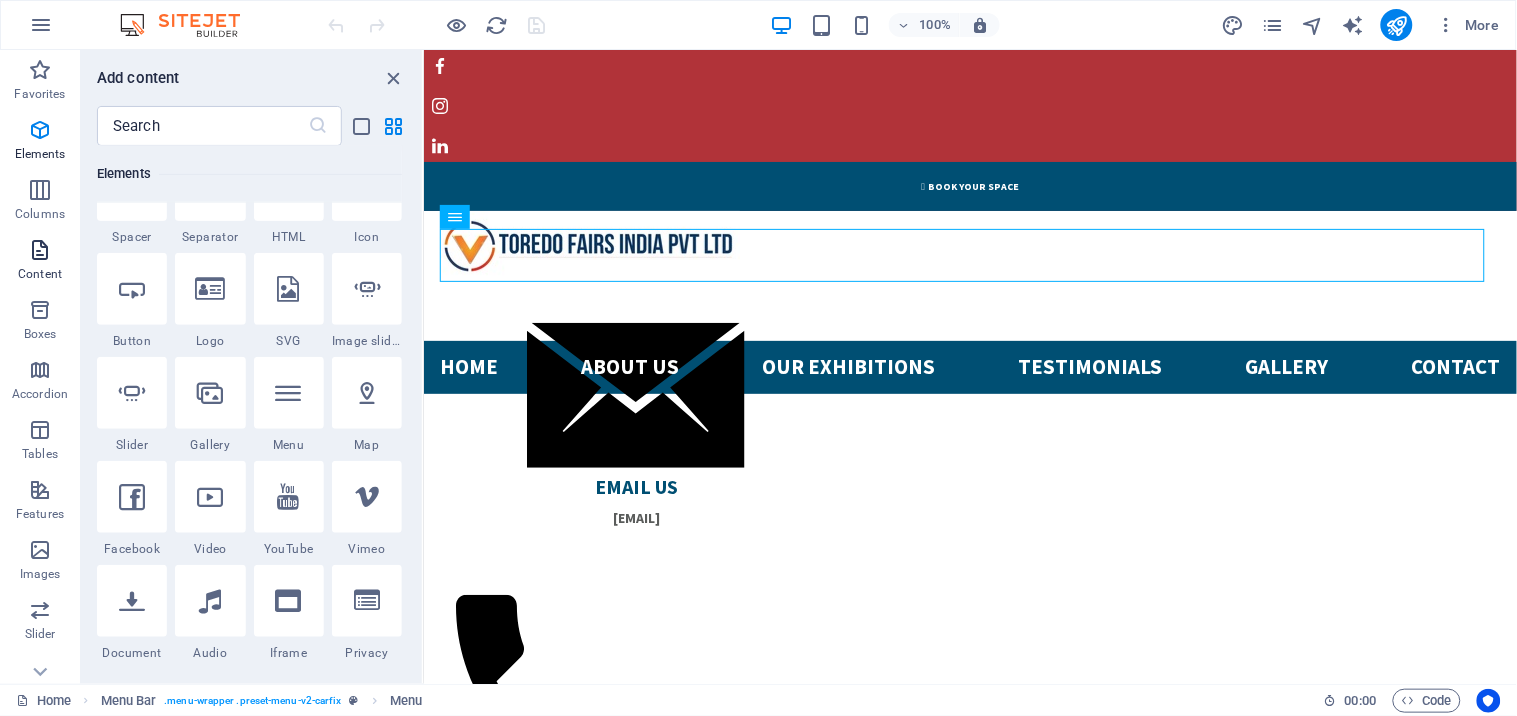 click at bounding box center [40, 250] 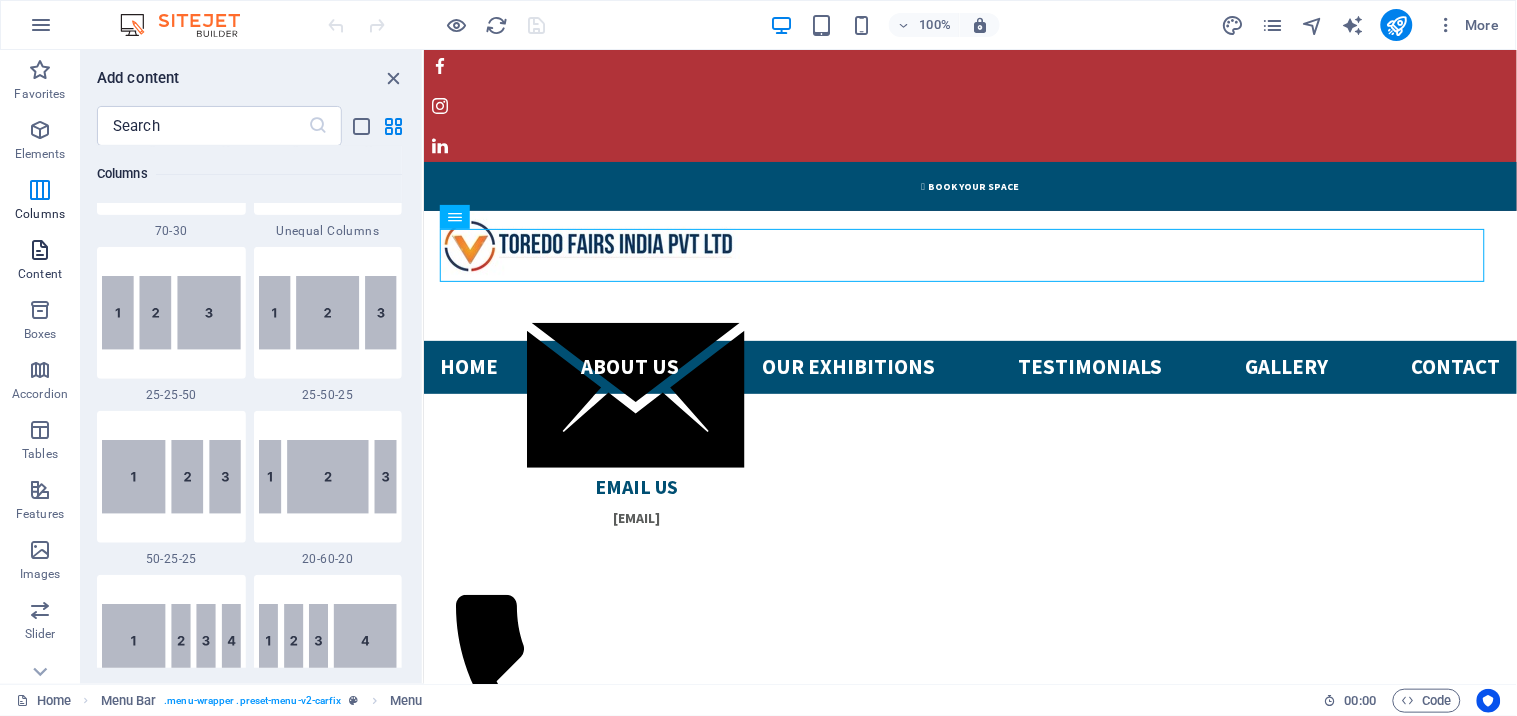 scroll, scrollTop: 3497, scrollLeft: 0, axis: vertical 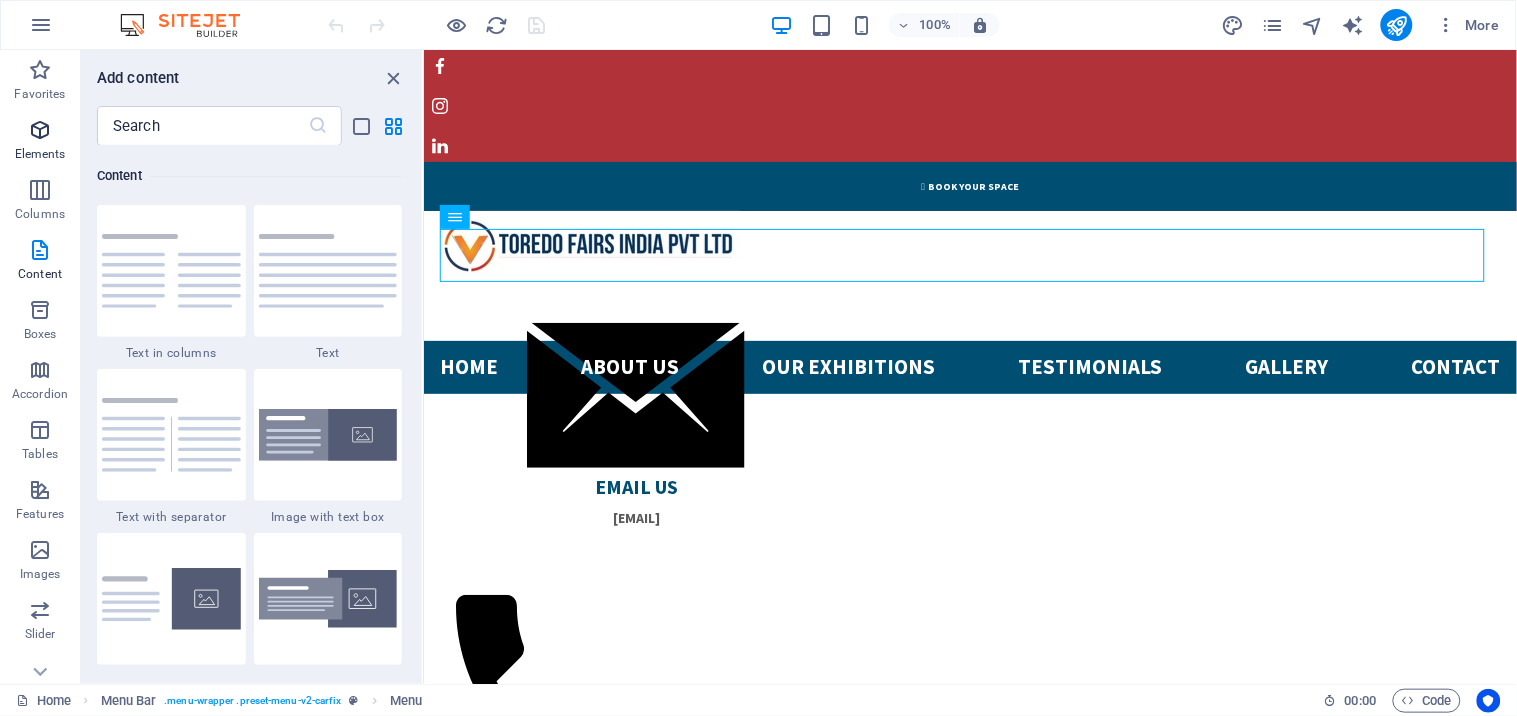 click at bounding box center (40, 130) 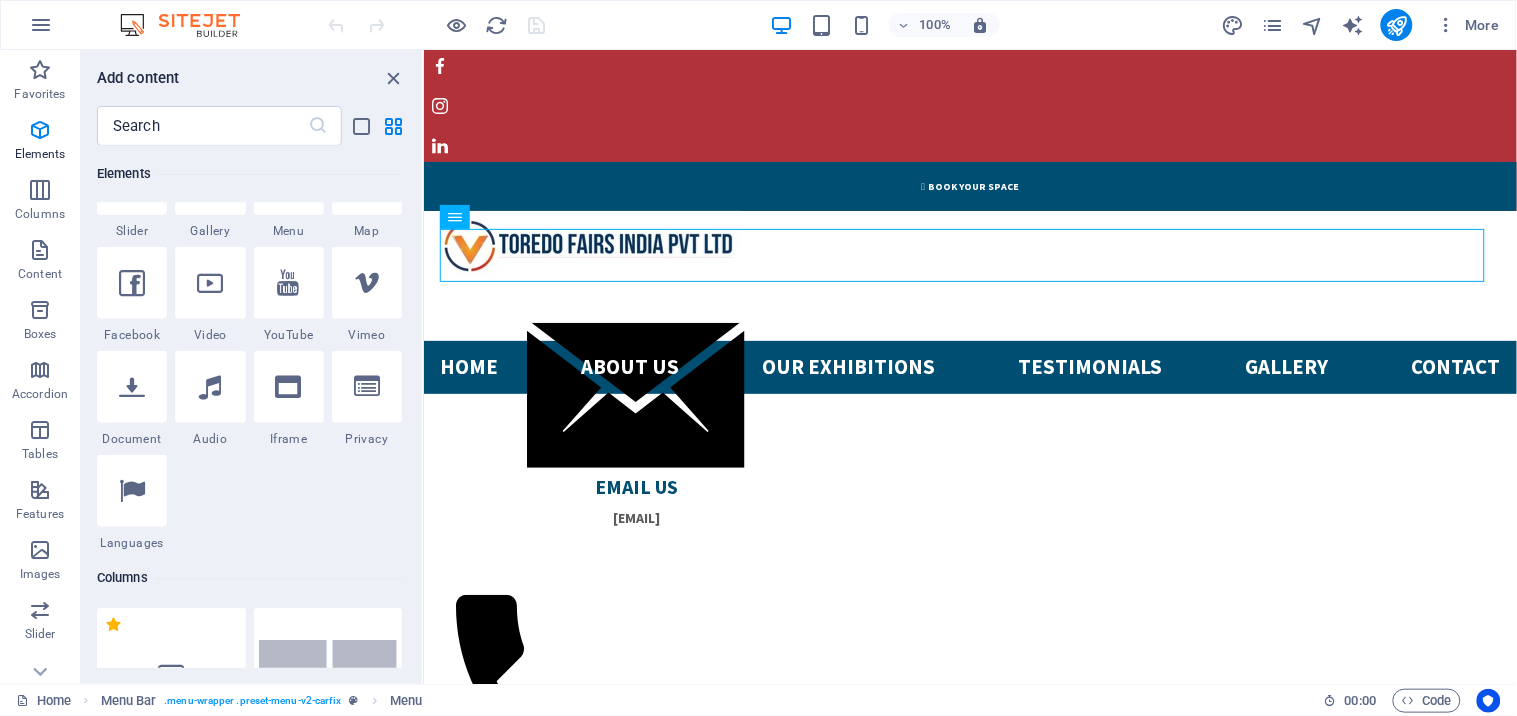 scroll, scrollTop: 611, scrollLeft: 0, axis: vertical 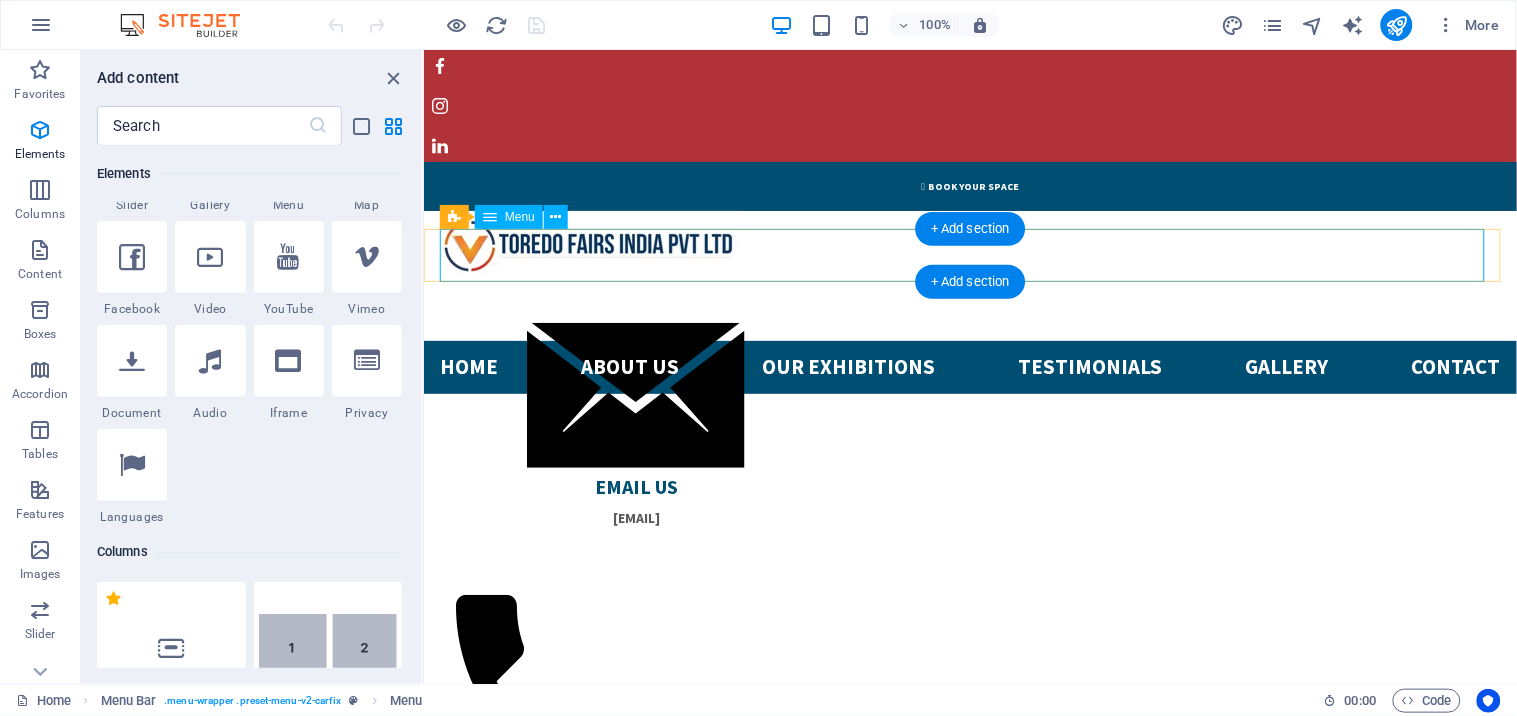 click on "Home About us Our Exhibitions Testimonials Gallery Contact" at bounding box center (969, 366) 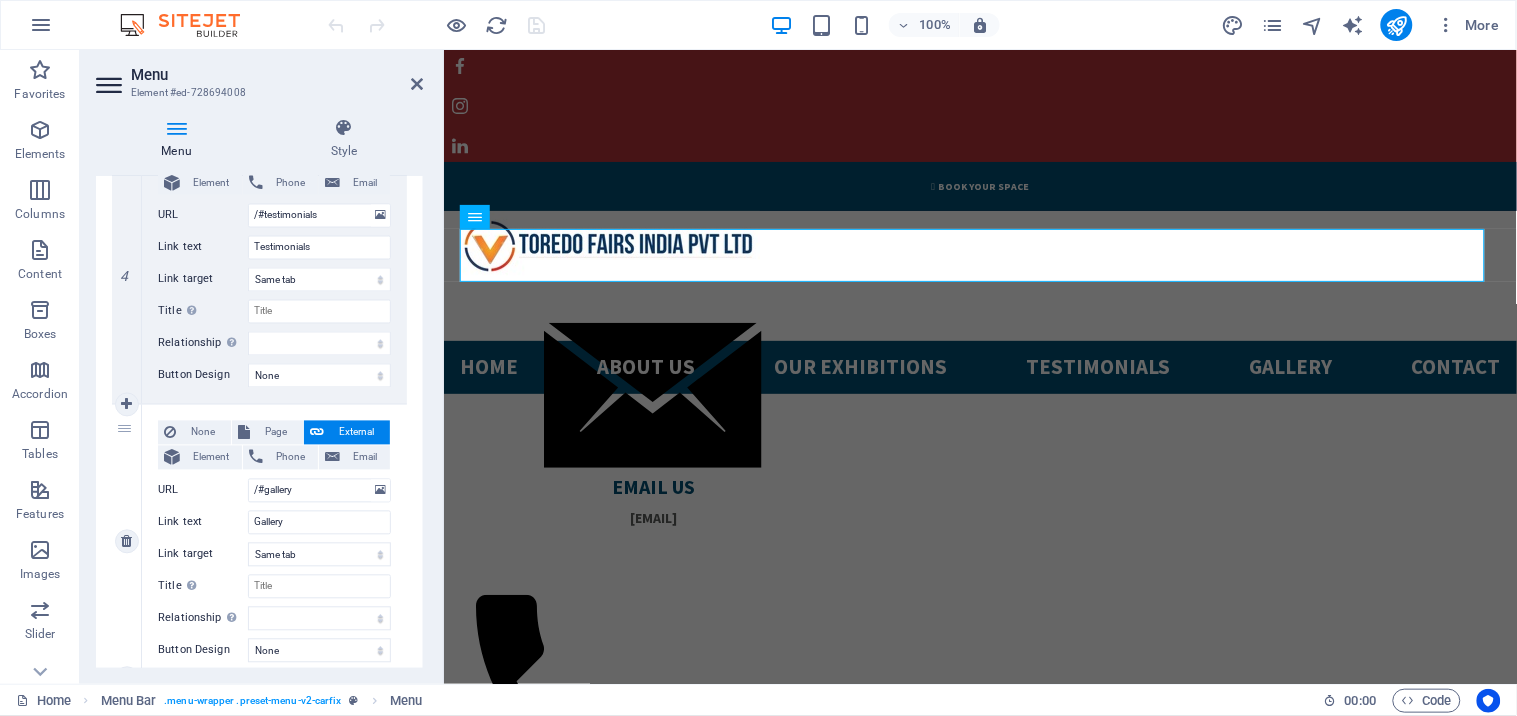 scroll, scrollTop: 0, scrollLeft: 0, axis: both 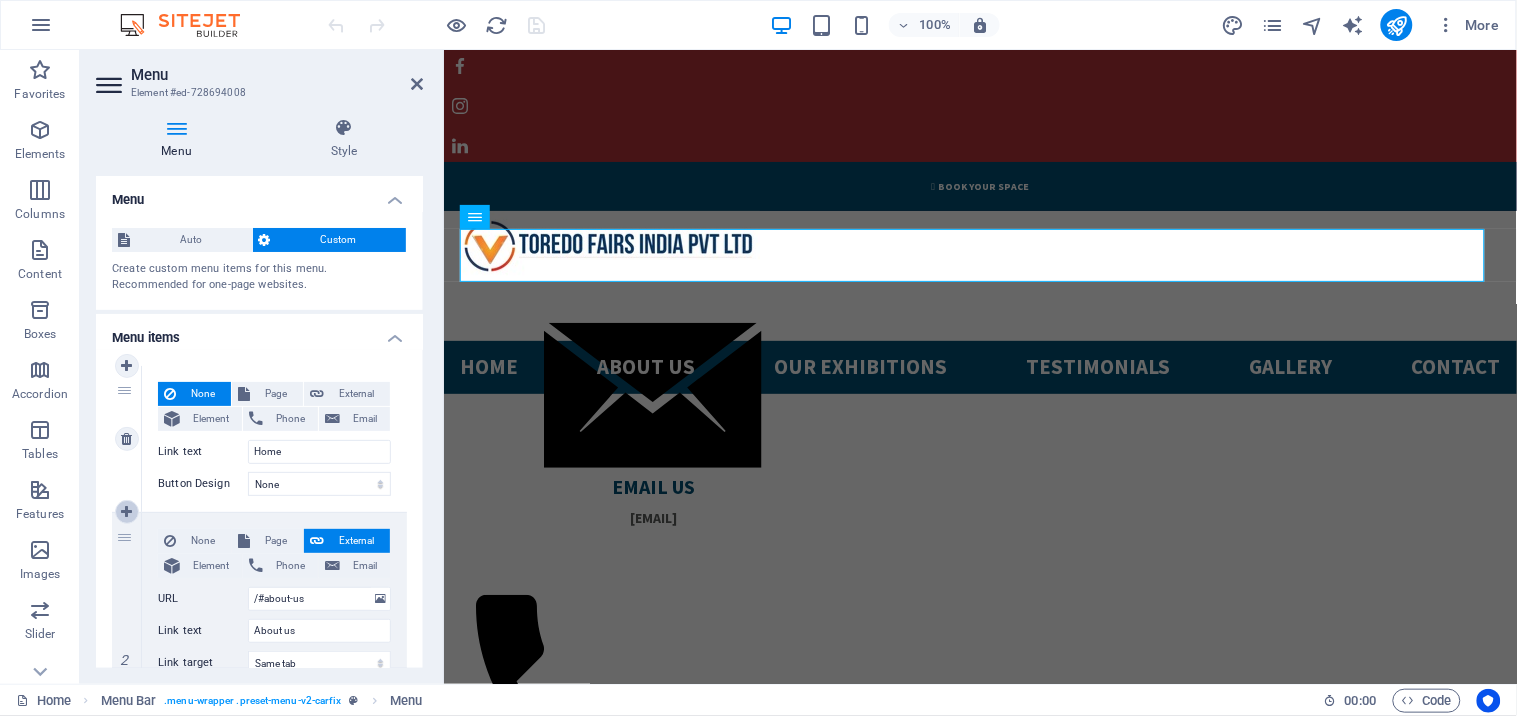 click at bounding box center [127, 512] 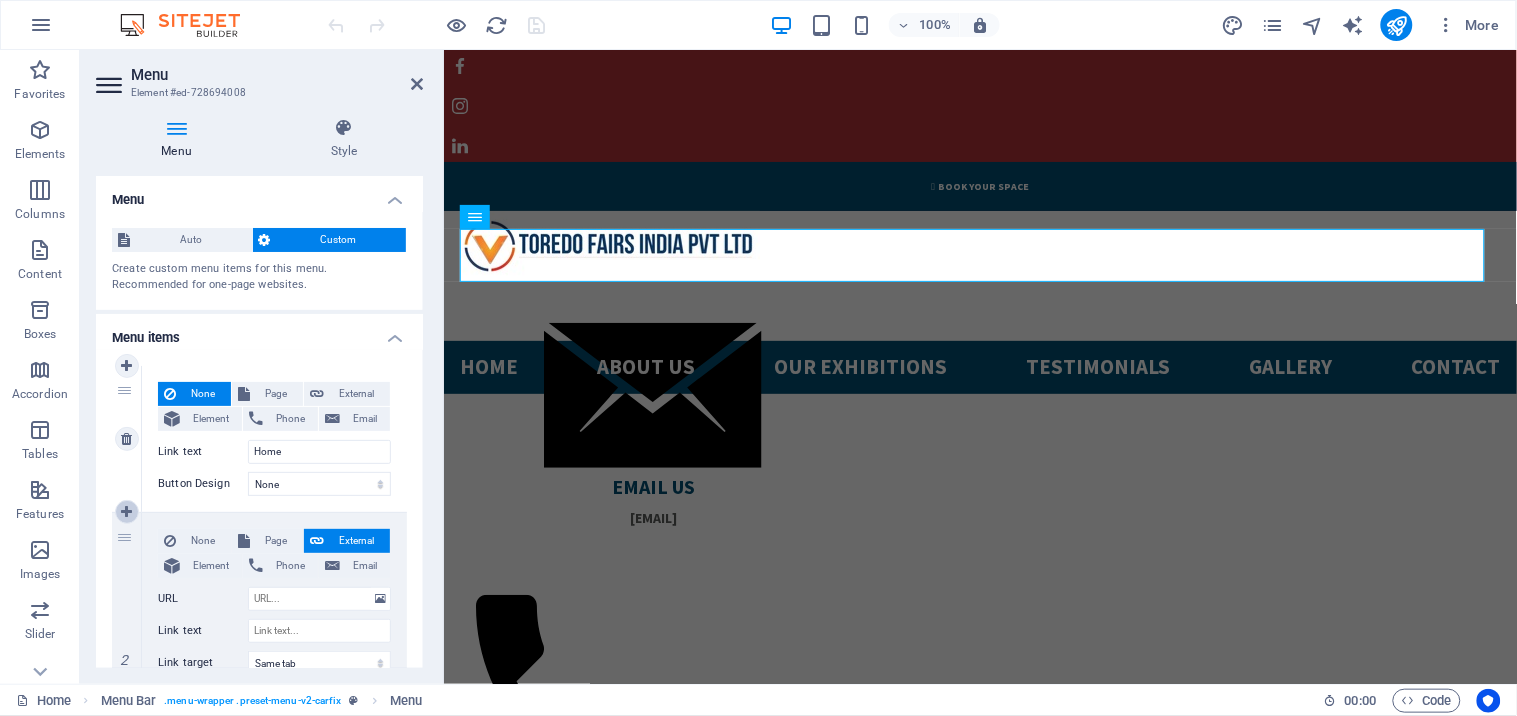 select 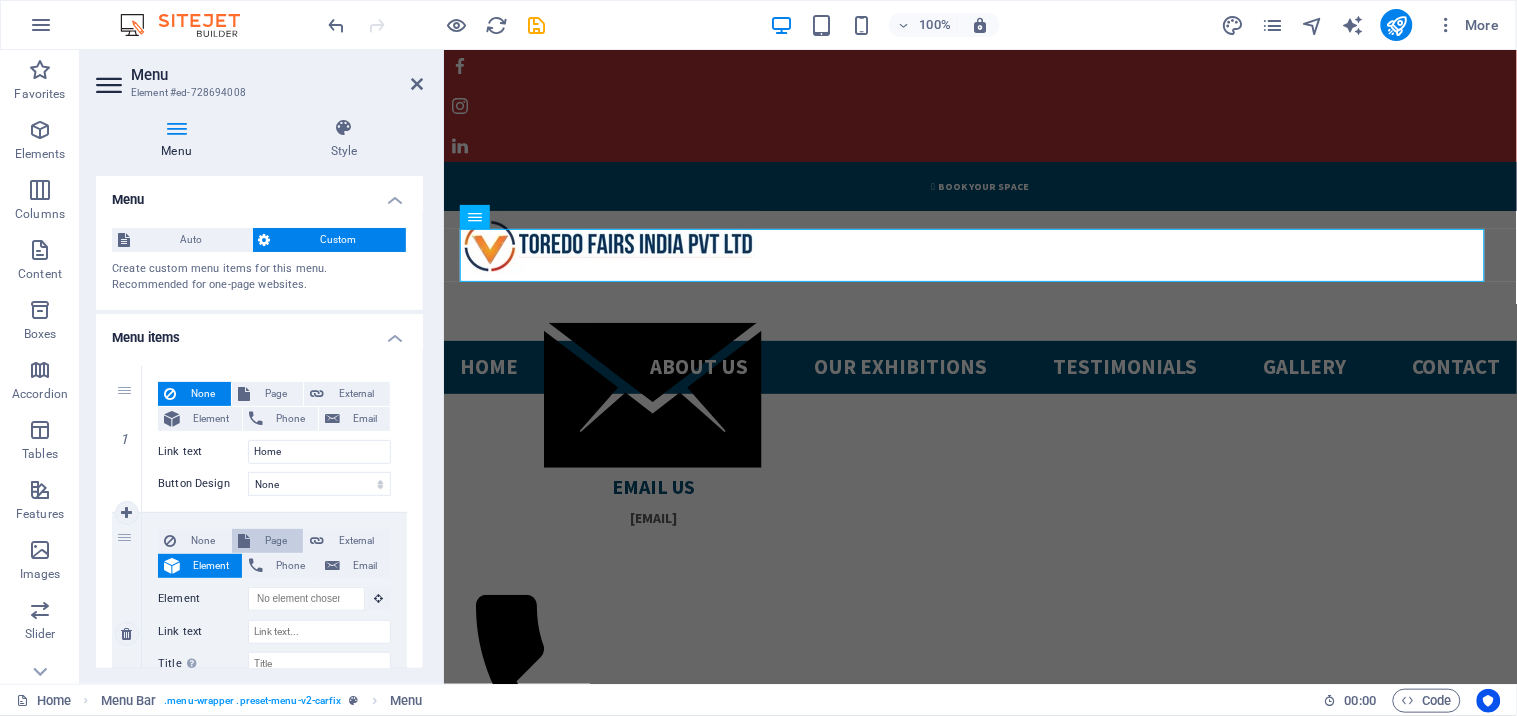 click on "Page" at bounding box center [267, 541] 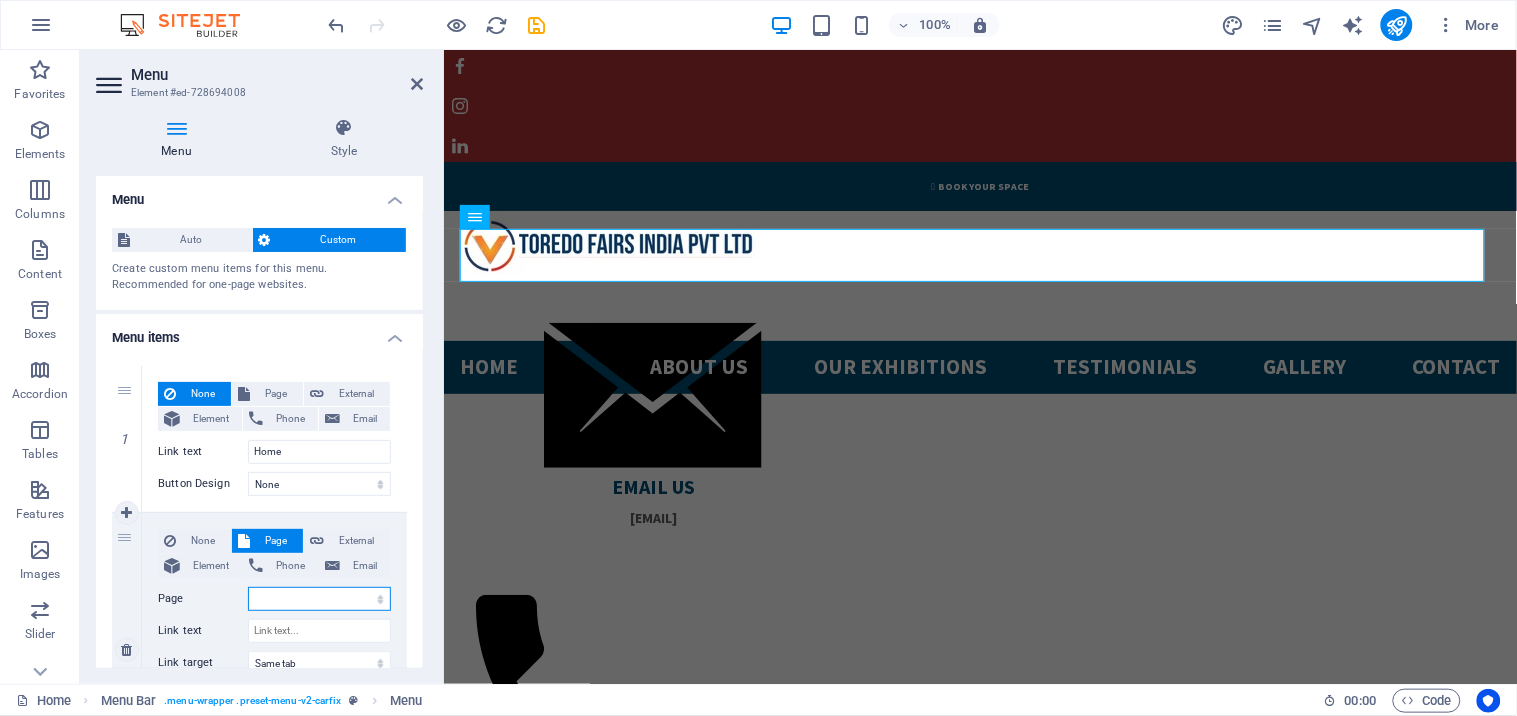 click on "Home Subpage Legal Notice Privacy" at bounding box center [319, 599] 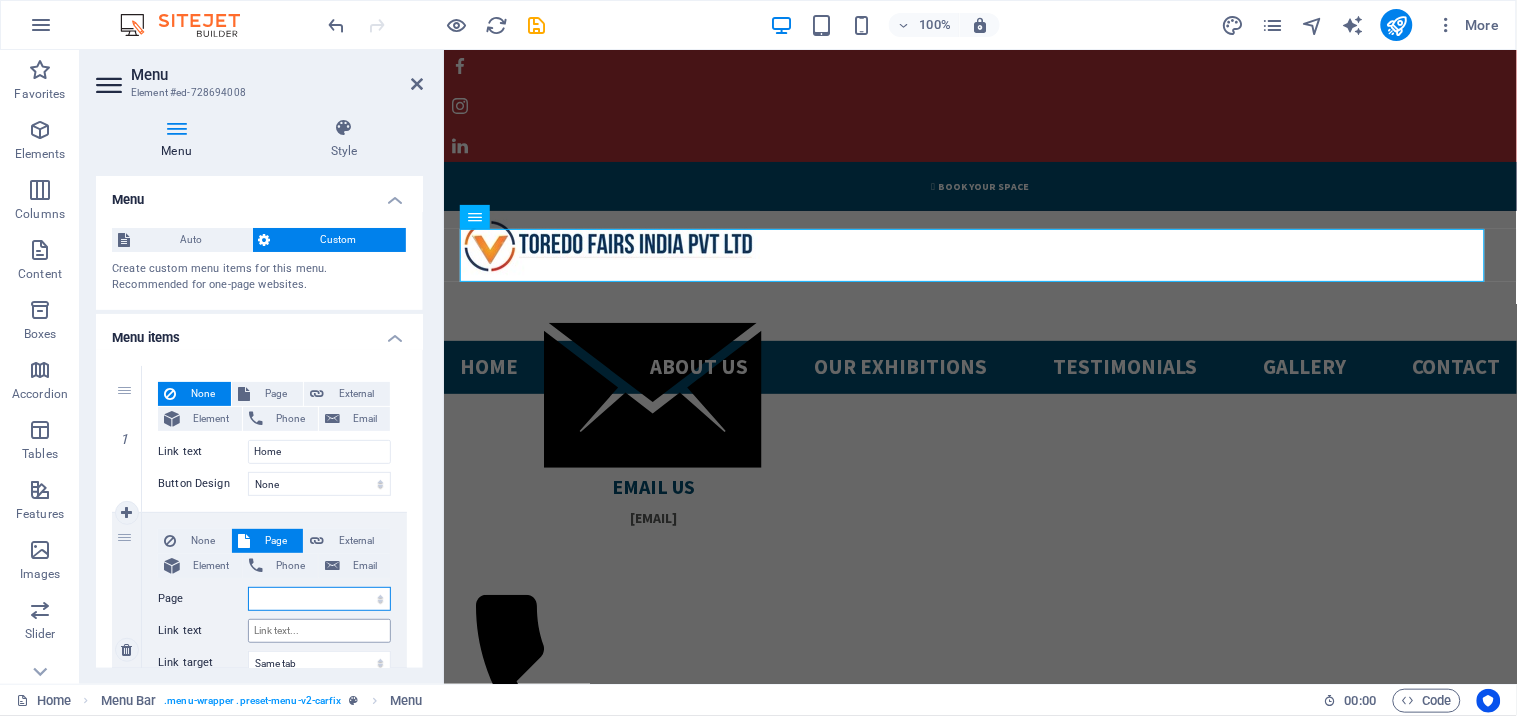 drag, startPoint x: 280, startPoint y: 594, endPoint x: 307, endPoint y: 642, distance: 55.072678 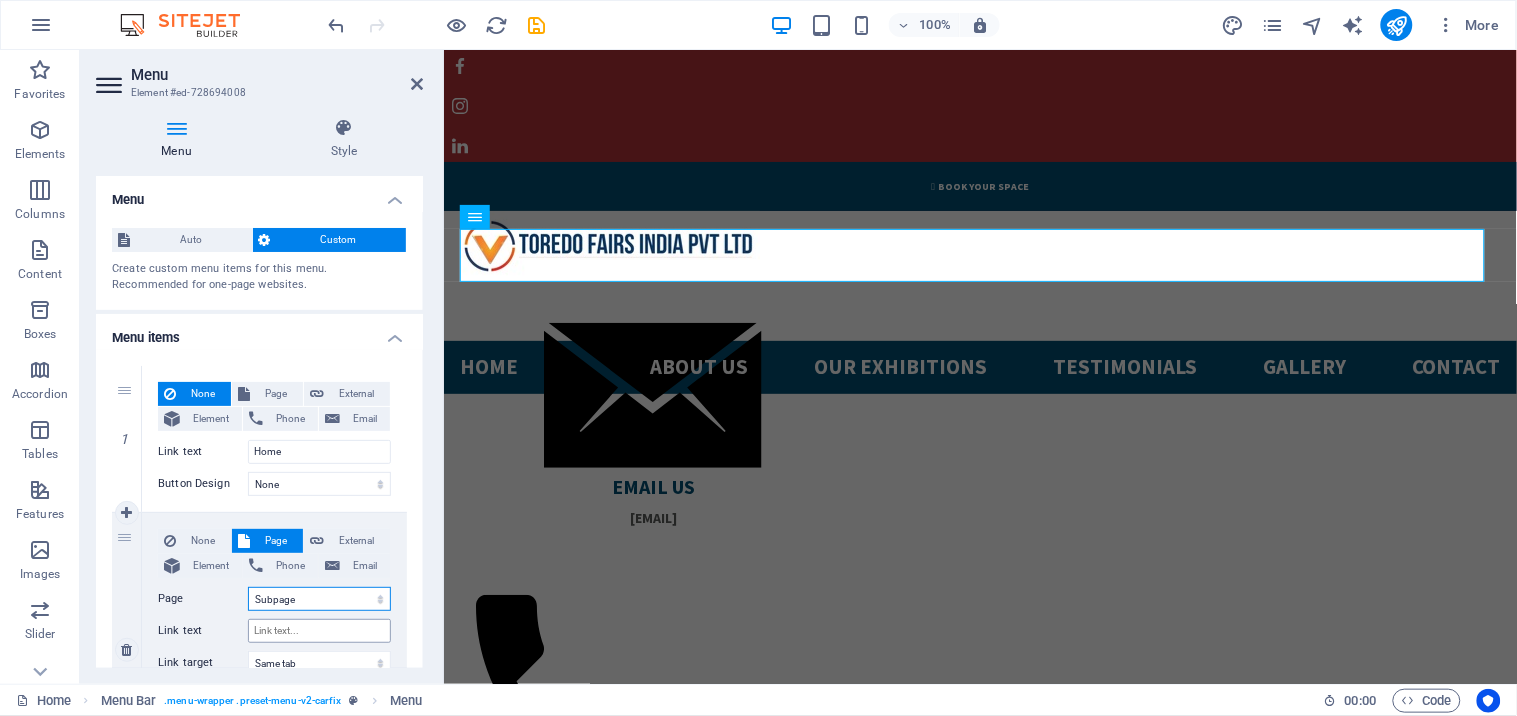 click on "Home Subpage Legal Notice Privacy" at bounding box center [319, 599] 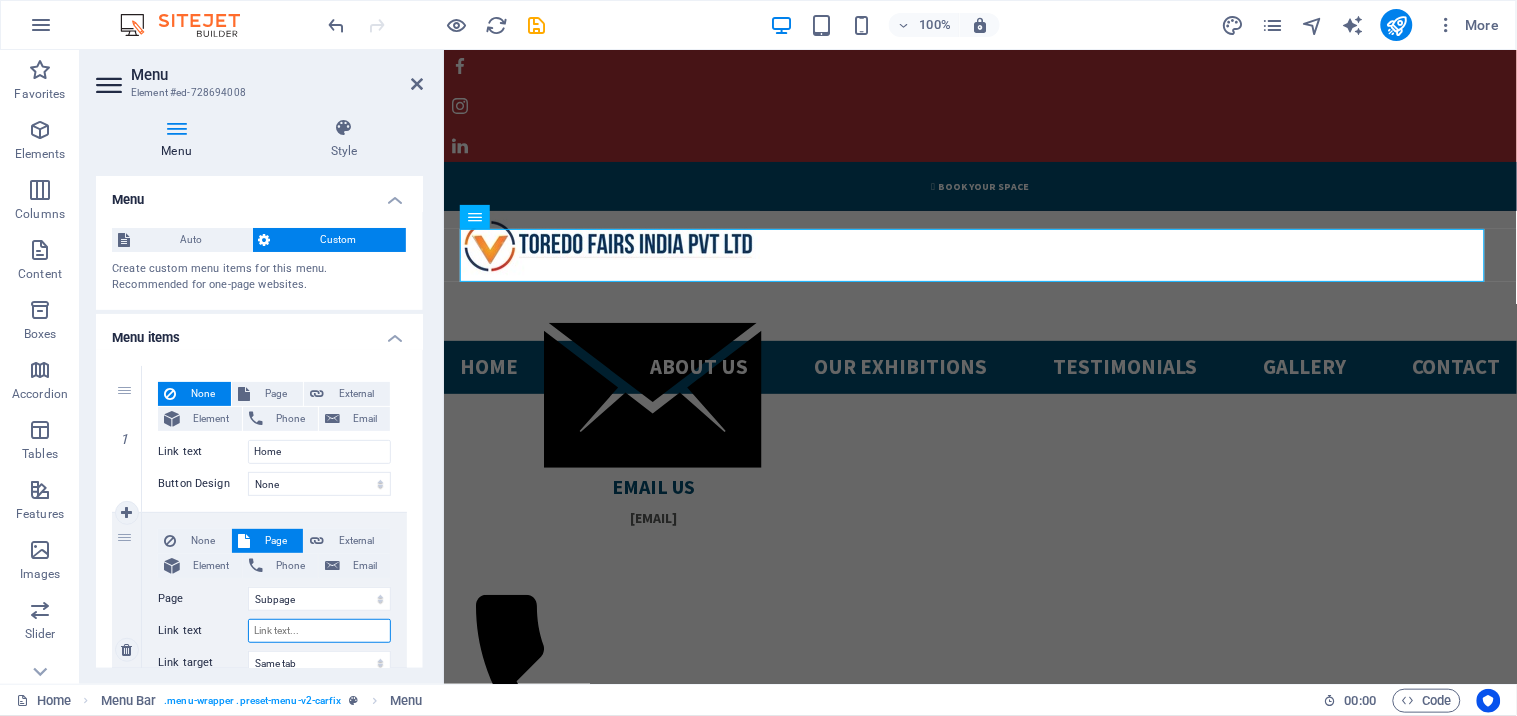 click on "Link text" at bounding box center (319, 631) 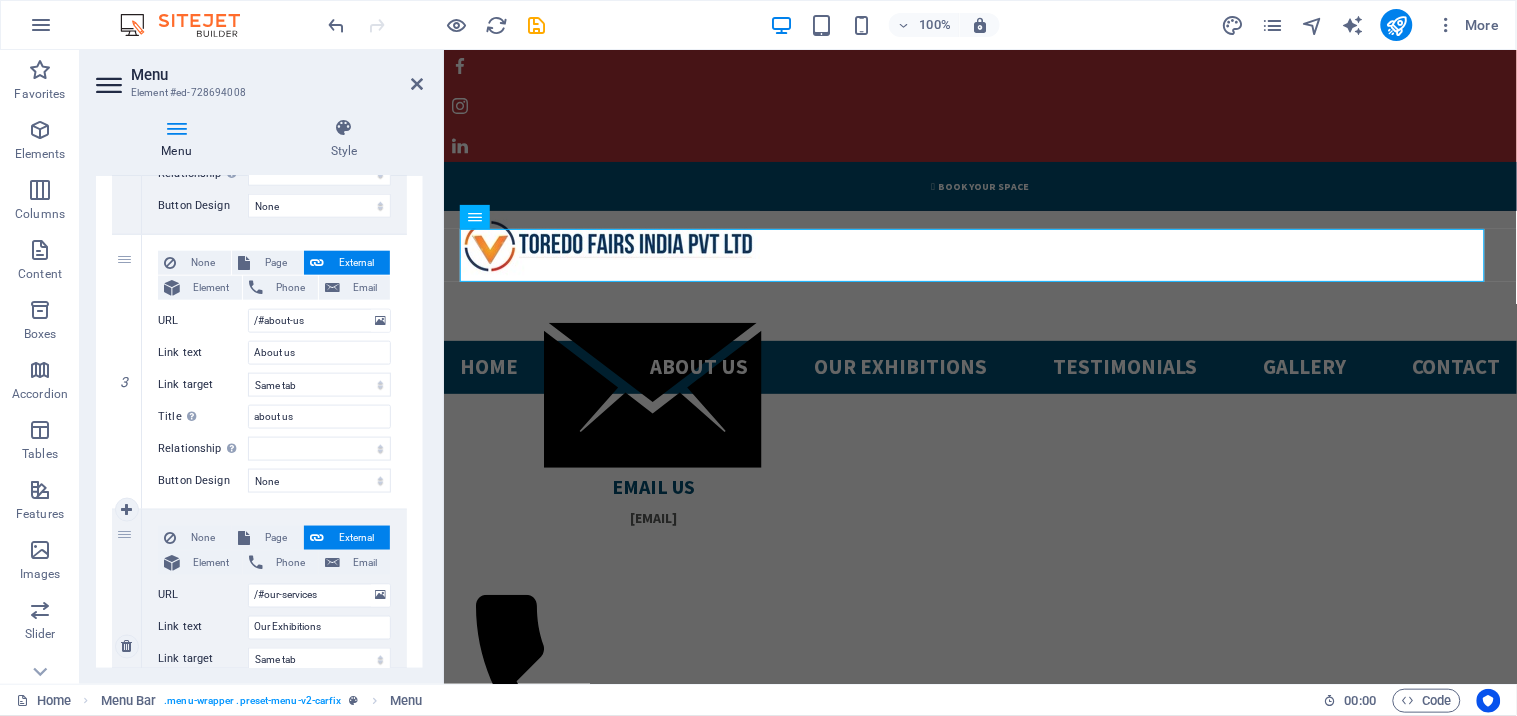 scroll, scrollTop: 518, scrollLeft: 0, axis: vertical 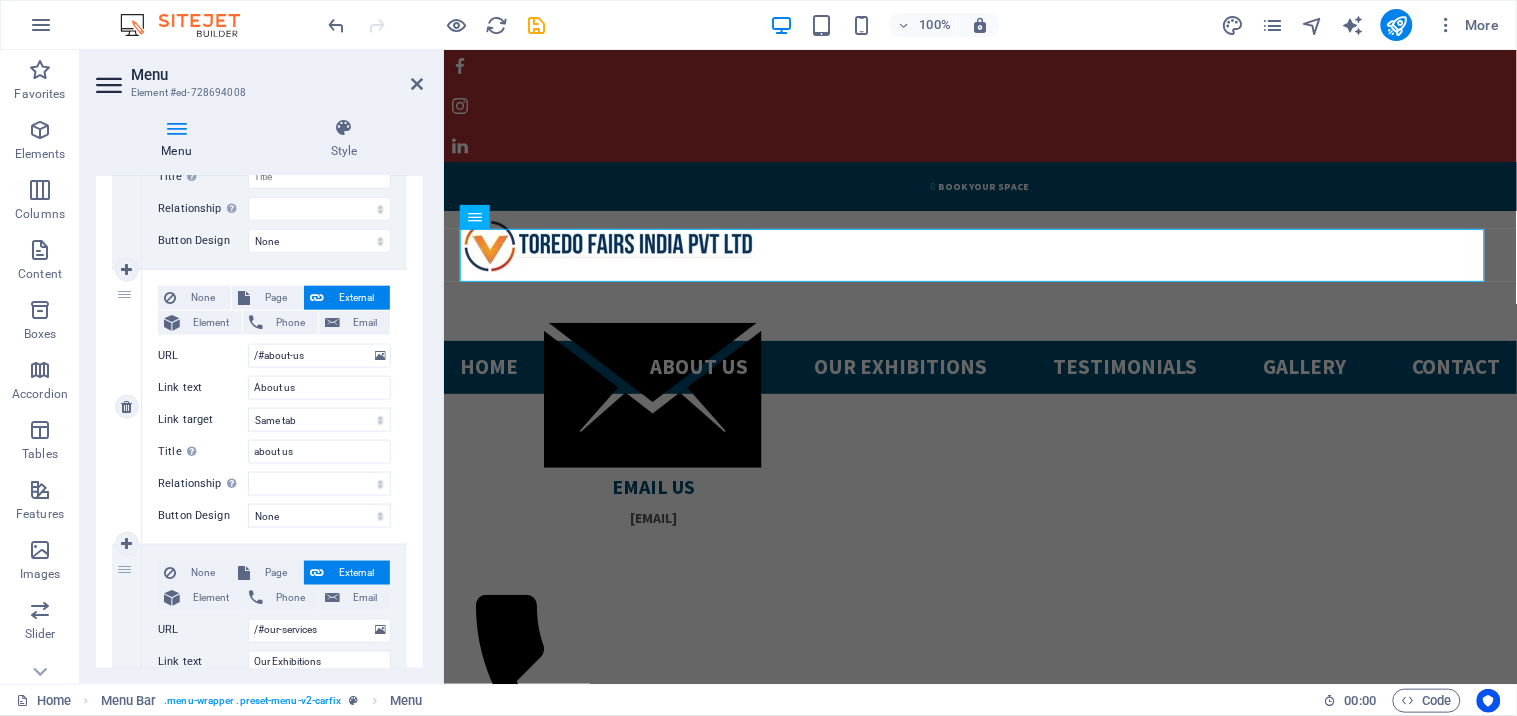type on "Subpage" 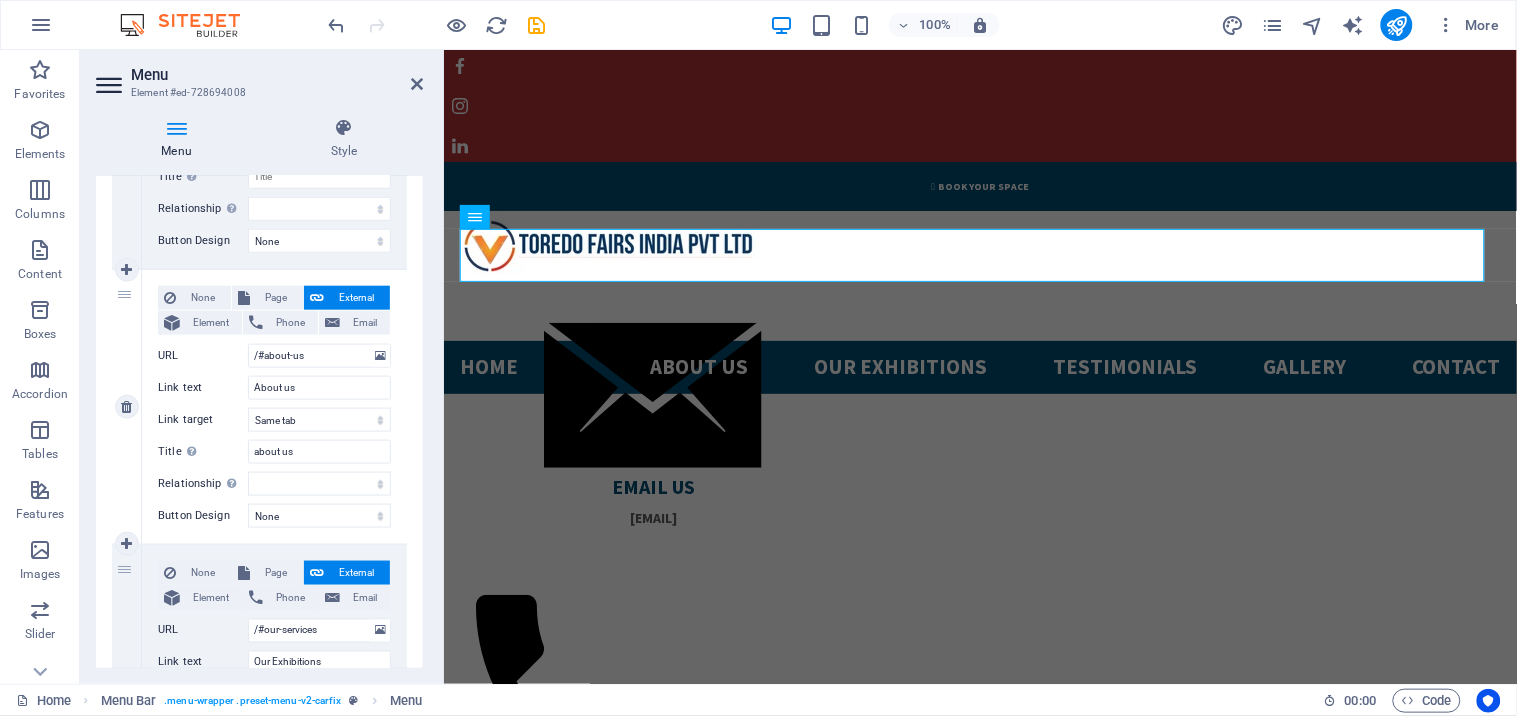 select 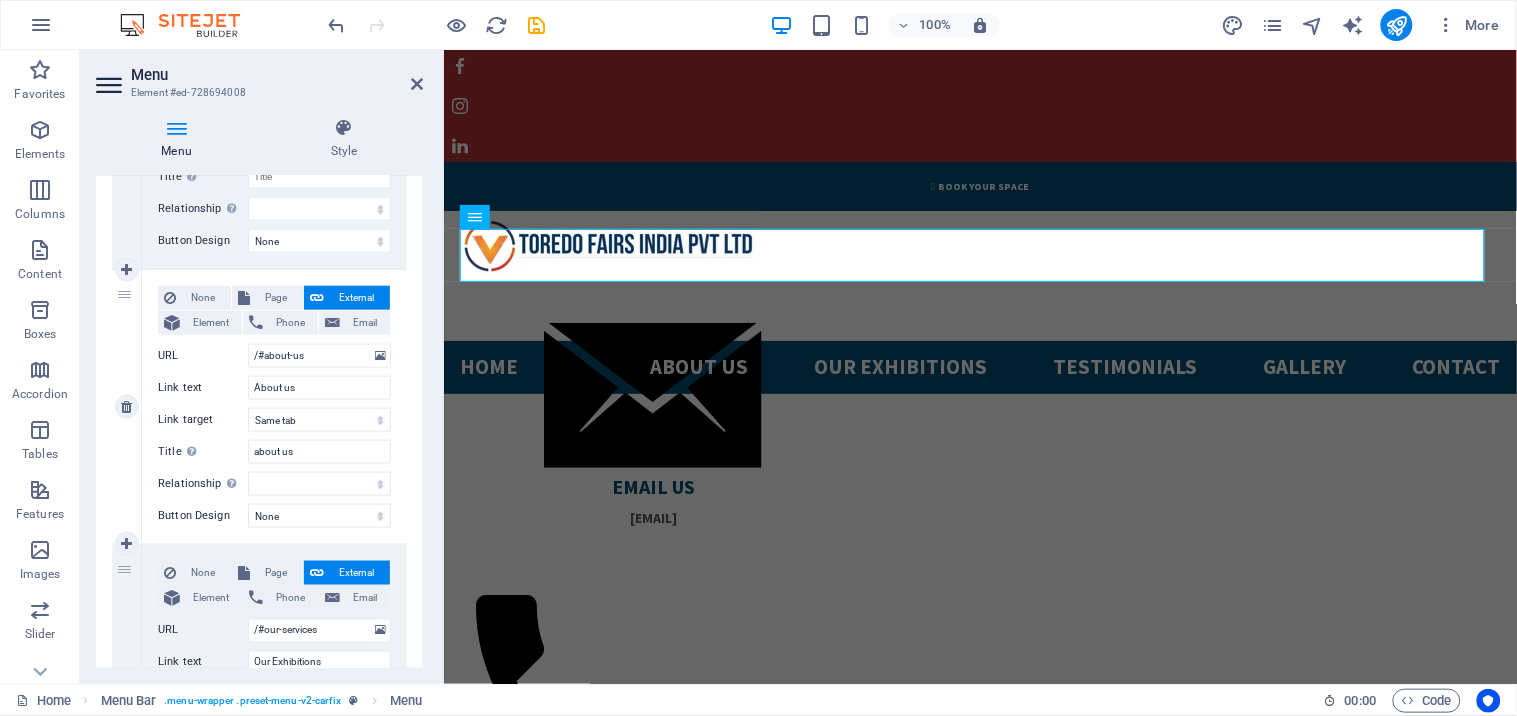 select 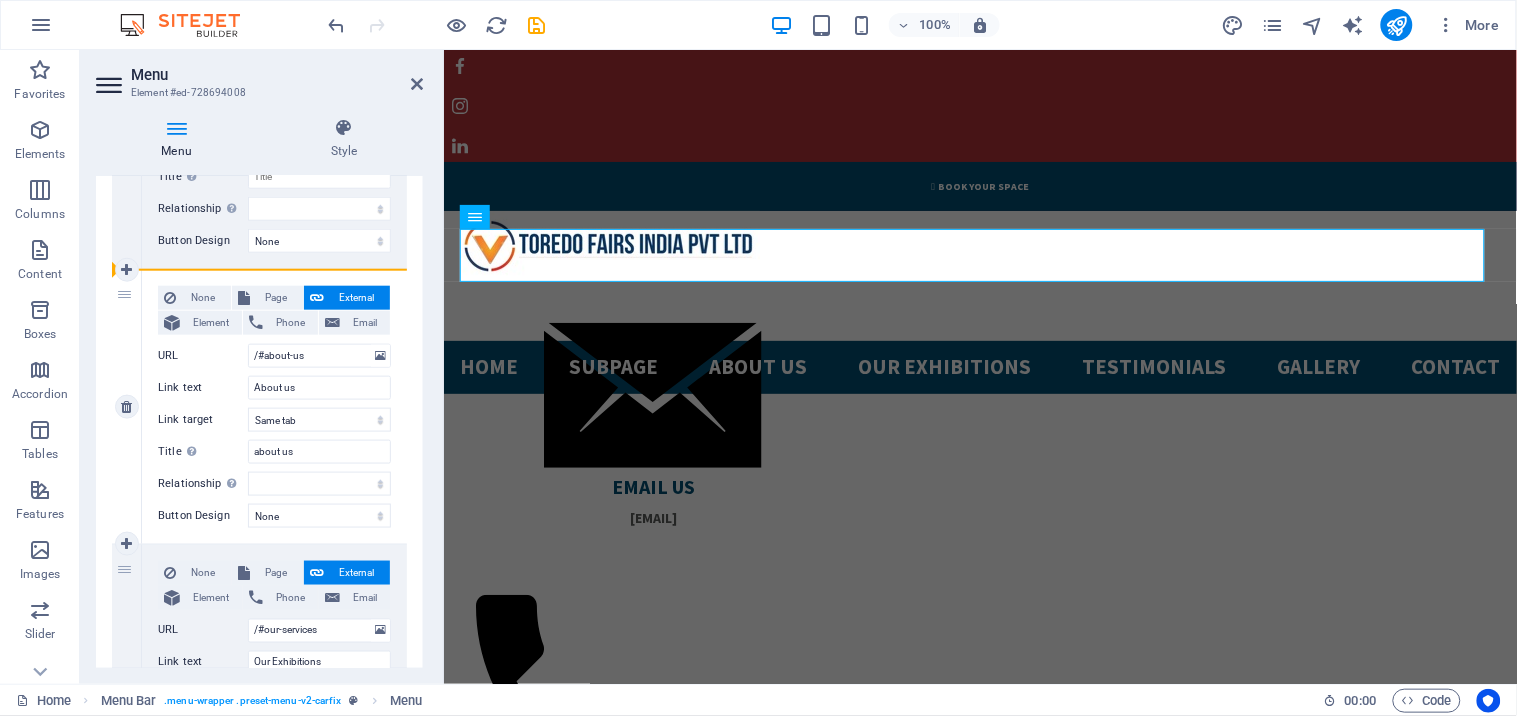 drag, startPoint x: 136, startPoint y: 308, endPoint x: 123, endPoint y: 386, distance: 79.07591 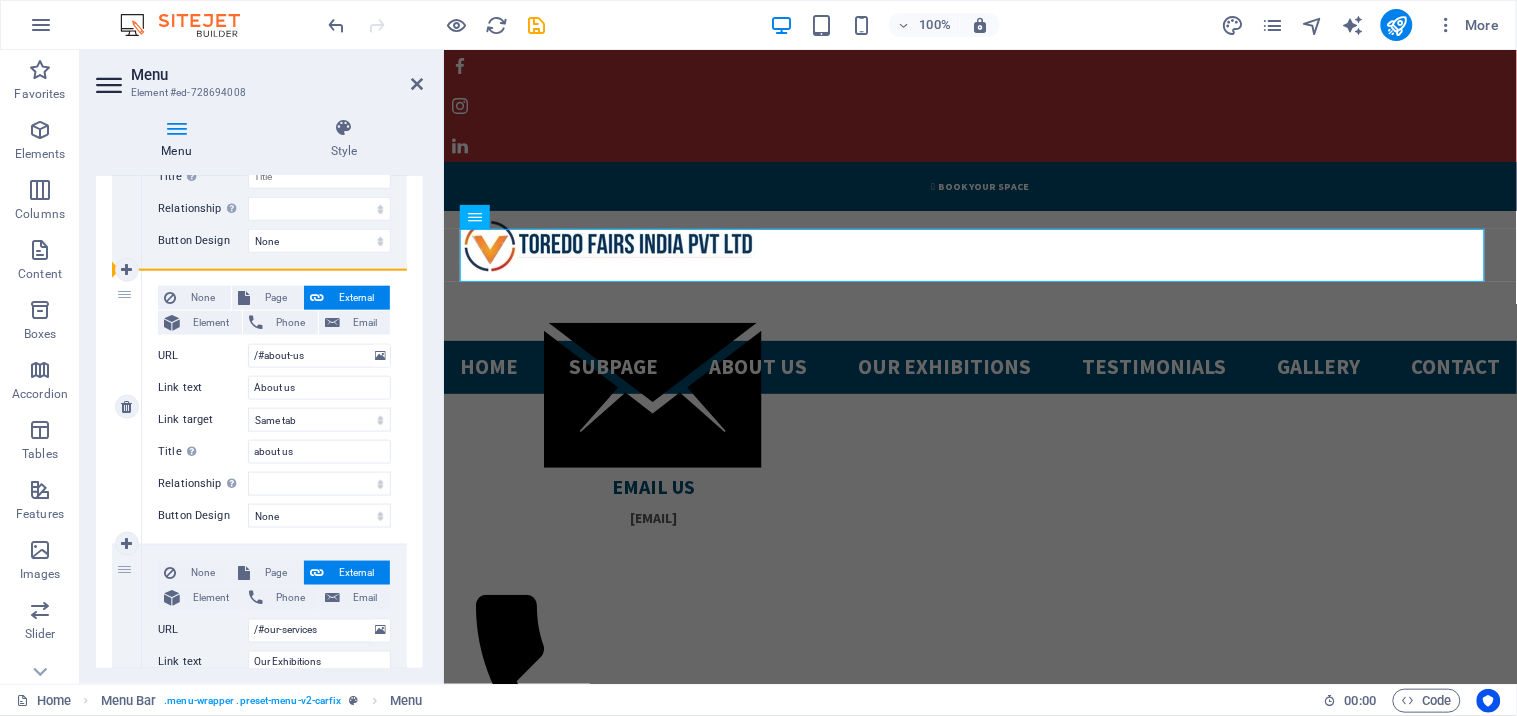 click on "3" at bounding box center (127, 407) 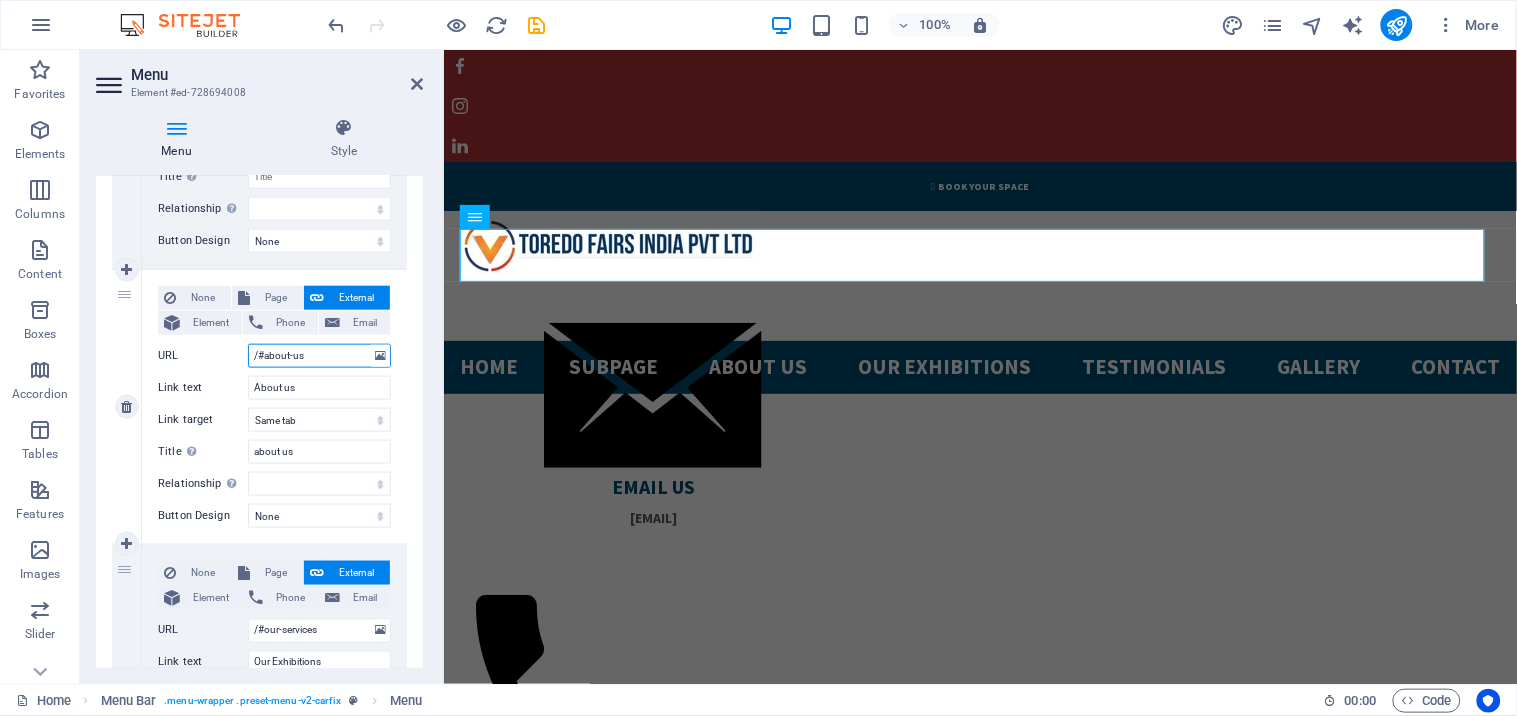click on "/#about-us" at bounding box center [319, 356] 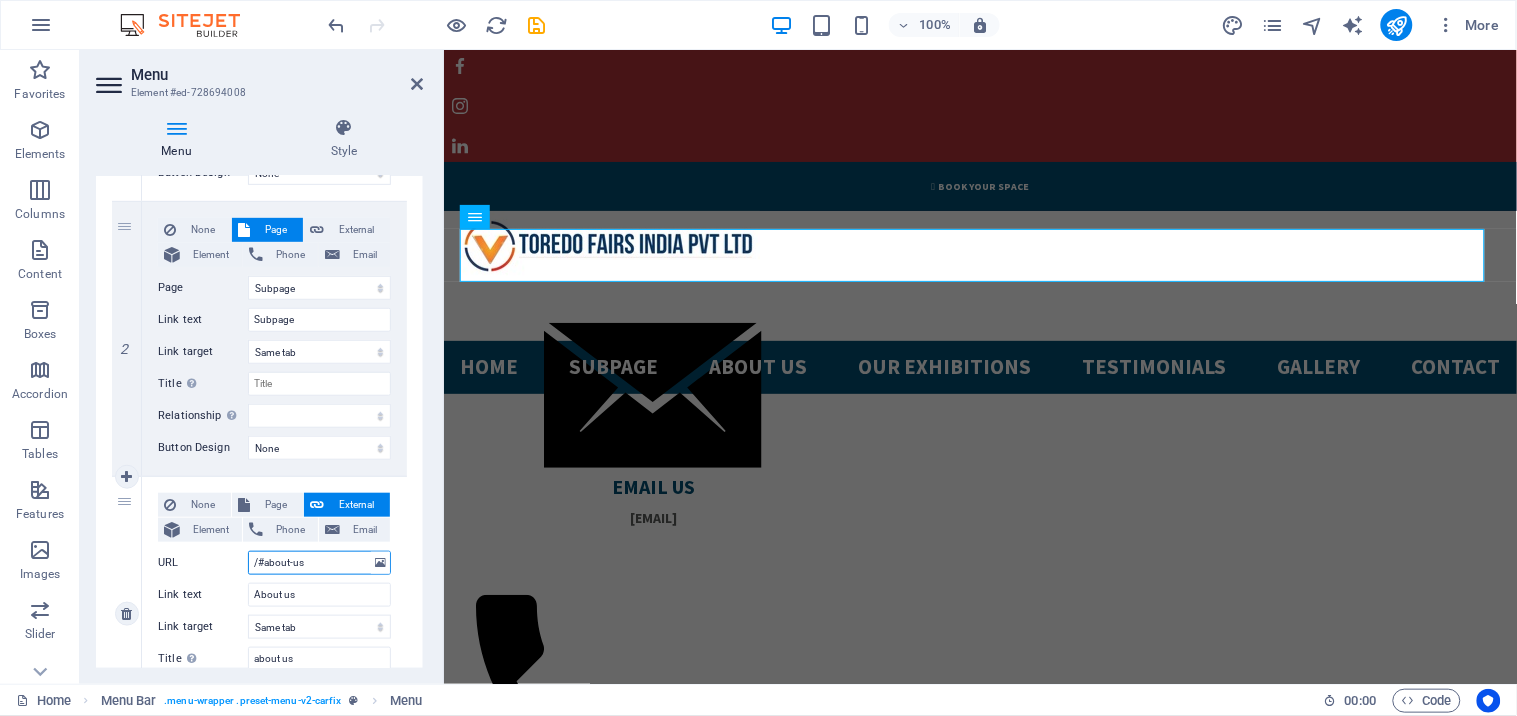 scroll, scrollTop: 302, scrollLeft: 0, axis: vertical 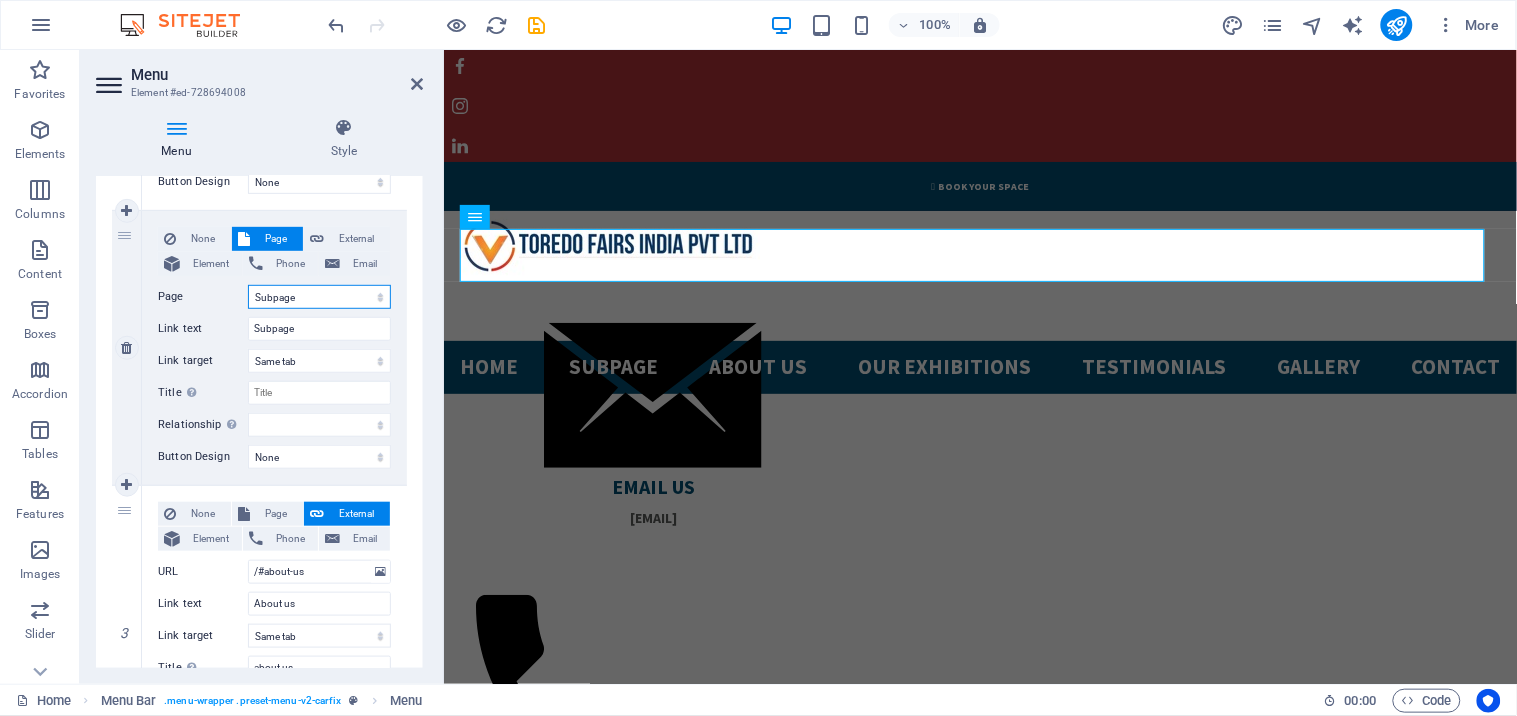 click on "Home Subpage Legal Notice Privacy" at bounding box center [319, 297] 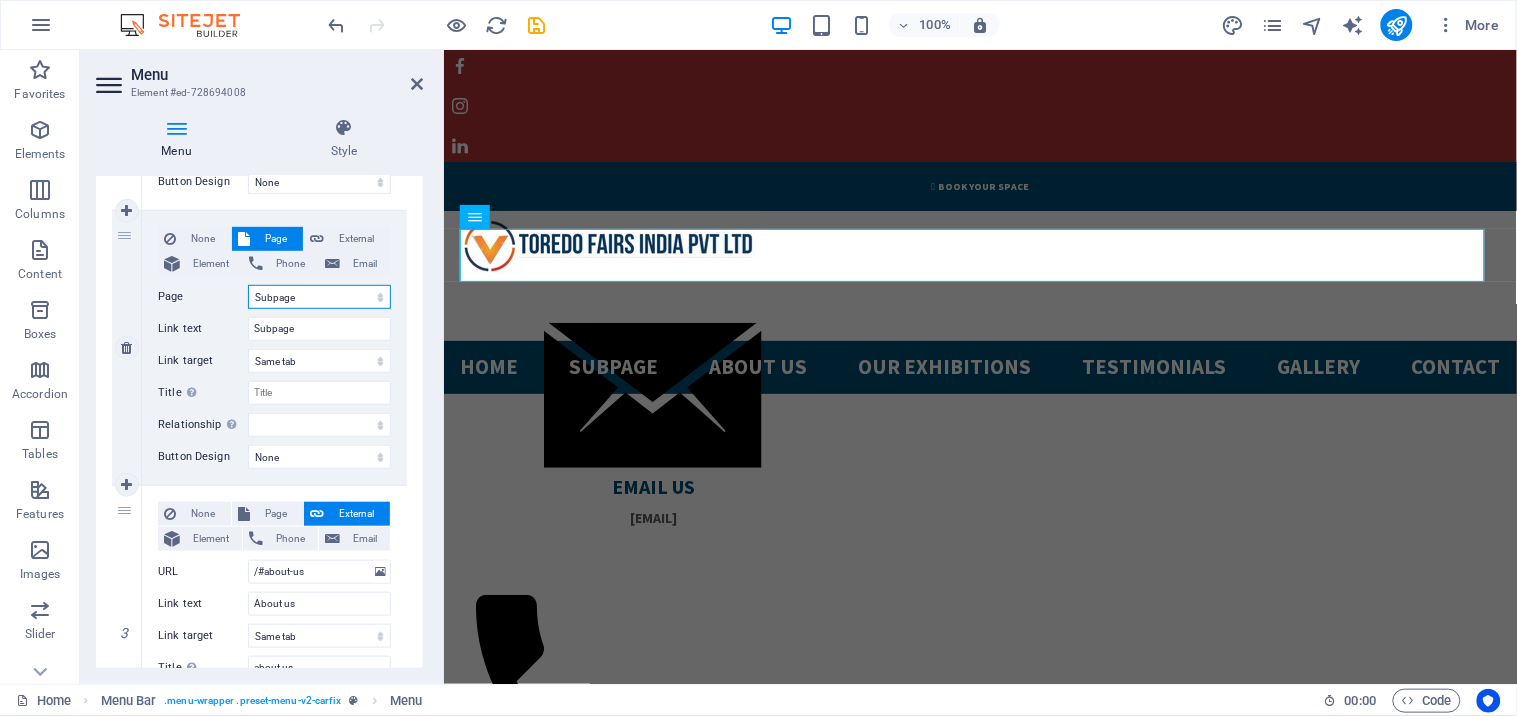 click on "Home Subpage Legal Notice Privacy" at bounding box center [319, 297] 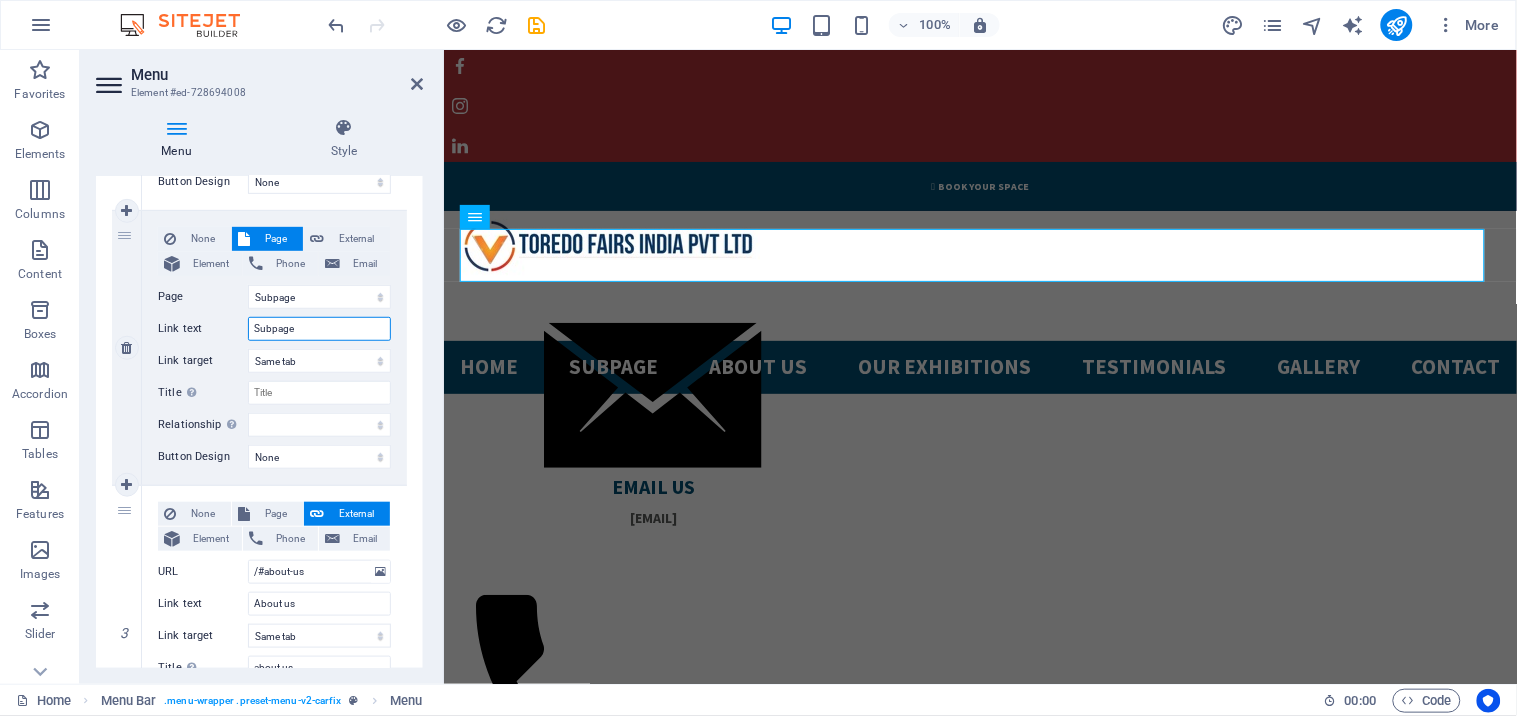 click on "Subpage" at bounding box center (319, 329) 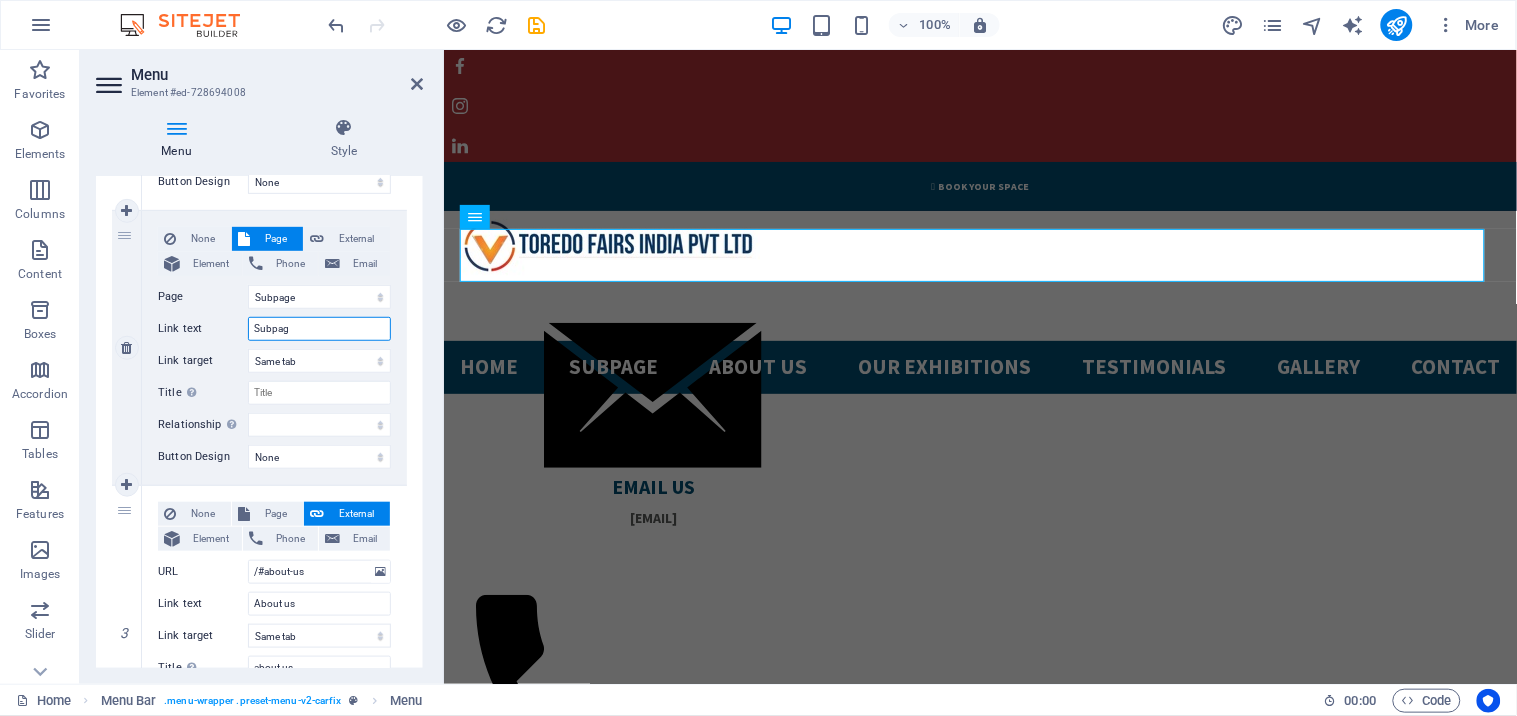 type on "Subpa" 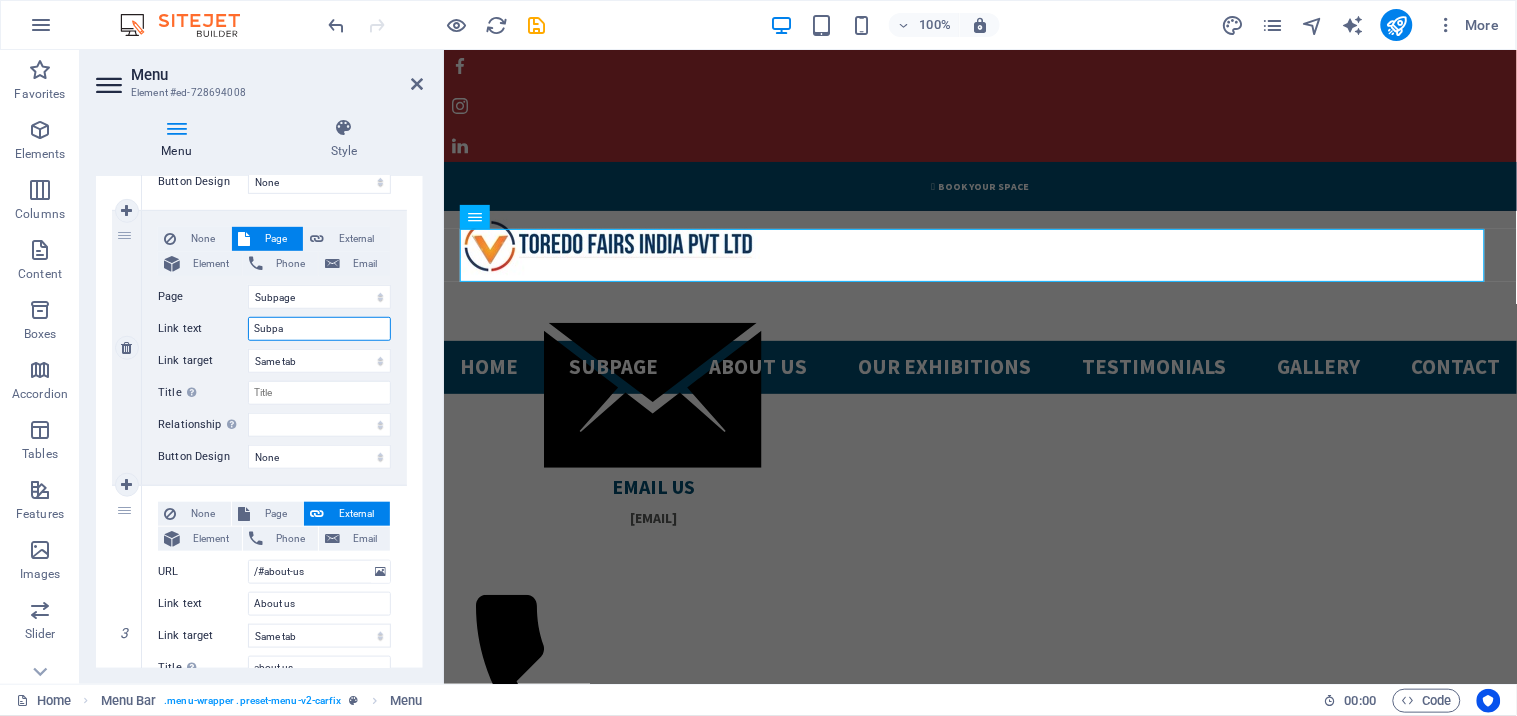 select 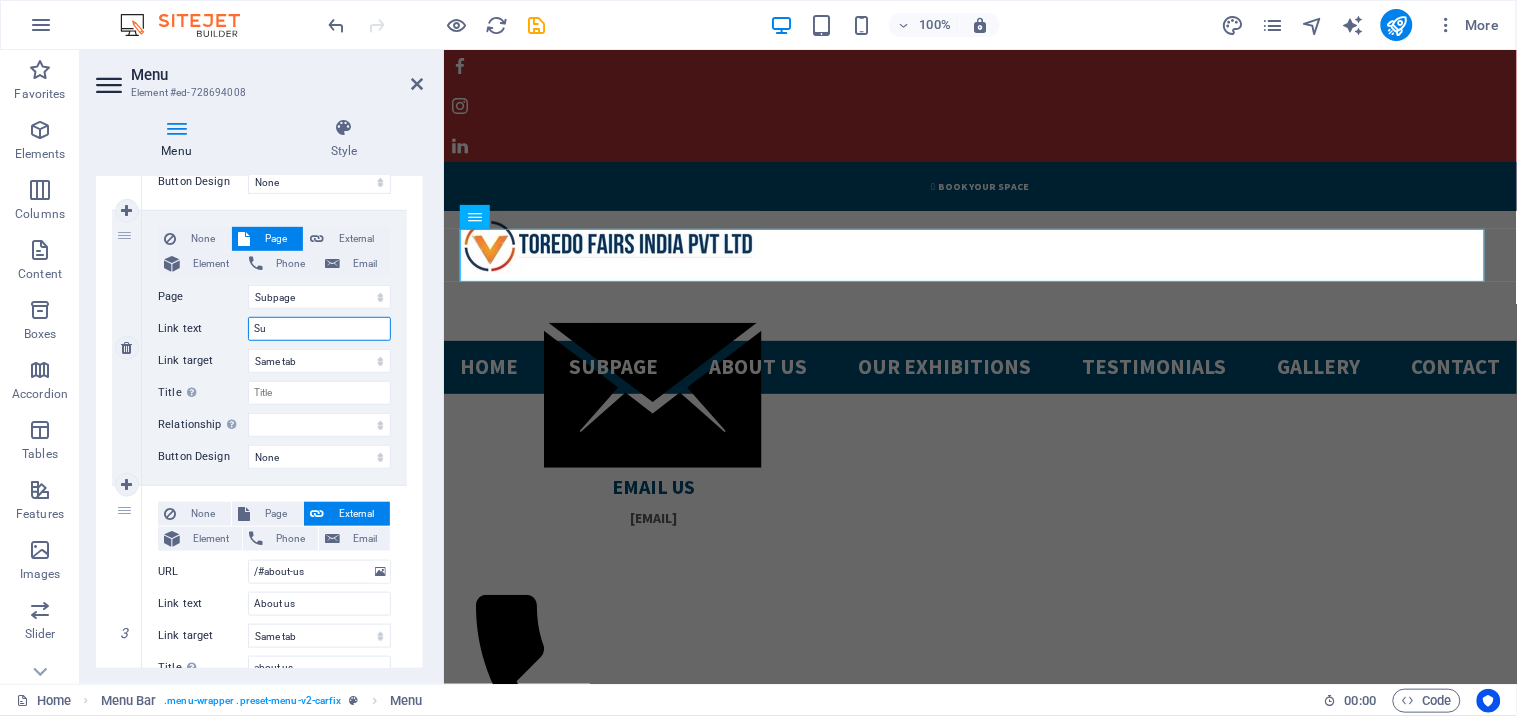 type on "S" 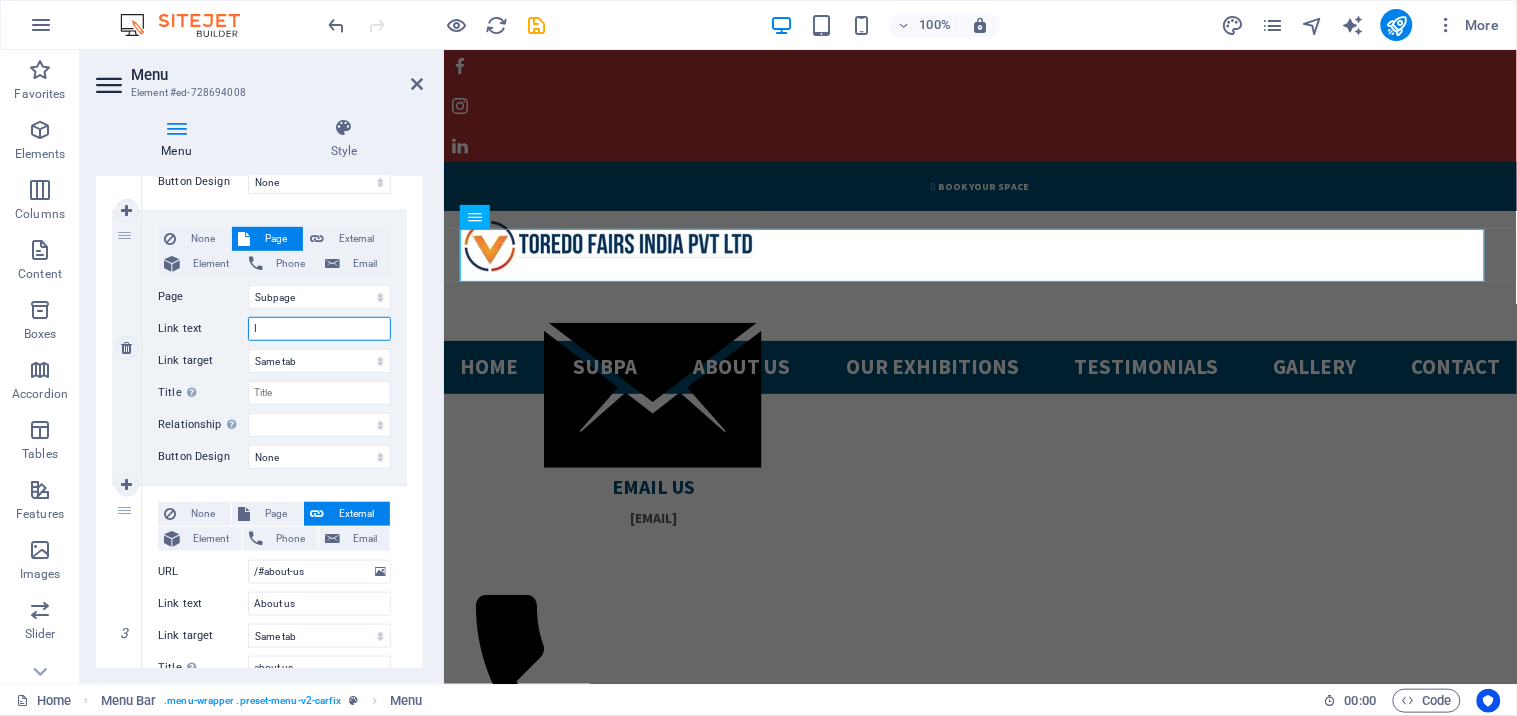 type on "Im" 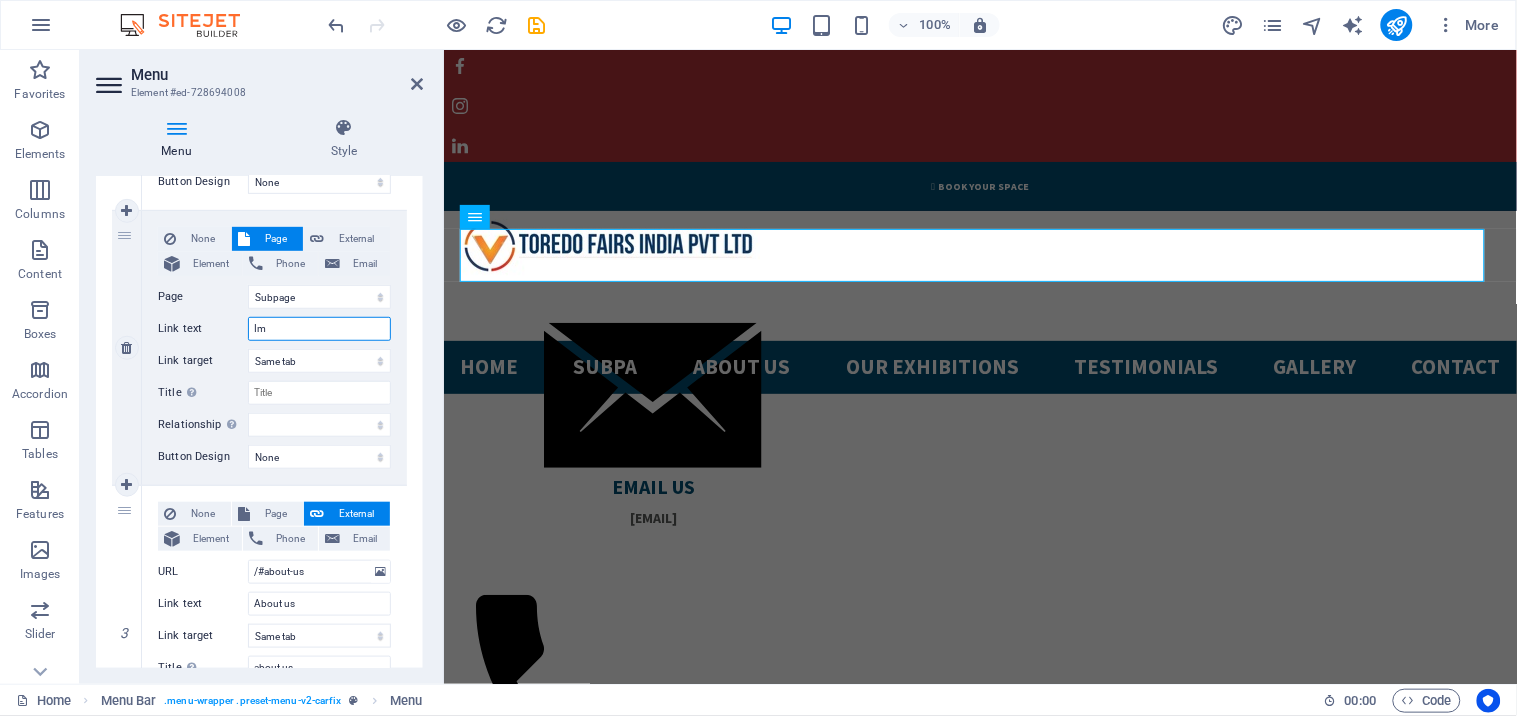 select 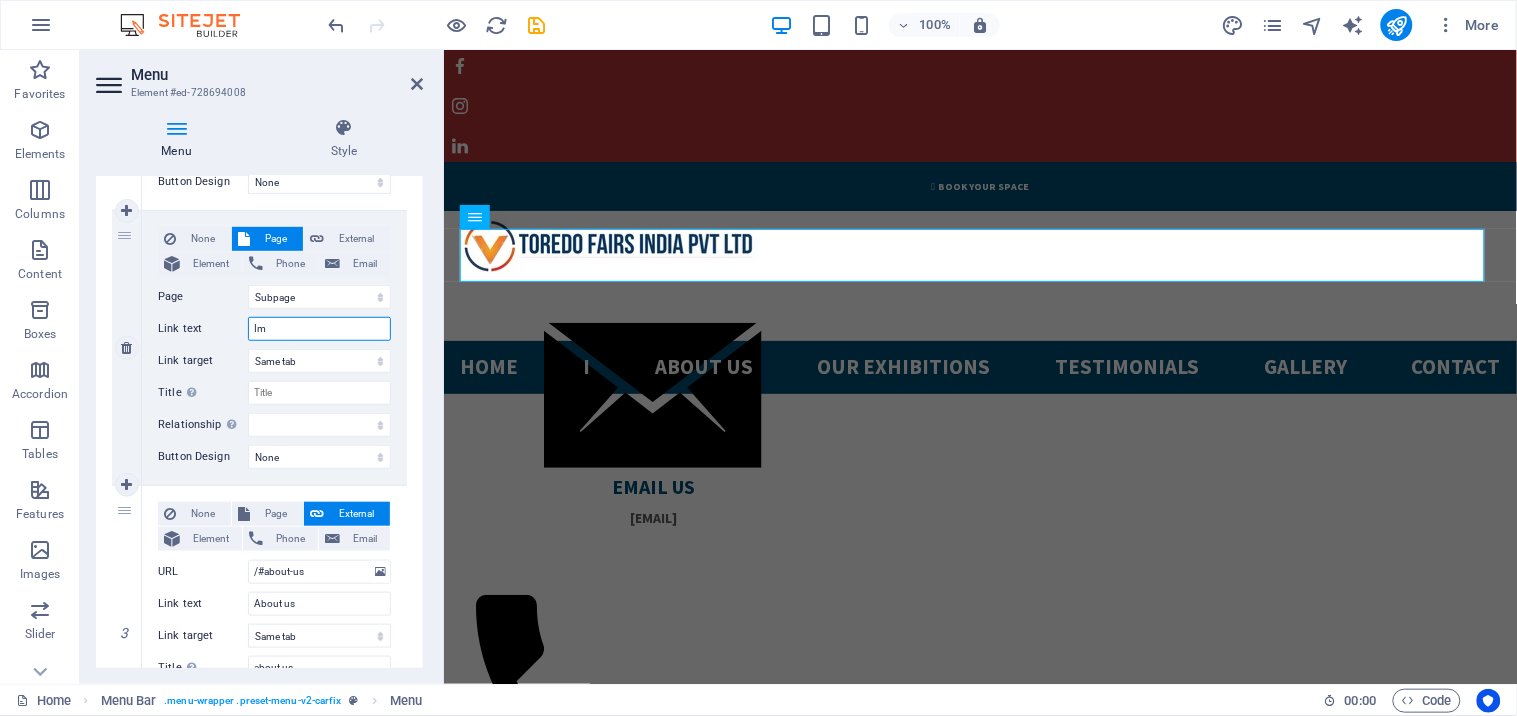 type on "Ims" 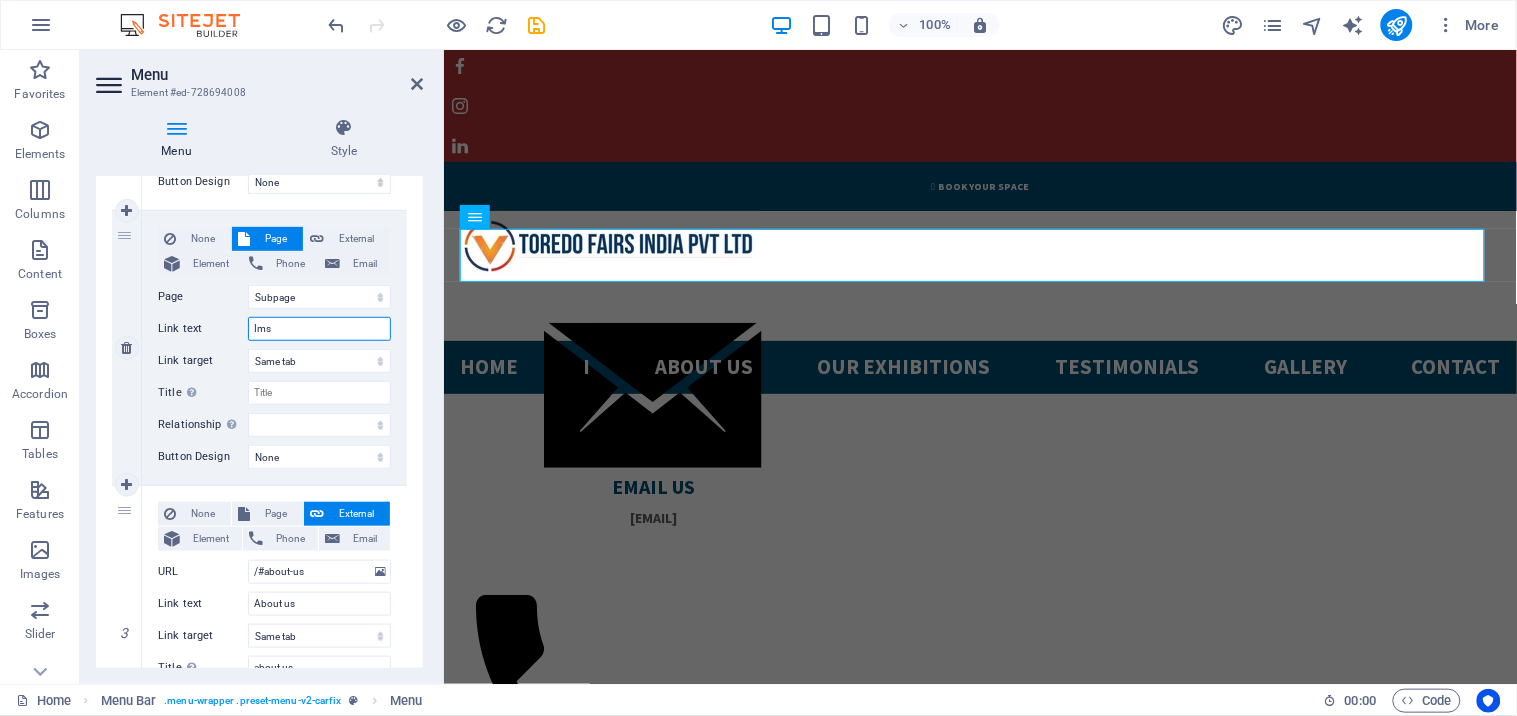 select 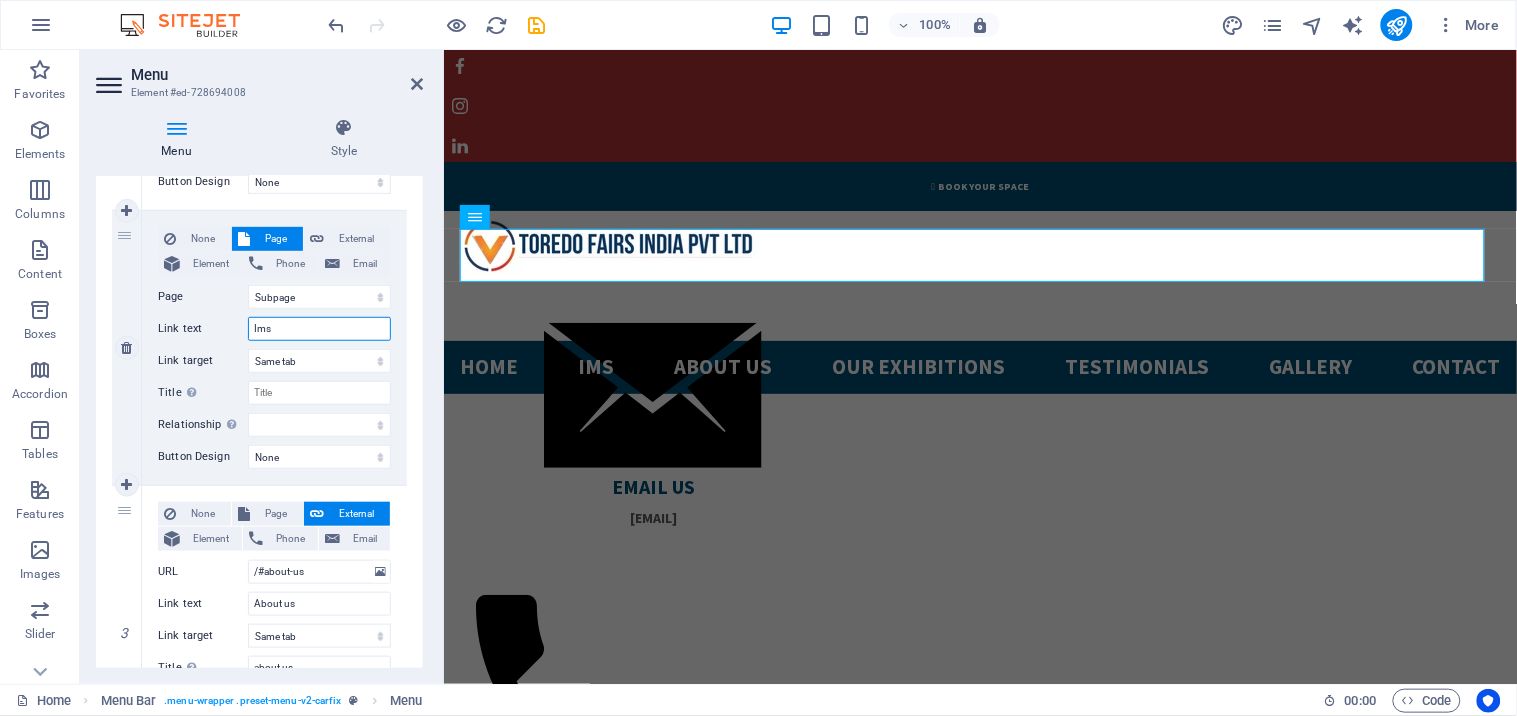 type on "Im" 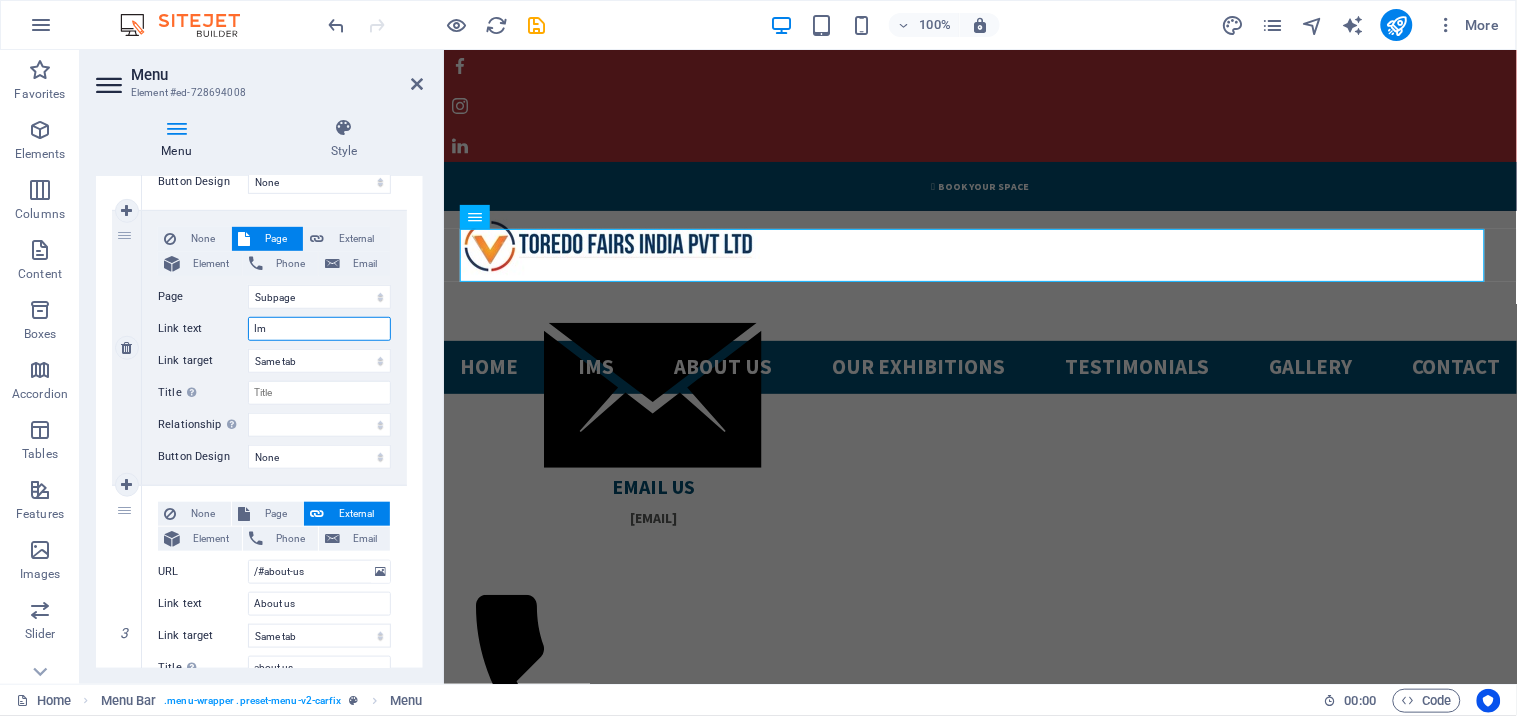 select 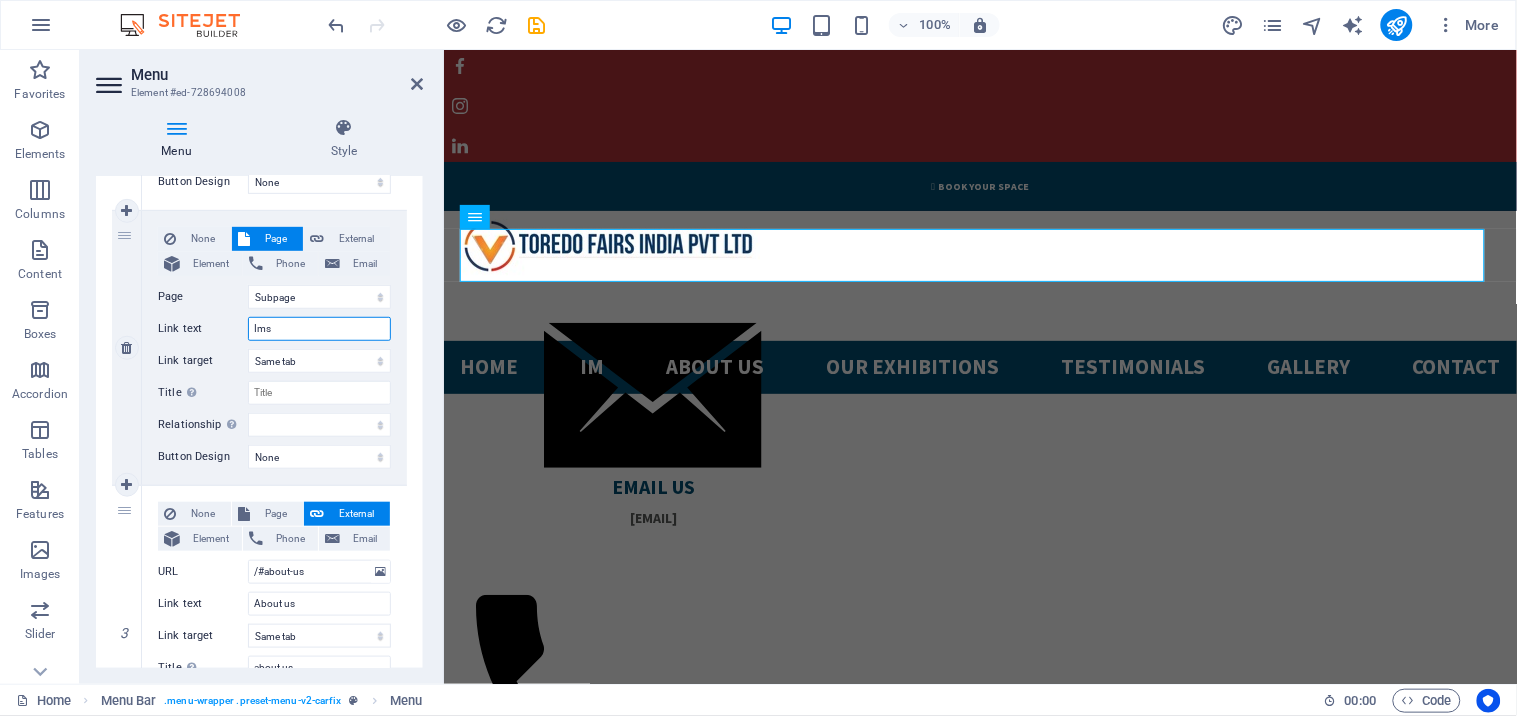 type on "Ims" 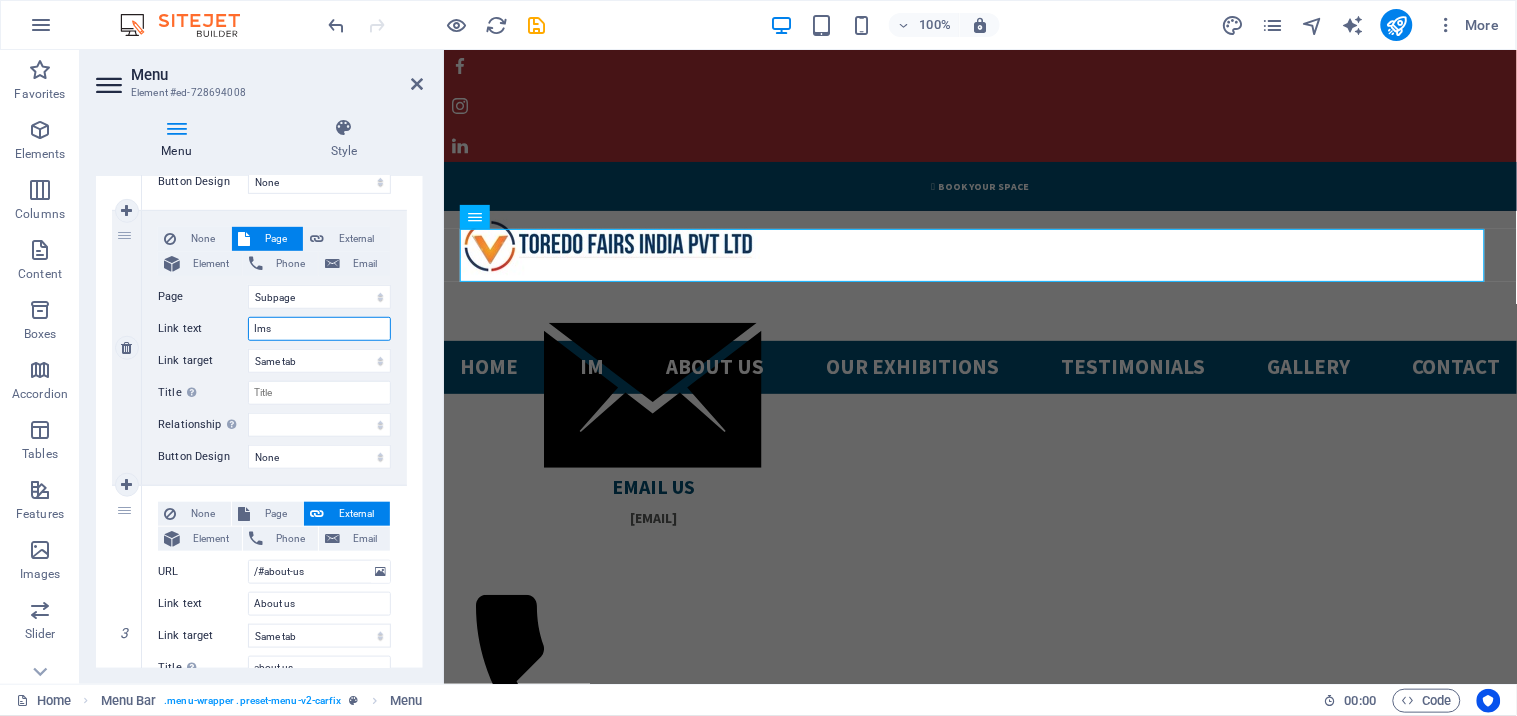 select 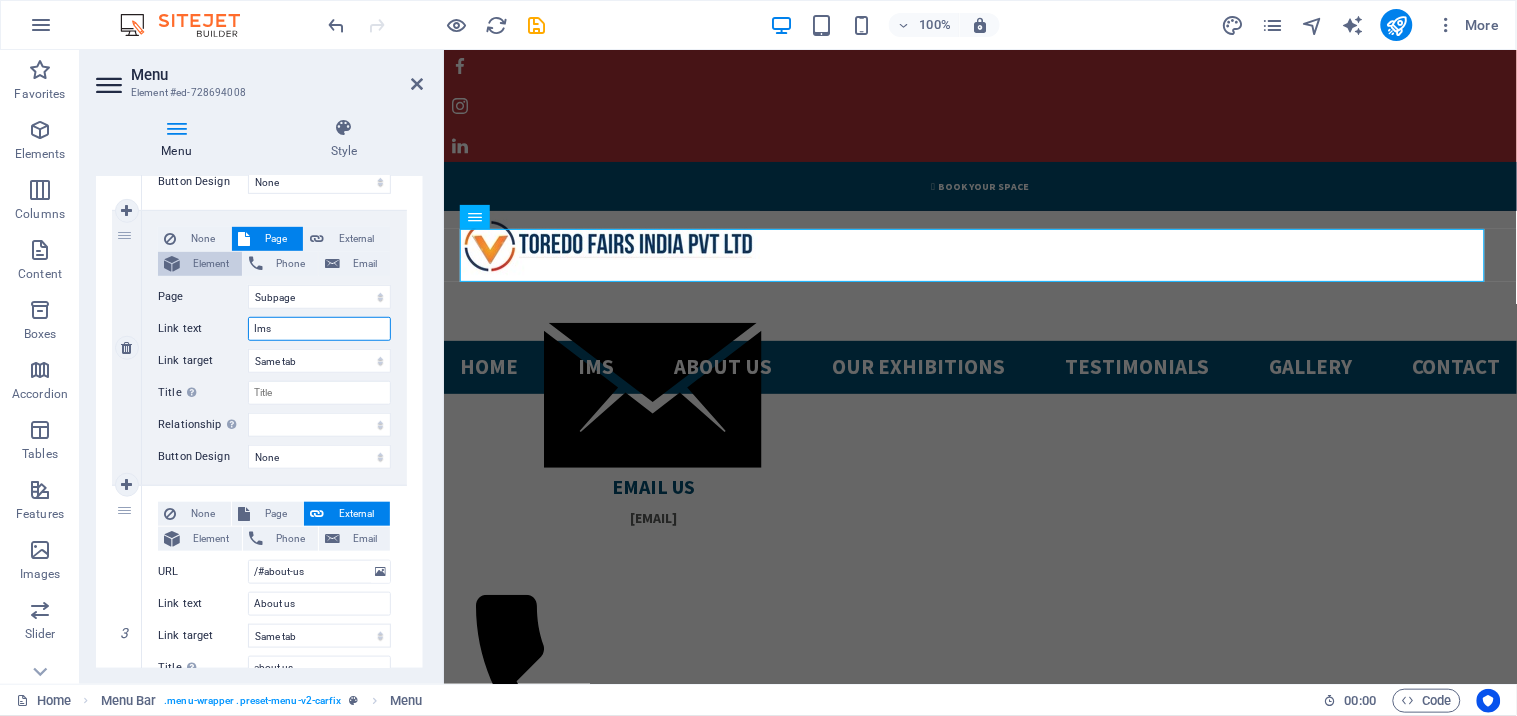 type on "Ims" 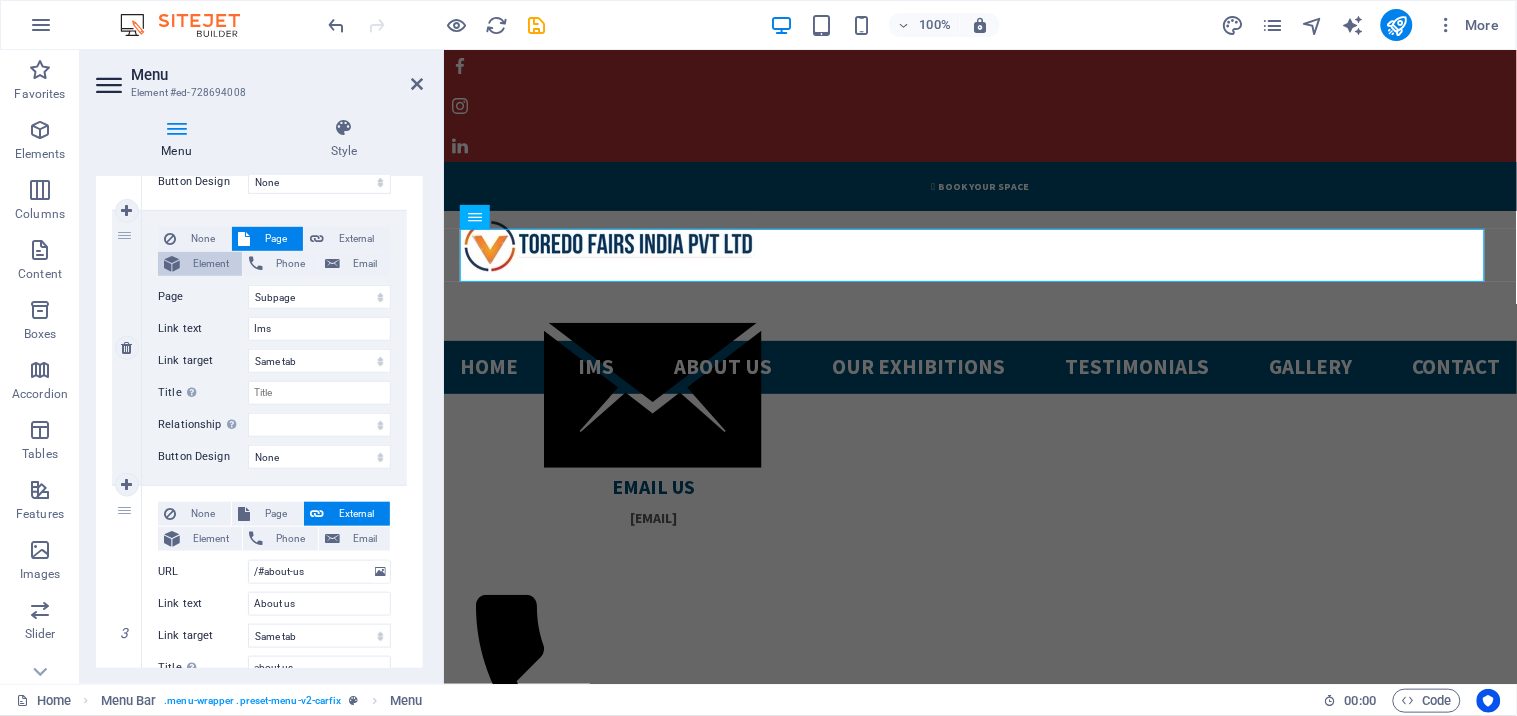 click at bounding box center (172, 264) 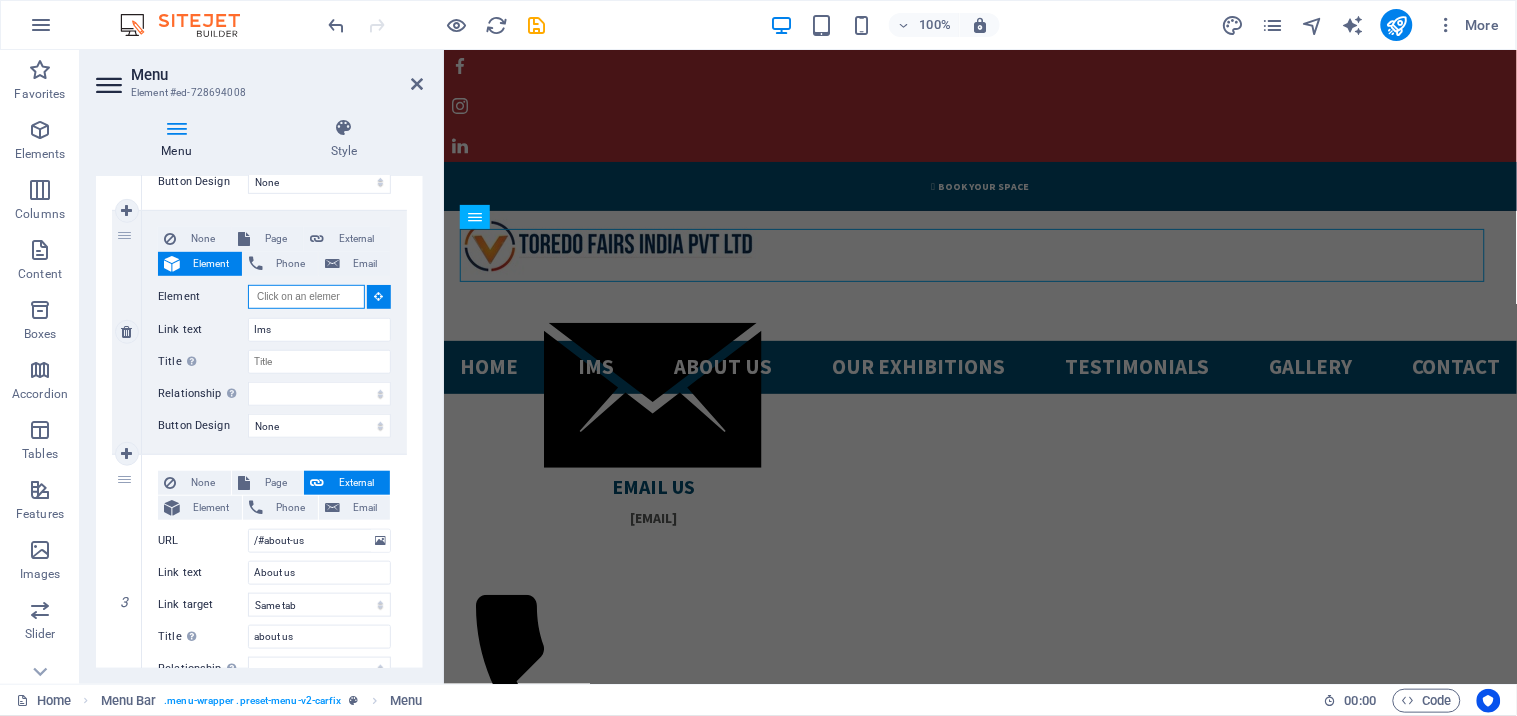 click on "Element" at bounding box center [306, 297] 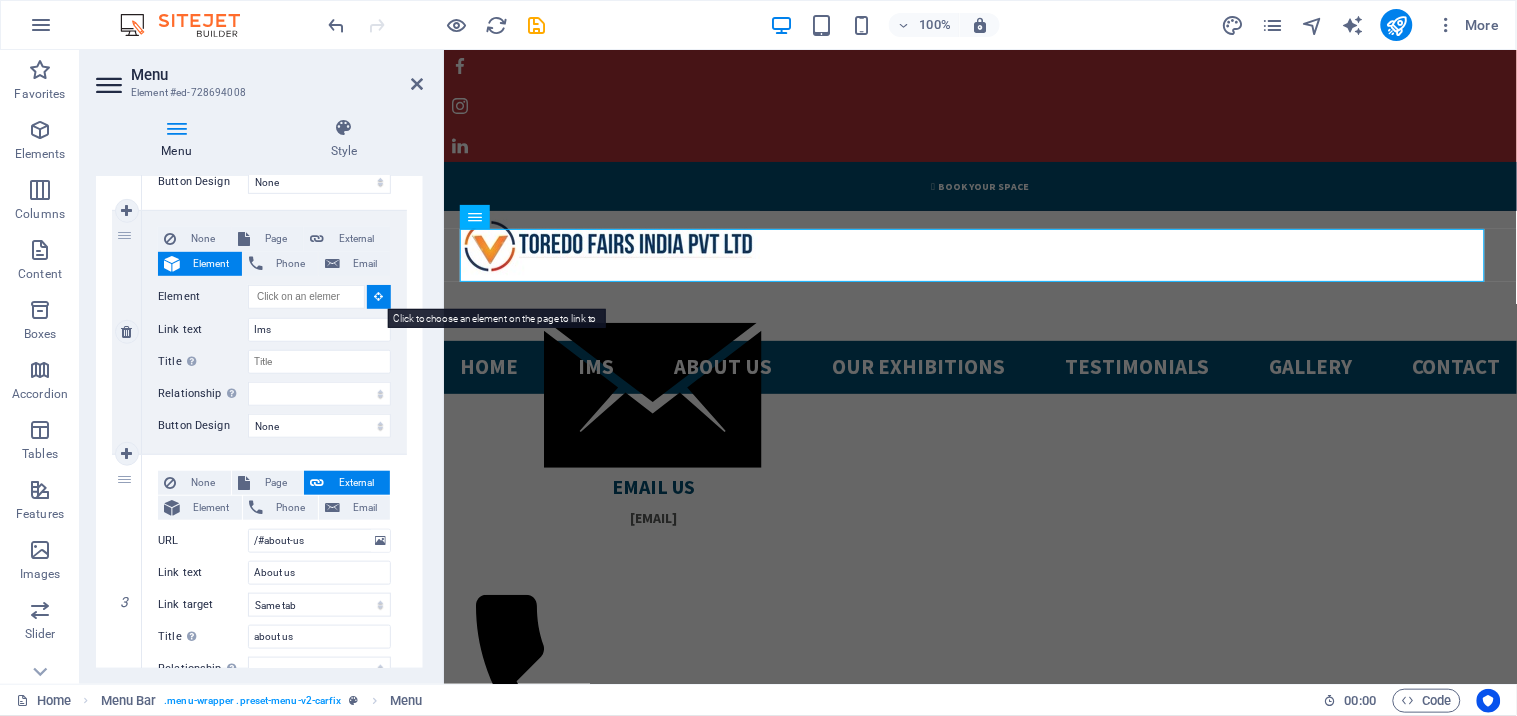 click at bounding box center [379, 297] 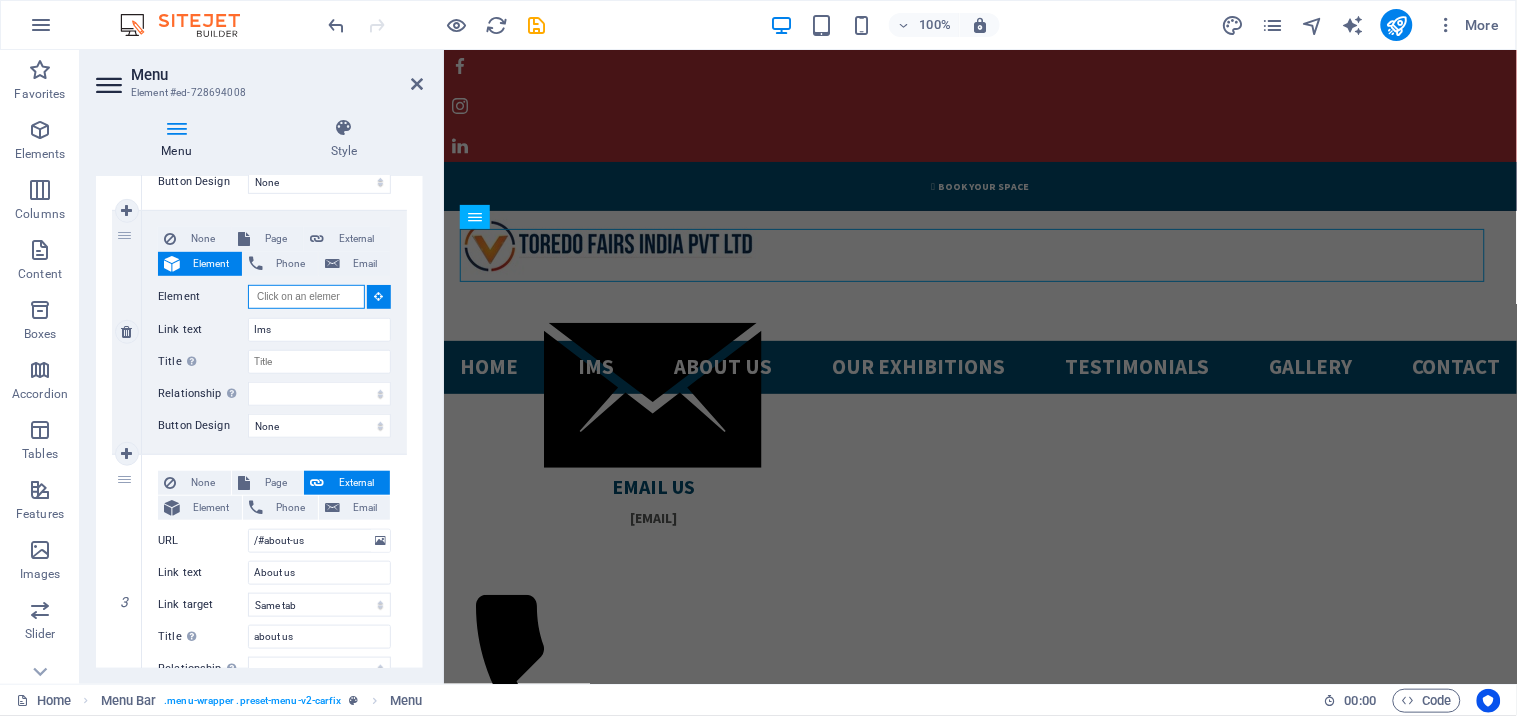 click on "Element" at bounding box center [306, 297] 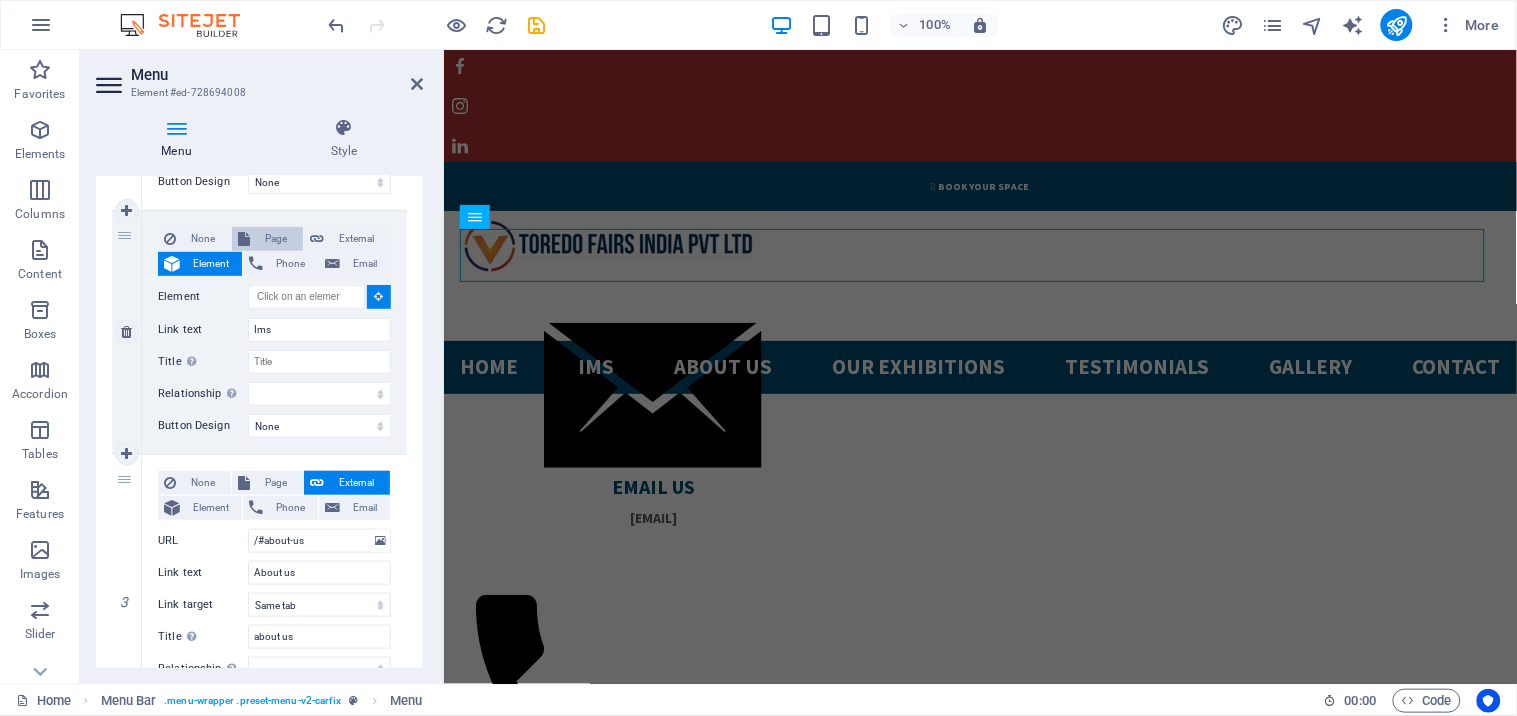 click on "Page" at bounding box center (276, 239) 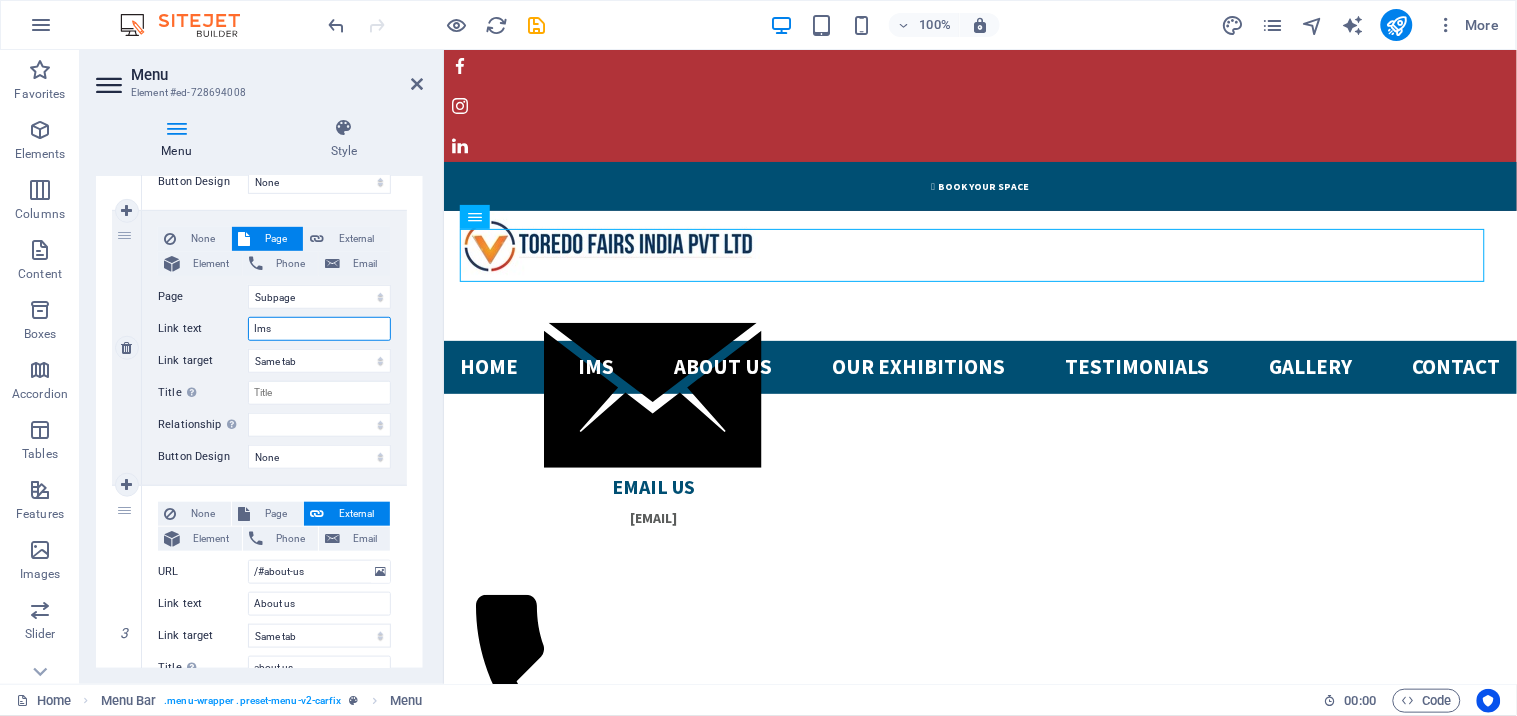 click on "Ims" at bounding box center (319, 329) 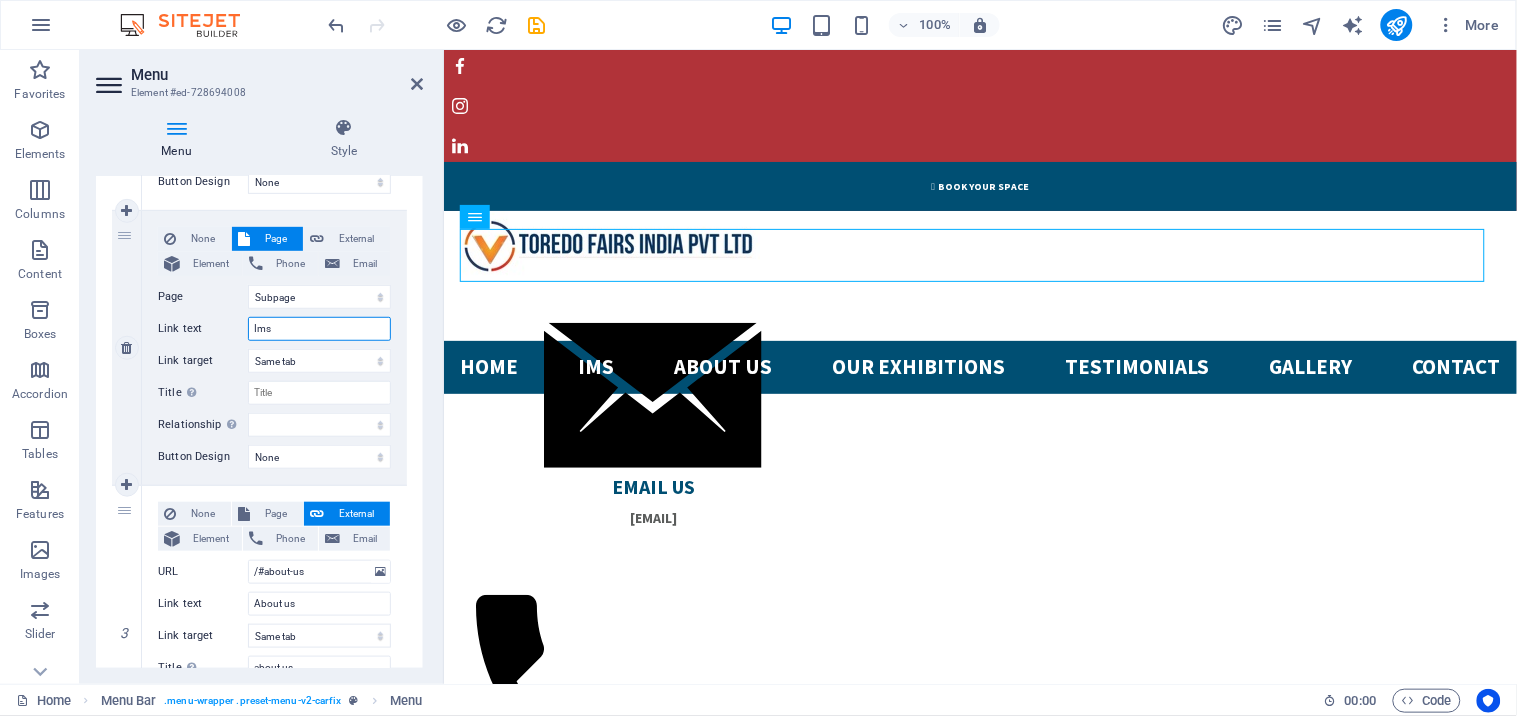 type on "Ims" 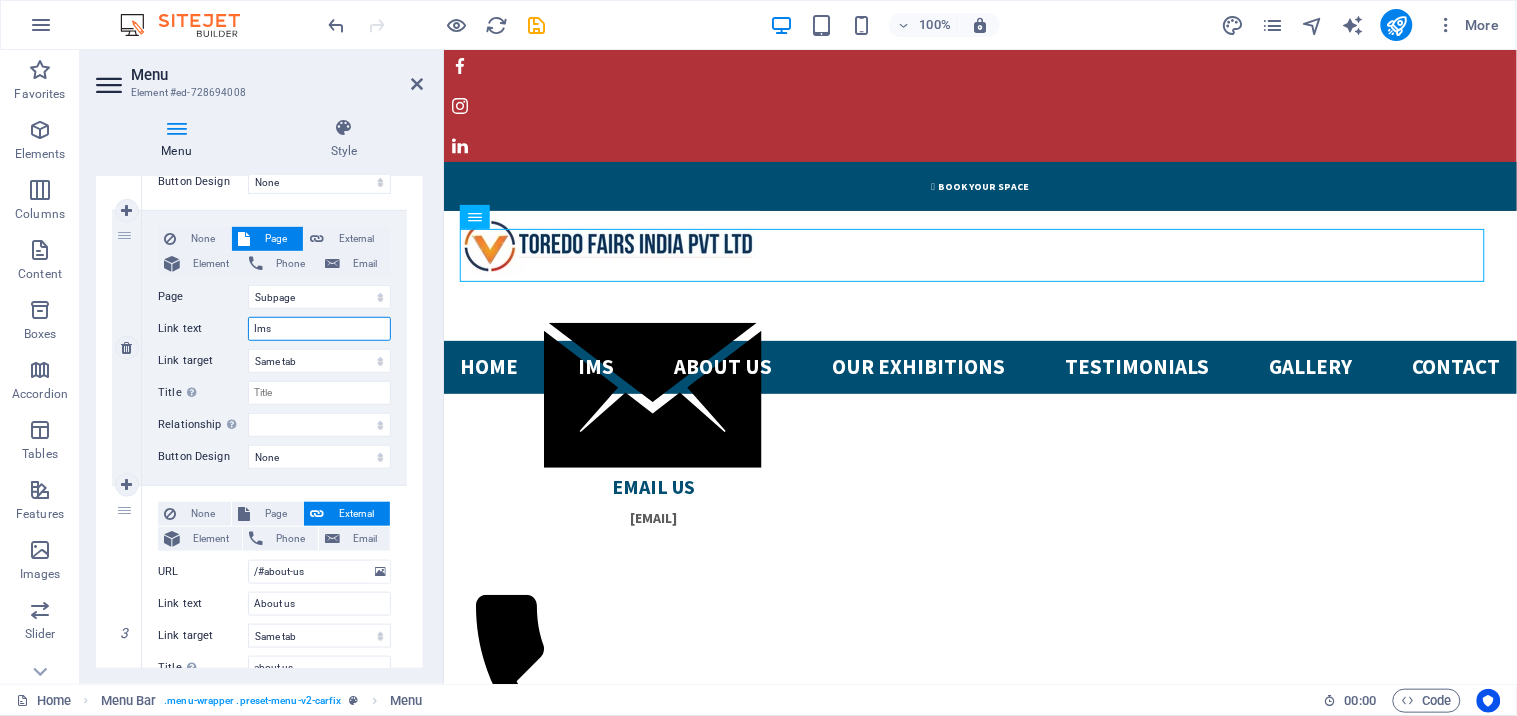 select 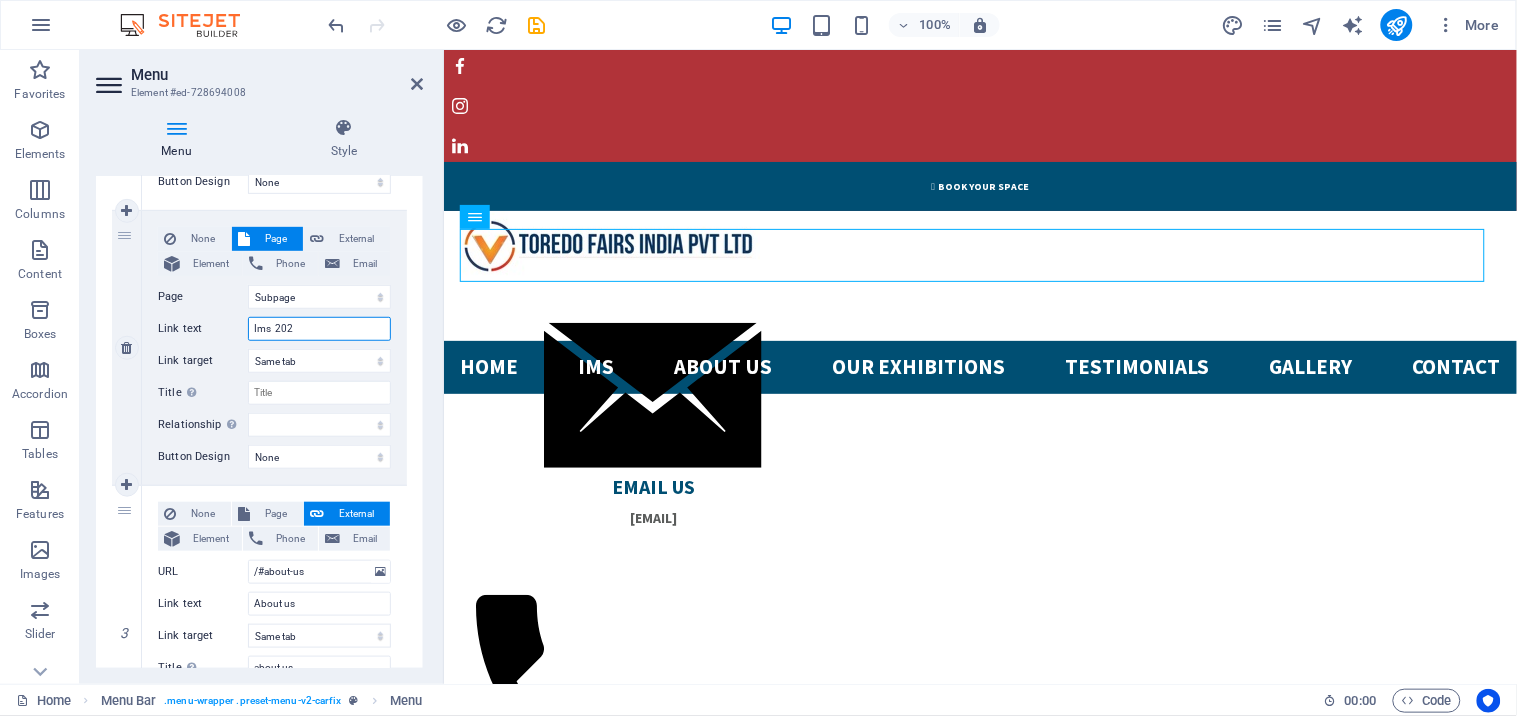 type on "Ims 2025" 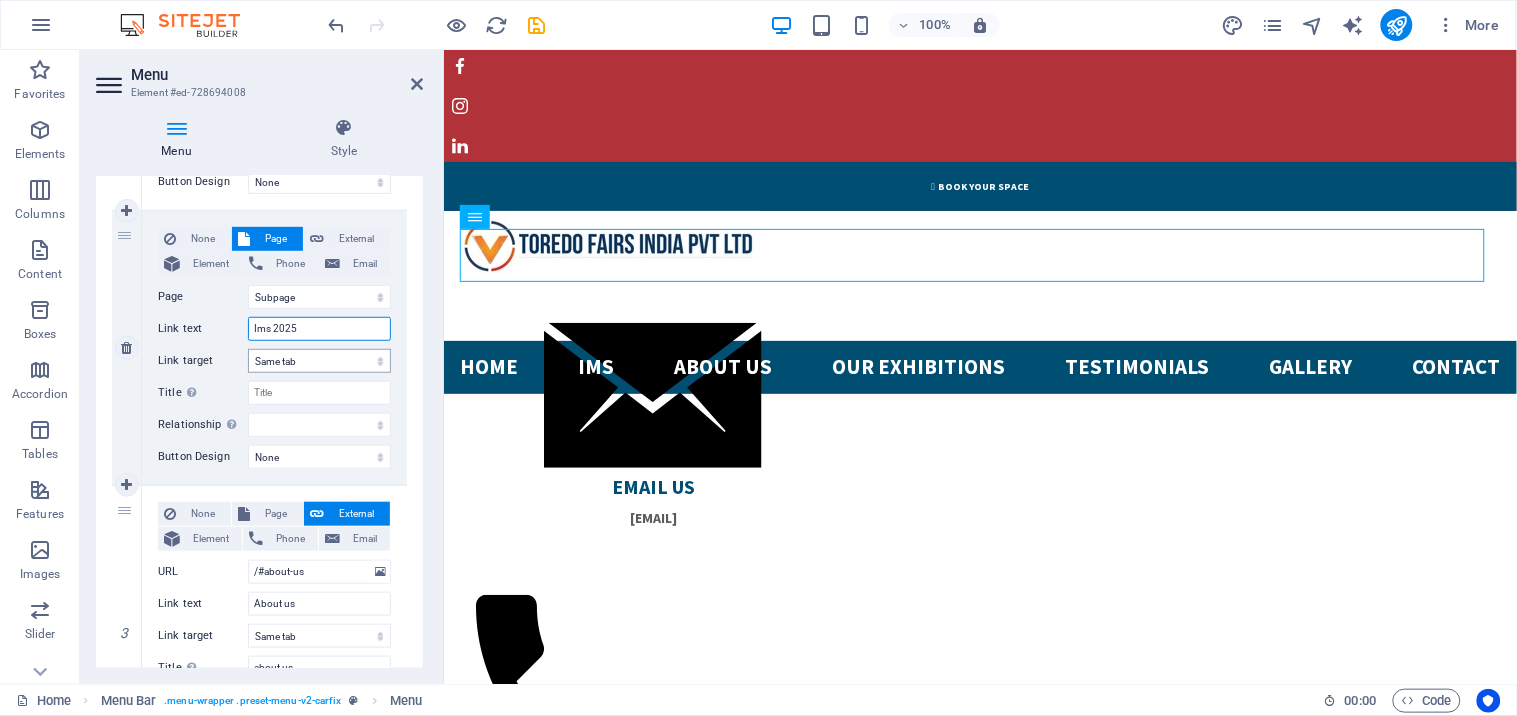 select 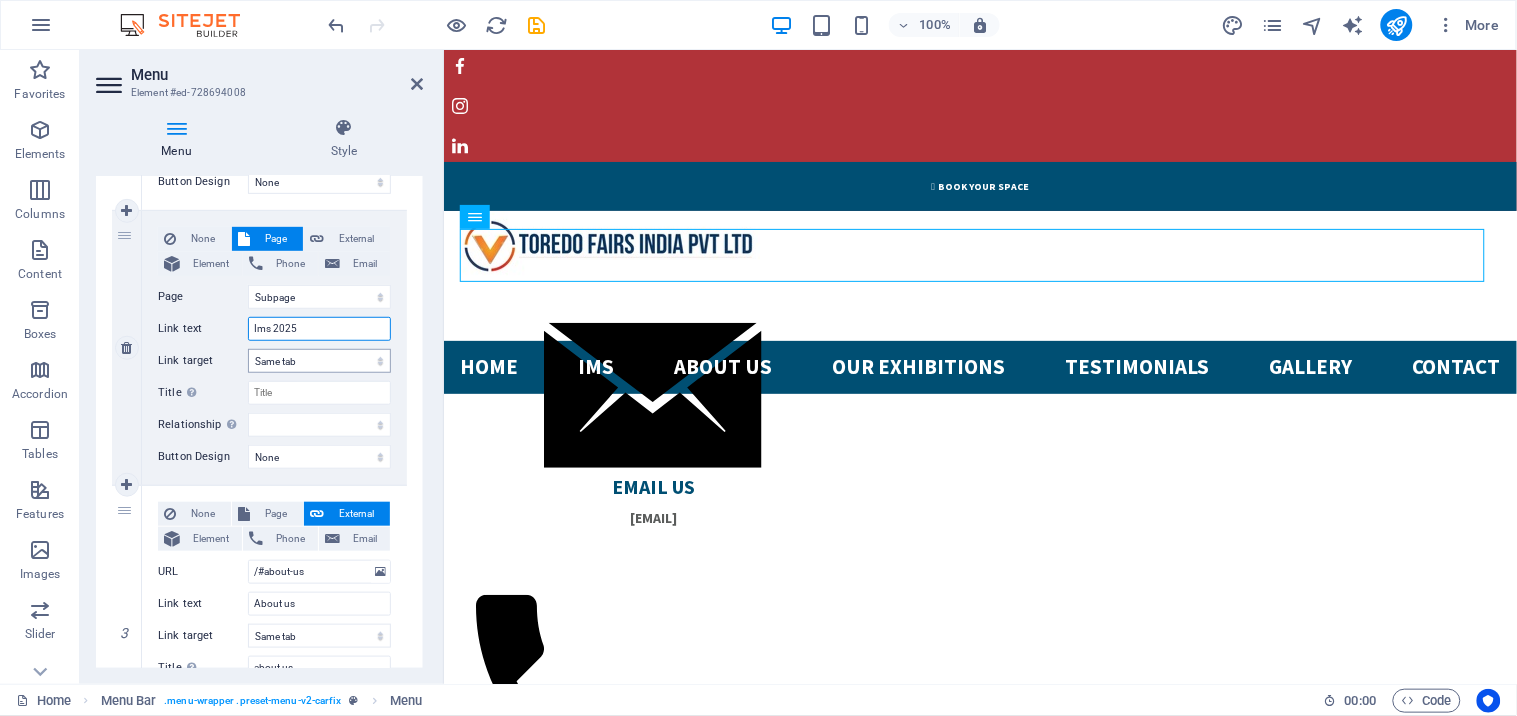 select 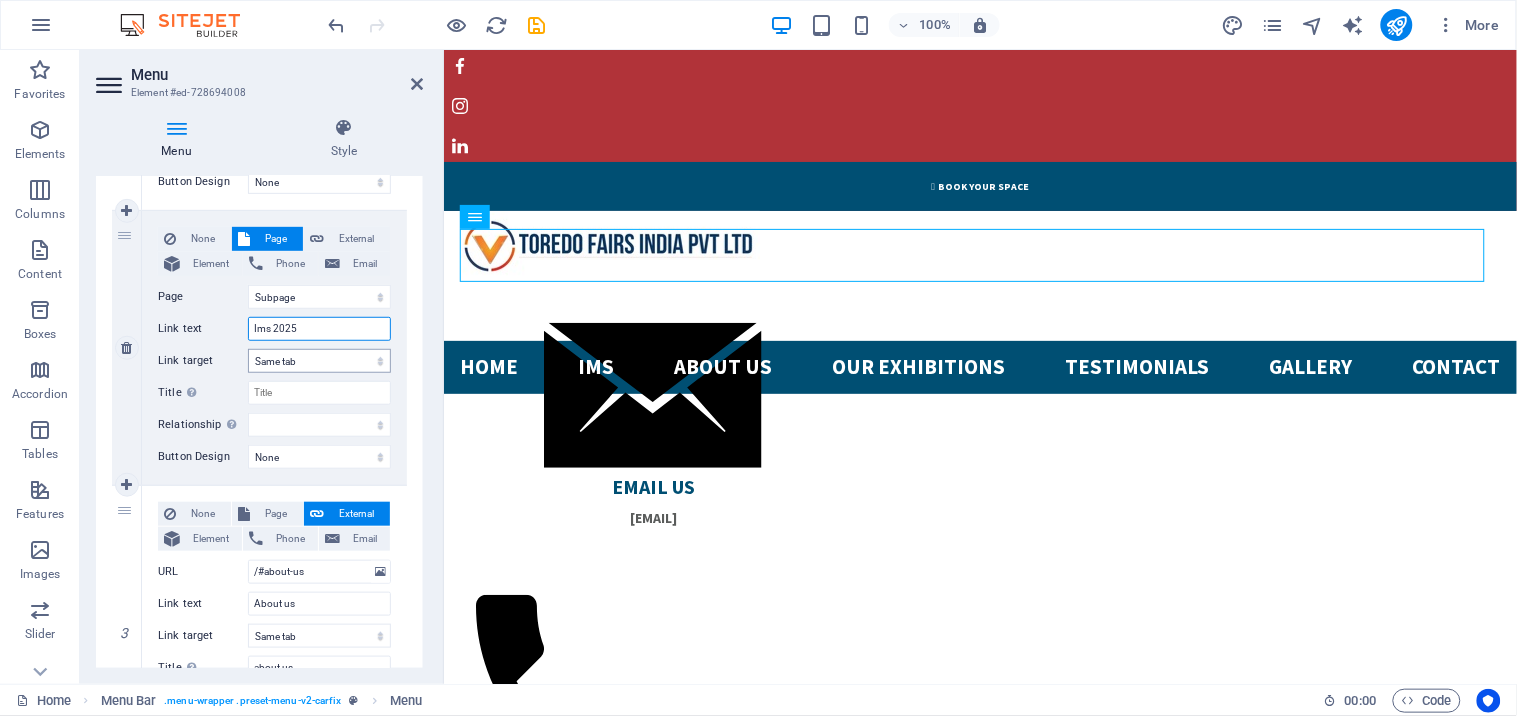 select 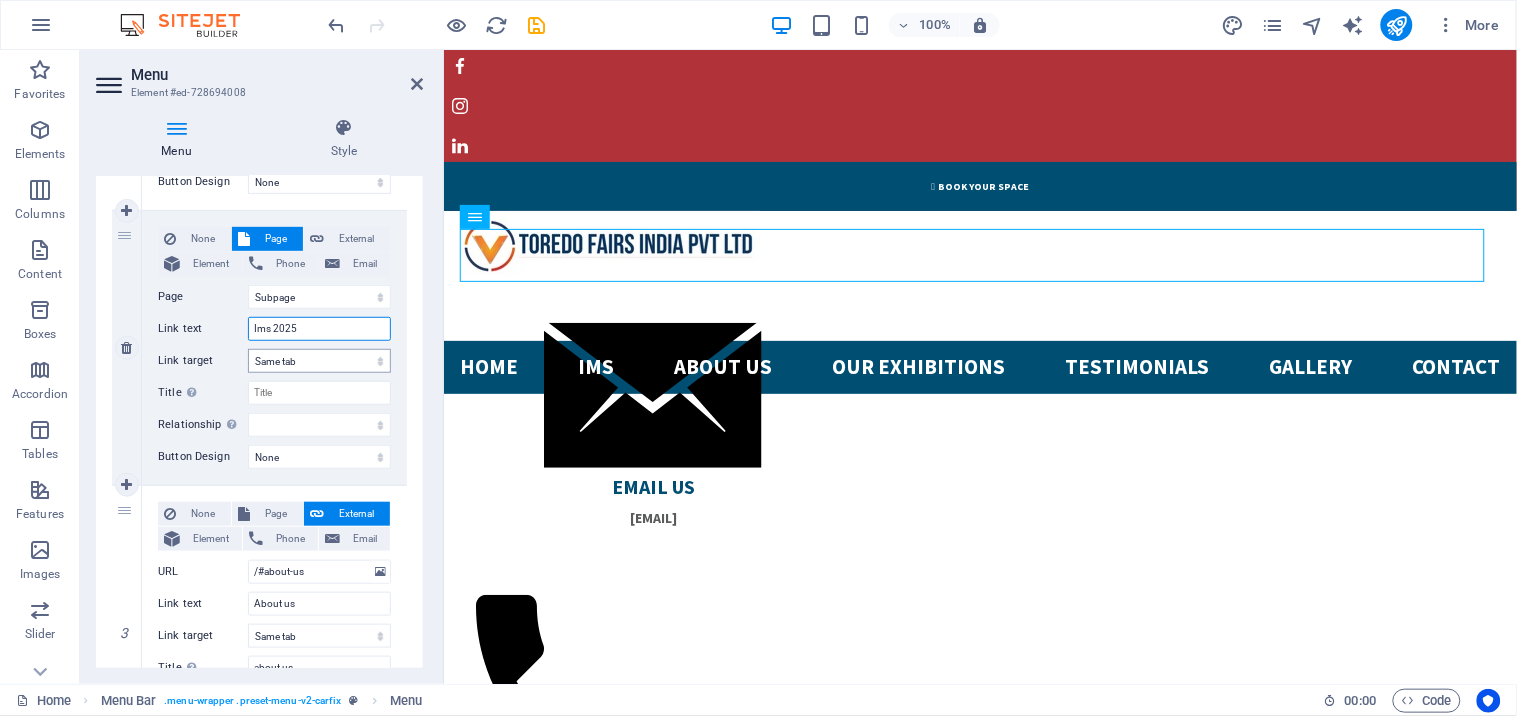 select 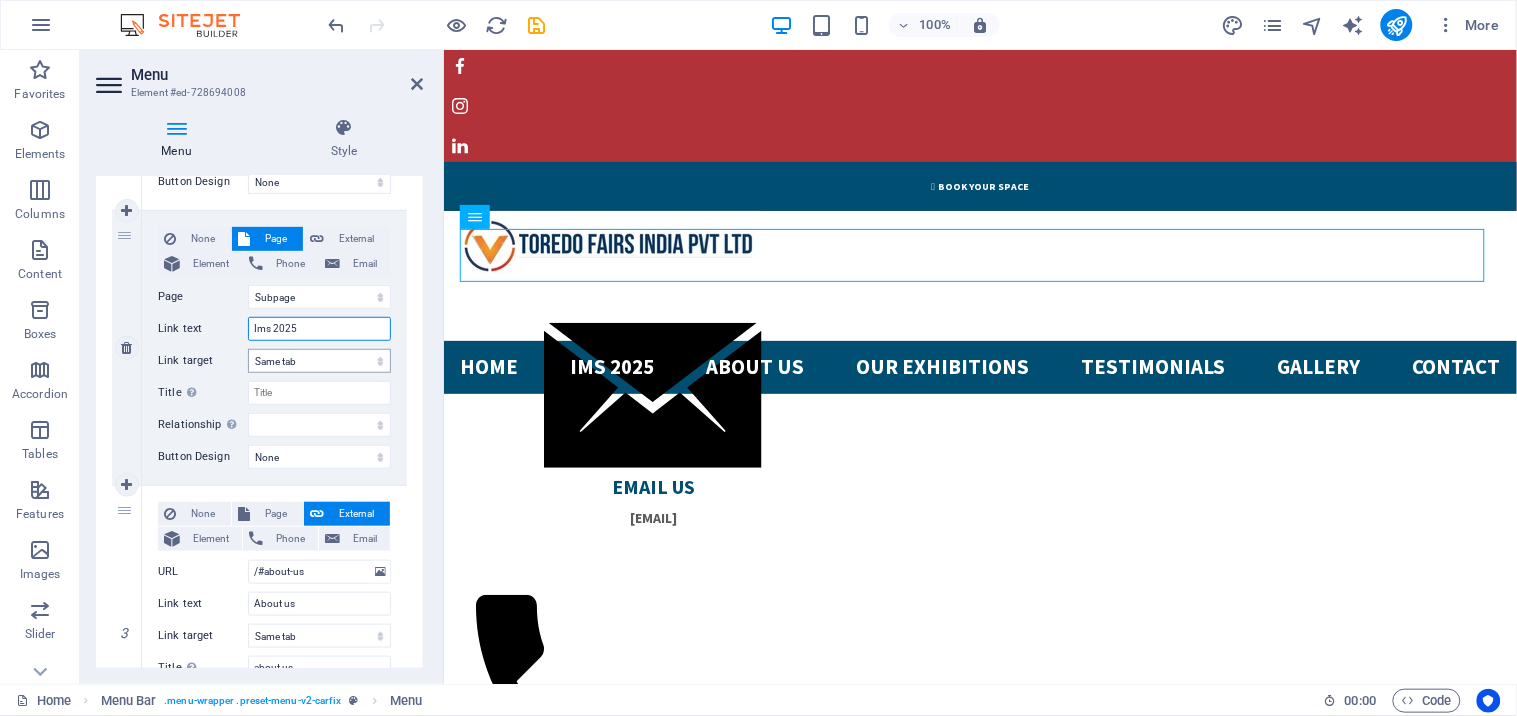 type on "Ims 2025" 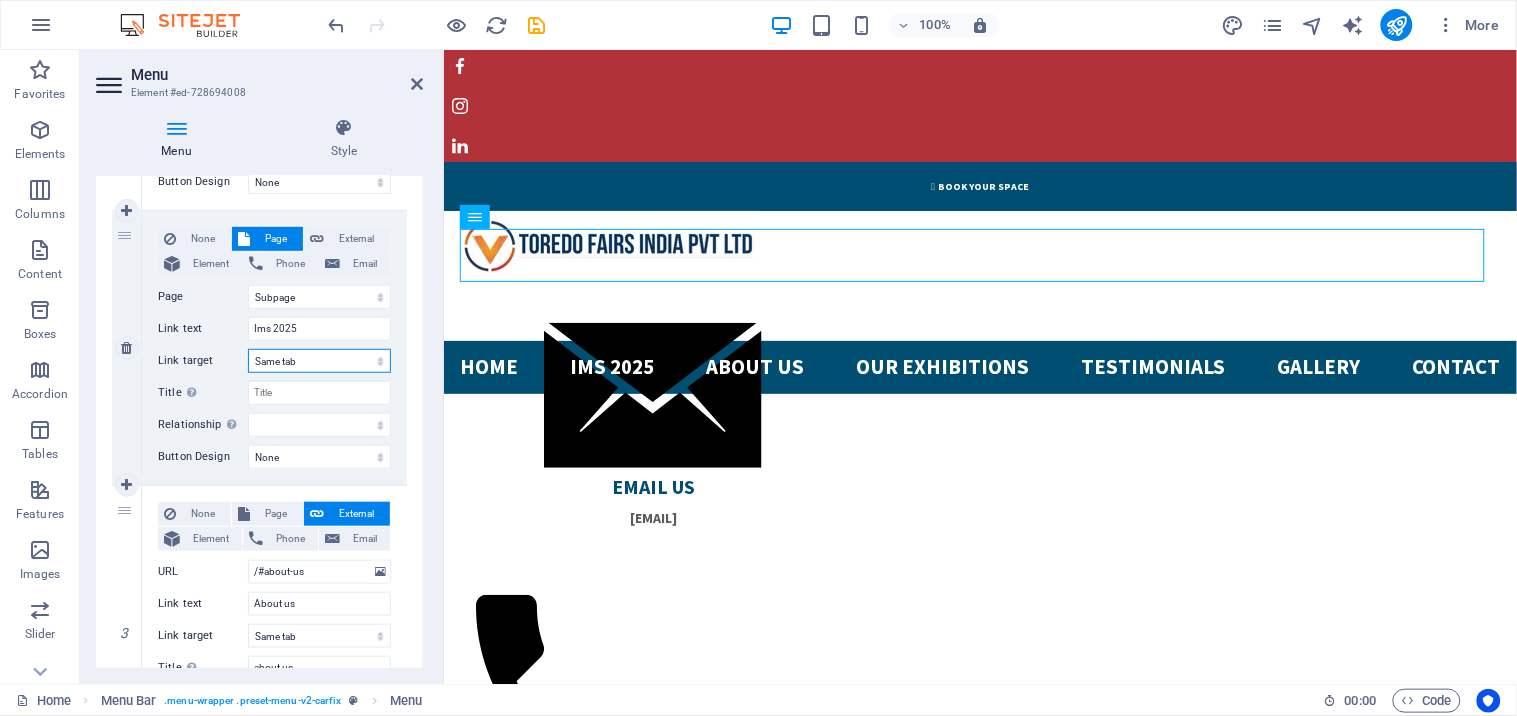click on "New tab Same tab Overlay" at bounding box center (319, 361) 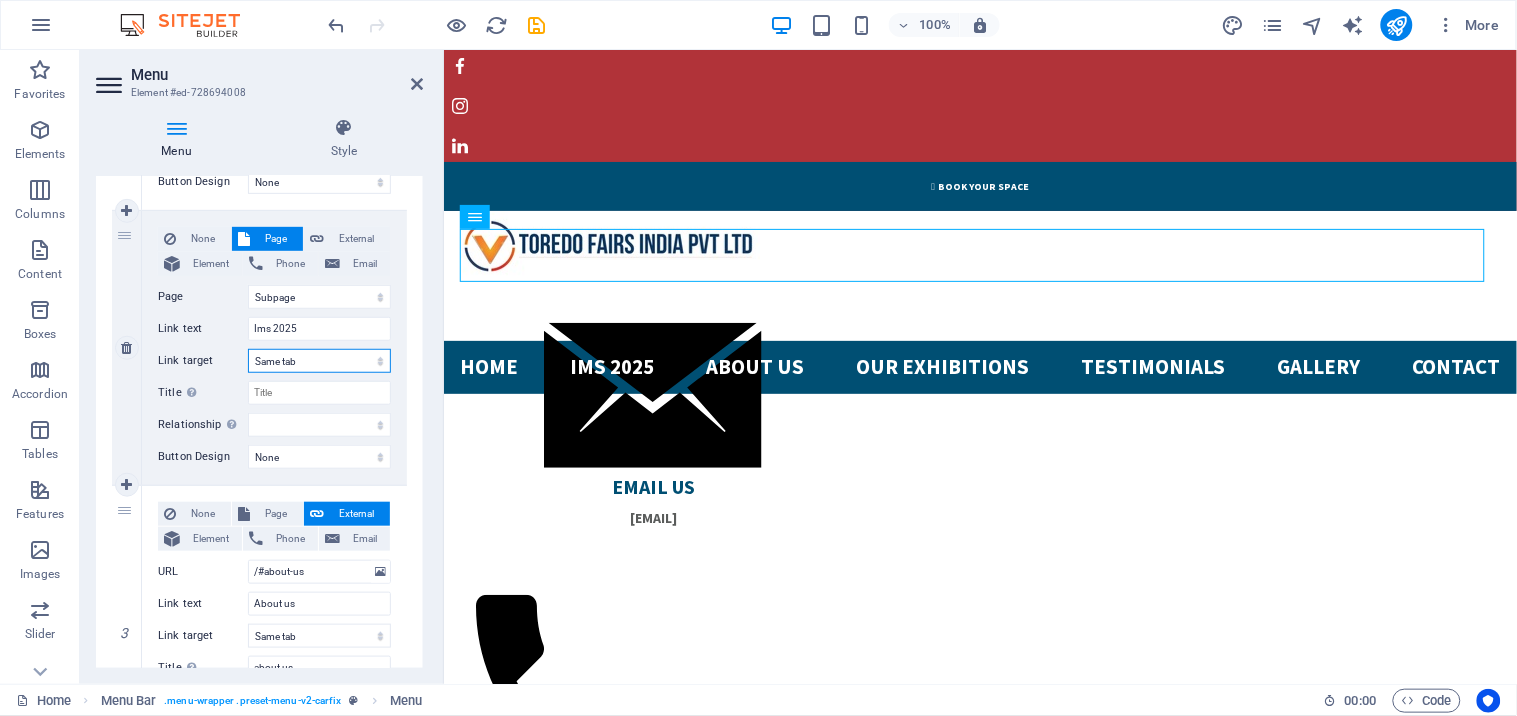 select on "blank" 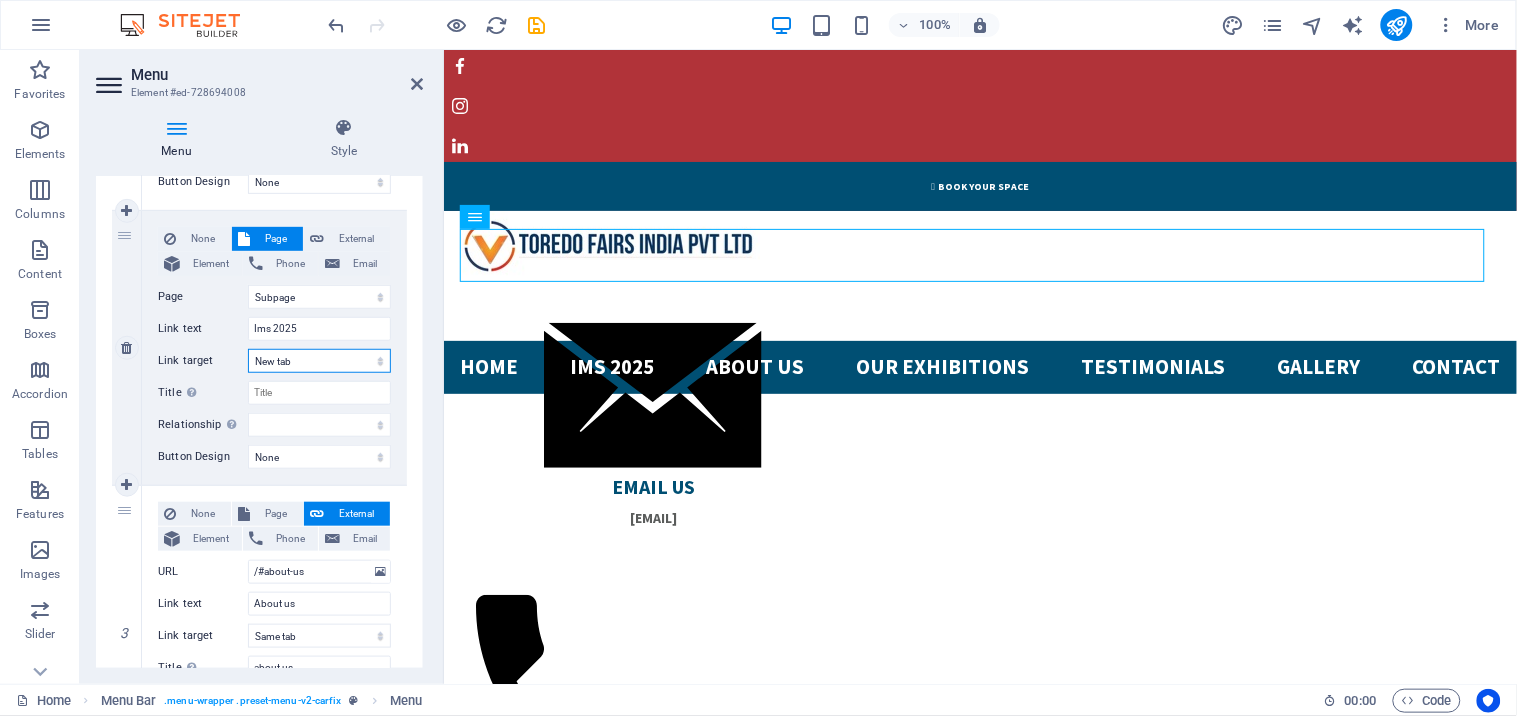 click on "New tab Same tab Overlay" at bounding box center [319, 361] 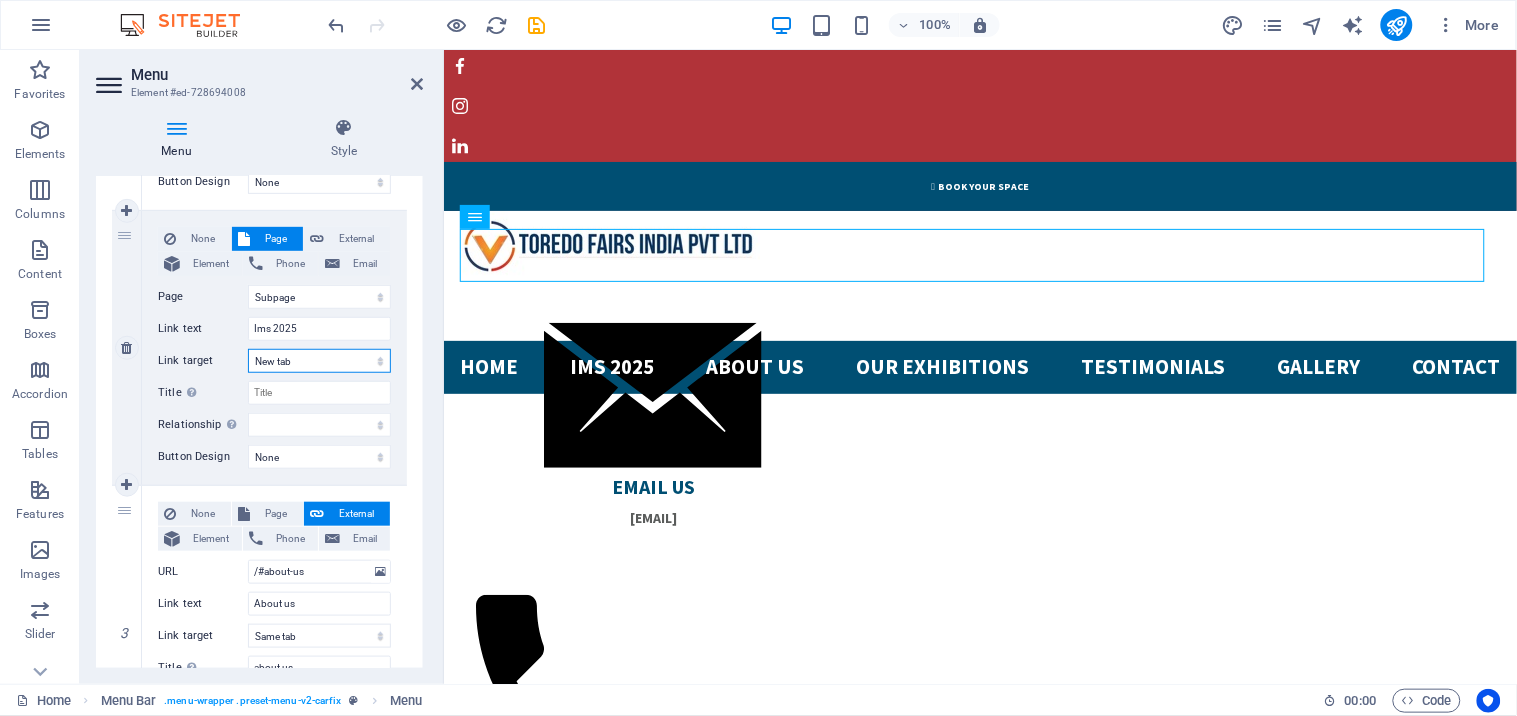 select 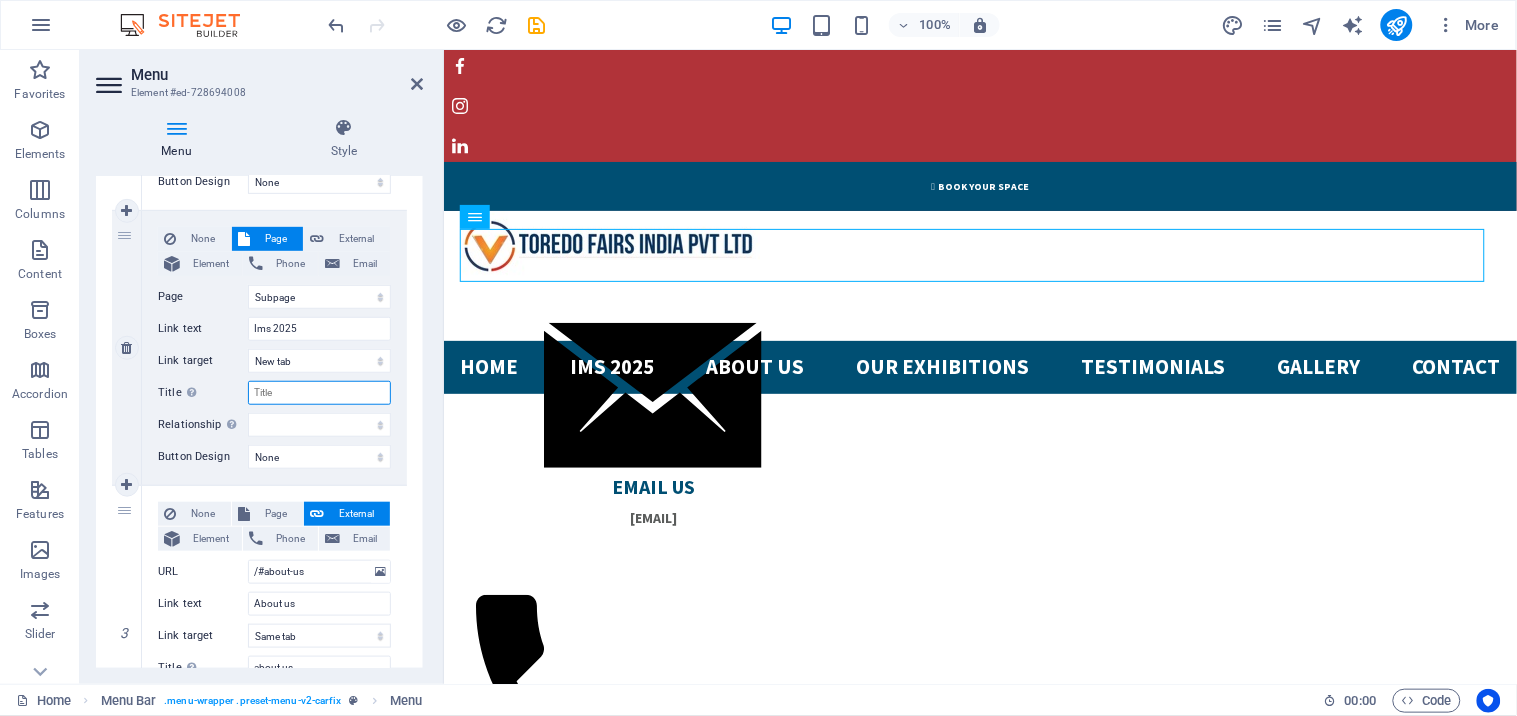 click on "Title Additional link description, should not be the same as the link text. The title is most often shown as a tooltip text when the mouse moves over the element. Leave empty if uncertain." at bounding box center [319, 393] 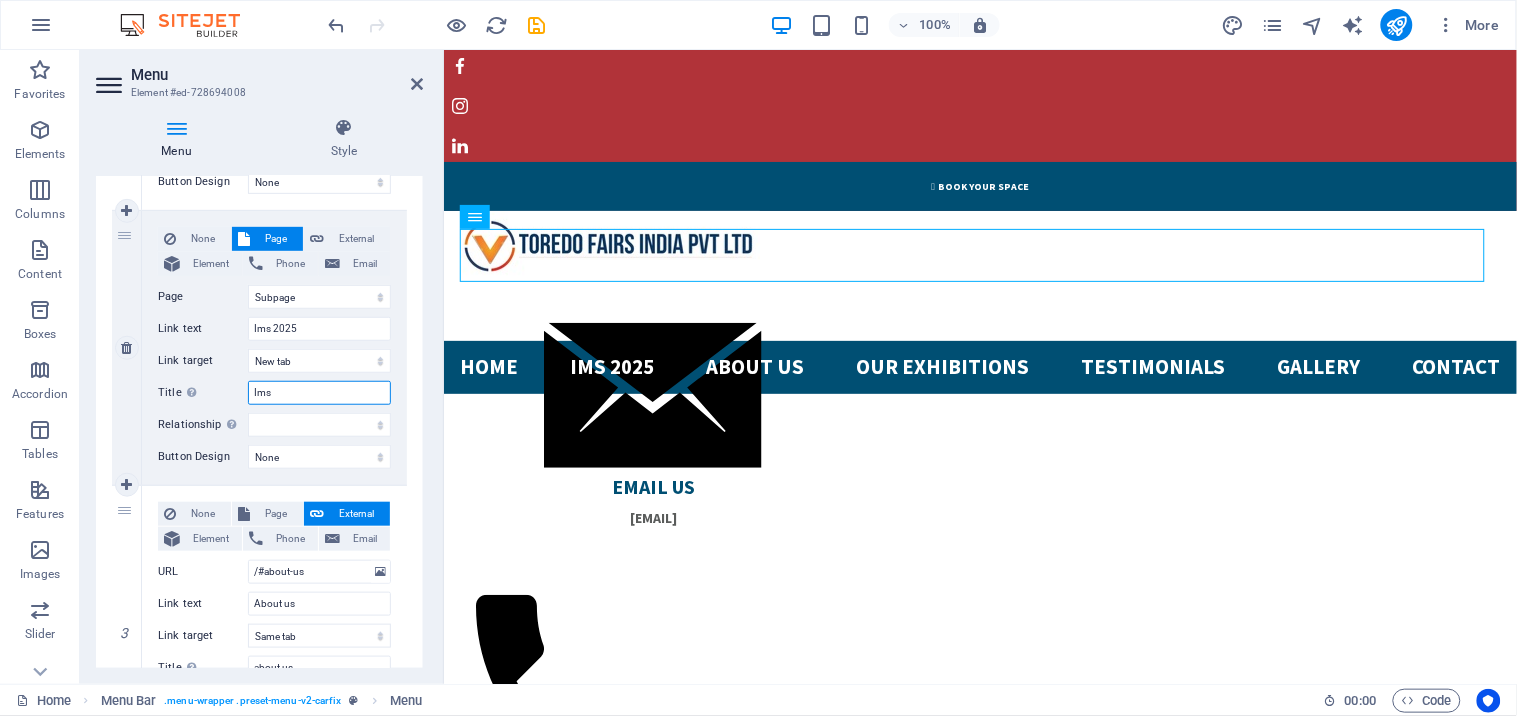 type on "Ims" 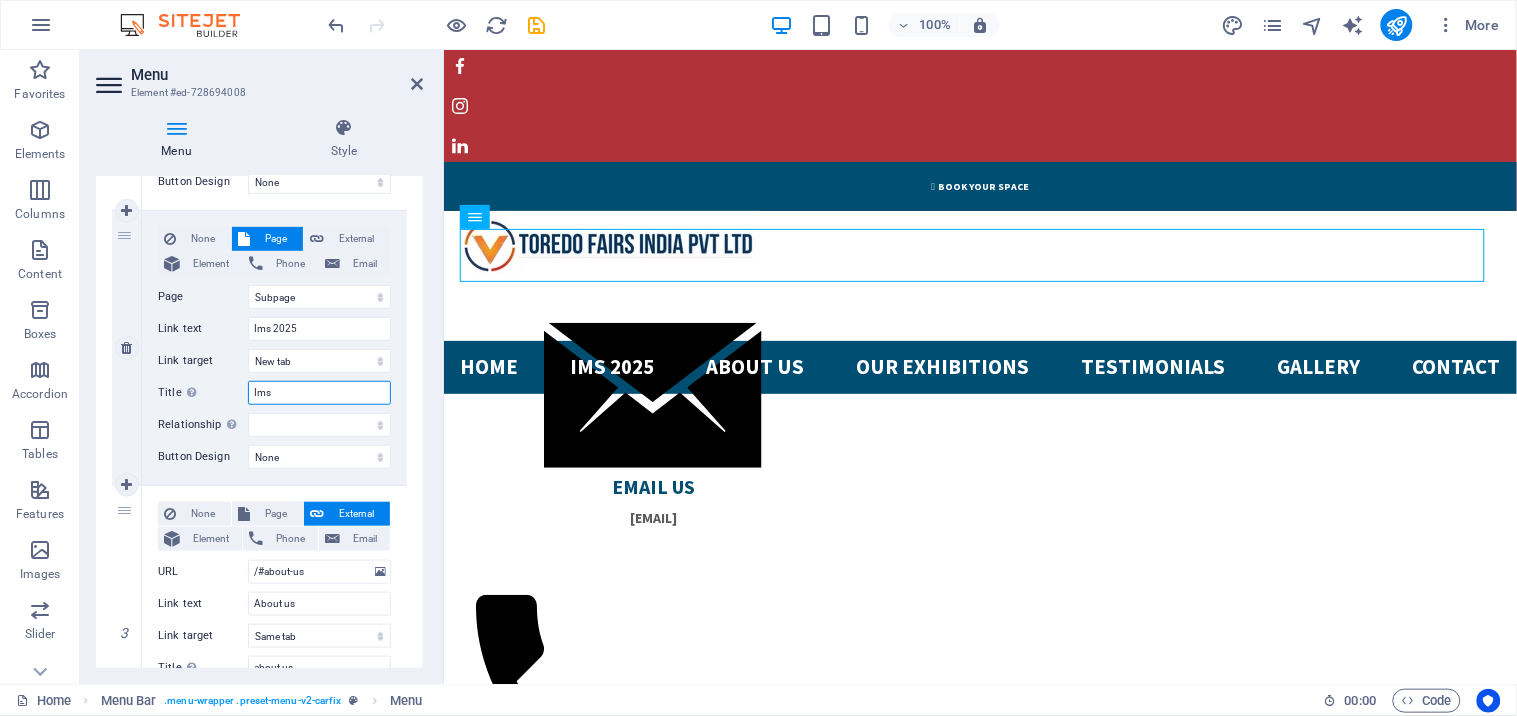 select 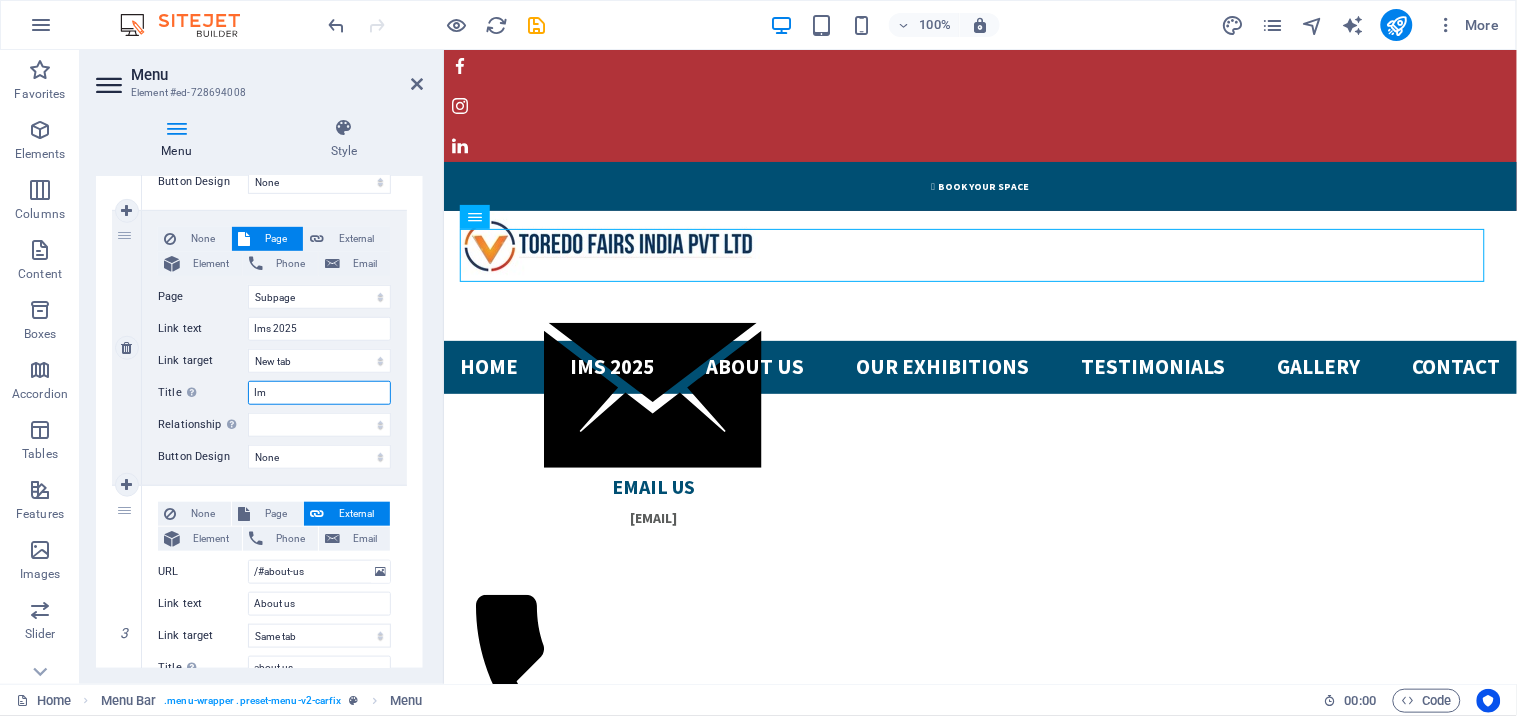 type on "I" 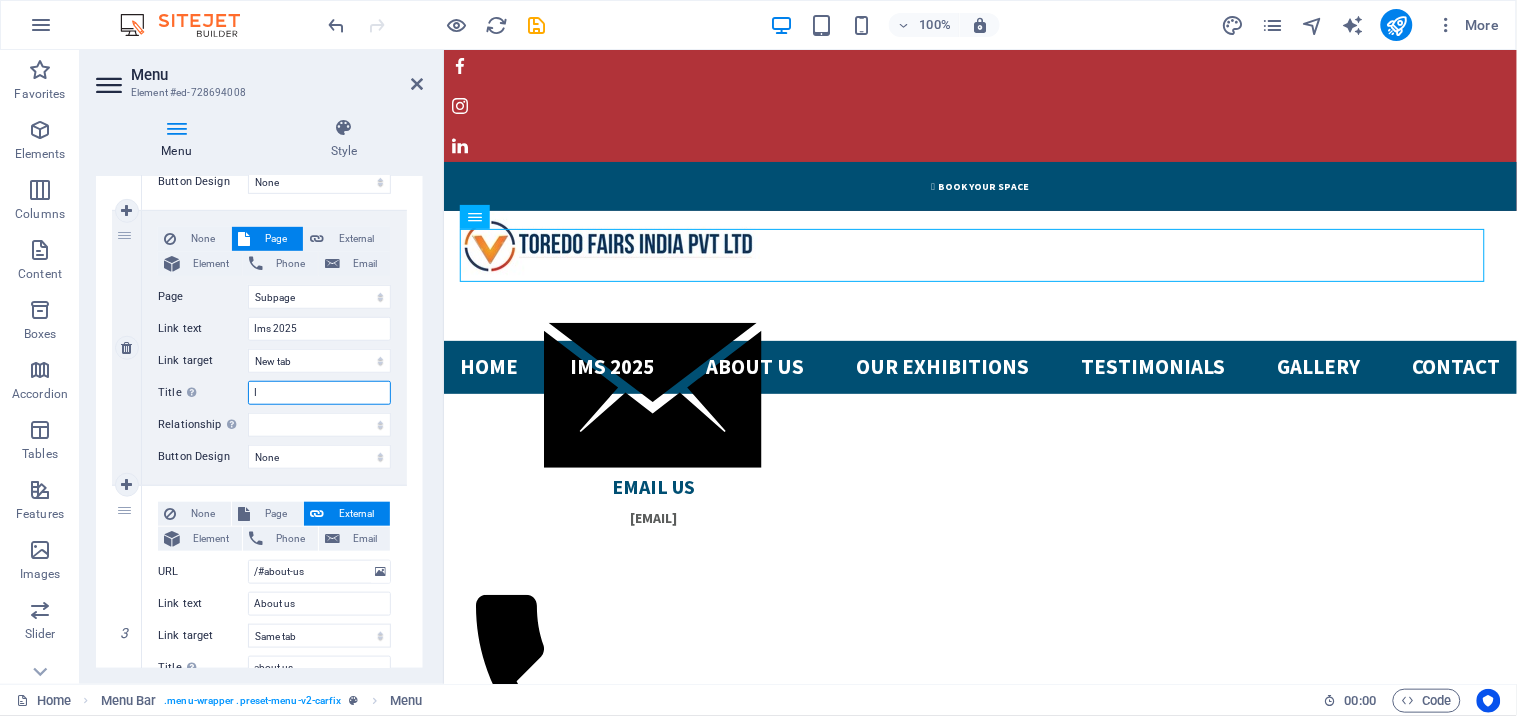 select 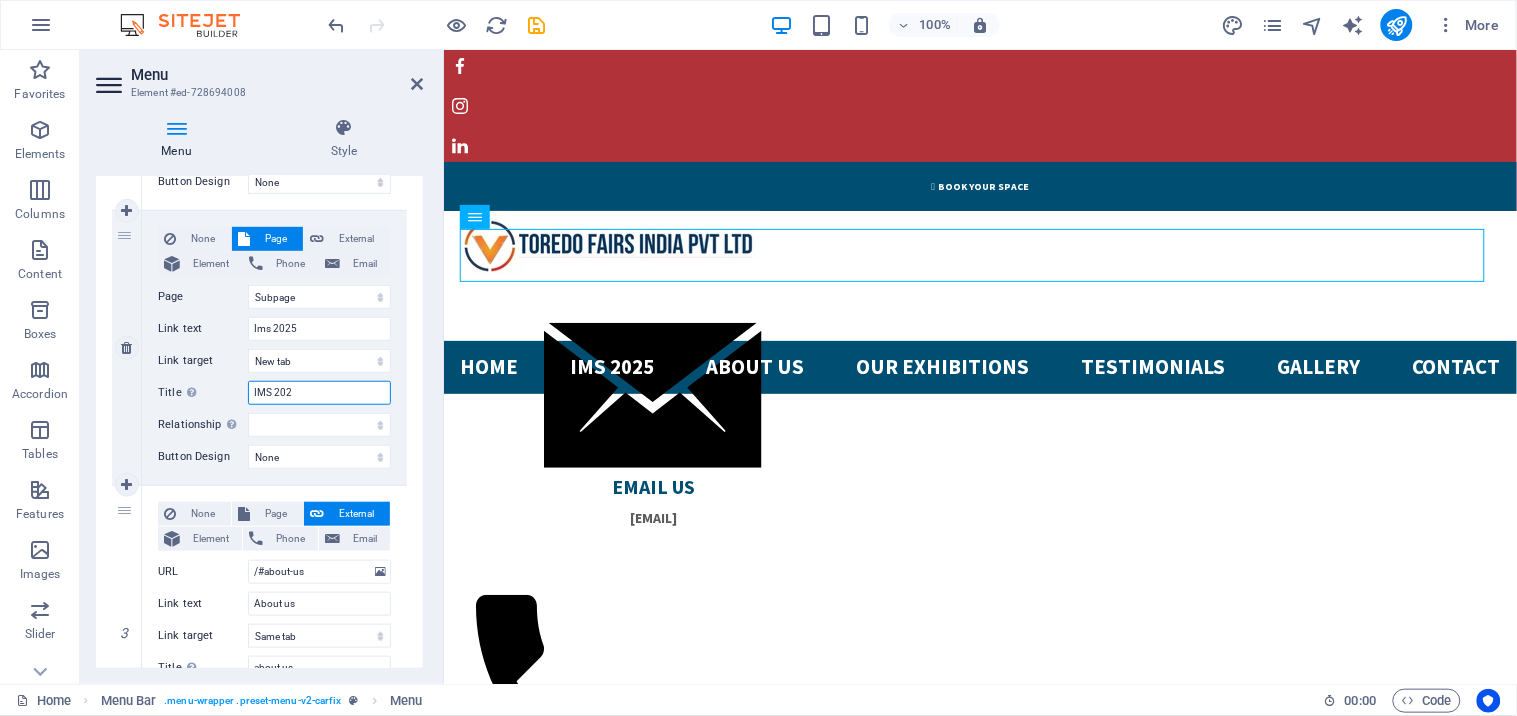 type on "IMS 2025" 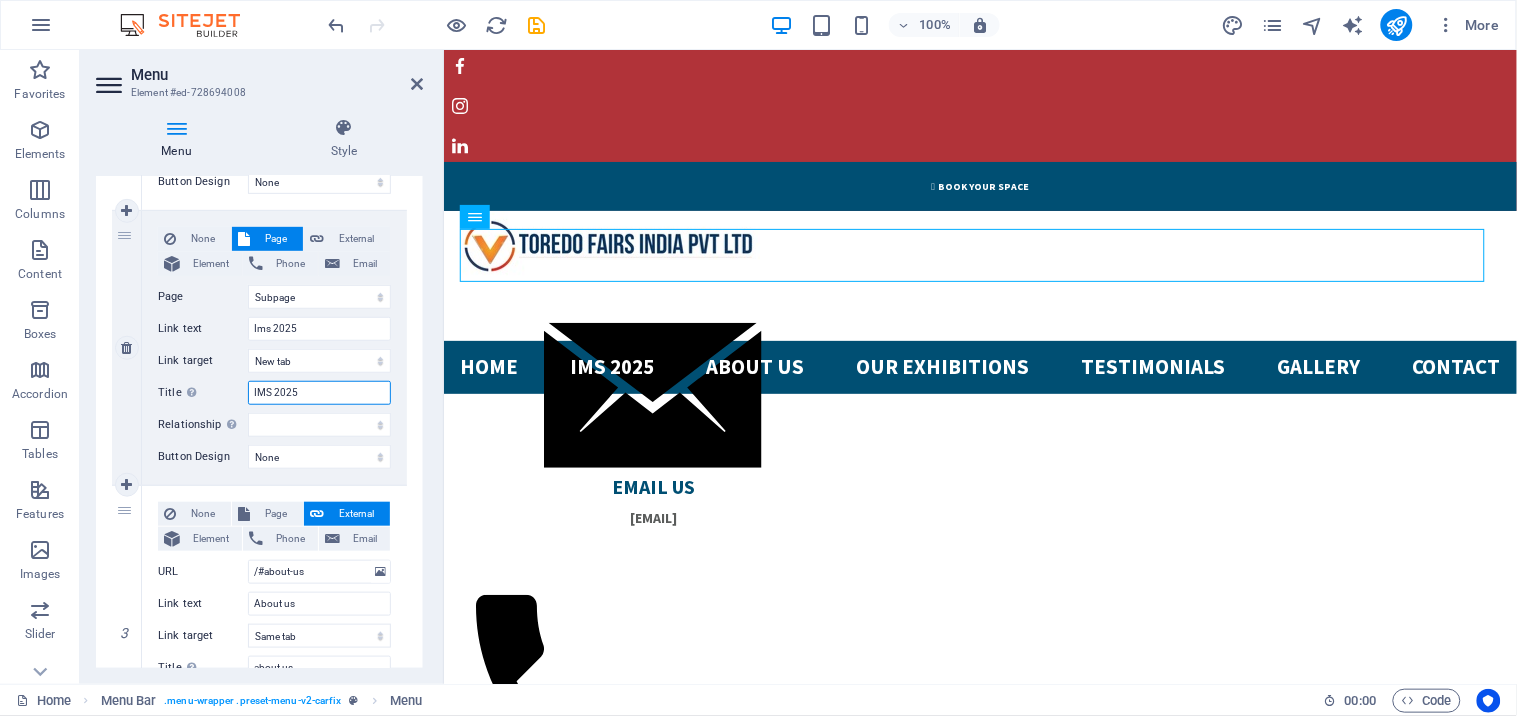 select 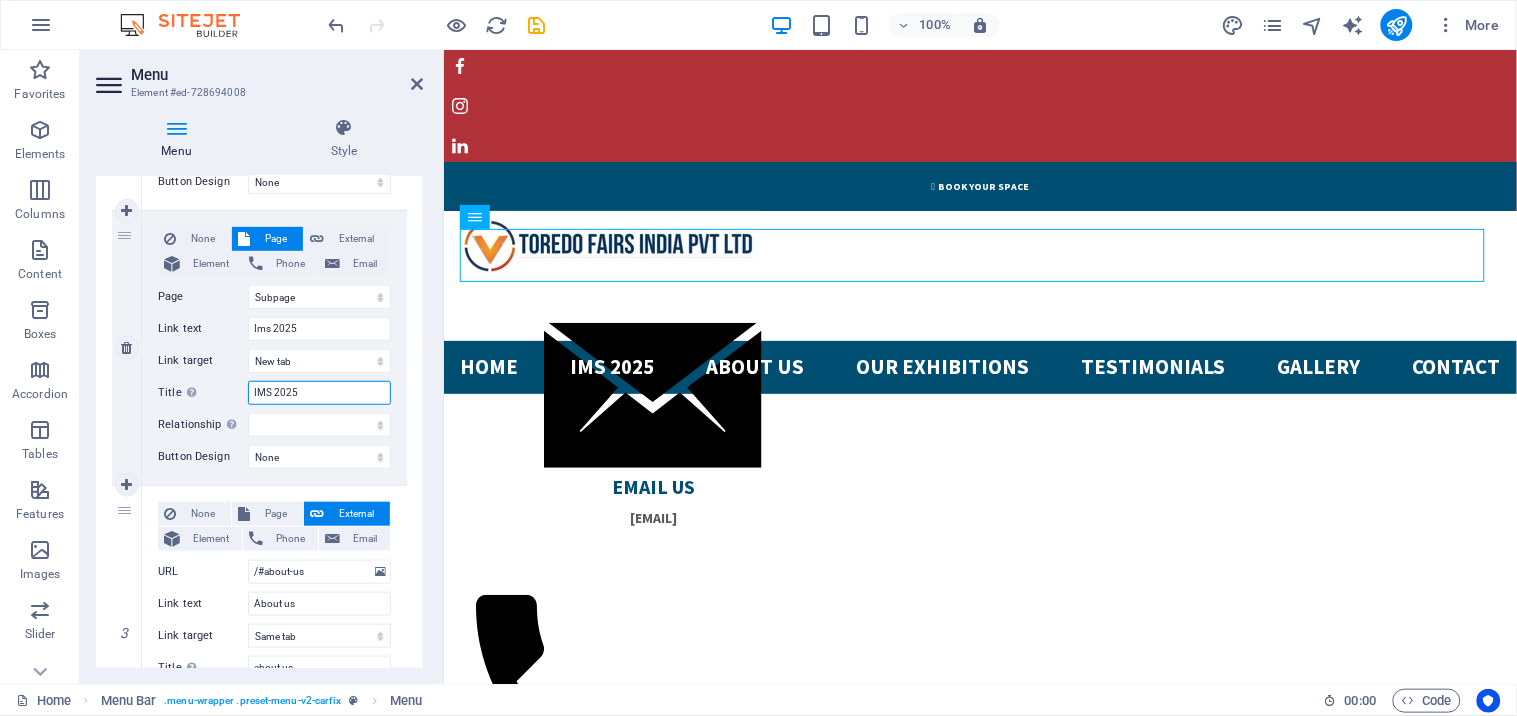 select 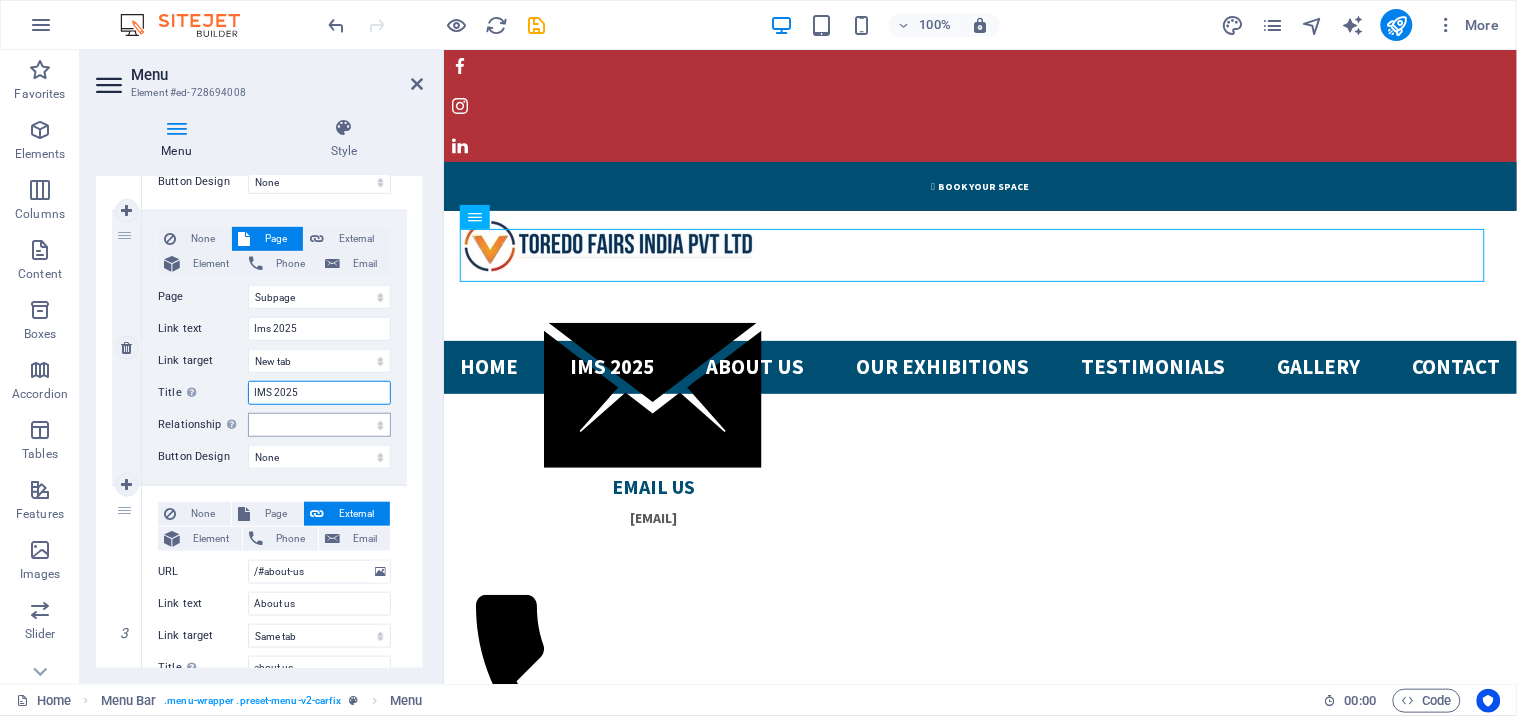 type on "IMS 2025" 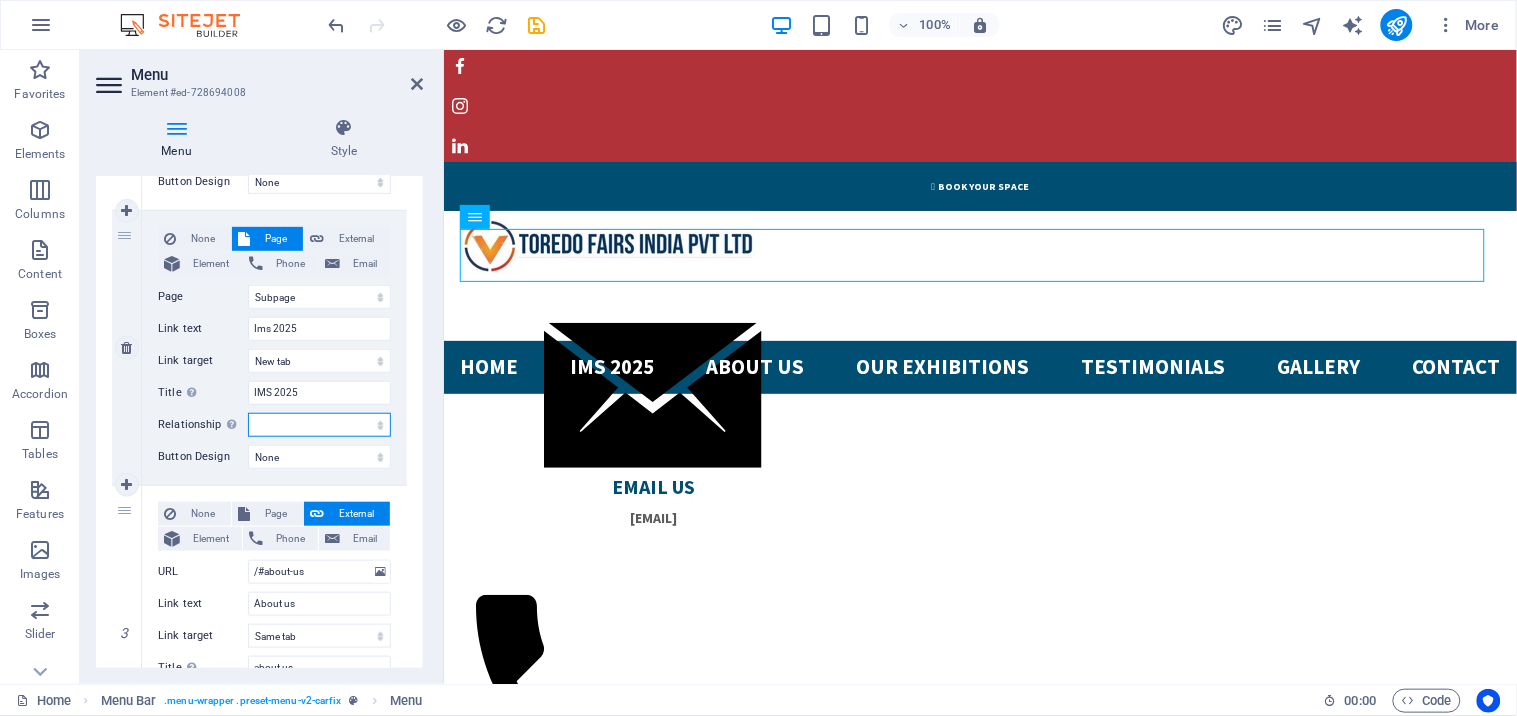 click on "alternate author bookmark external help license next nofollow noreferrer noopener prev search tag" at bounding box center [319, 425] 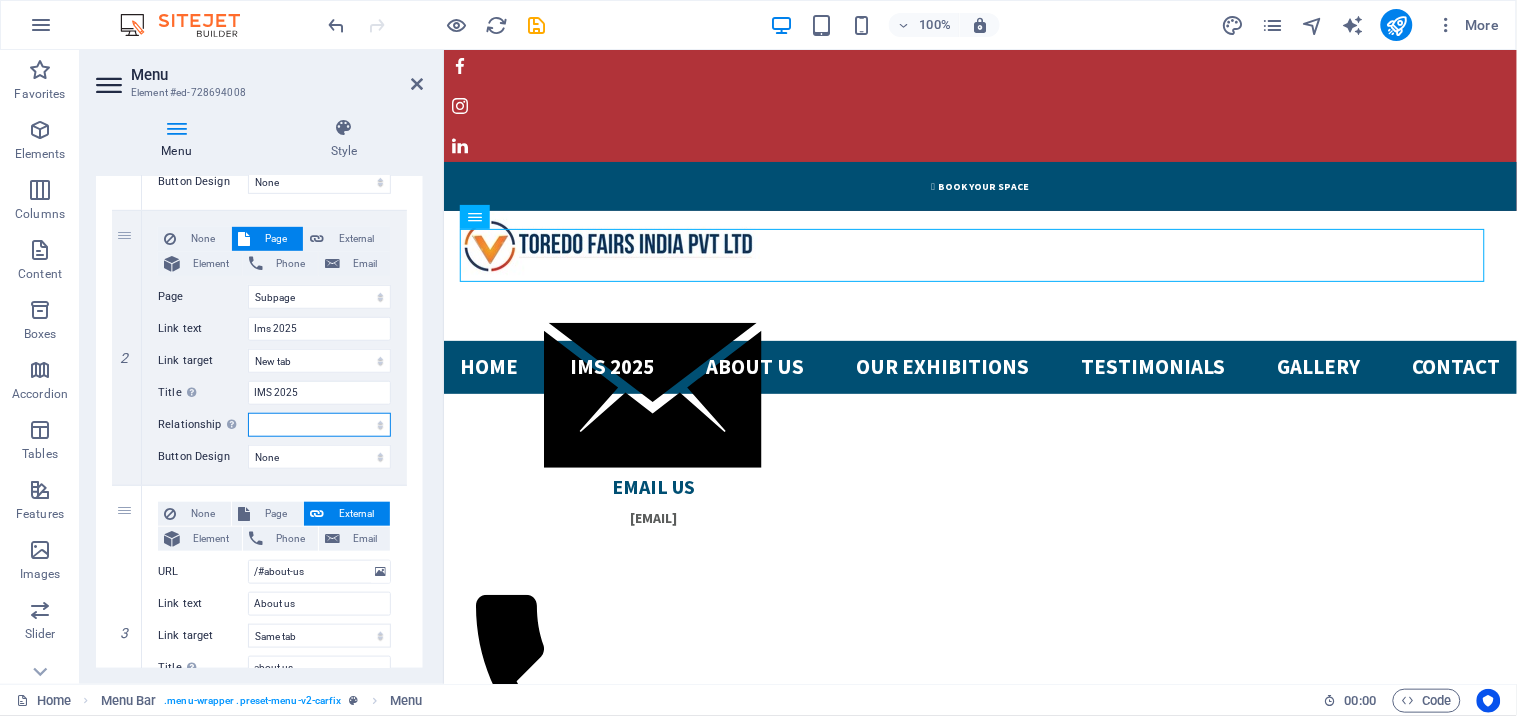select on "alternate" 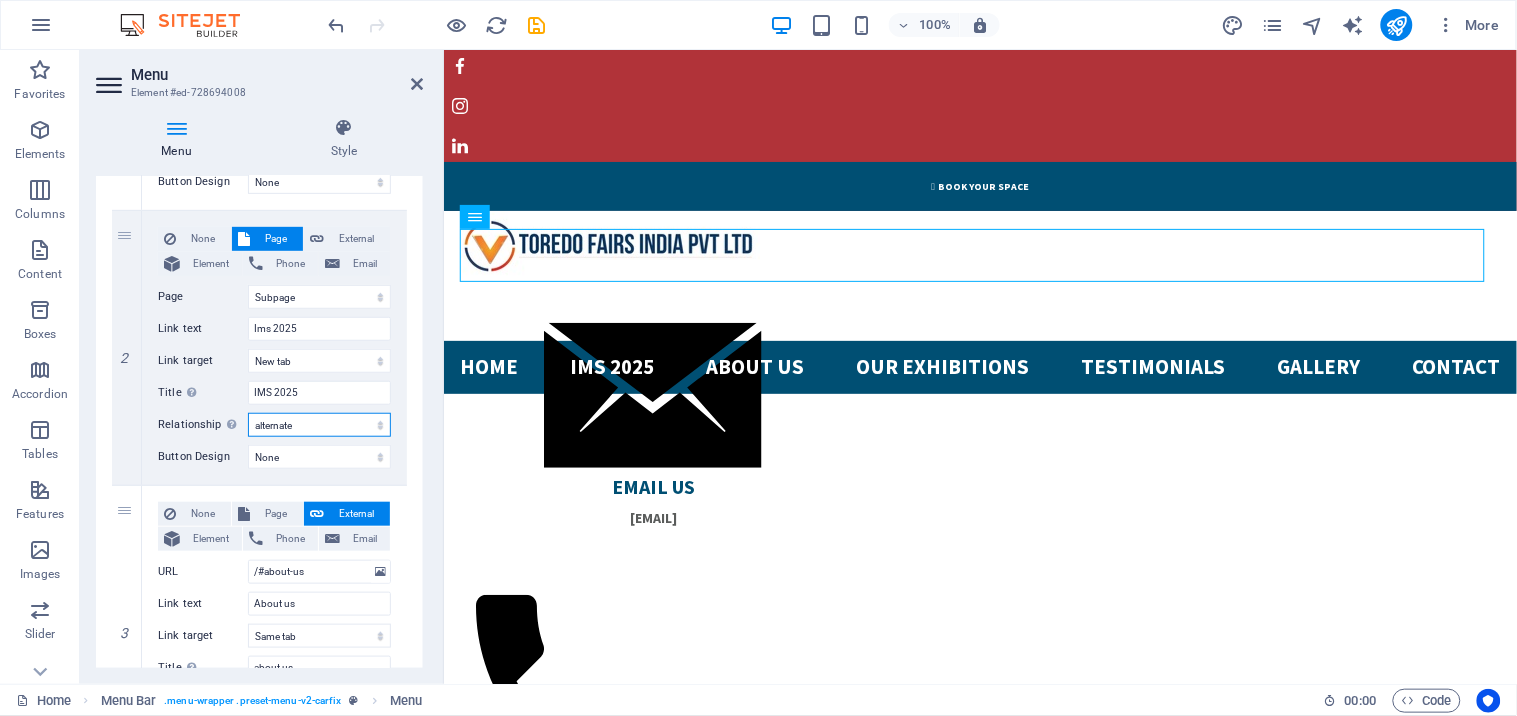 click on "alternate author bookmark external help license next nofollow noreferrer noopener prev search tag" at bounding box center (319, 425) 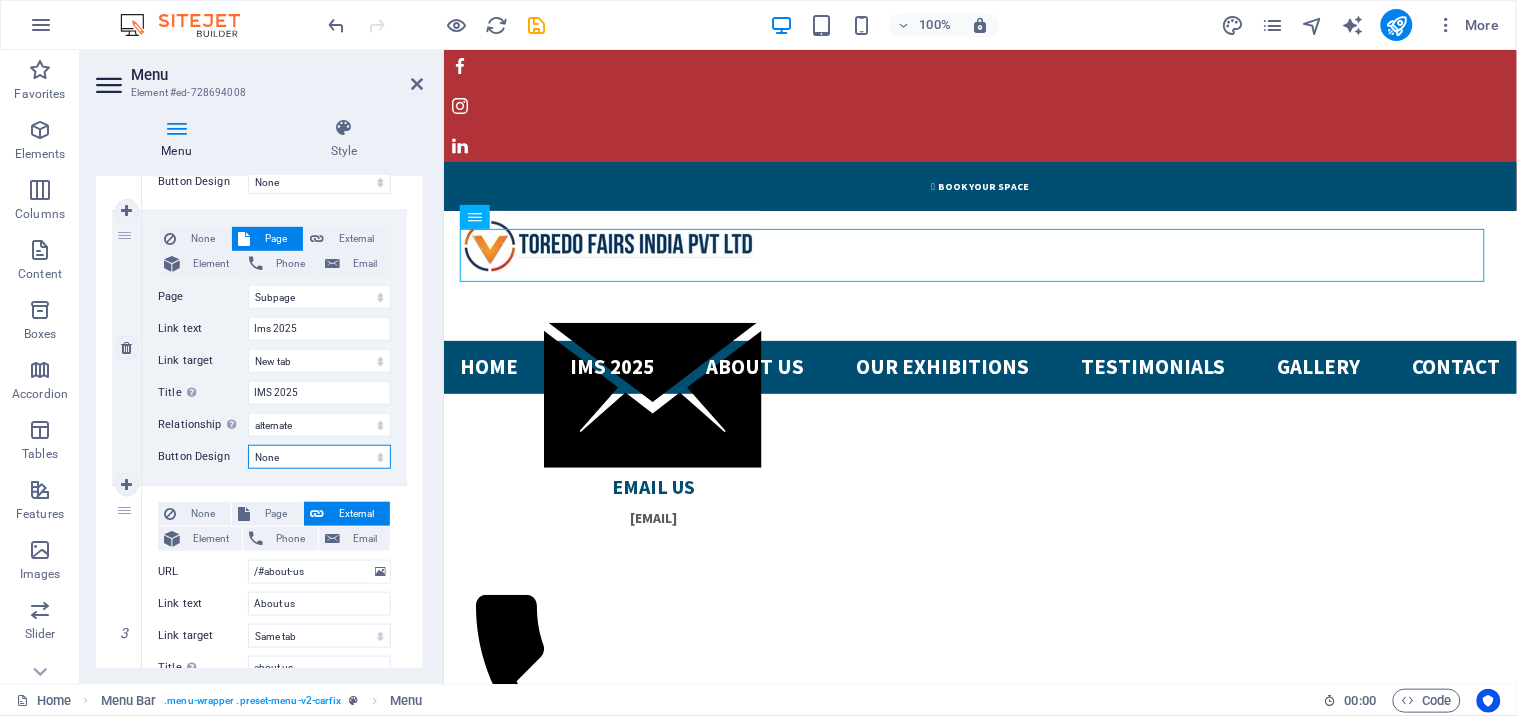 click on "None Default Primary Secondary" at bounding box center [319, 457] 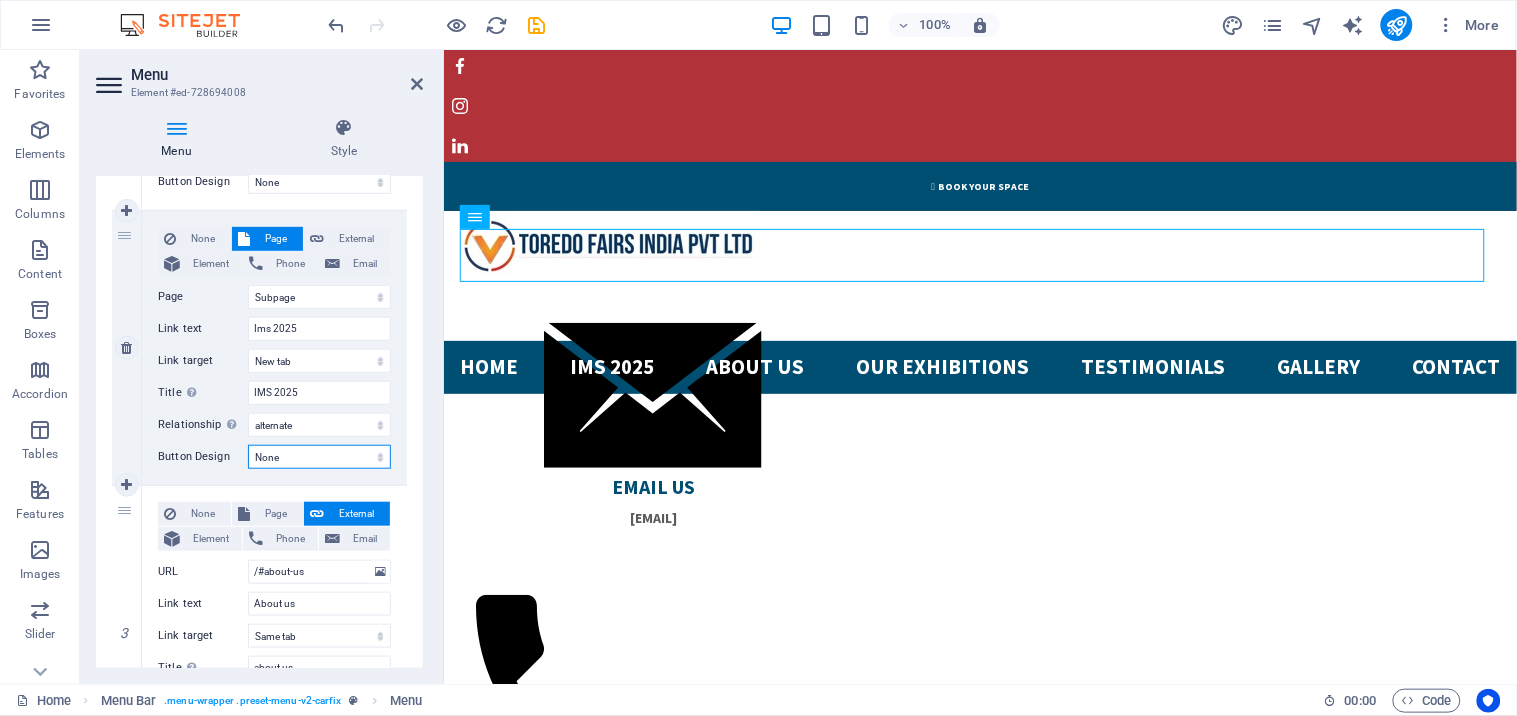 click on "None Default Primary Secondary" at bounding box center [319, 457] 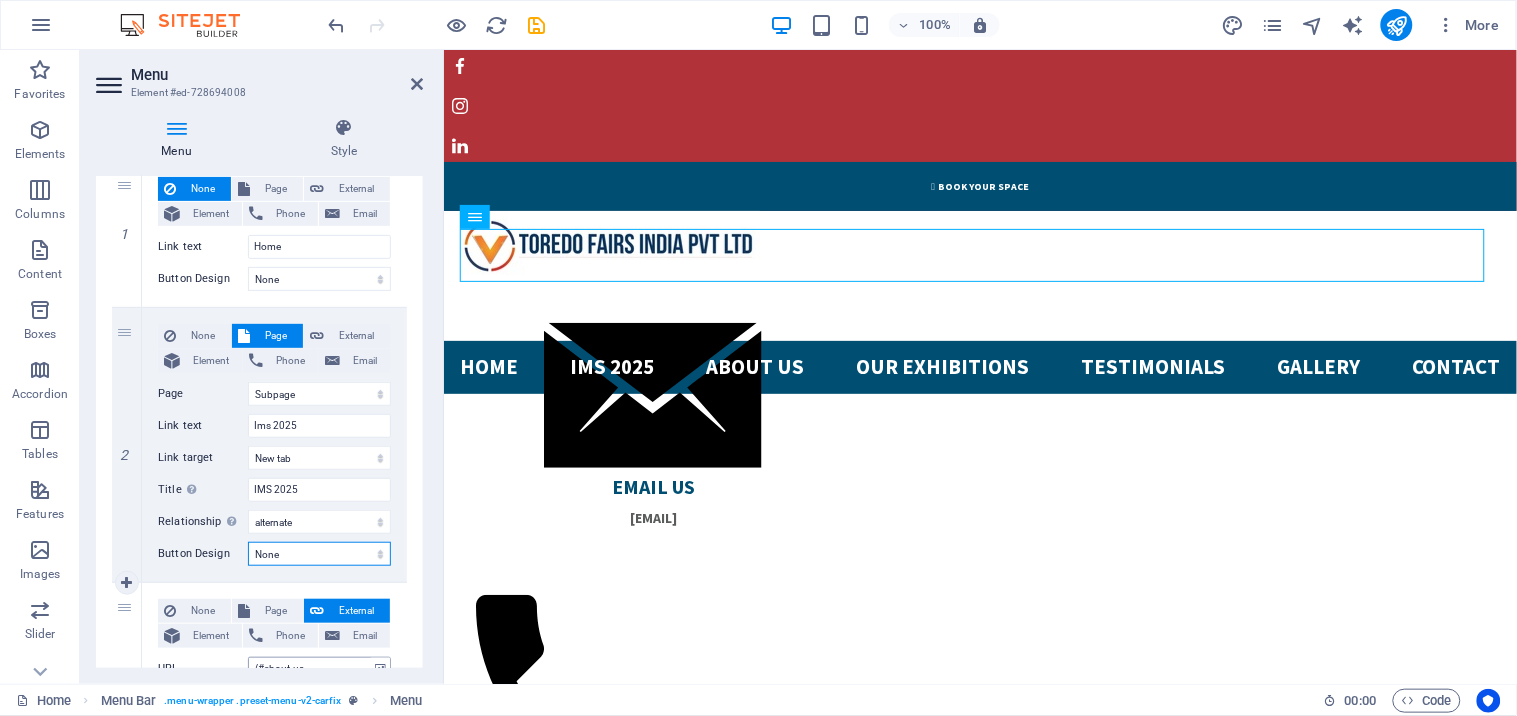 scroll, scrollTop: 80, scrollLeft: 0, axis: vertical 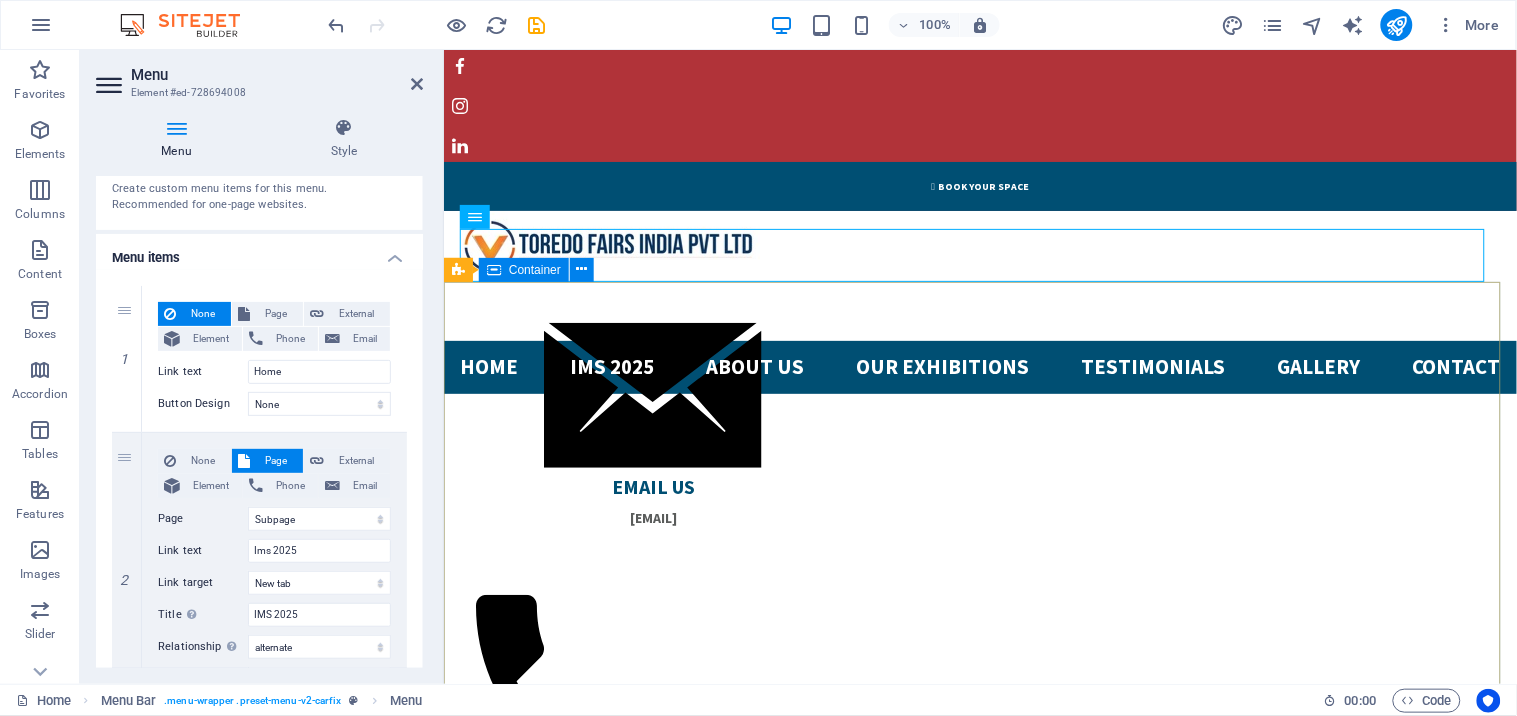 click on "Welcome to  toredo Fairs india Leading Exhibition Organizers in India  Connecting Industries Through Exhibitions LEARN MORE " at bounding box center (979, 1281) 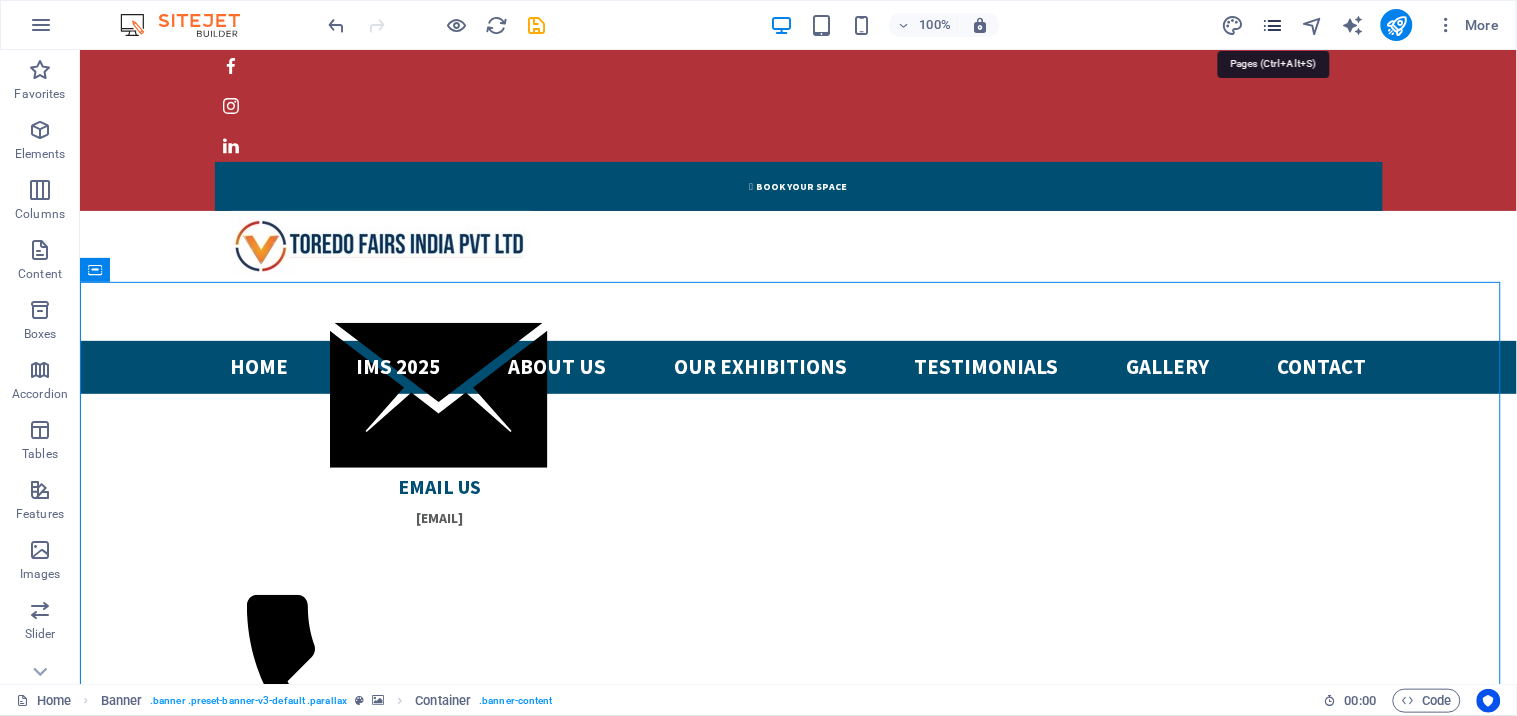 click at bounding box center (1272, 25) 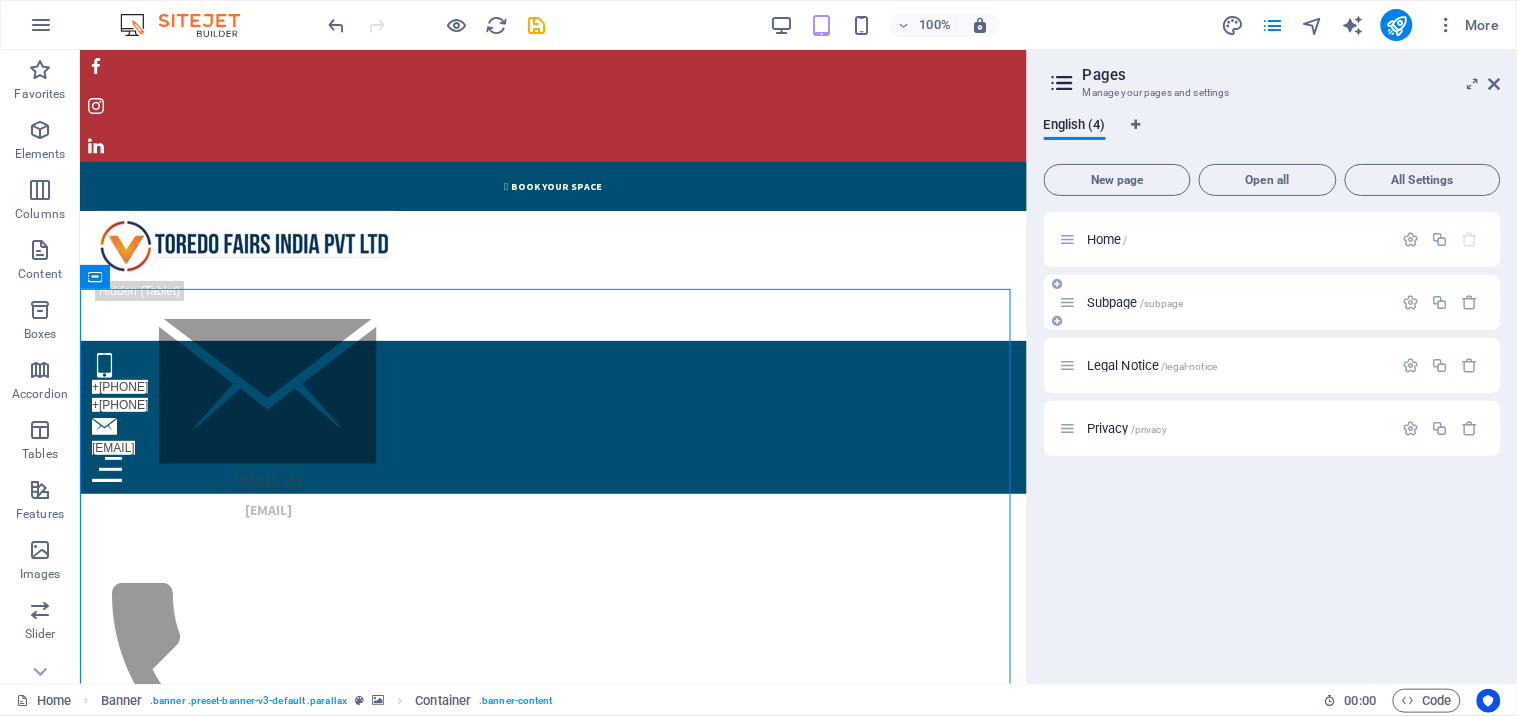 click at bounding box center [1068, 302] 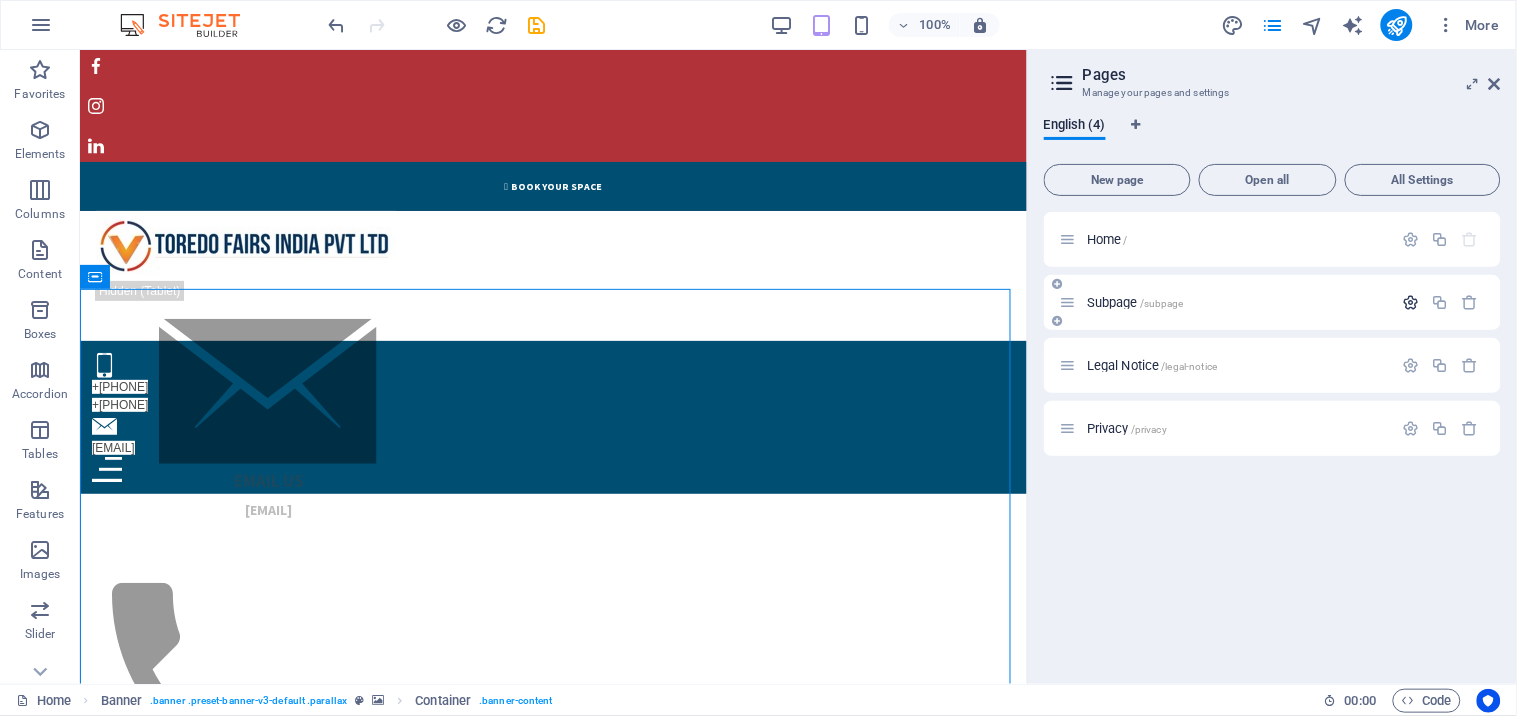 click at bounding box center [1411, 302] 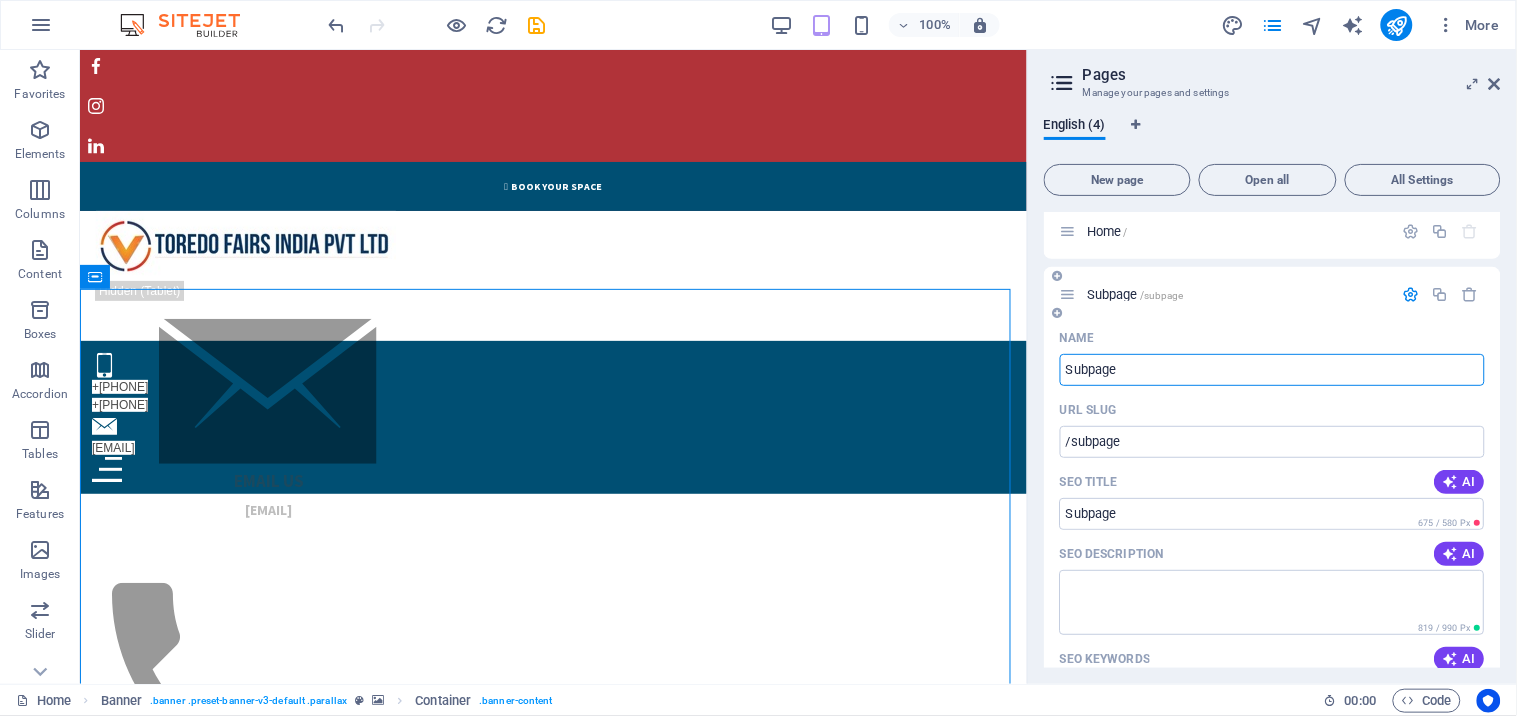 scroll, scrollTop: 0, scrollLeft: 0, axis: both 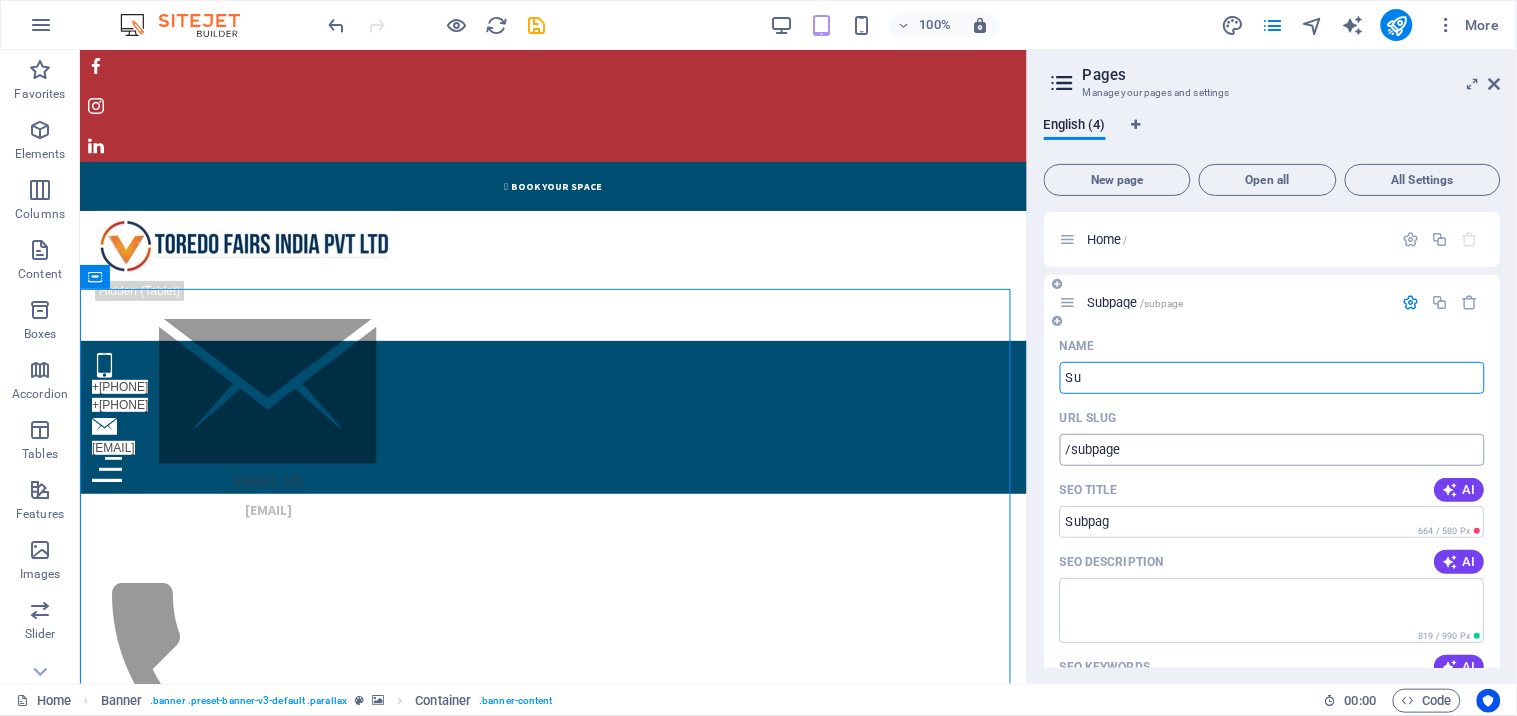 type on "S" 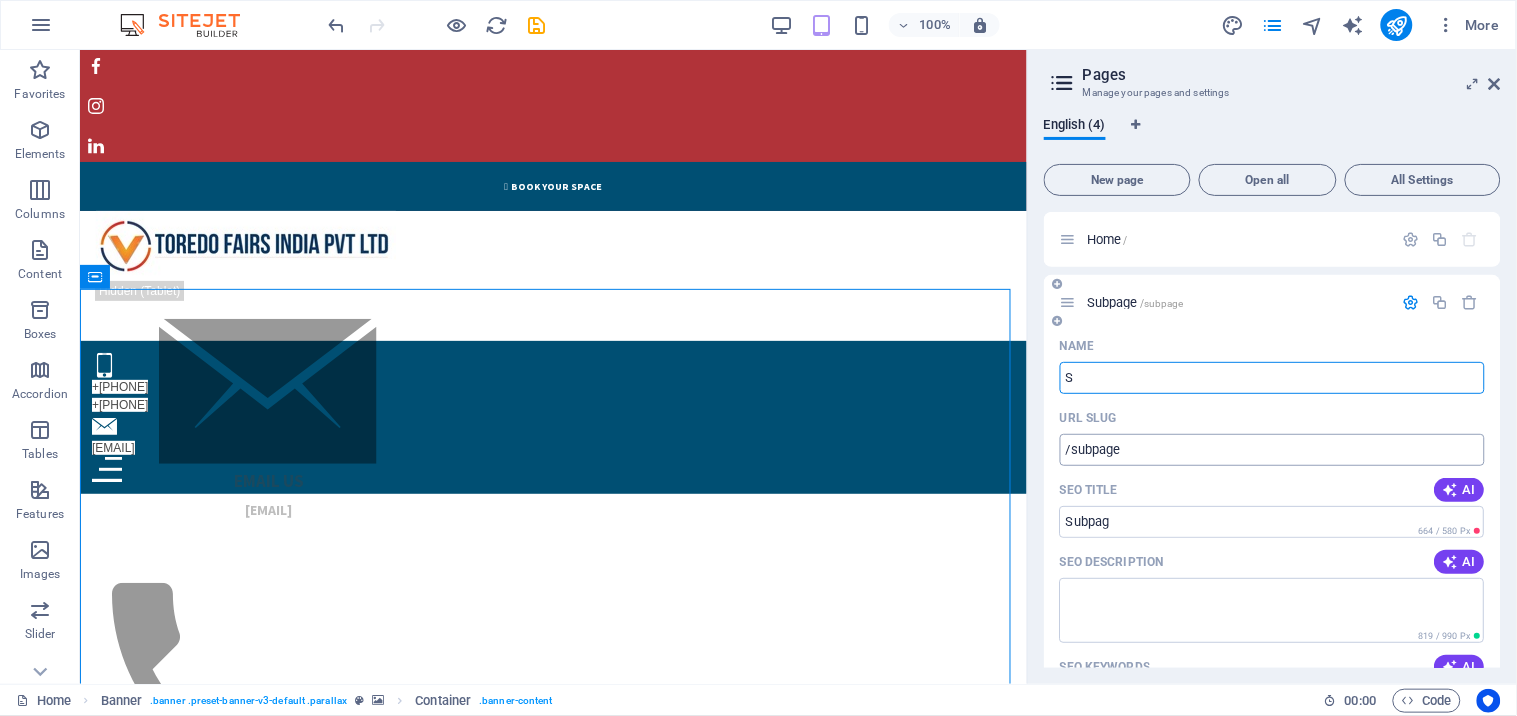 type 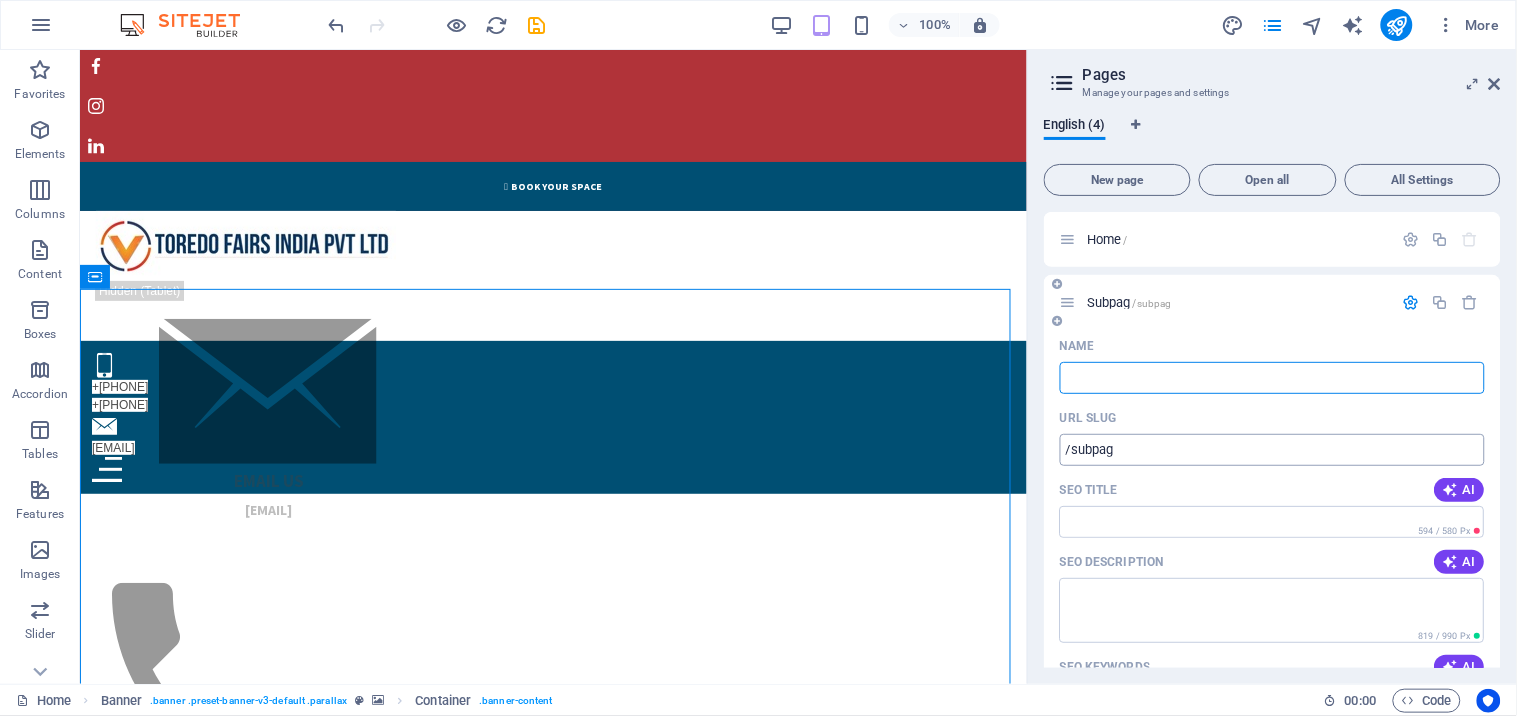 type on "/subpag" 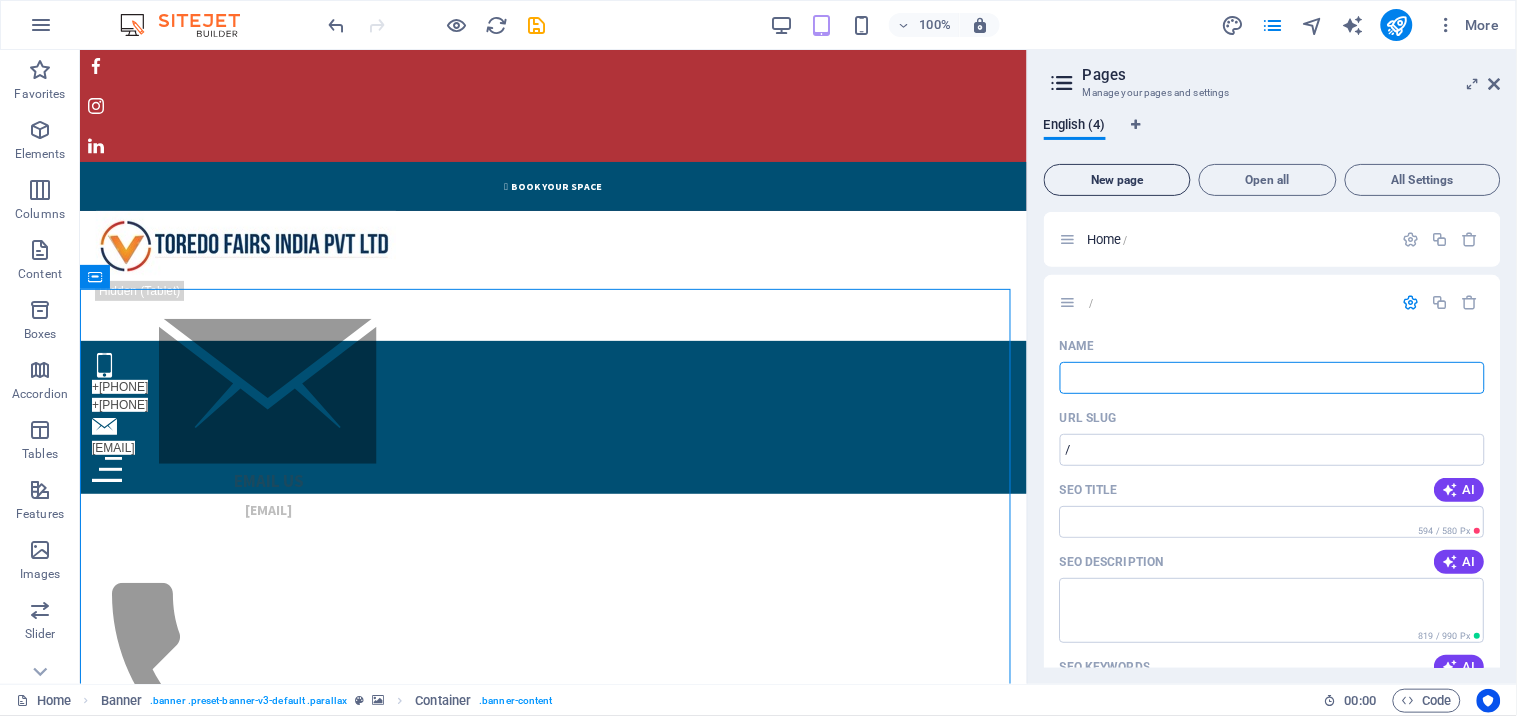type 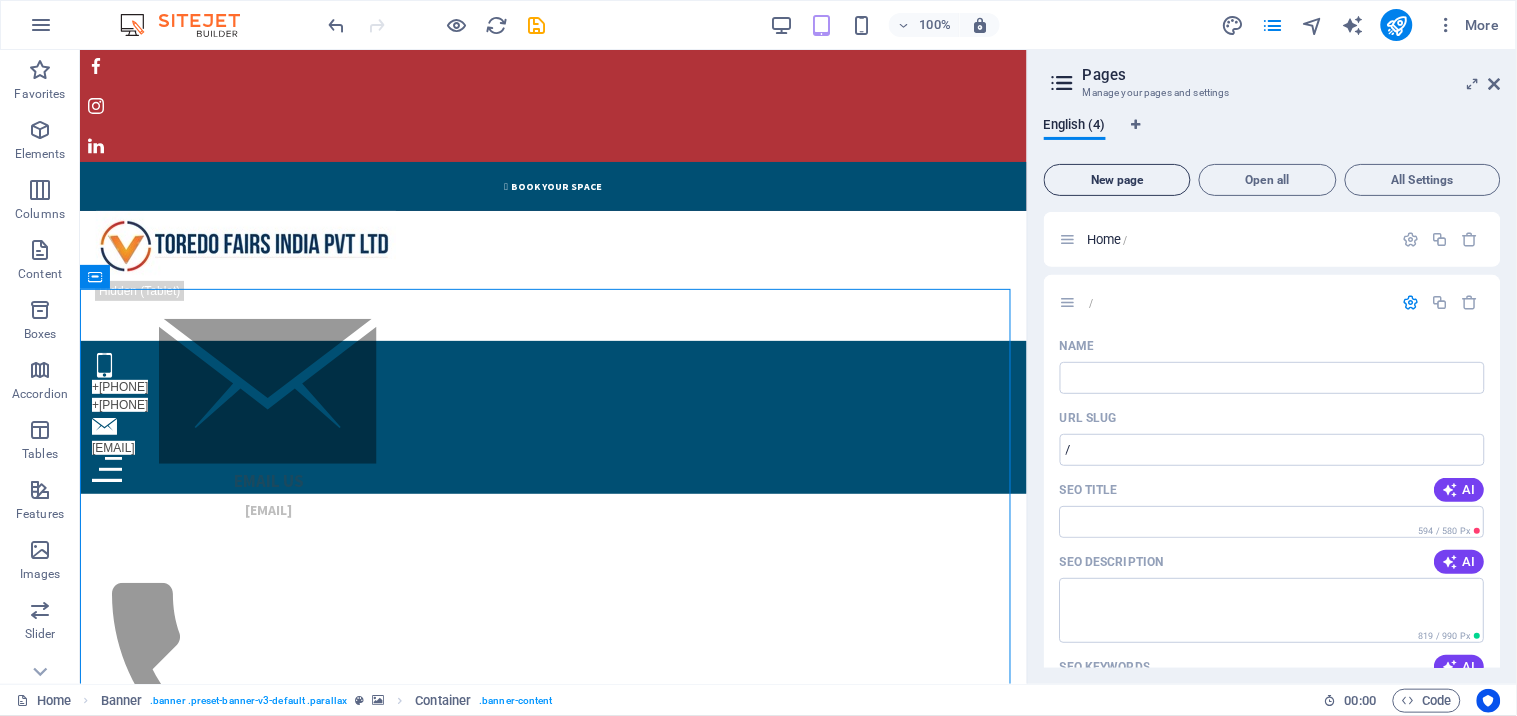 click on "New page" at bounding box center [1117, 180] 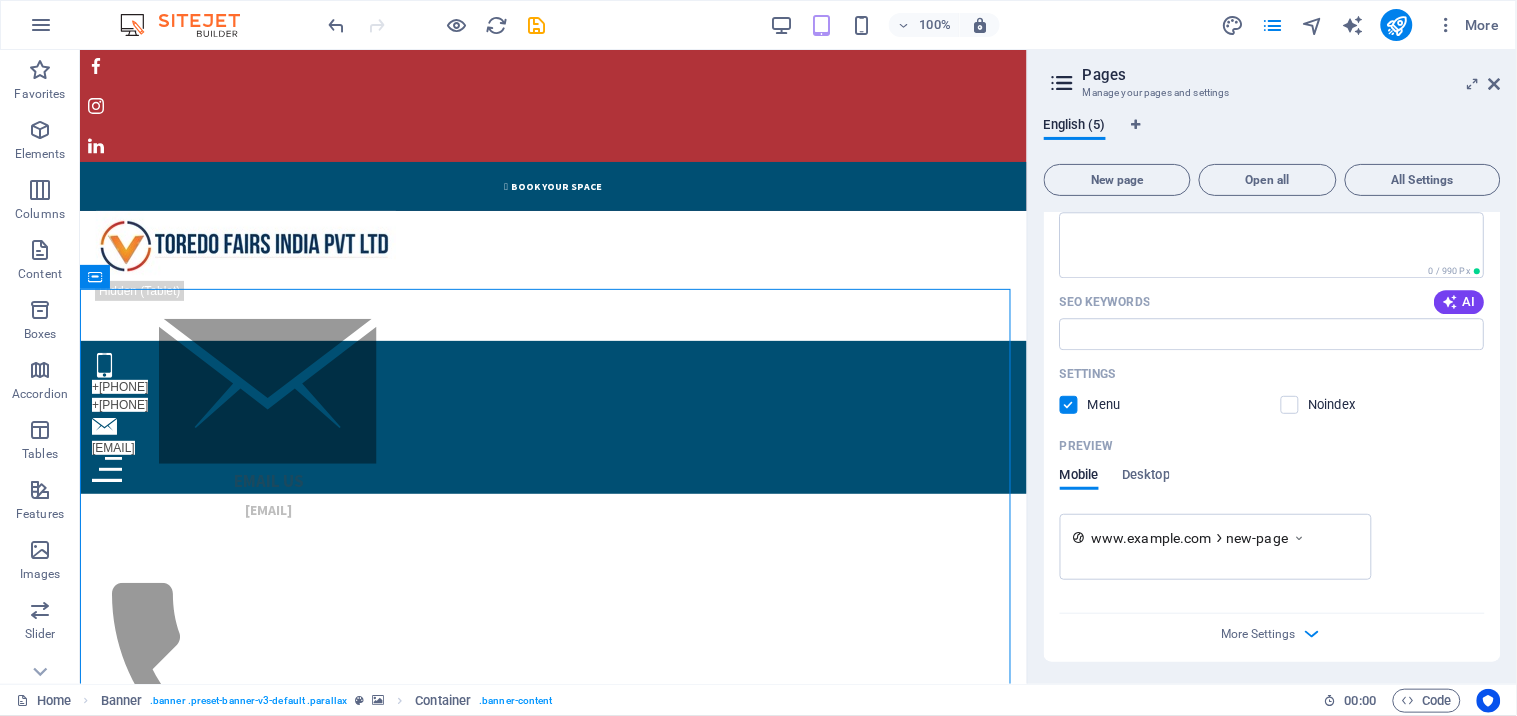scroll, scrollTop: 0, scrollLeft: 0, axis: both 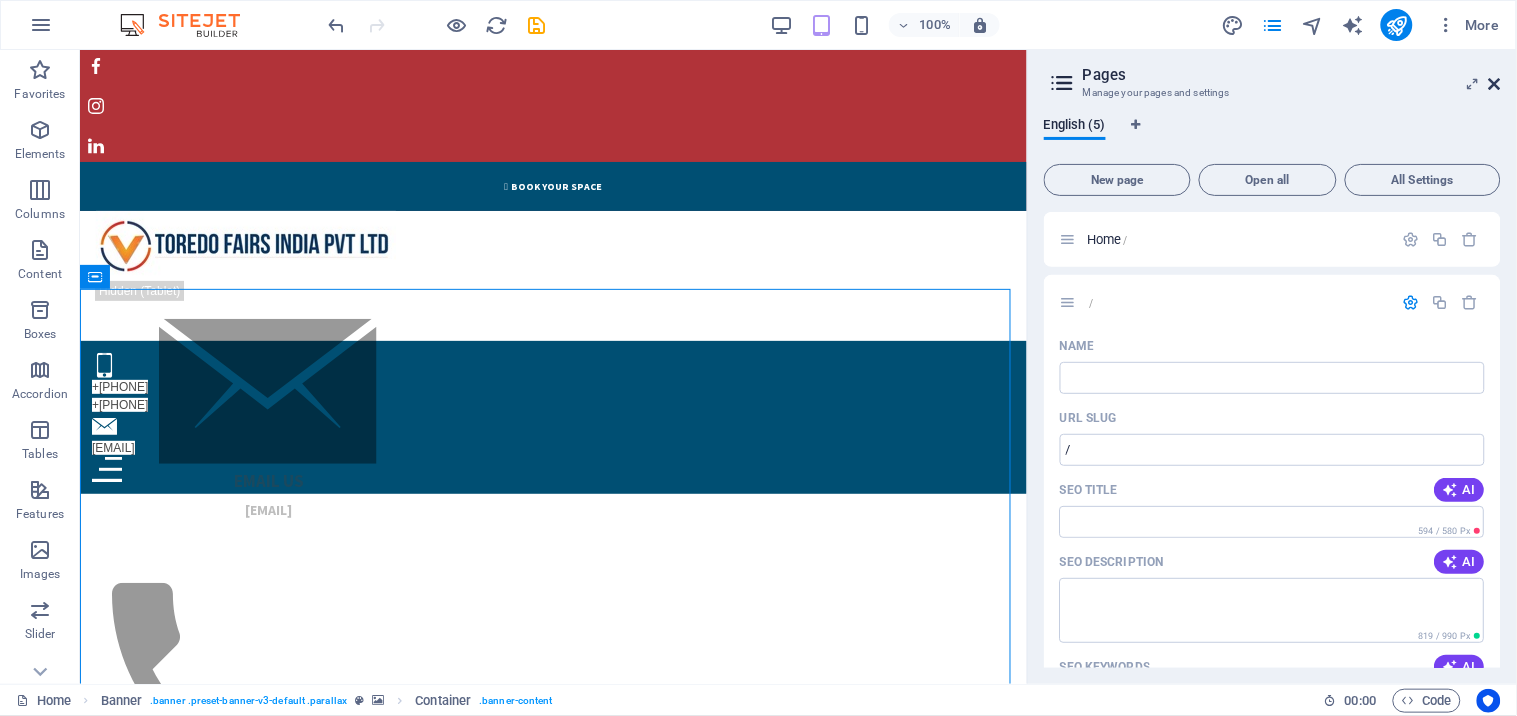click at bounding box center (1495, 84) 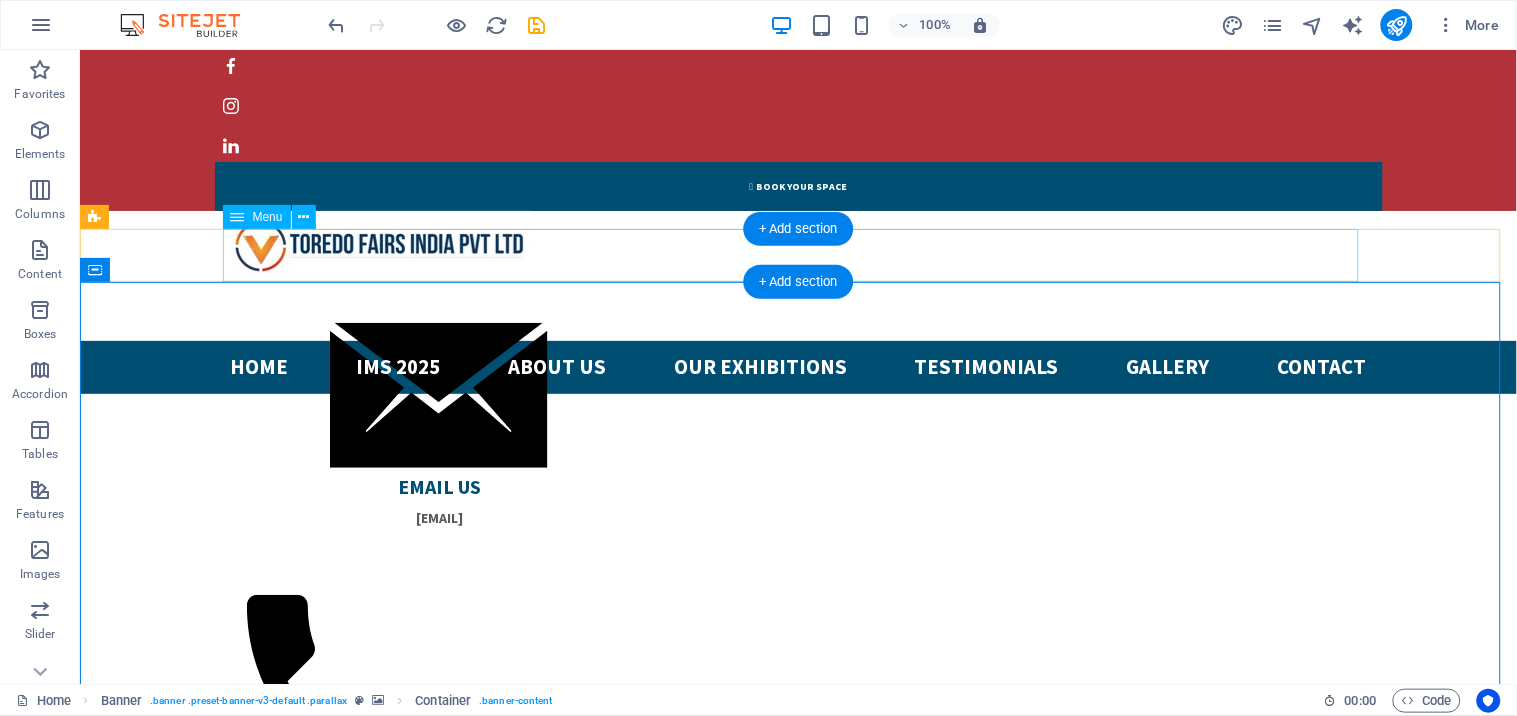 click on "Home Ims  2025 About us Our Exhibitions Testimonials Gallery Contact" at bounding box center (798, 366) 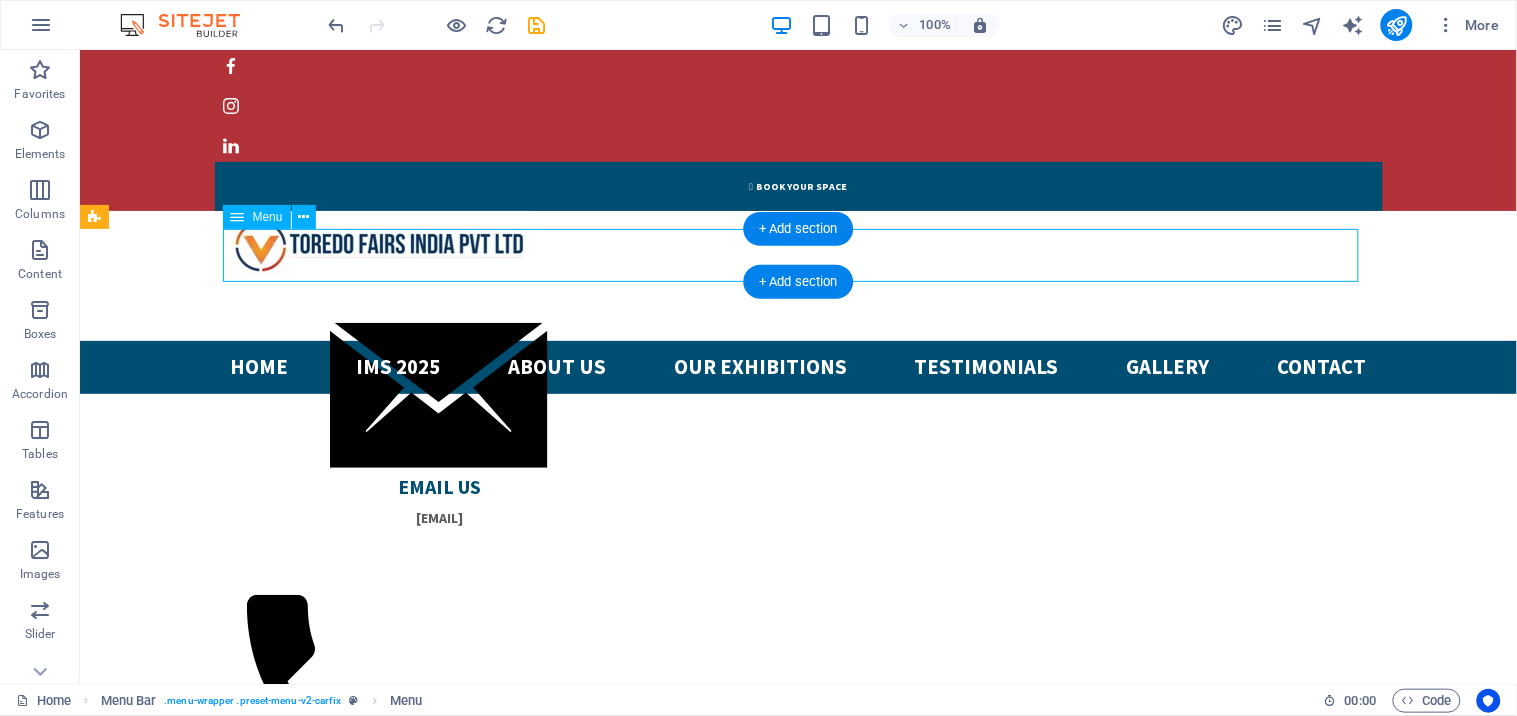 click on "Home Ims  2025 About us Our Exhibitions Testimonials Gallery Contact" at bounding box center [798, 366] 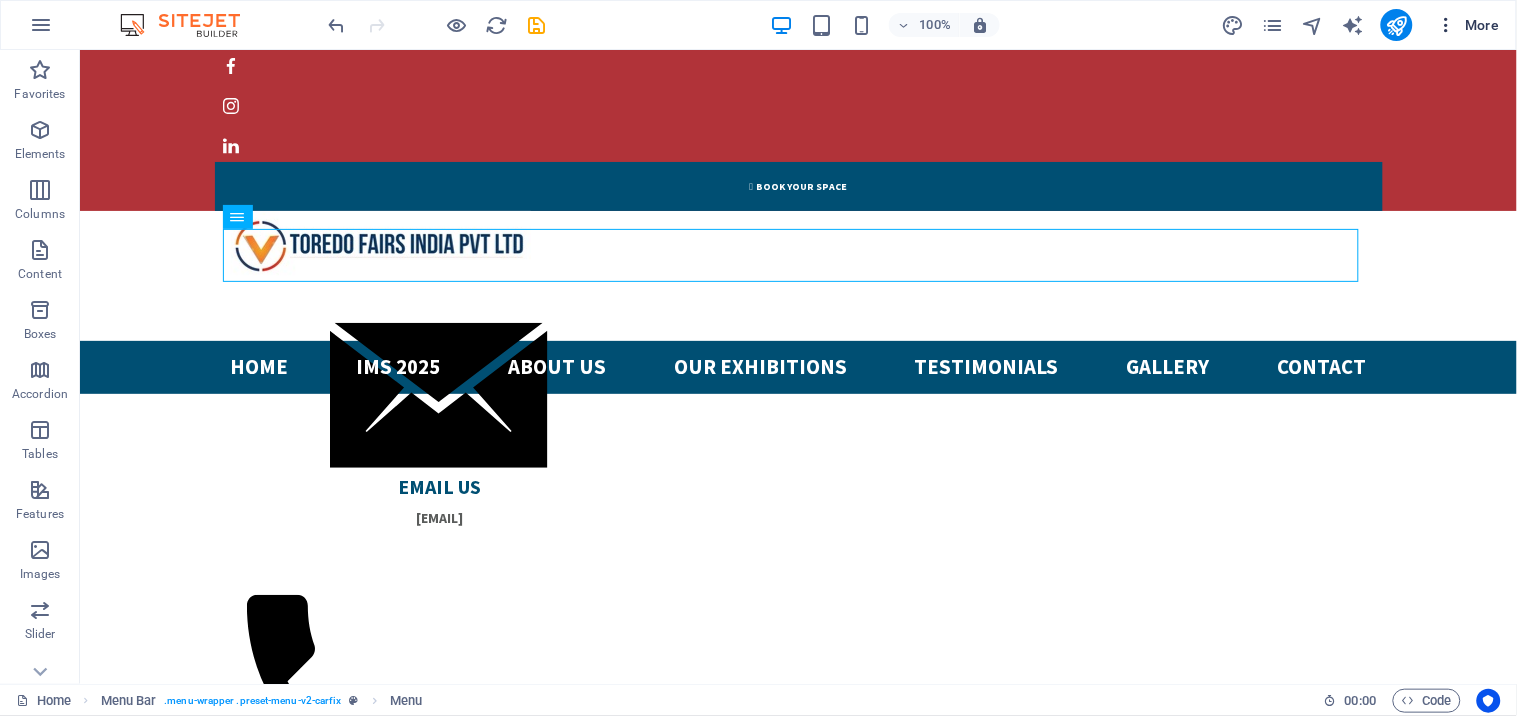 click on "More" at bounding box center [1468, 25] 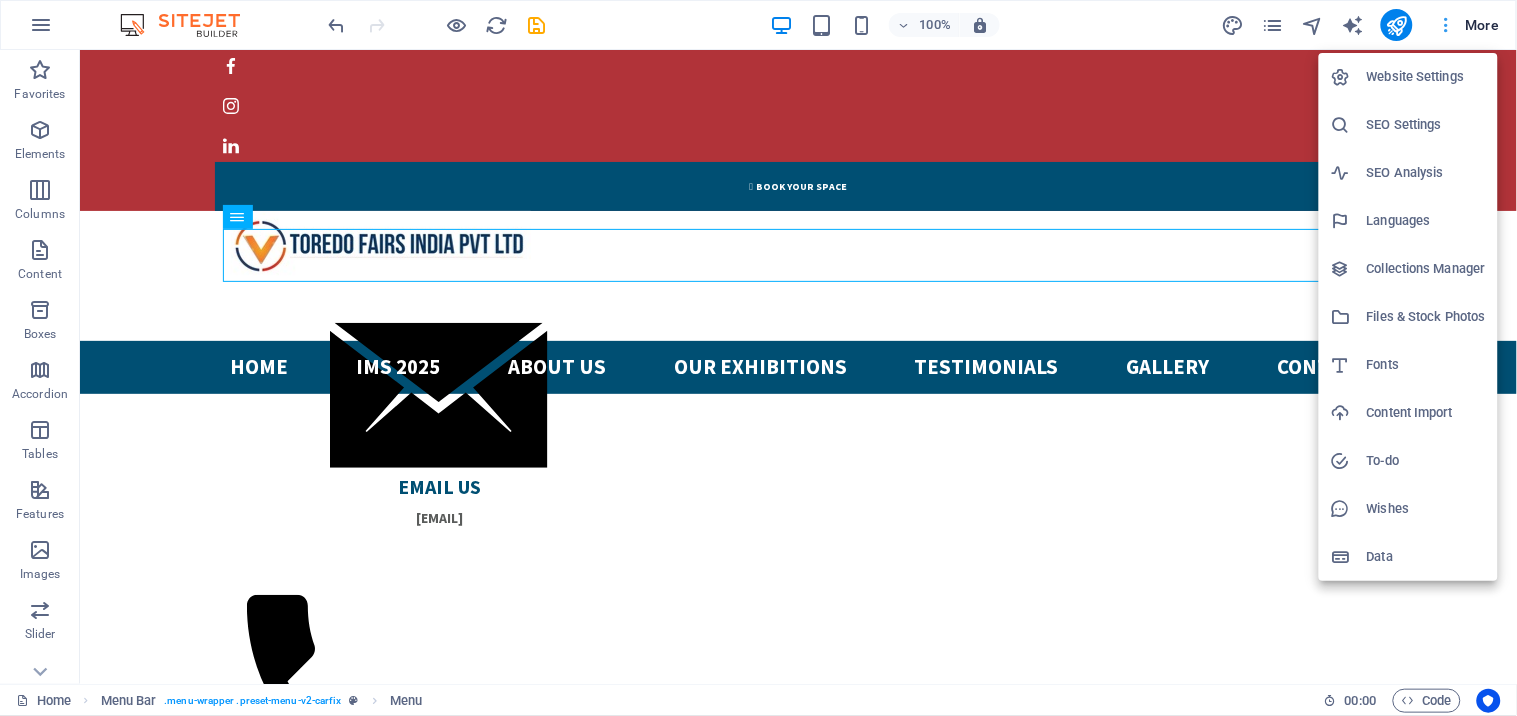 click at bounding box center (758, 358) 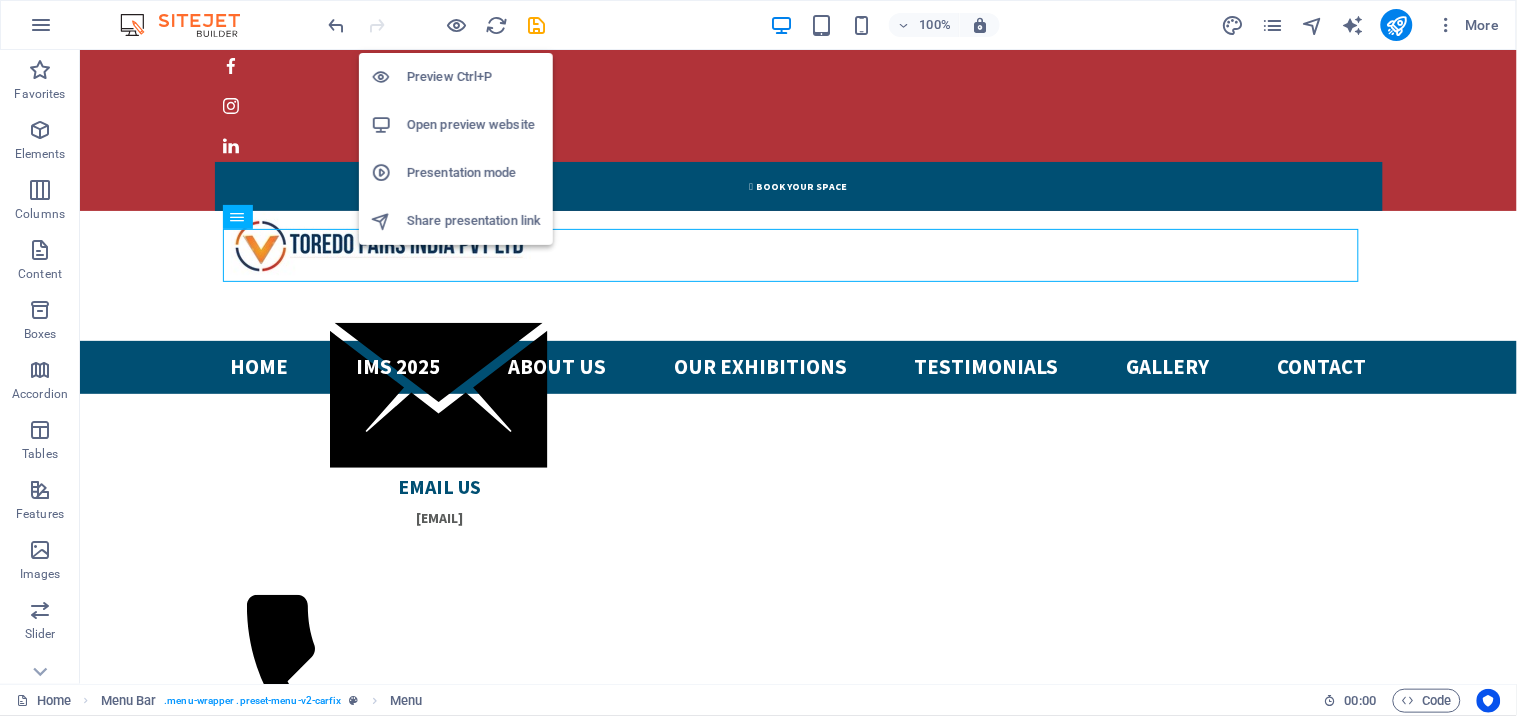click on "Preview Ctrl+P" at bounding box center (474, 77) 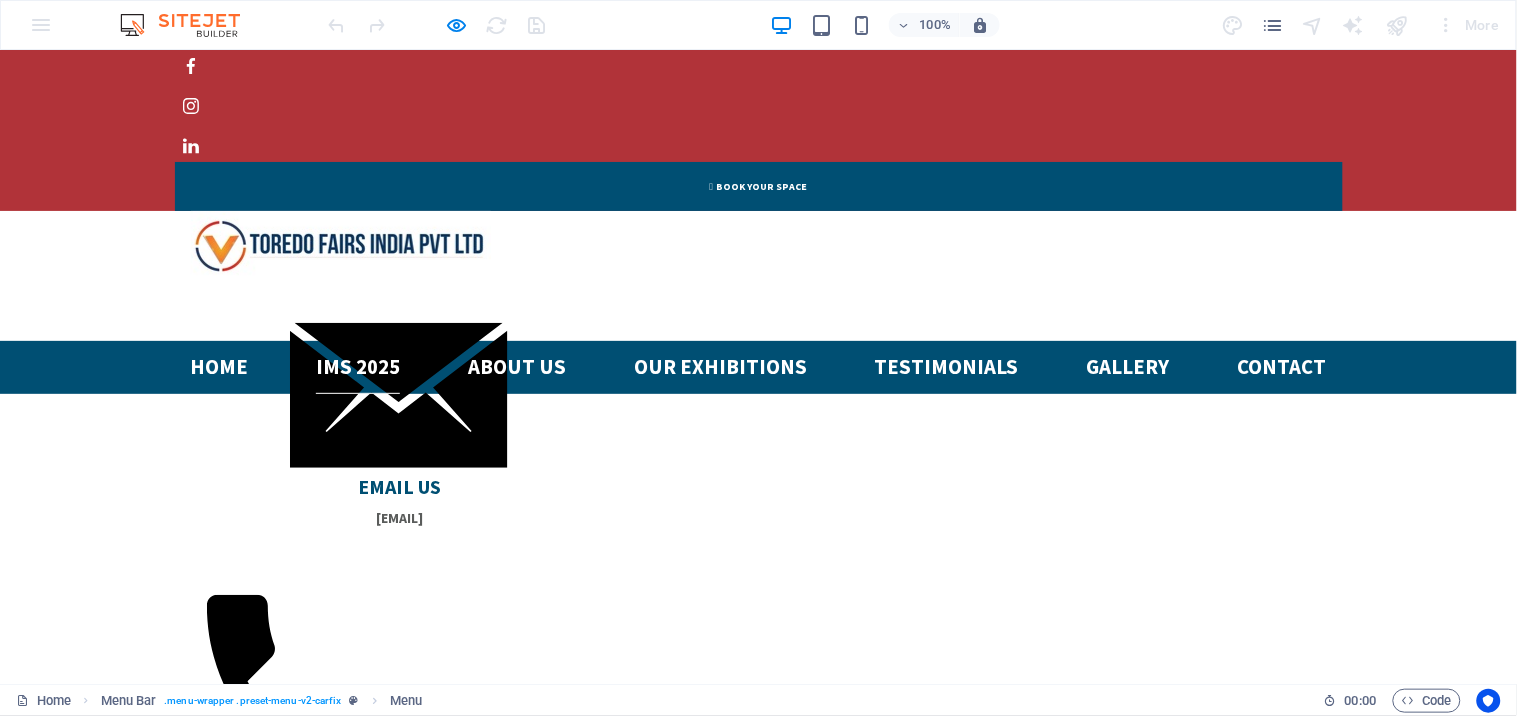 click on "Ims 2025" at bounding box center (358, 366) 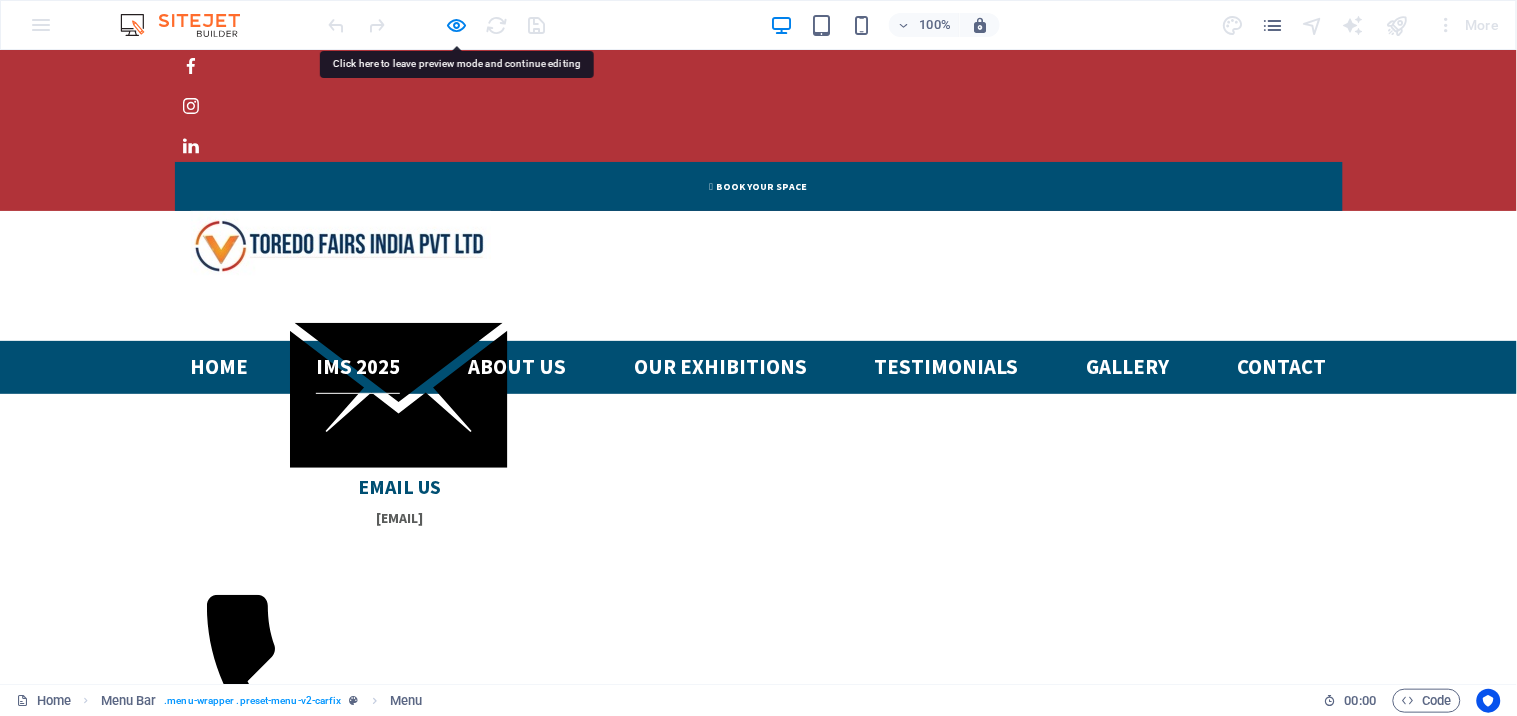 click on "Ims 2025" at bounding box center (358, 366) 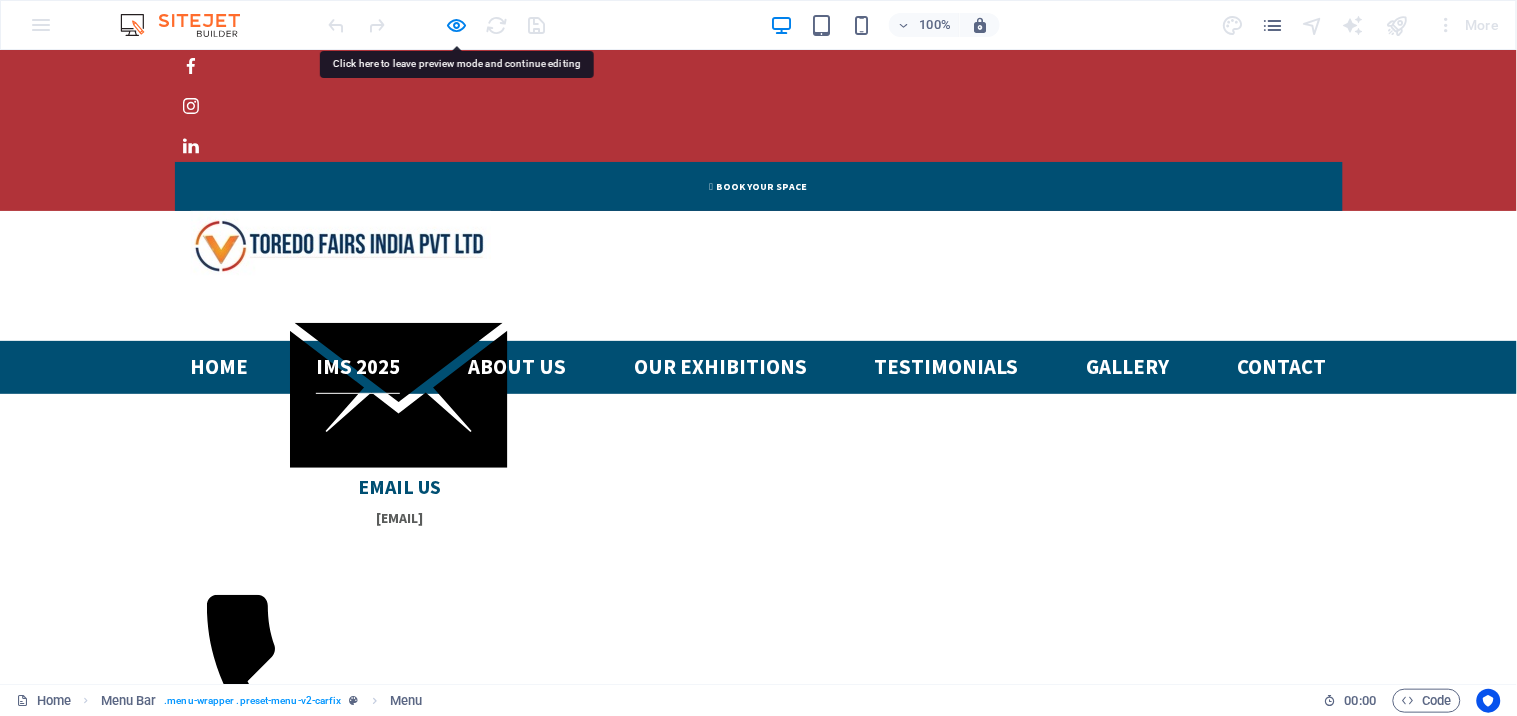 click on "Ims 2025" at bounding box center (358, 366) 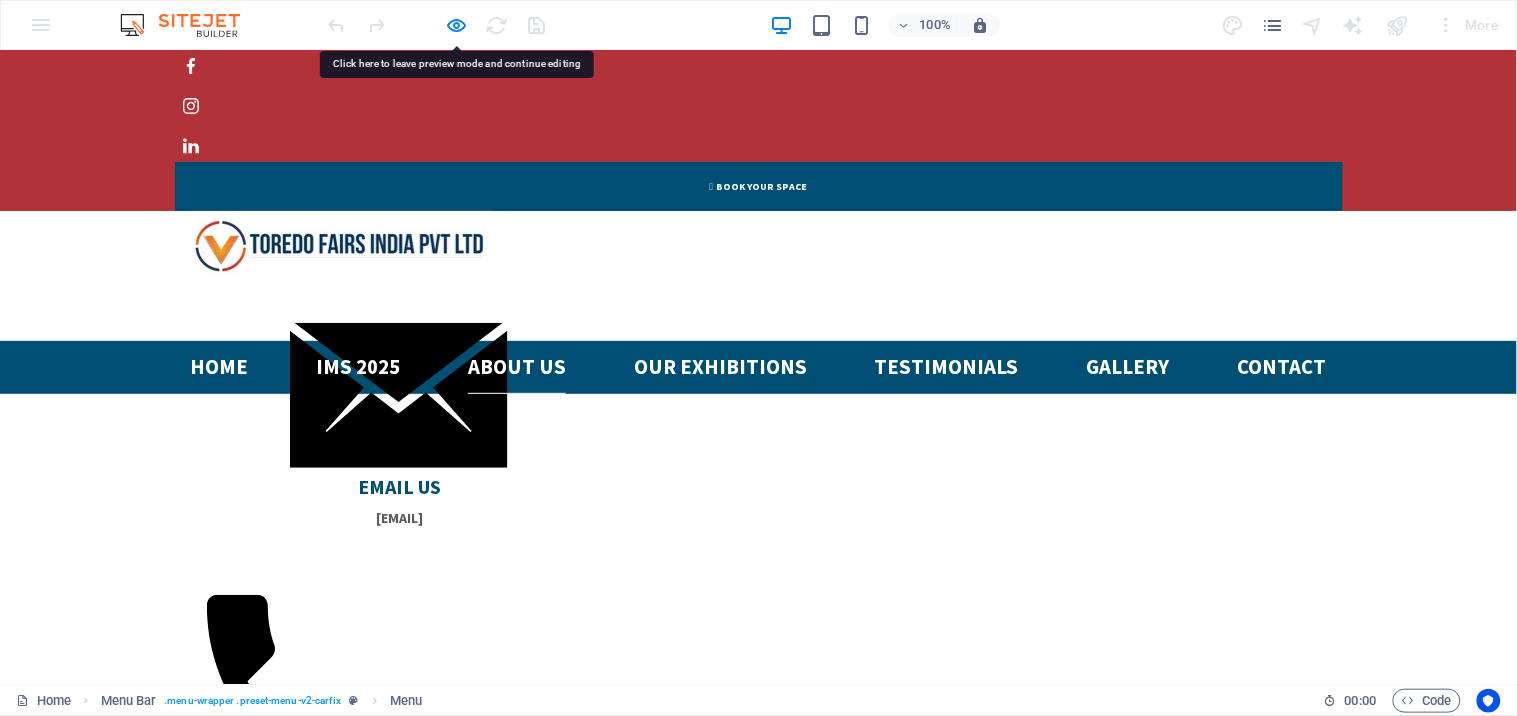 click on "About us" at bounding box center [517, 366] 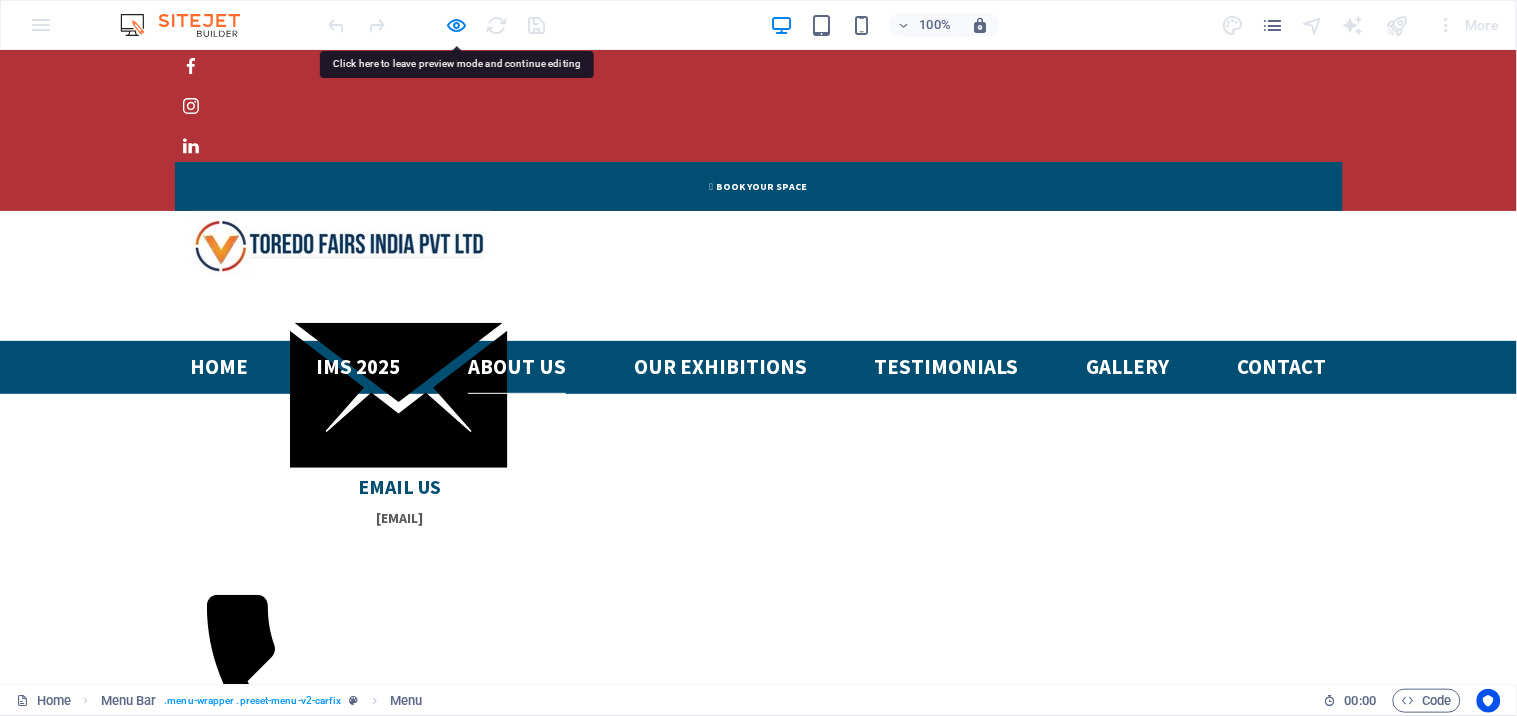 click on "About us" at bounding box center (517, 366) 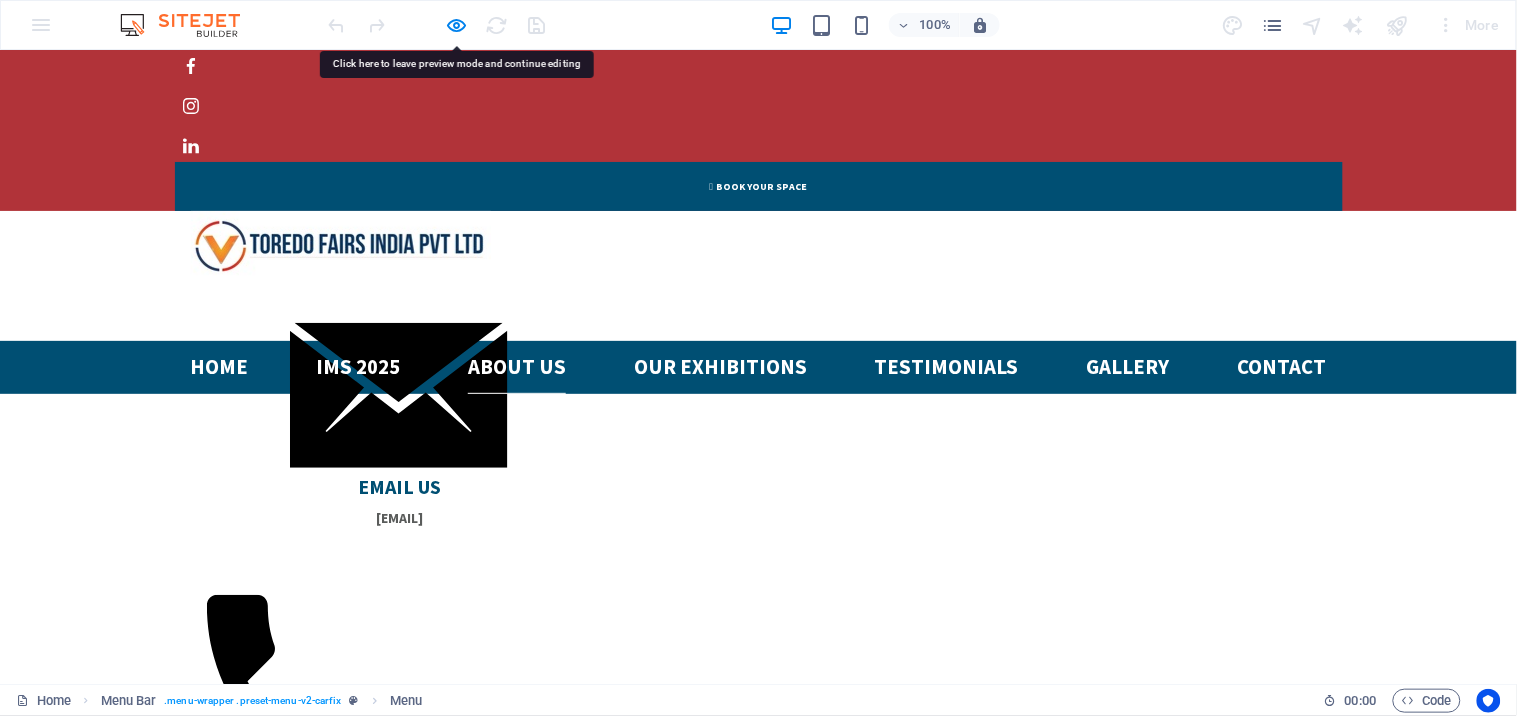 click on "About us" at bounding box center (517, 366) 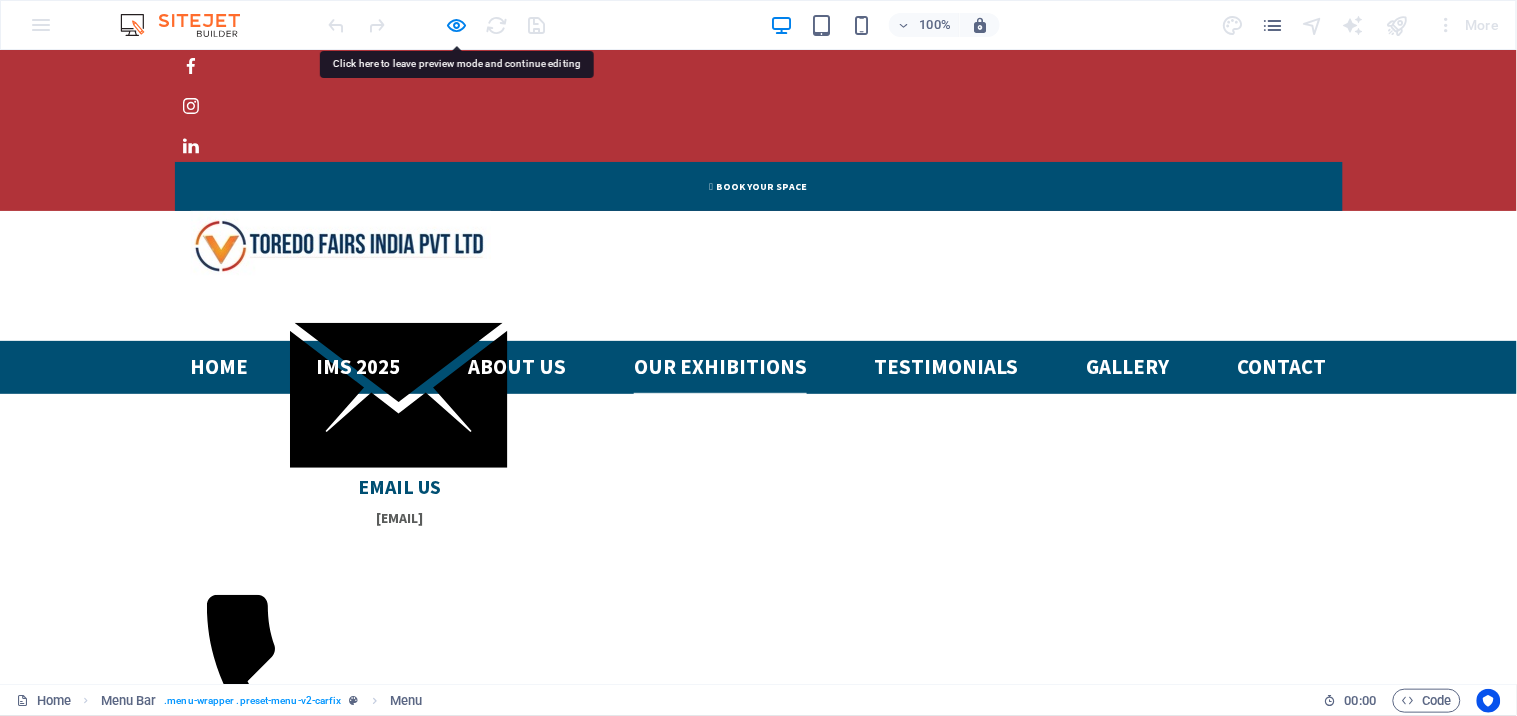 click on "Our Exhibitions" at bounding box center (720, 366) 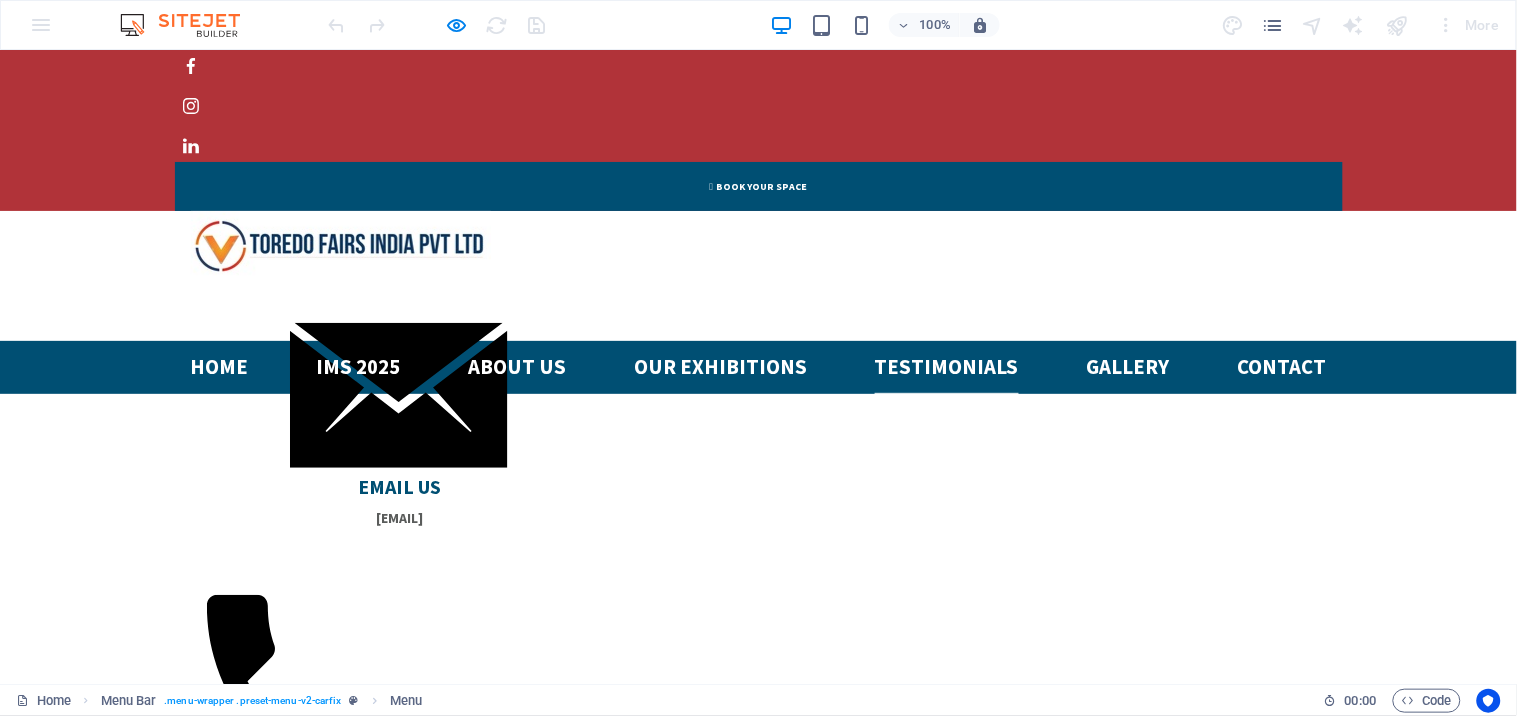 click on "Testimonials" at bounding box center (947, 366) 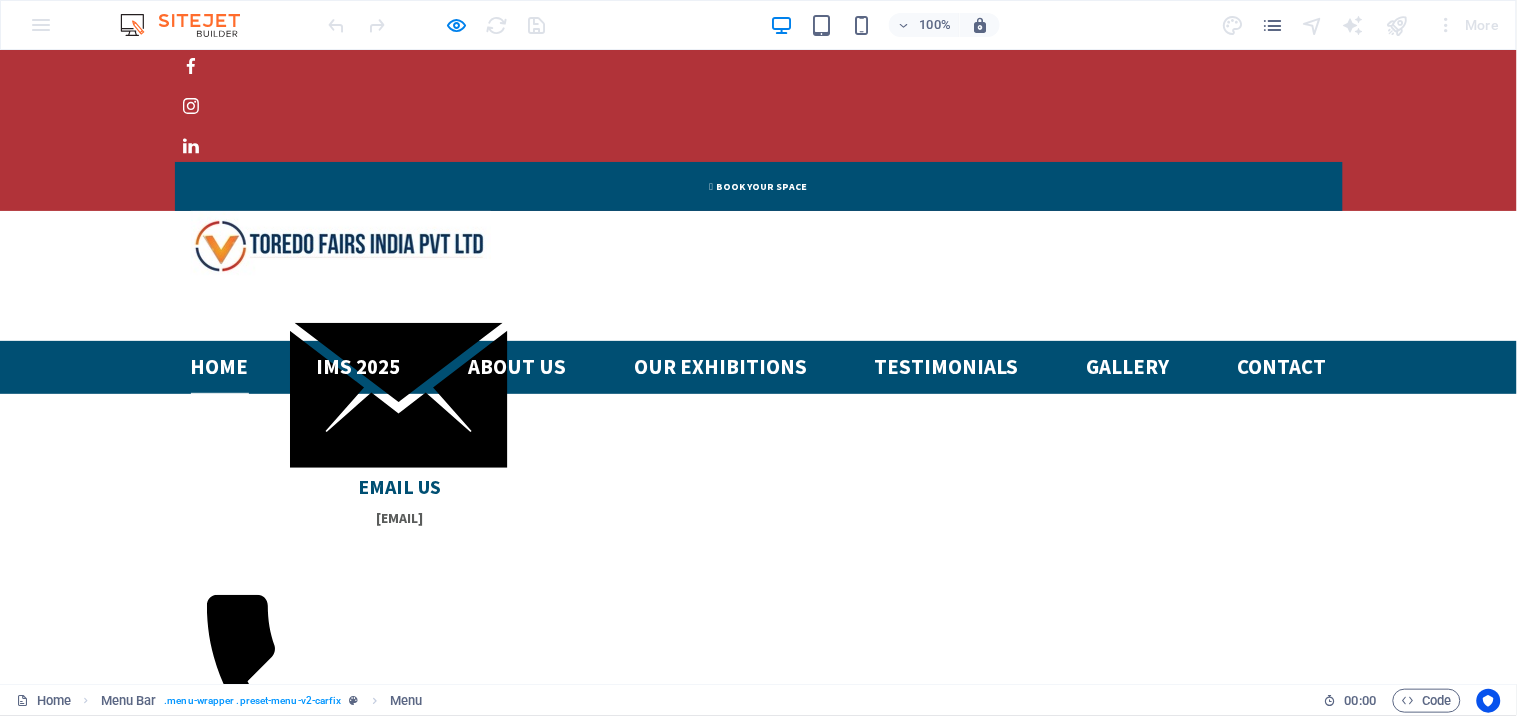click on "Home" at bounding box center (220, 366) 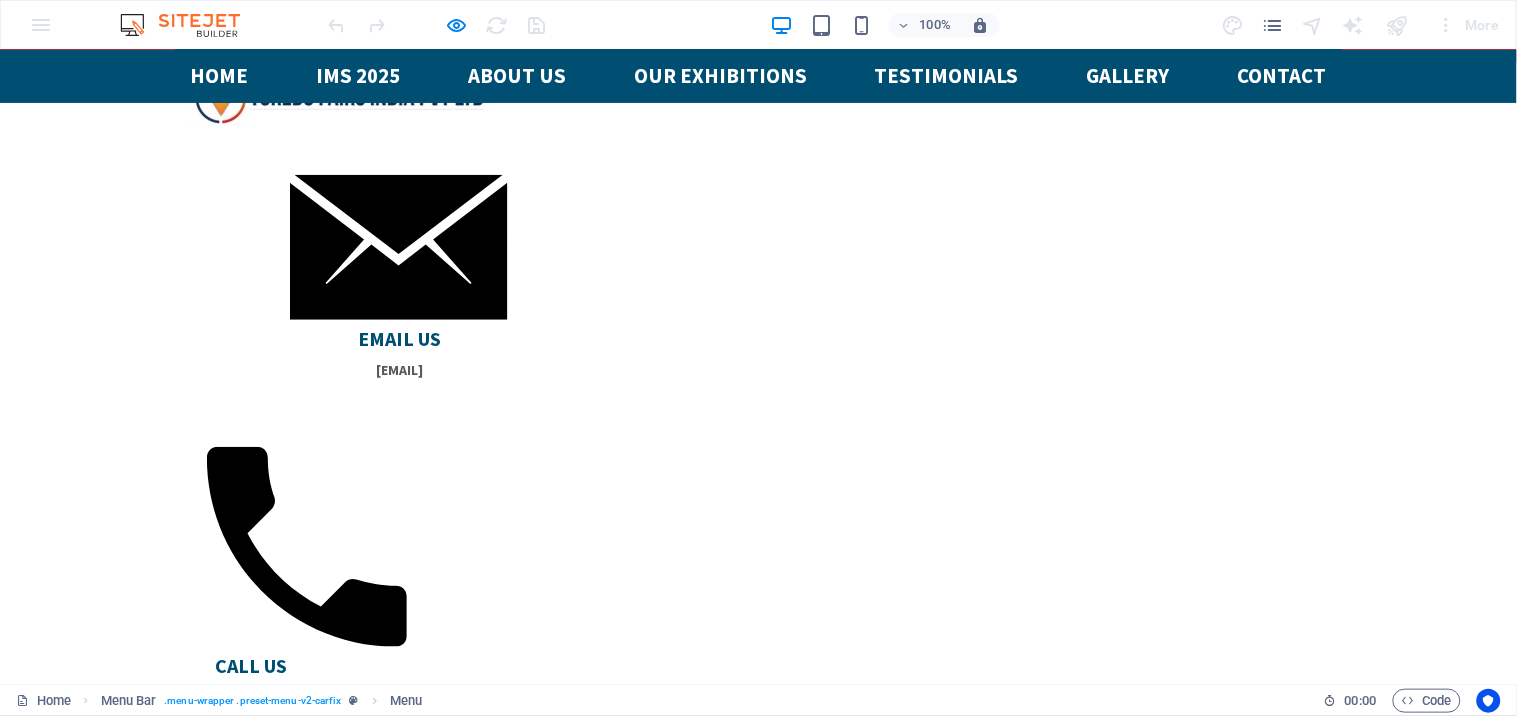 scroll, scrollTop: 0, scrollLeft: 0, axis: both 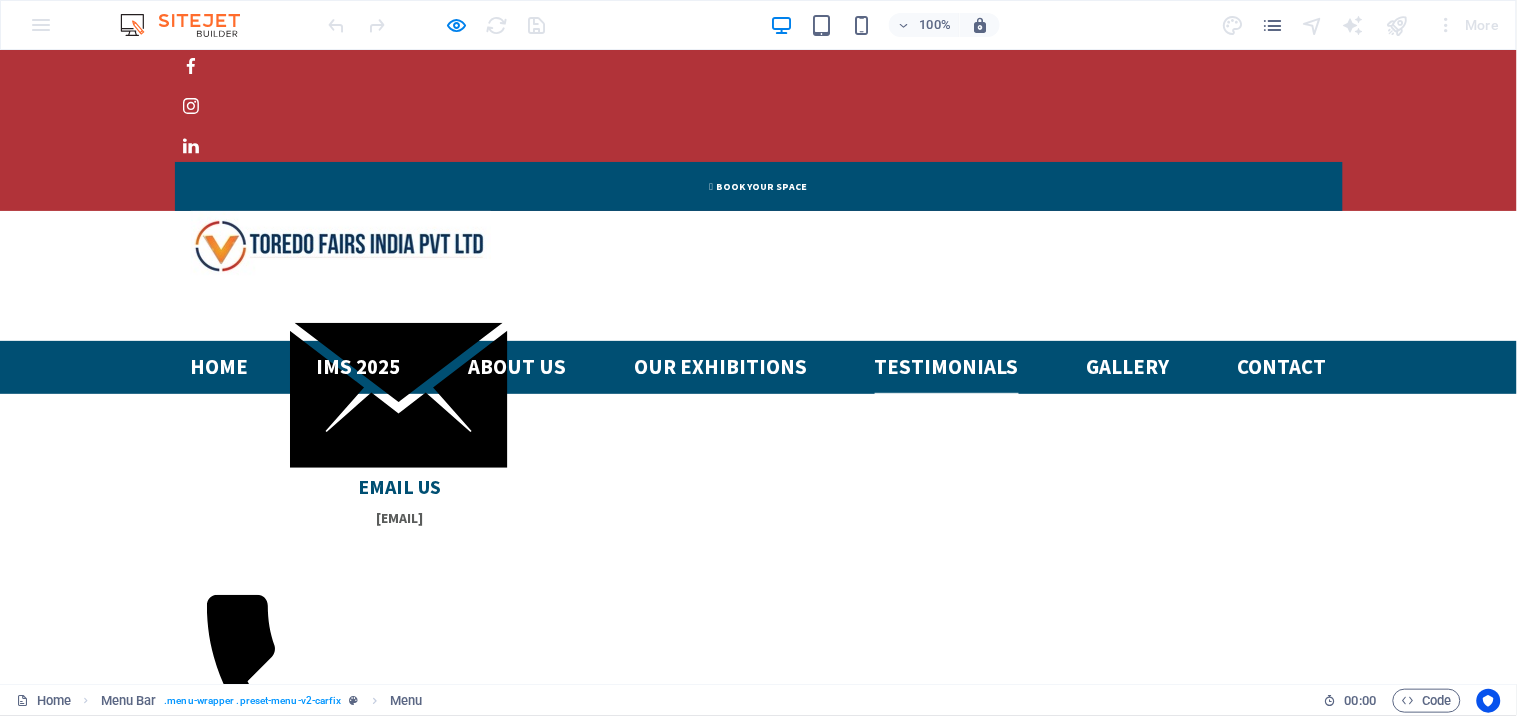 click on "Testimonials" at bounding box center [947, 366] 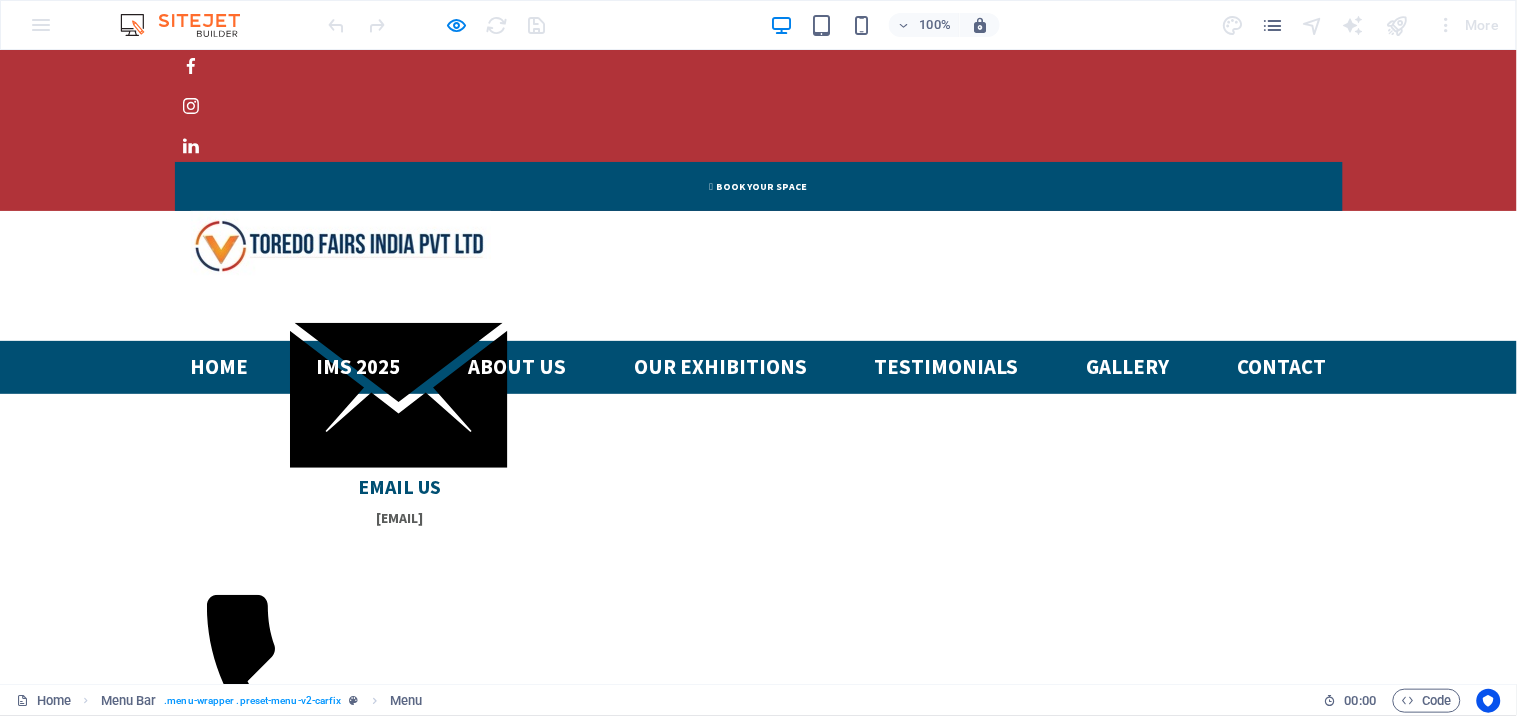 drag, startPoint x: 1166, startPoint y: 254, endPoint x: 842, endPoint y: 66, distance: 374.5931 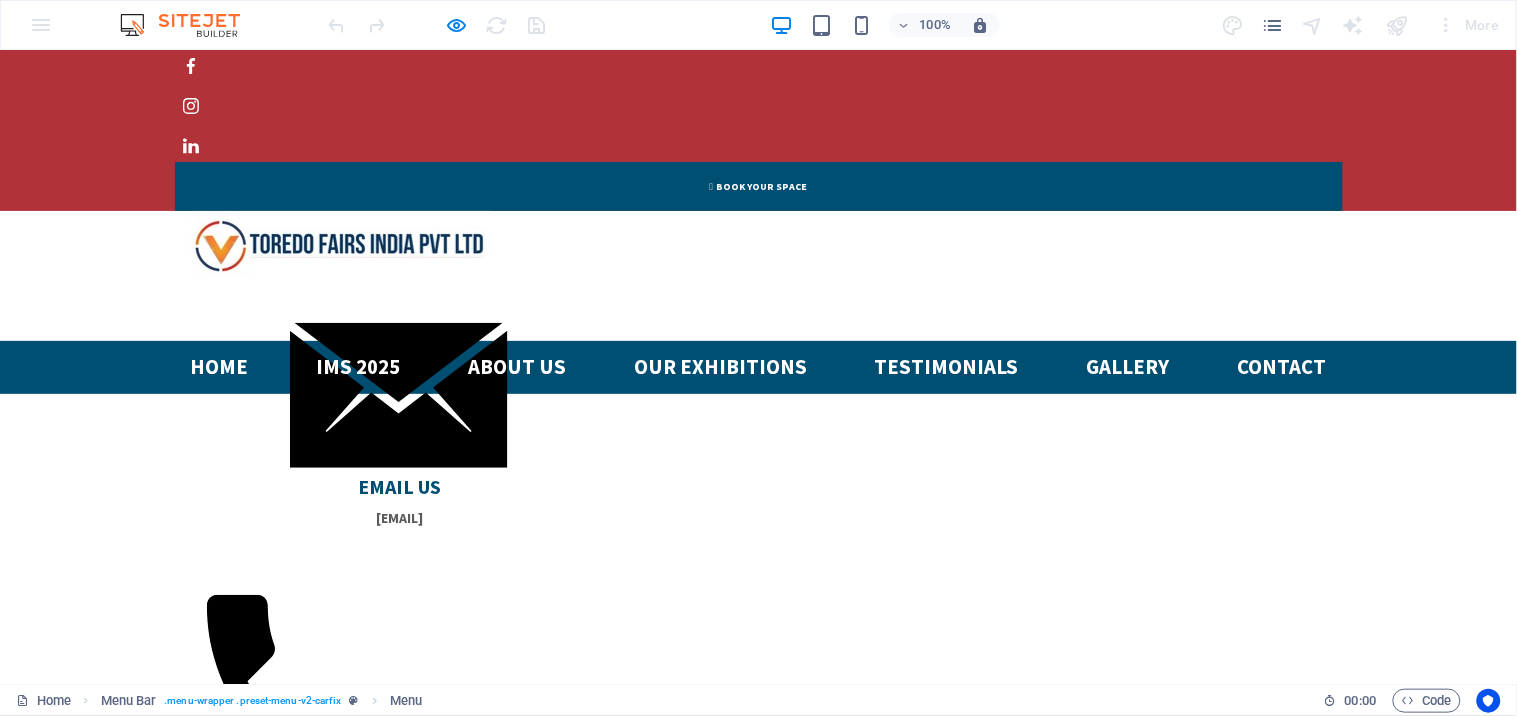 click on "Home Ims  2025 About us Our Exhibitions Testimonials Gallery Contact" at bounding box center (759, 366) 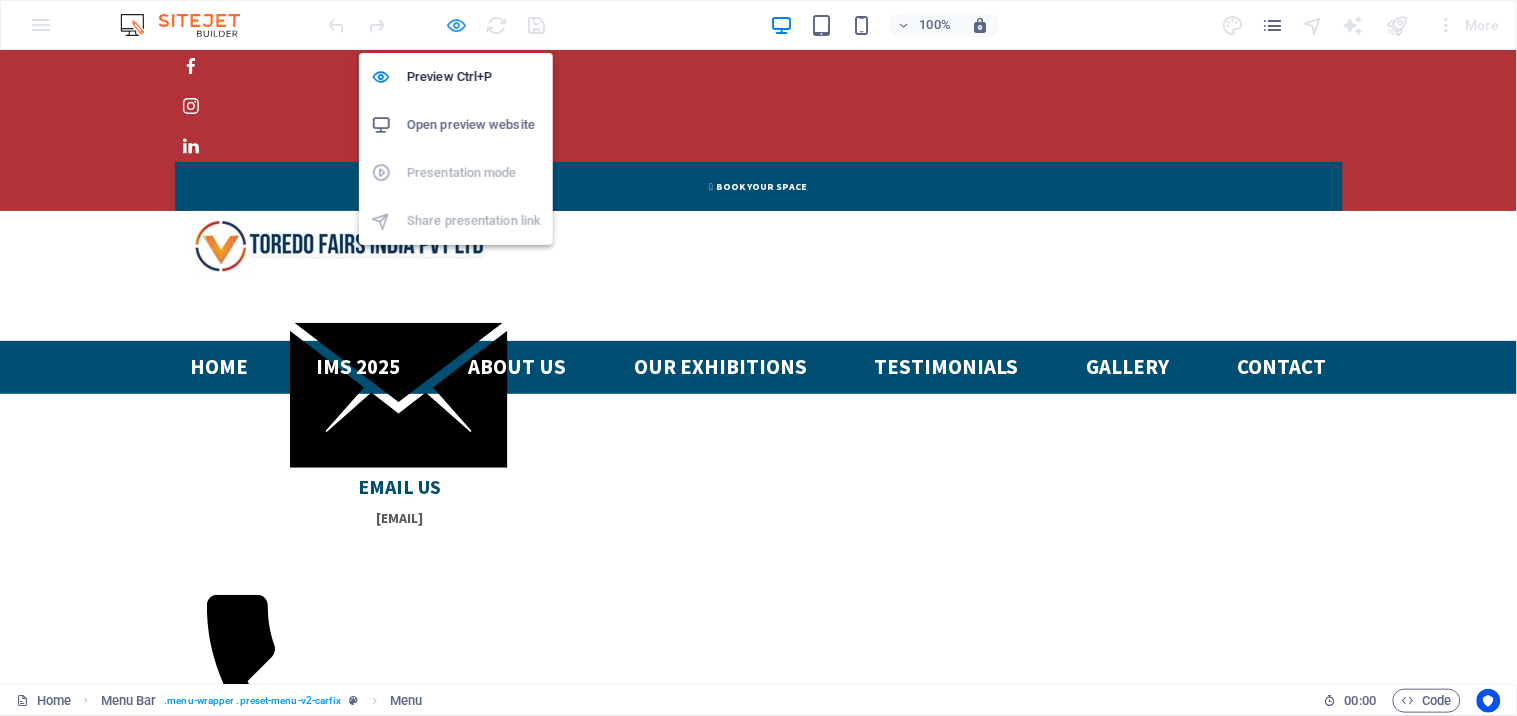 click at bounding box center (457, 25) 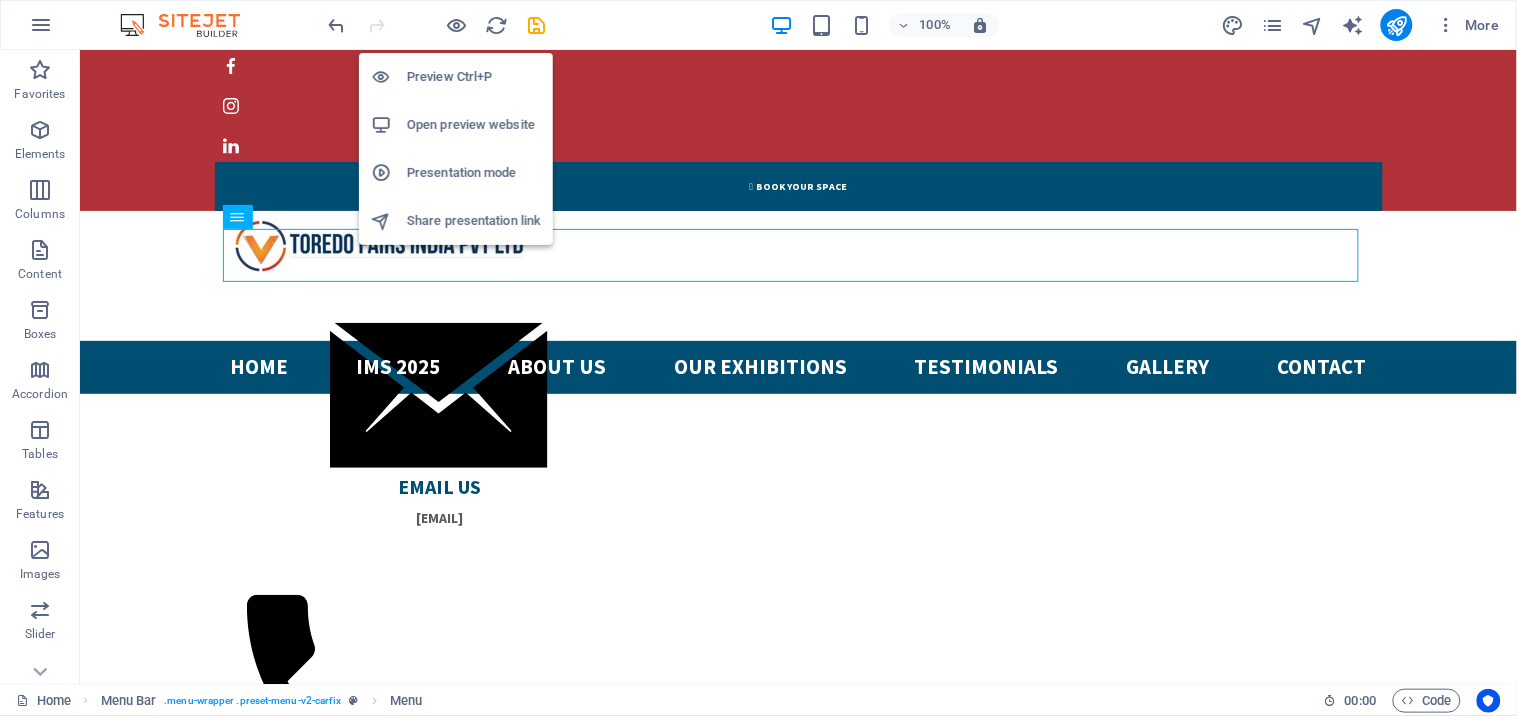 click on "Open preview website" at bounding box center (474, 125) 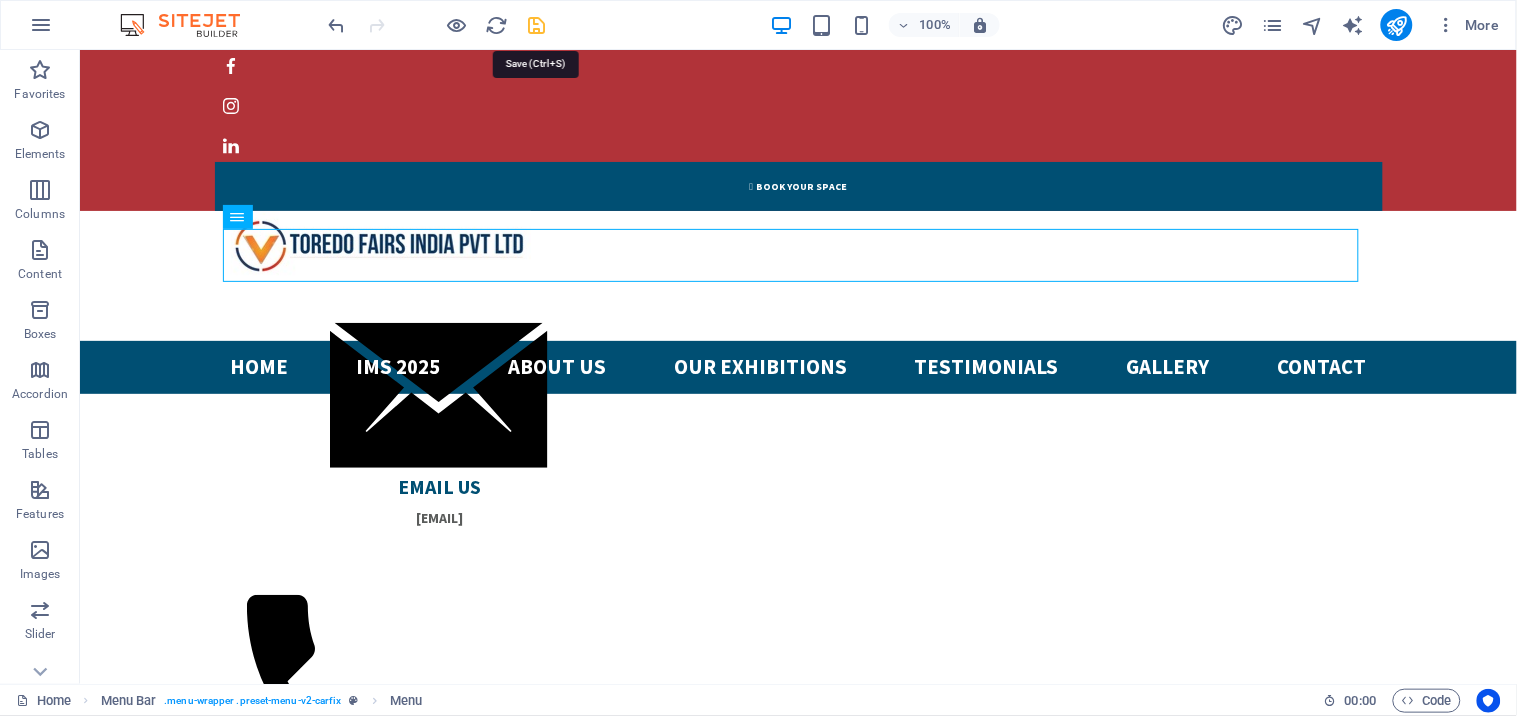 click at bounding box center [537, 25] 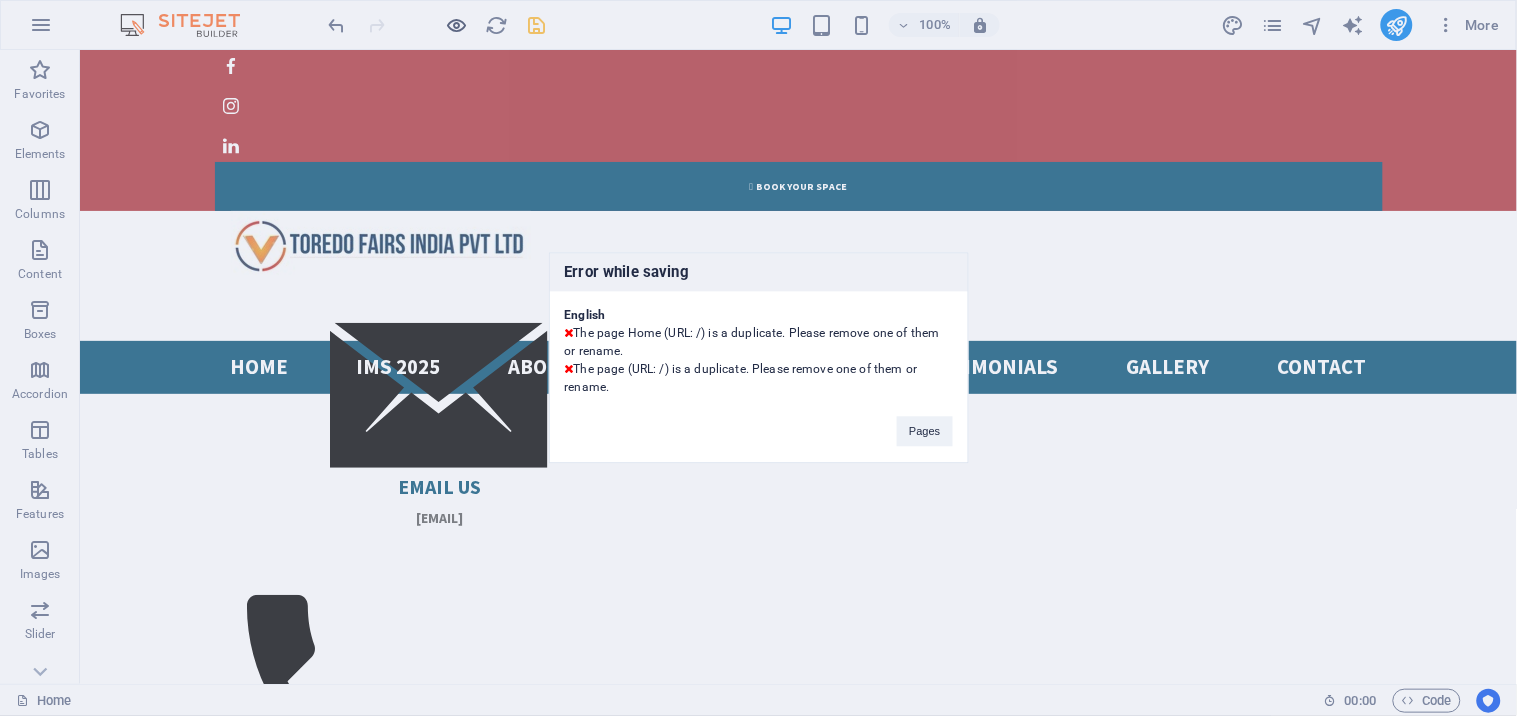 click on "Error while saving English  The page Home (URL: /) is a duplicate. Please remove one of them or rename.  The page  (URL: /) is a duplicate. Please remove one of them or rename. Pages" at bounding box center (758, 358) 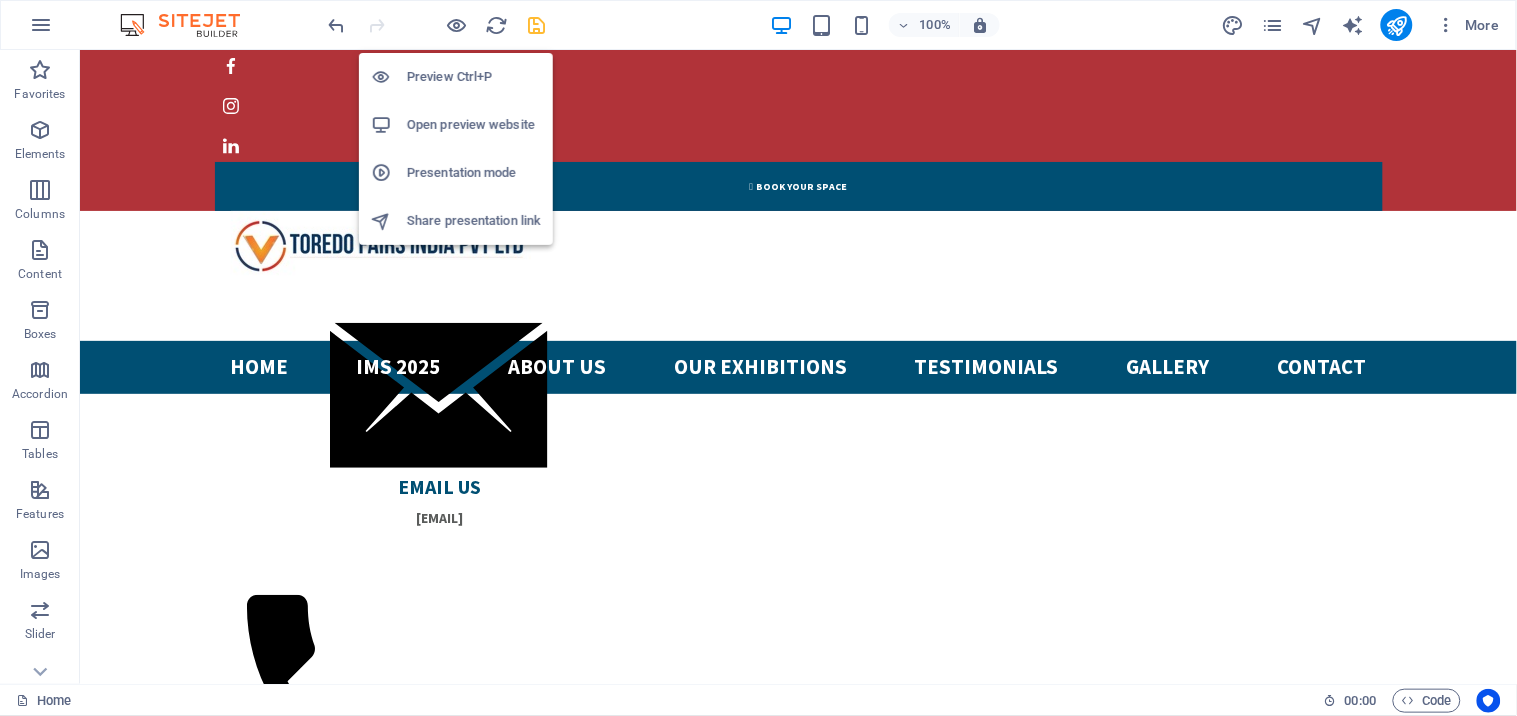 click on "Open preview website" at bounding box center (474, 125) 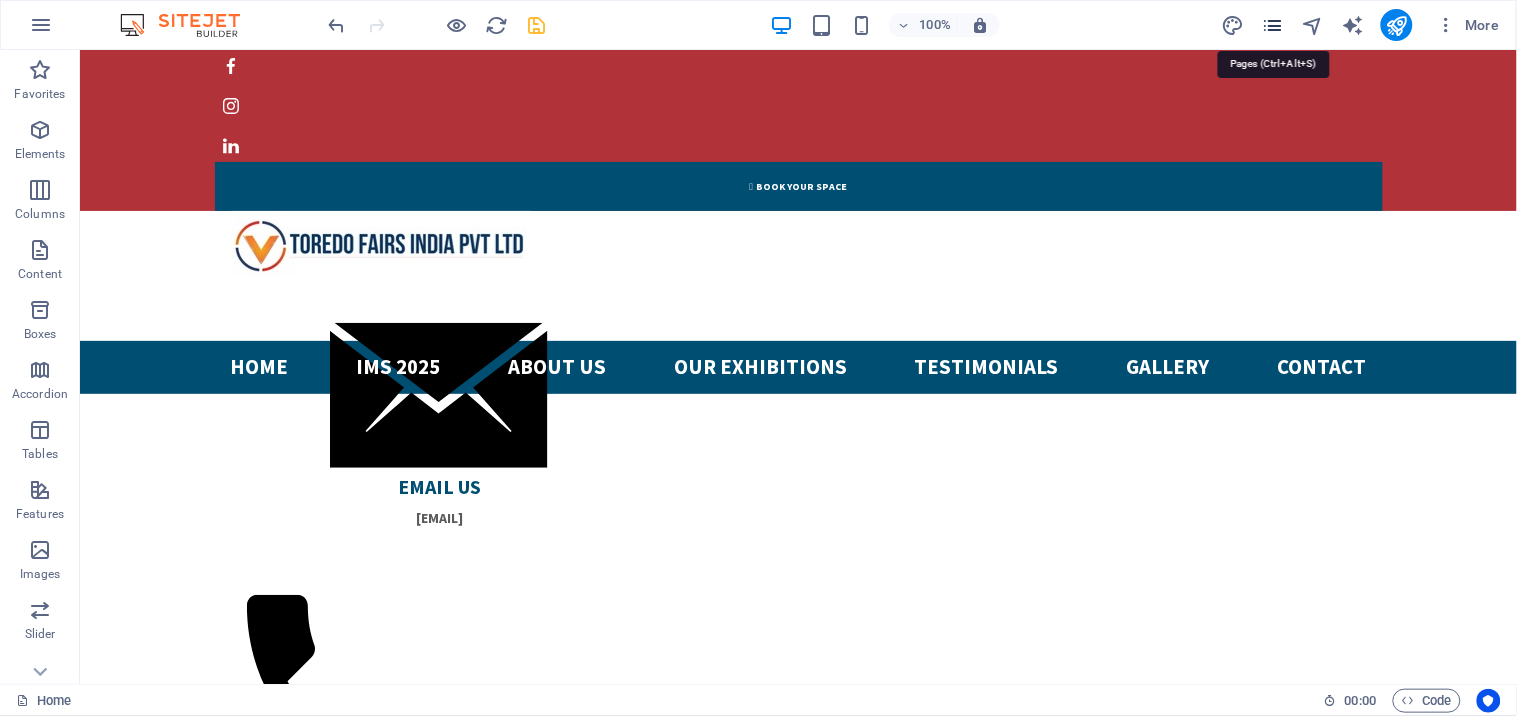 click at bounding box center (1272, 25) 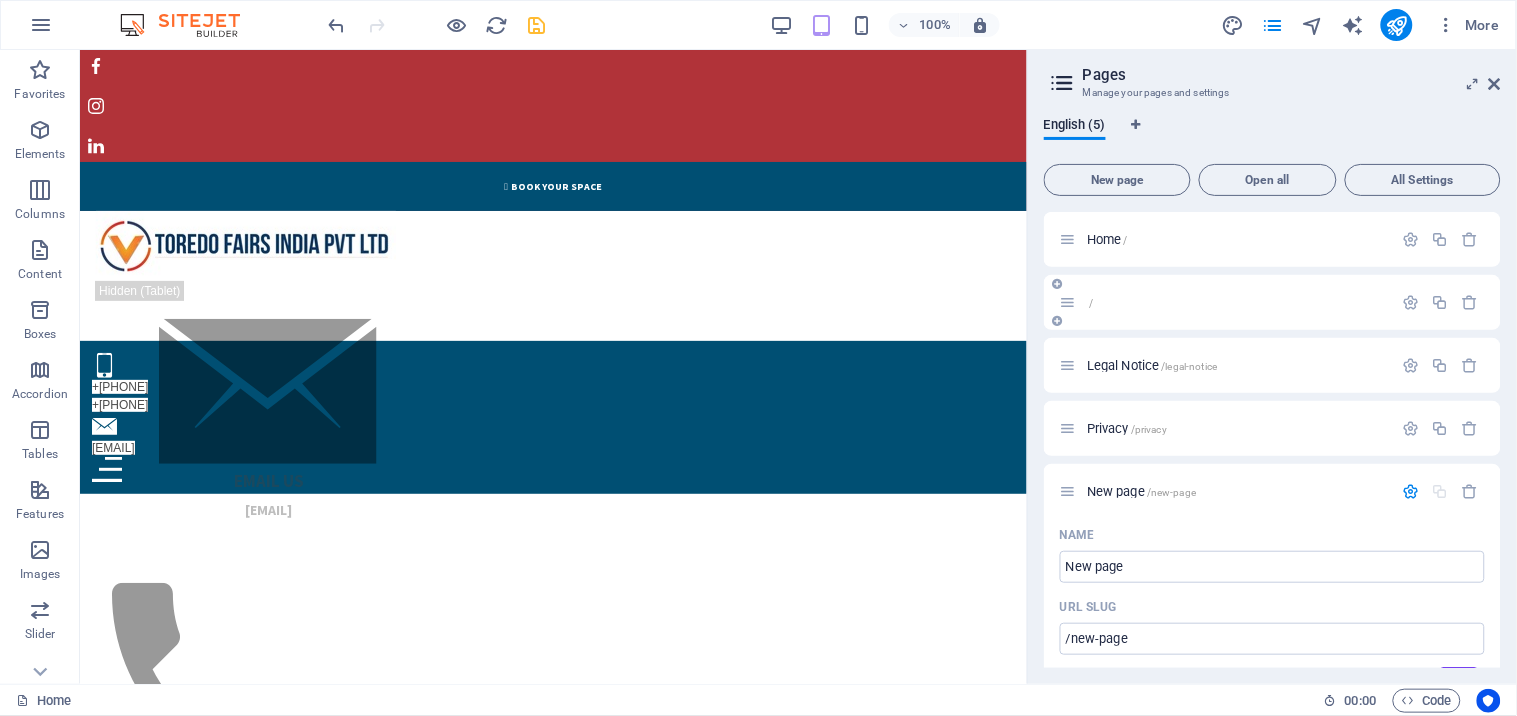 click on "/" at bounding box center (1237, 302) 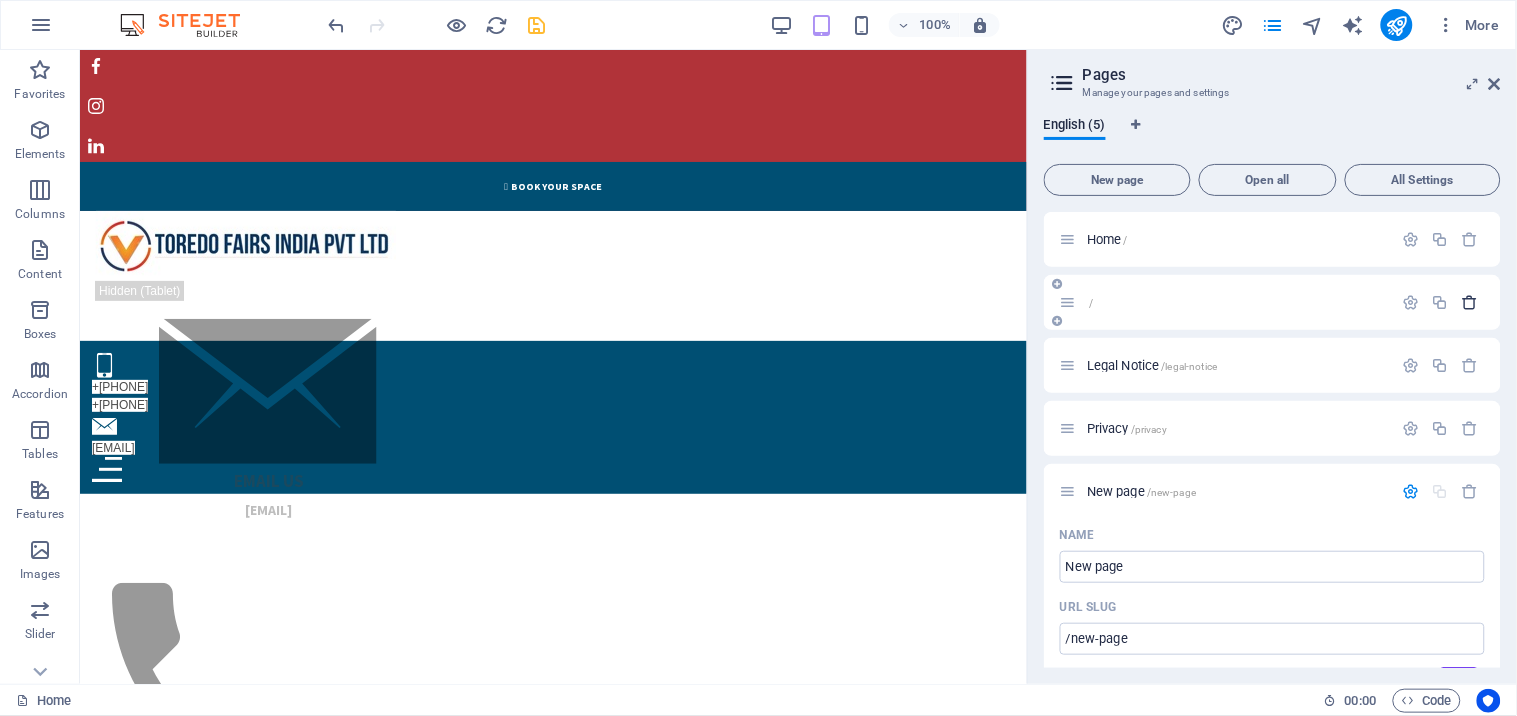 click at bounding box center (1470, 302) 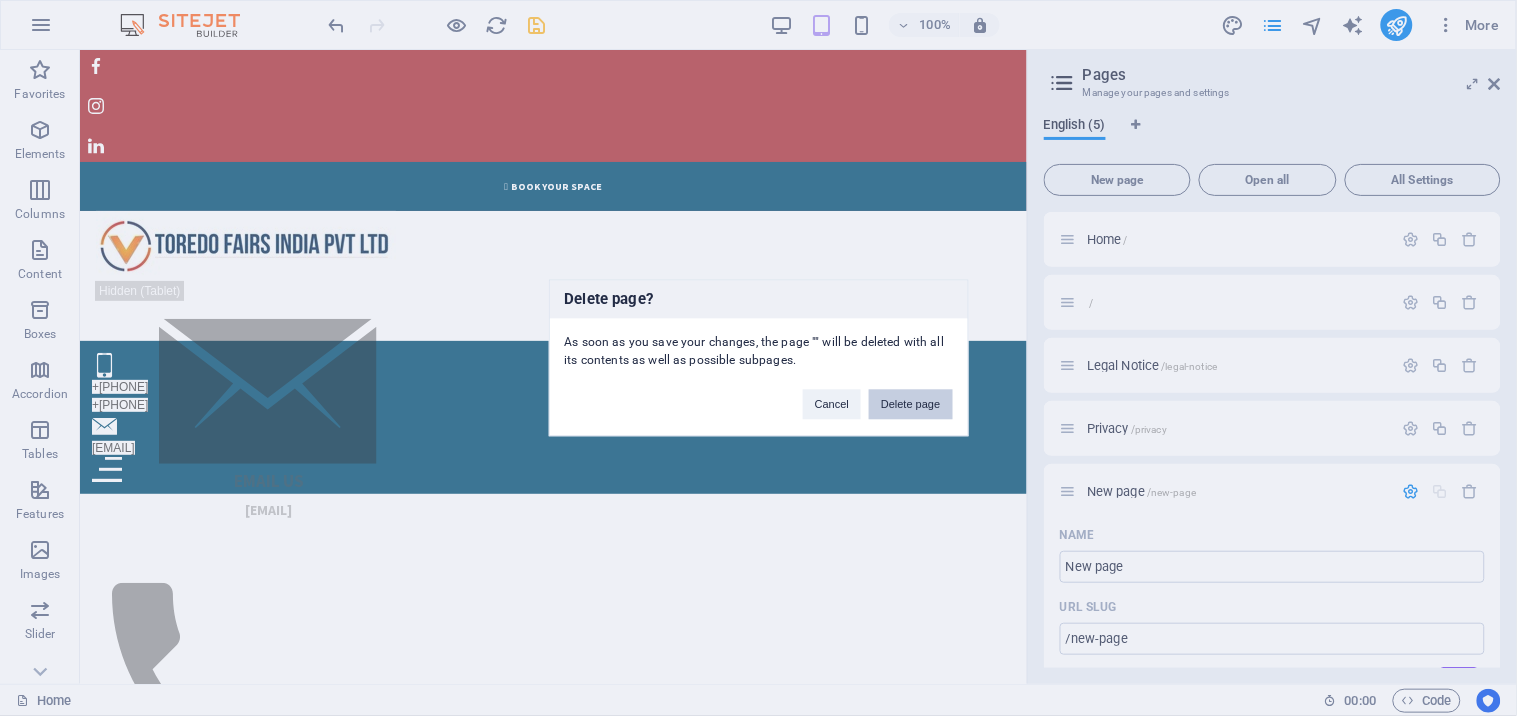 click on "Delete page" at bounding box center [910, 405] 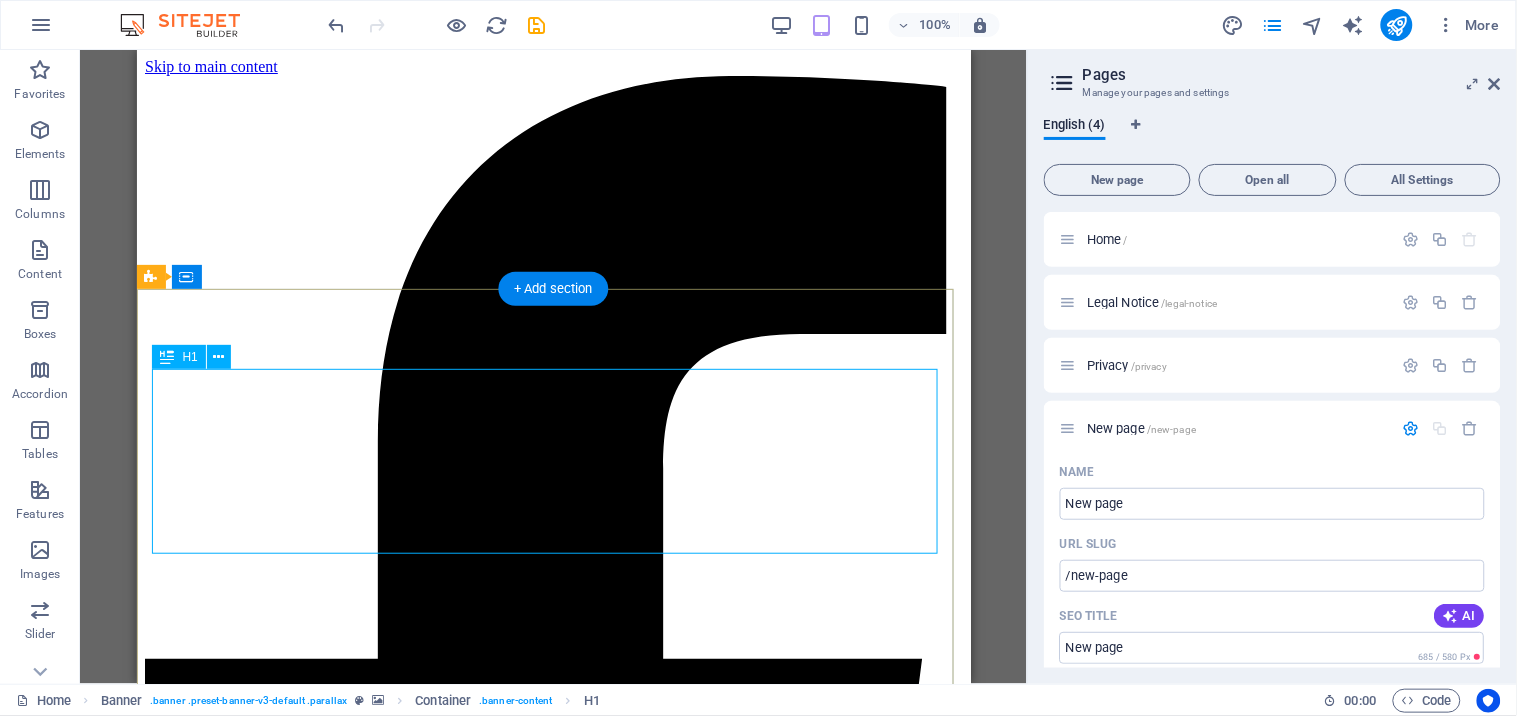 scroll, scrollTop: 0, scrollLeft: 0, axis: both 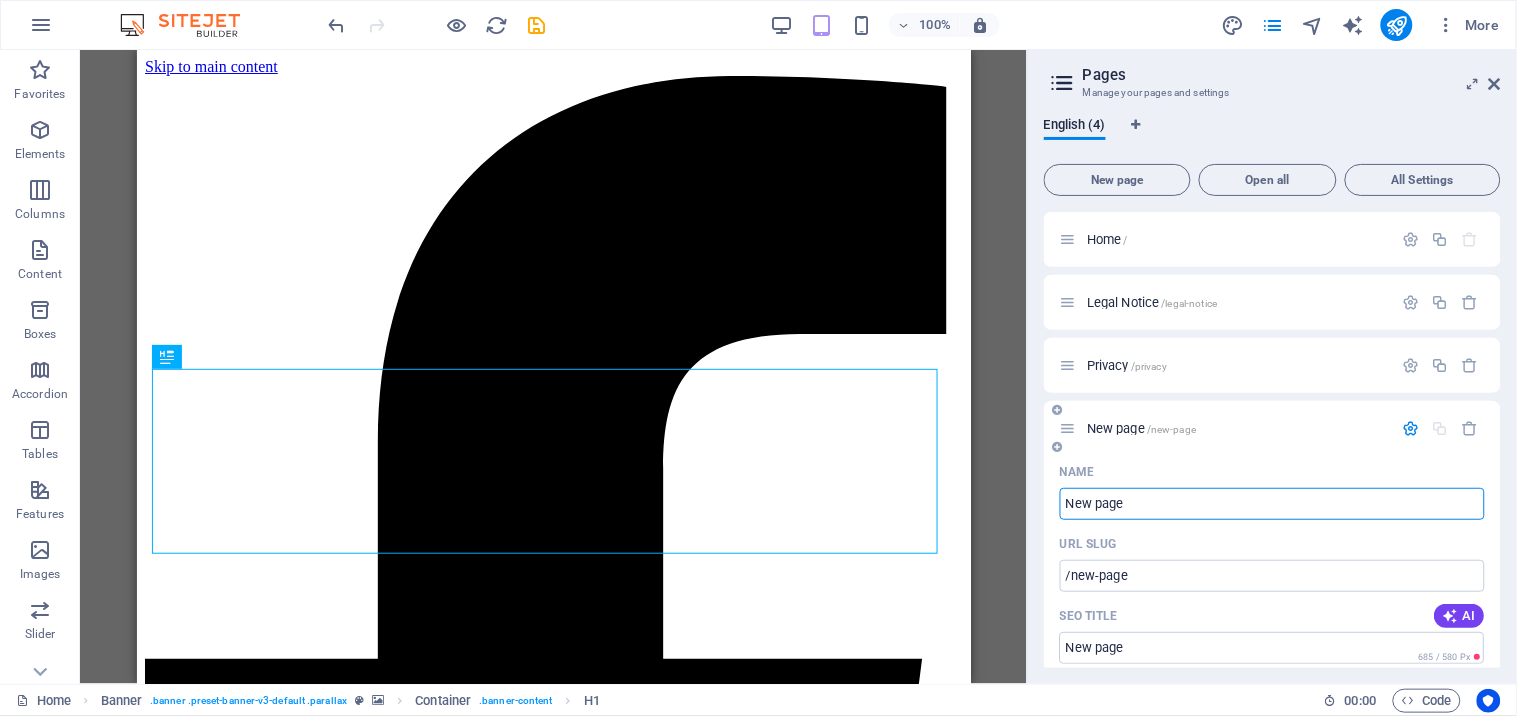 click on "New page" at bounding box center [1272, 504] 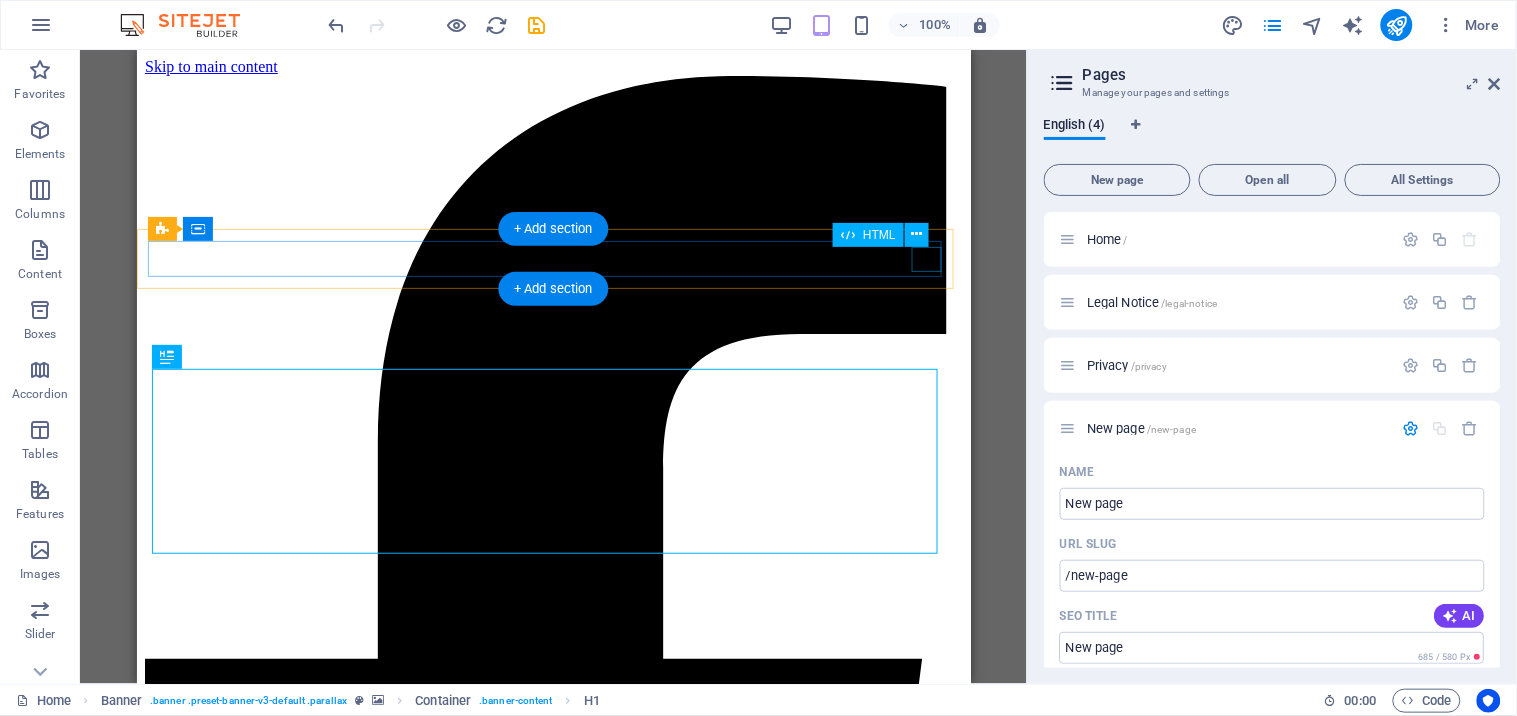 click at bounding box center [553, 5514] 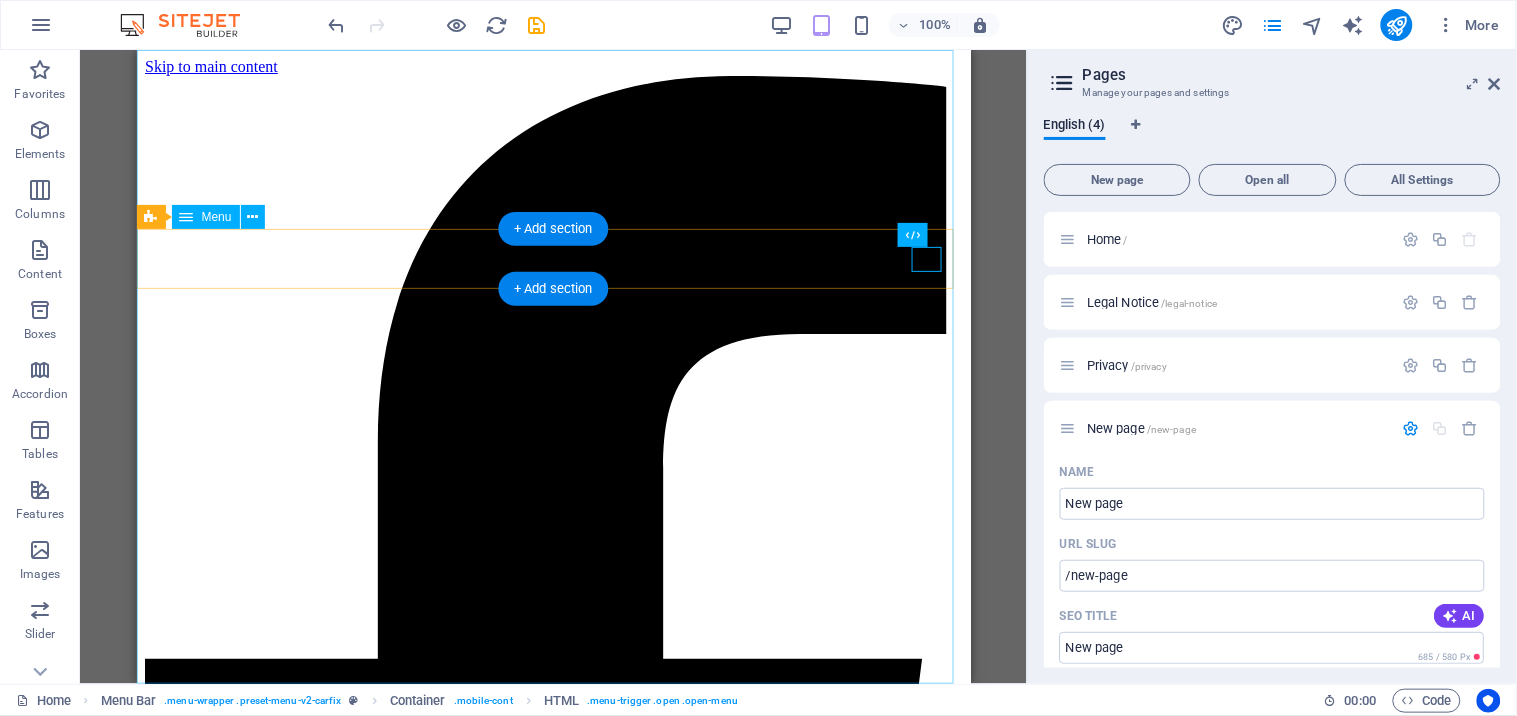 click on "Home Ims  2025 About us Our Exhibitions Testimonials Gallery Contact" at bounding box center [553, 3412] 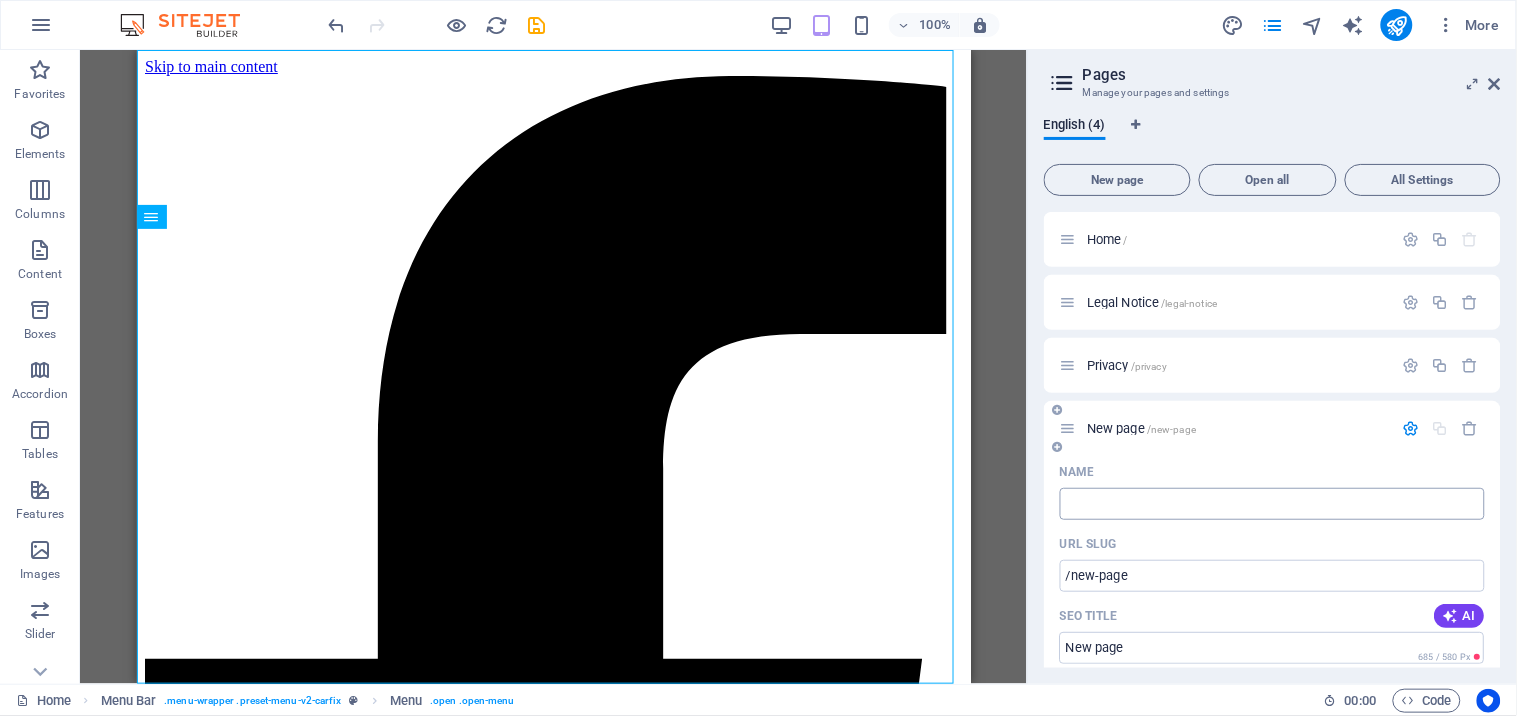 click on "Name" at bounding box center (1272, 504) 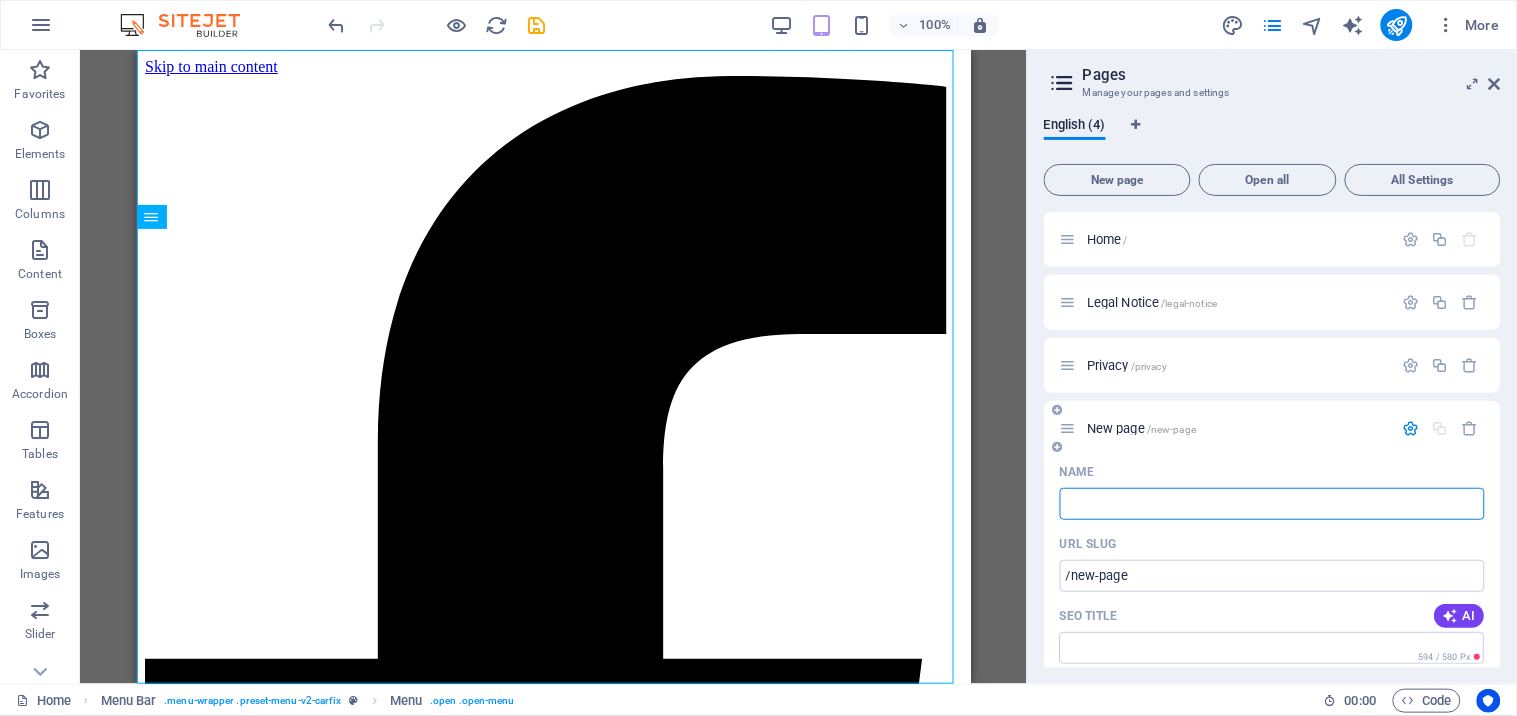 type 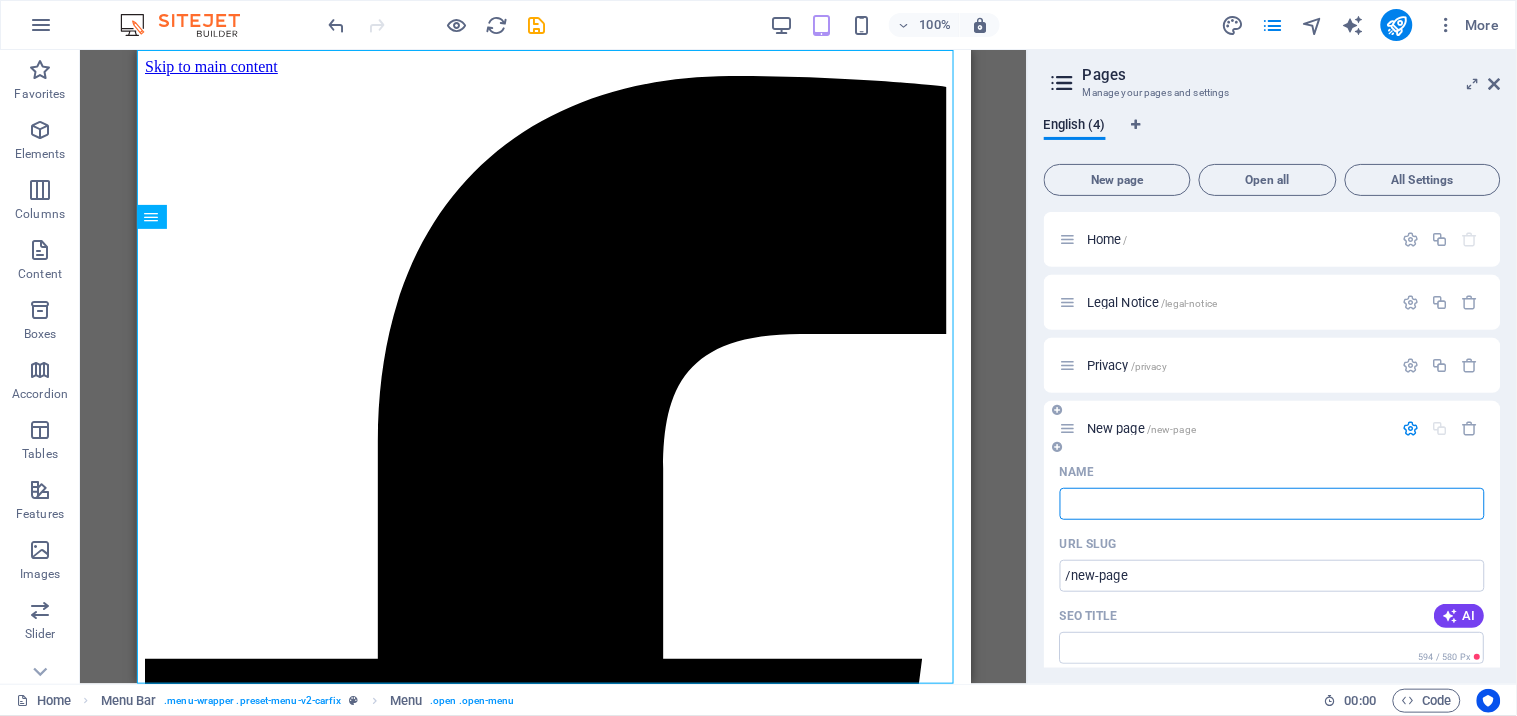 type on "/" 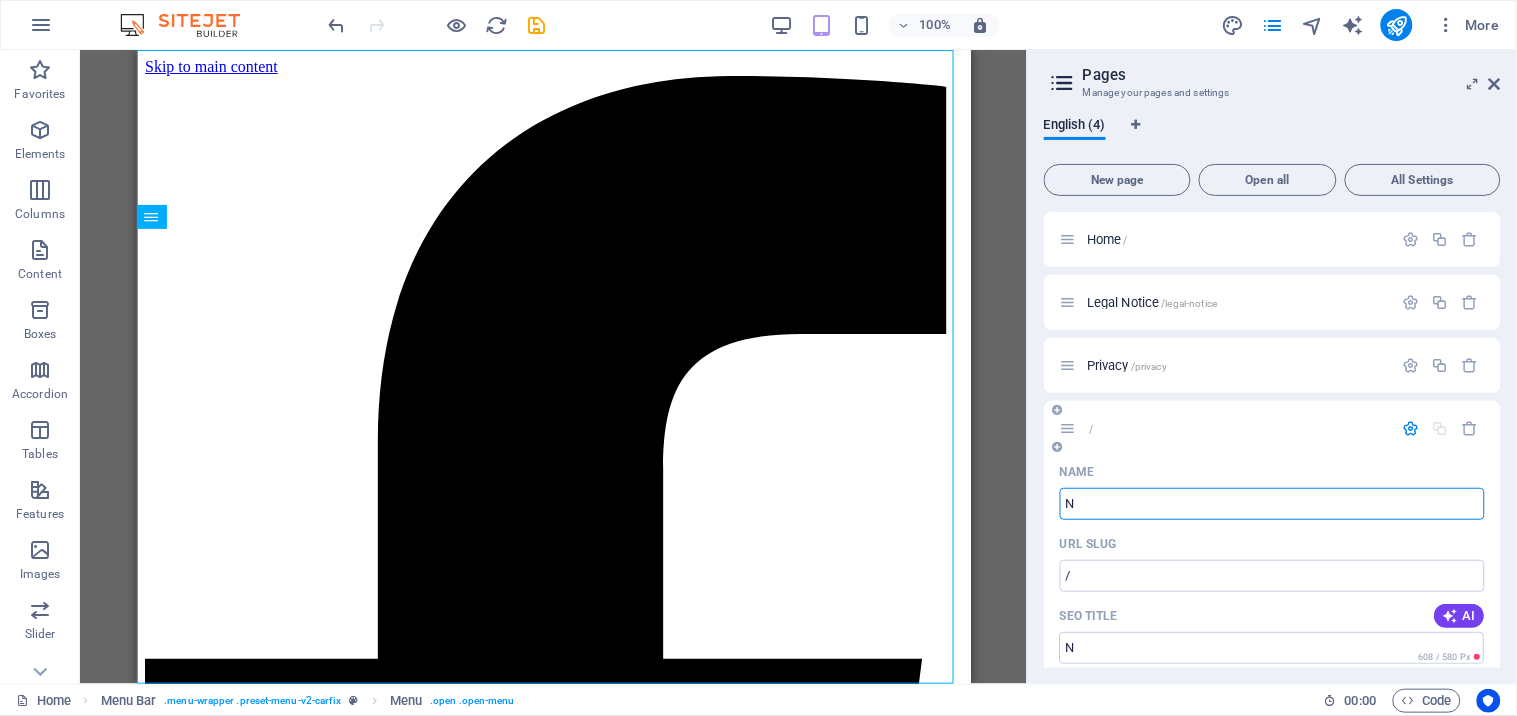 type on "N" 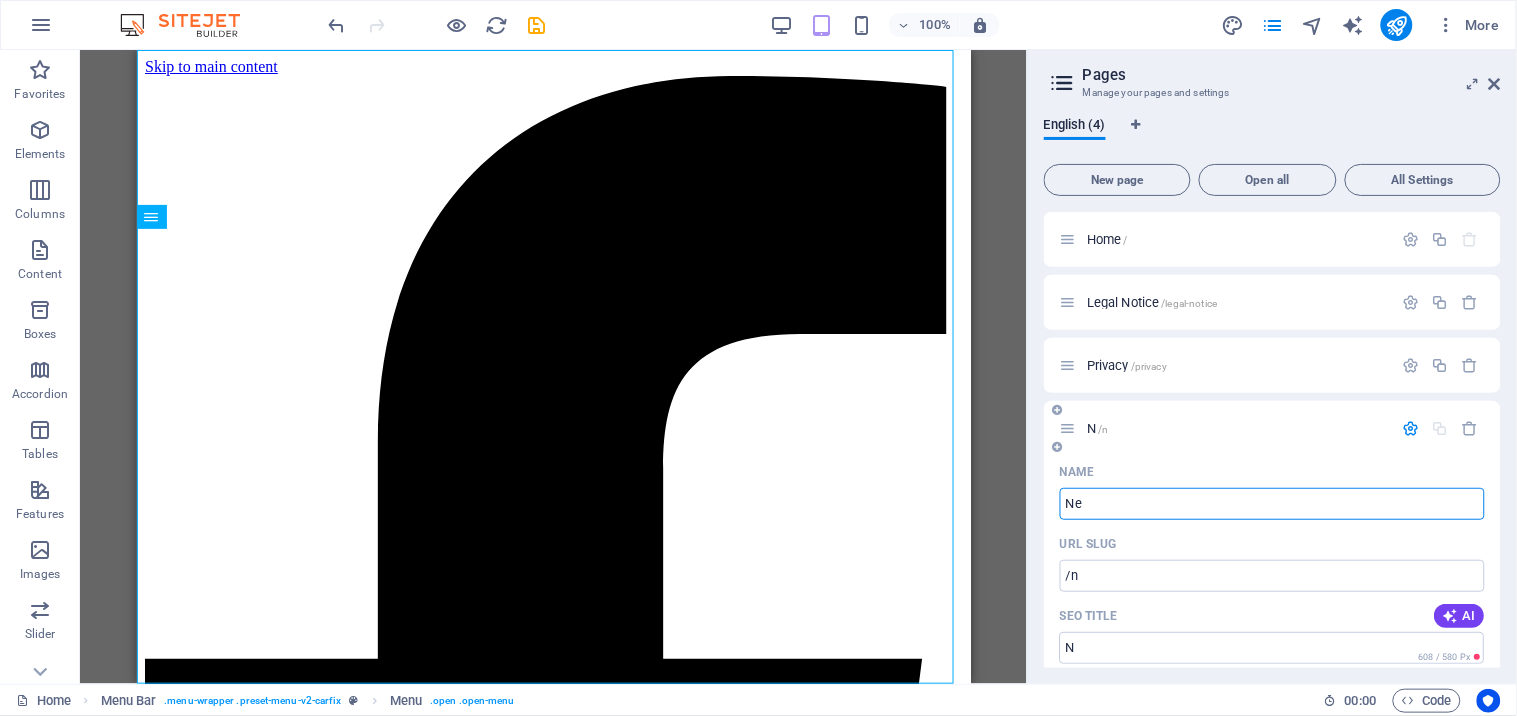 type on "N" 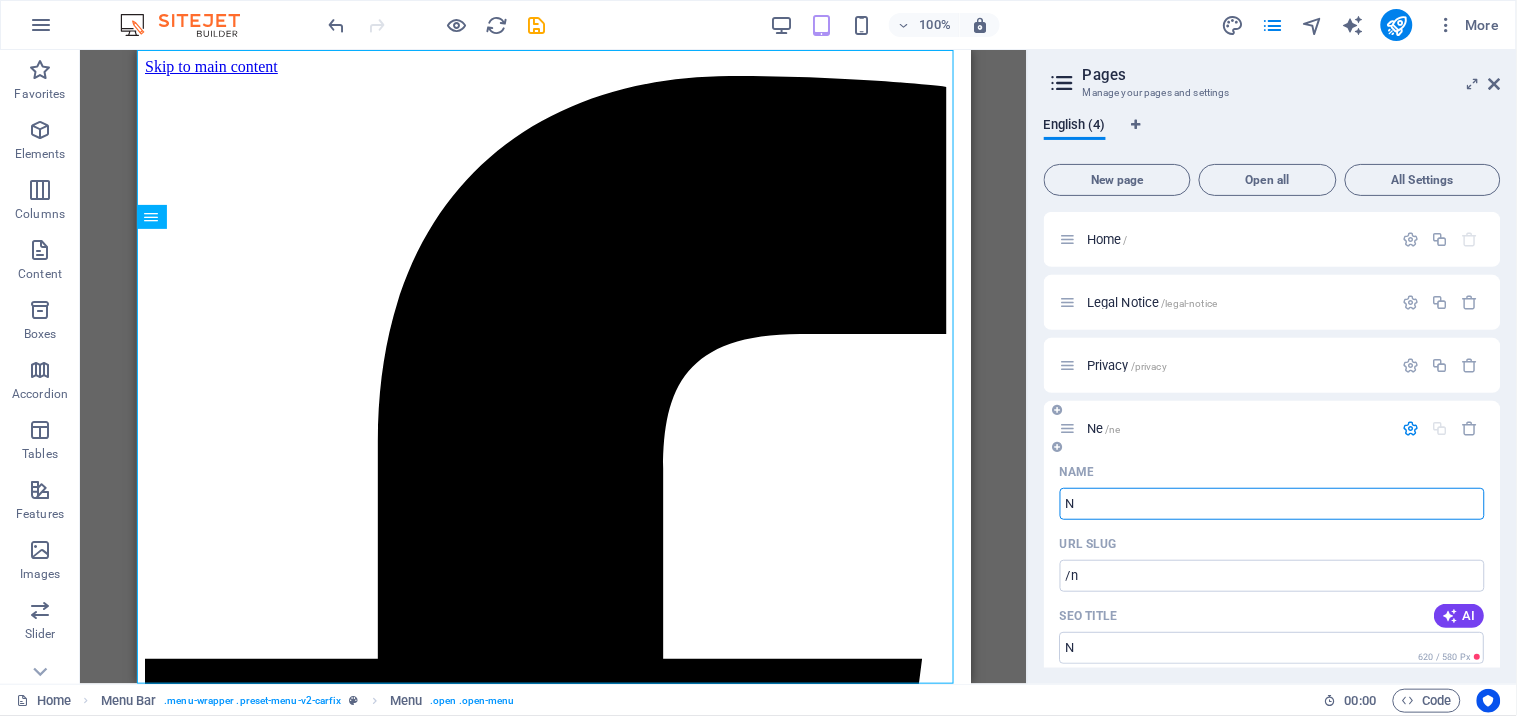type 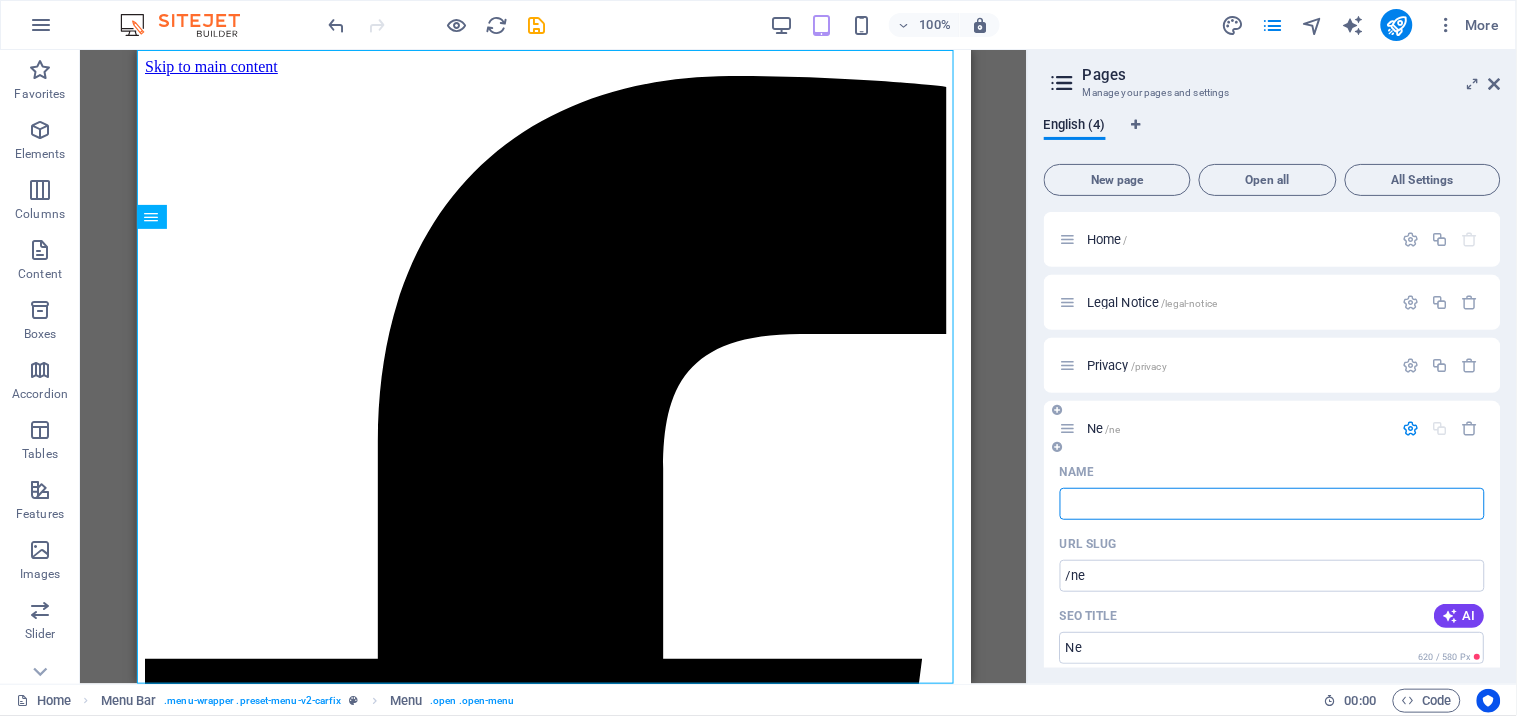 type on "I" 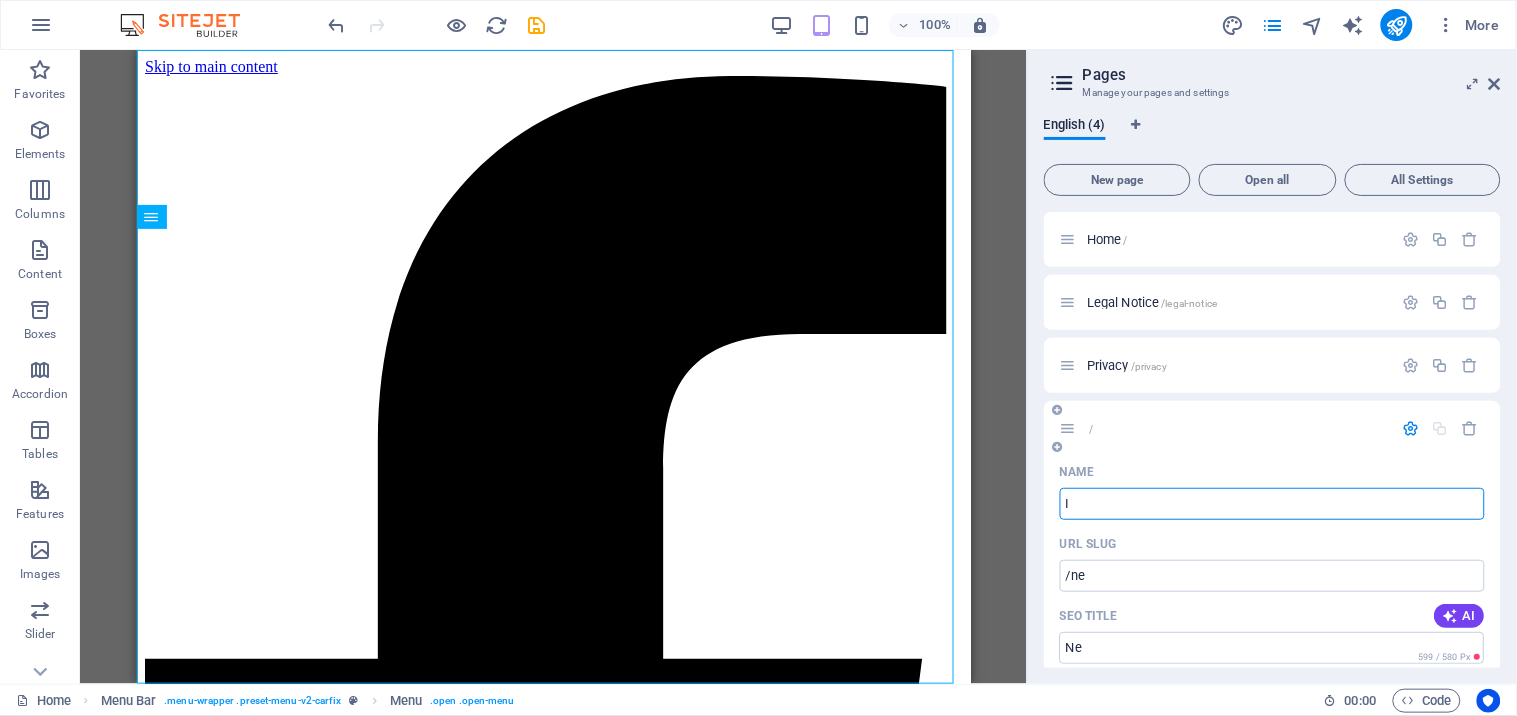 type on "/" 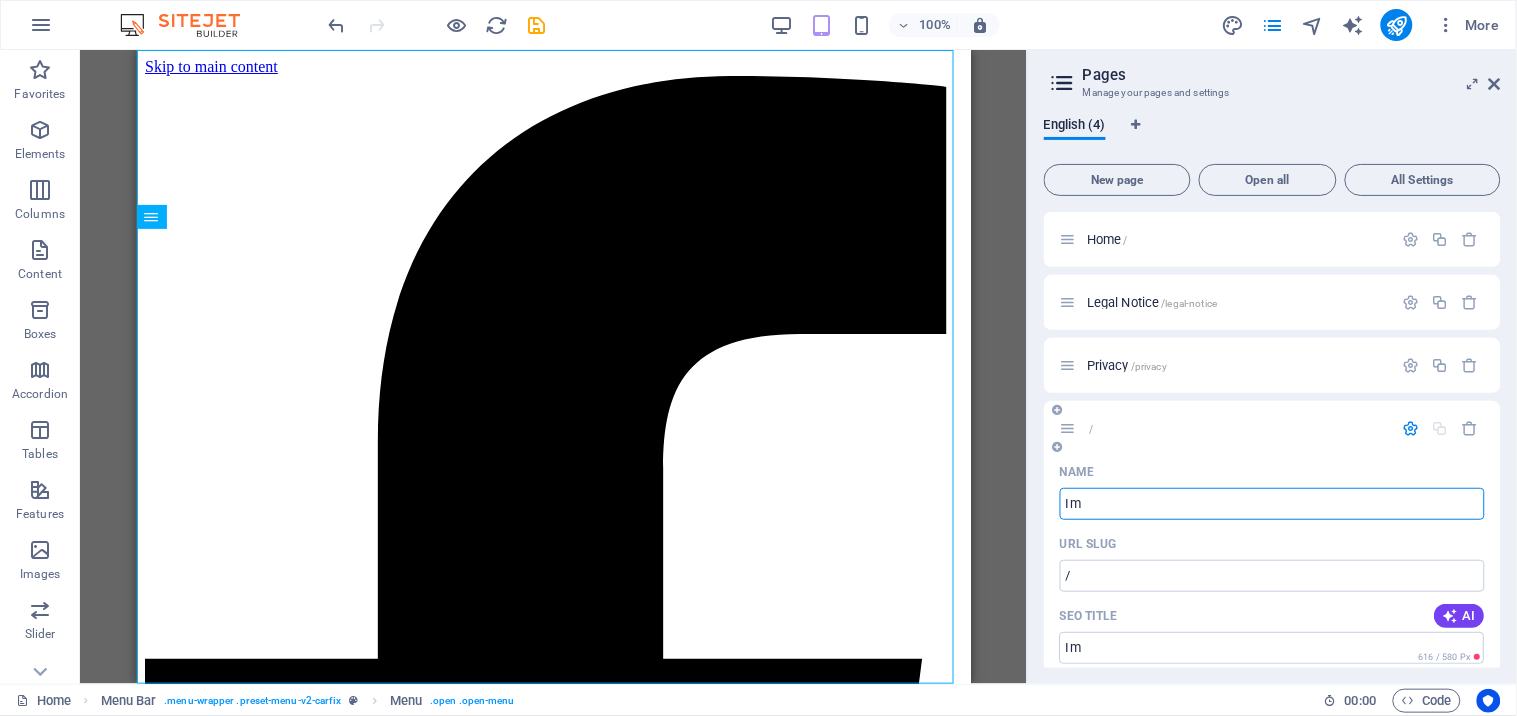 type on "I" 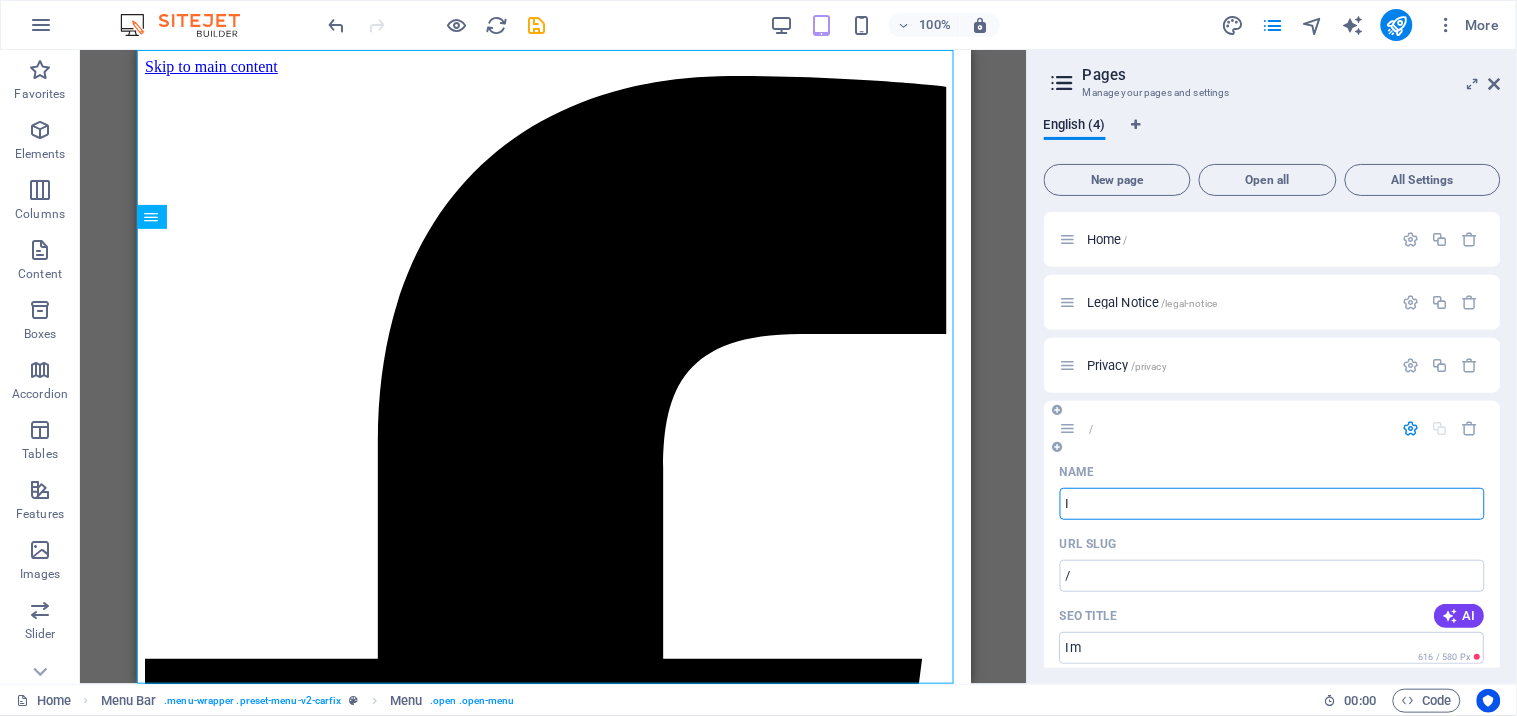 type on "/im" 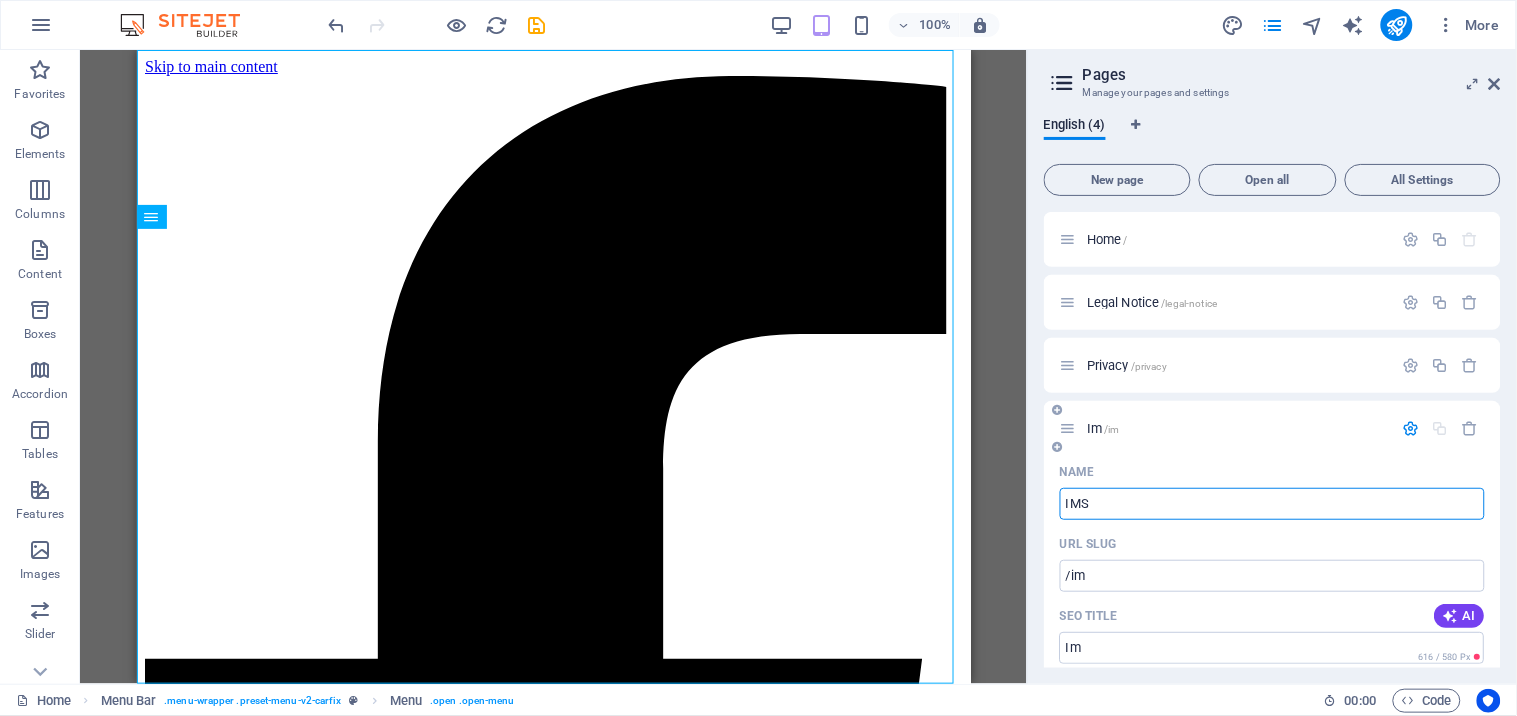 type on "IMS" 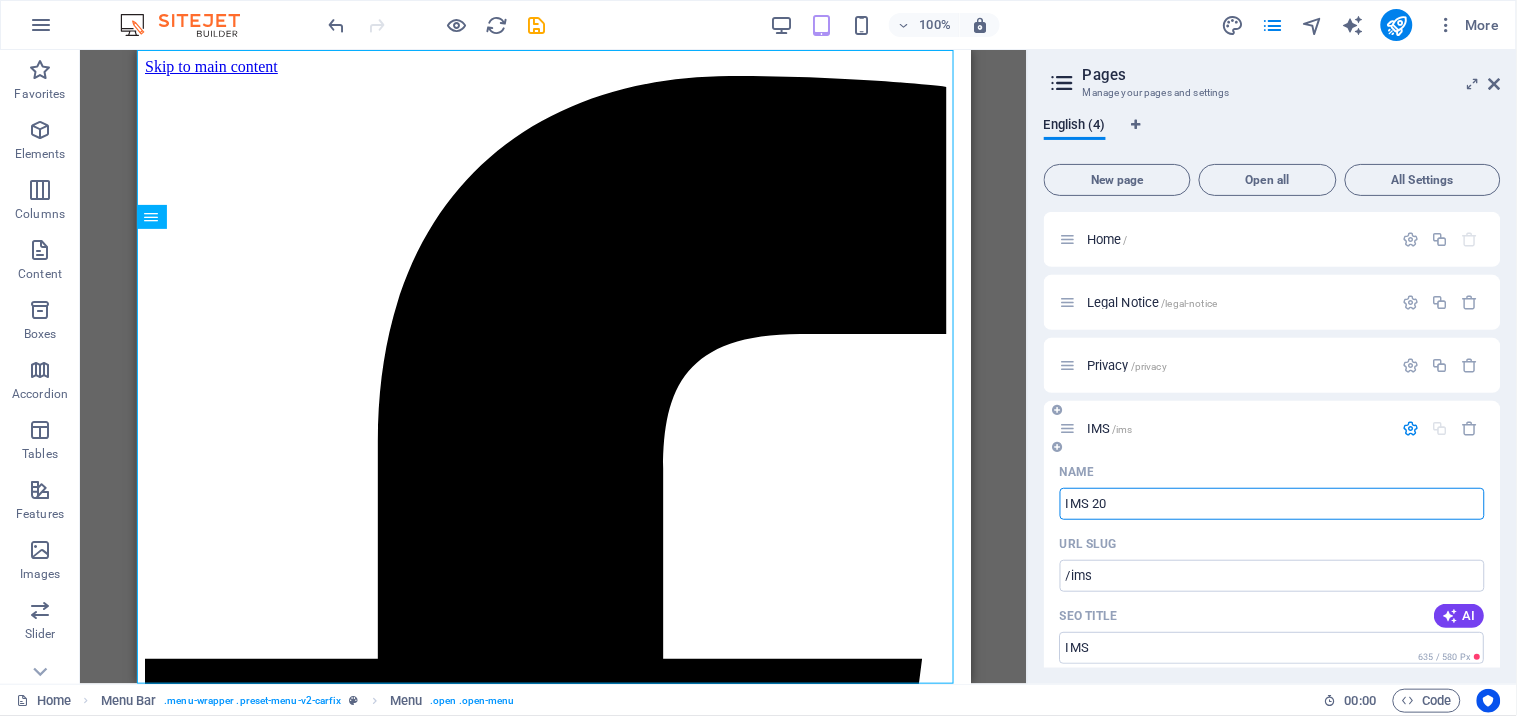 type on "IMS 202" 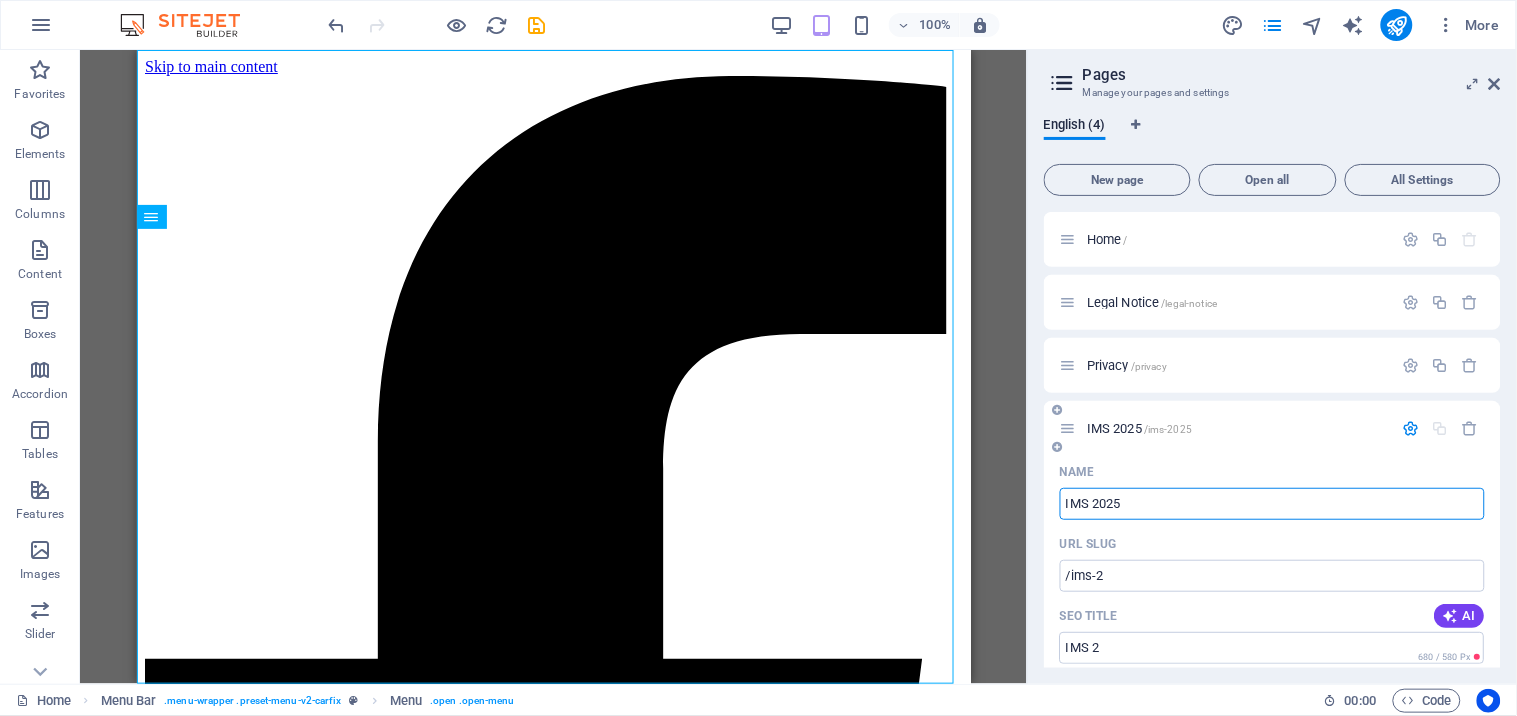 type on "IMS 2025" 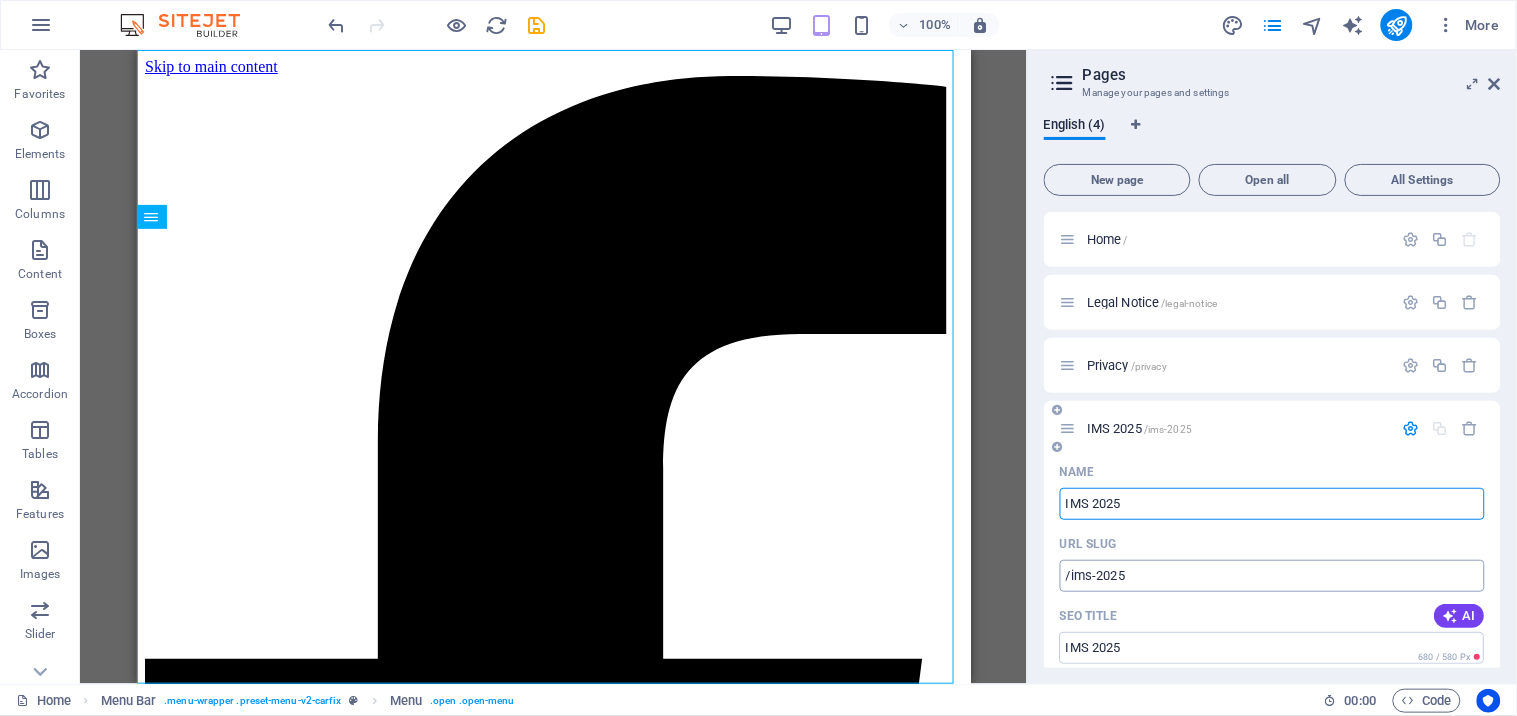 type on "IMS 2025" 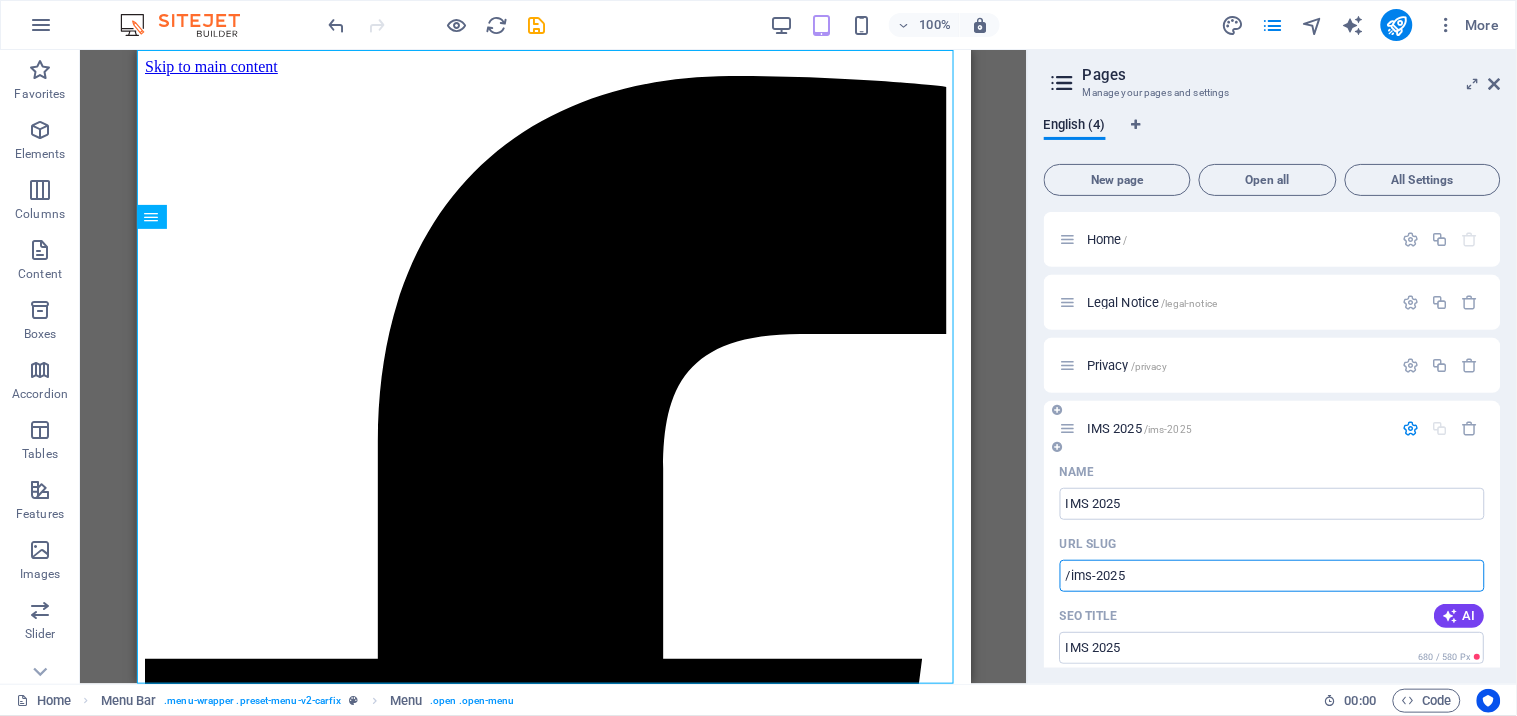 click on "/ims-2025" at bounding box center [1272, 576] 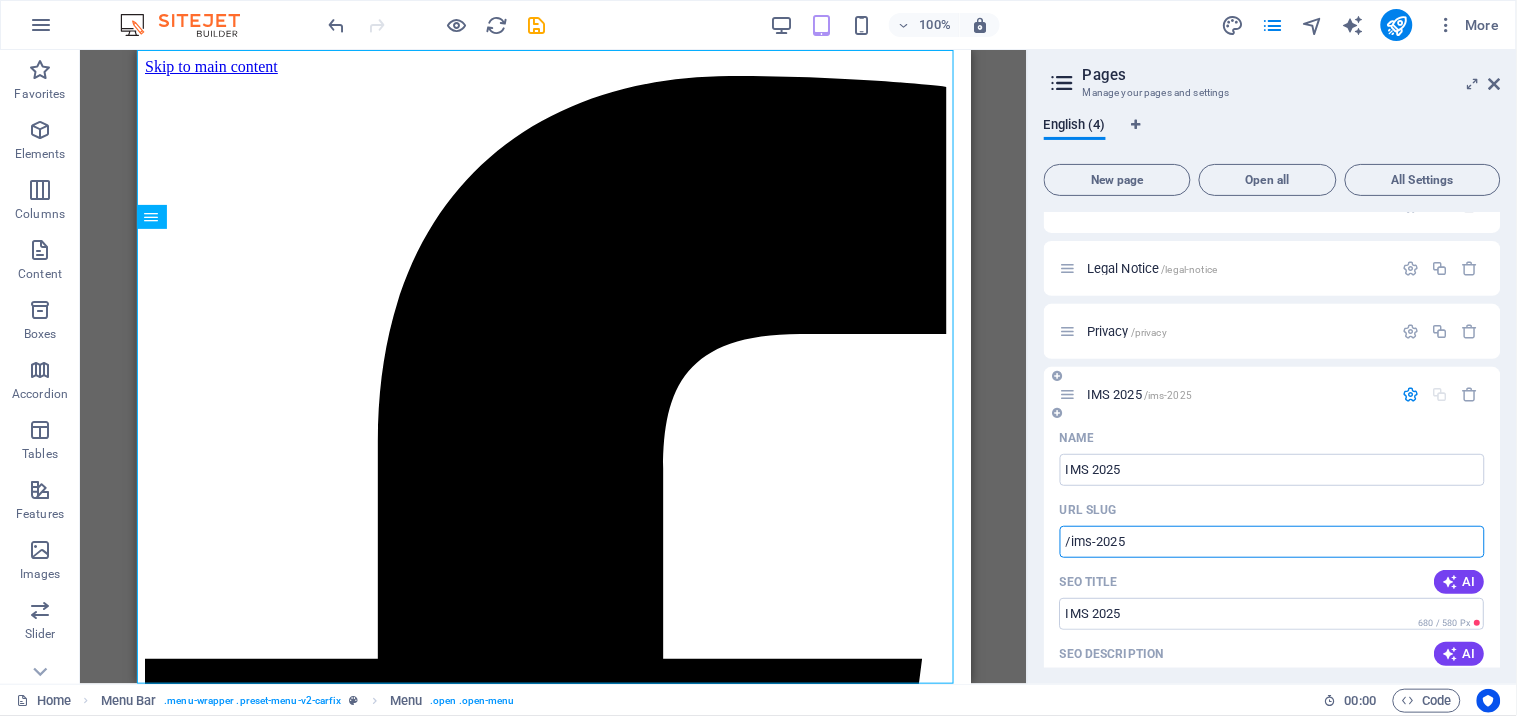scroll, scrollTop: 0, scrollLeft: 0, axis: both 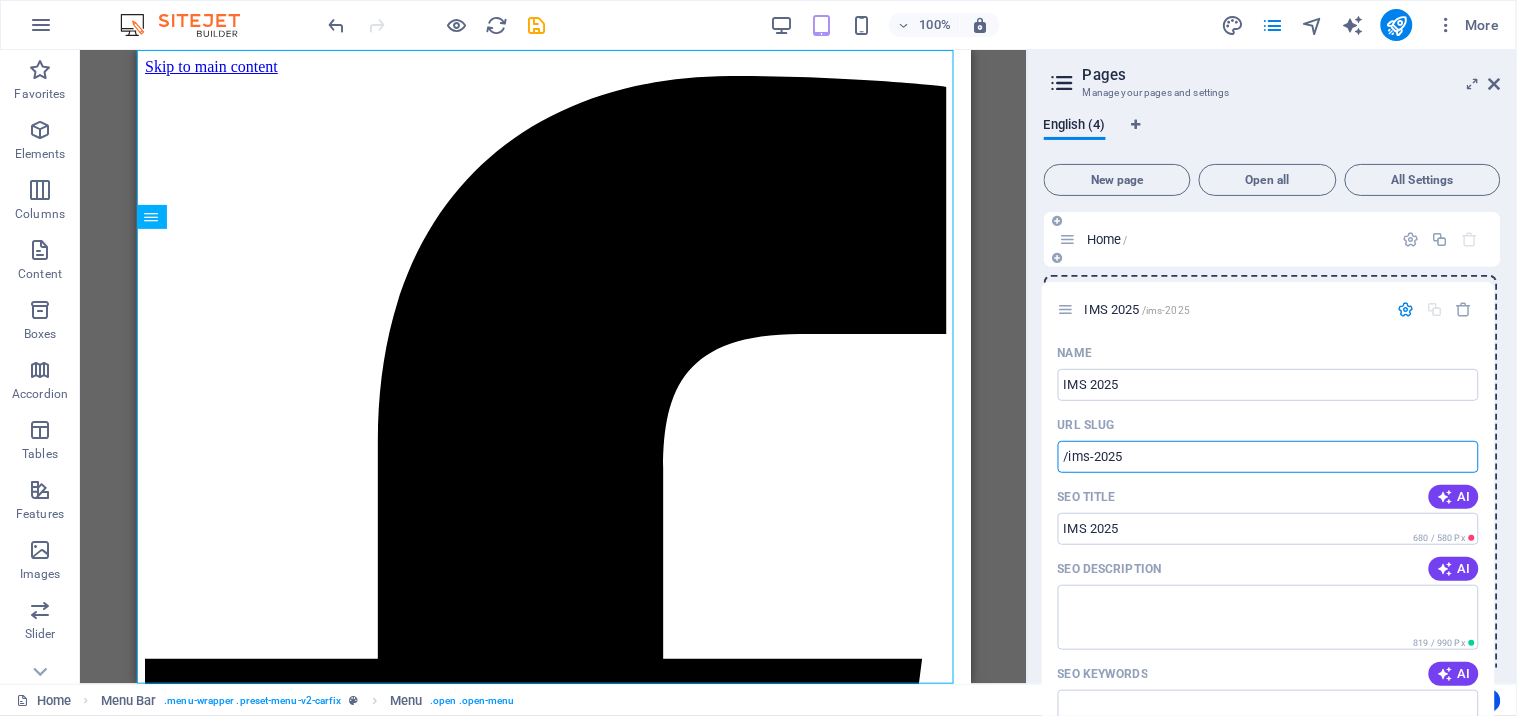 drag, startPoint x: 1071, startPoint y: 430, endPoint x: 1093, endPoint y: 266, distance: 165.46902 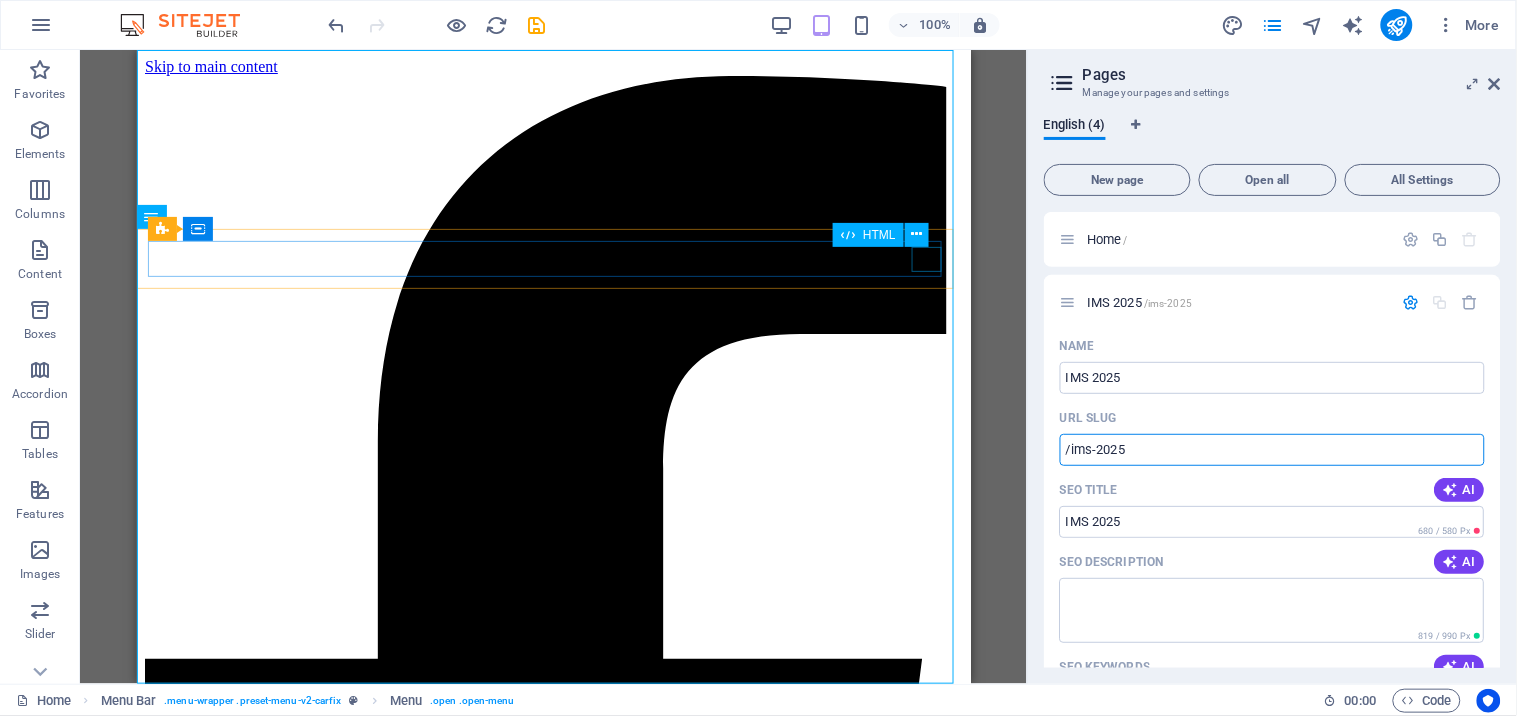 click on "HTML" at bounding box center [887, 235] 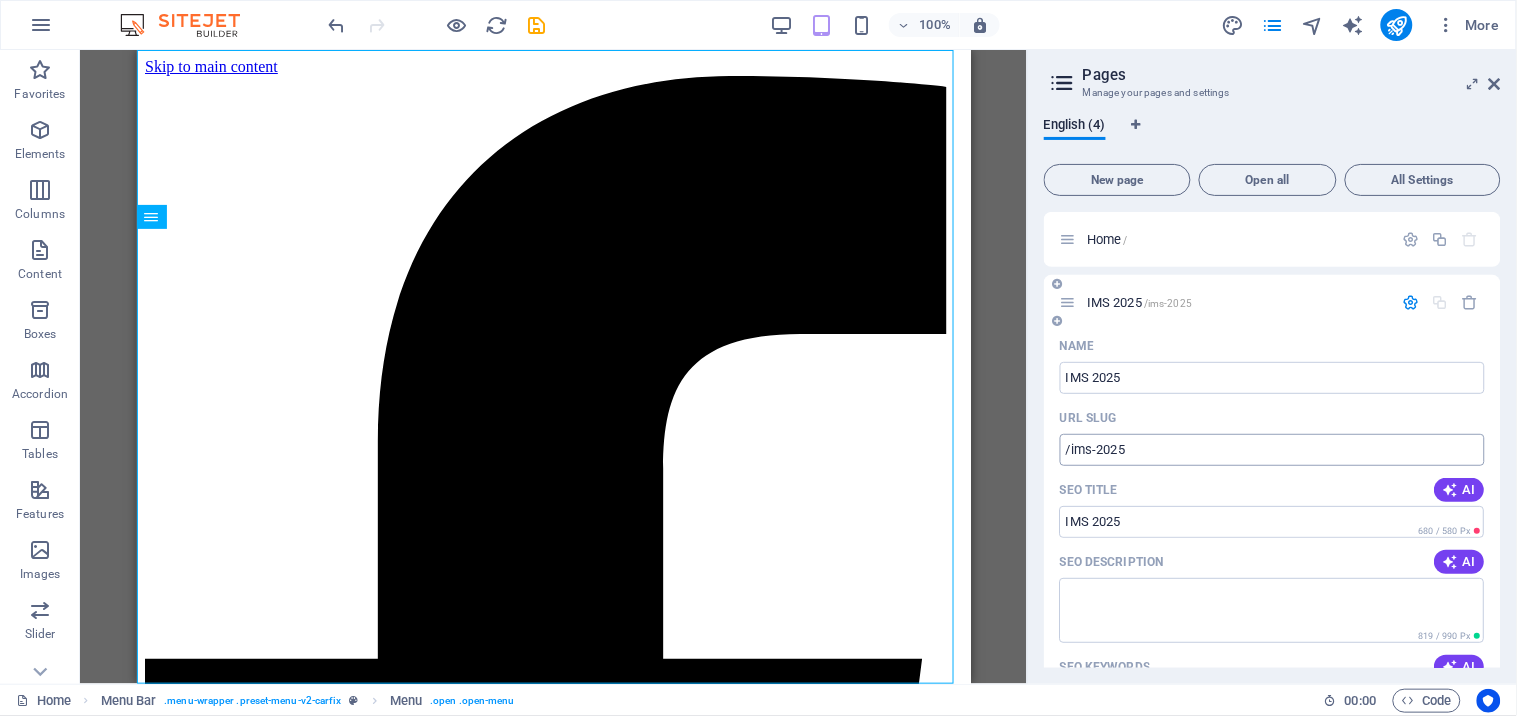 click on "/ims-2025" at bounding box center [1272, 450] 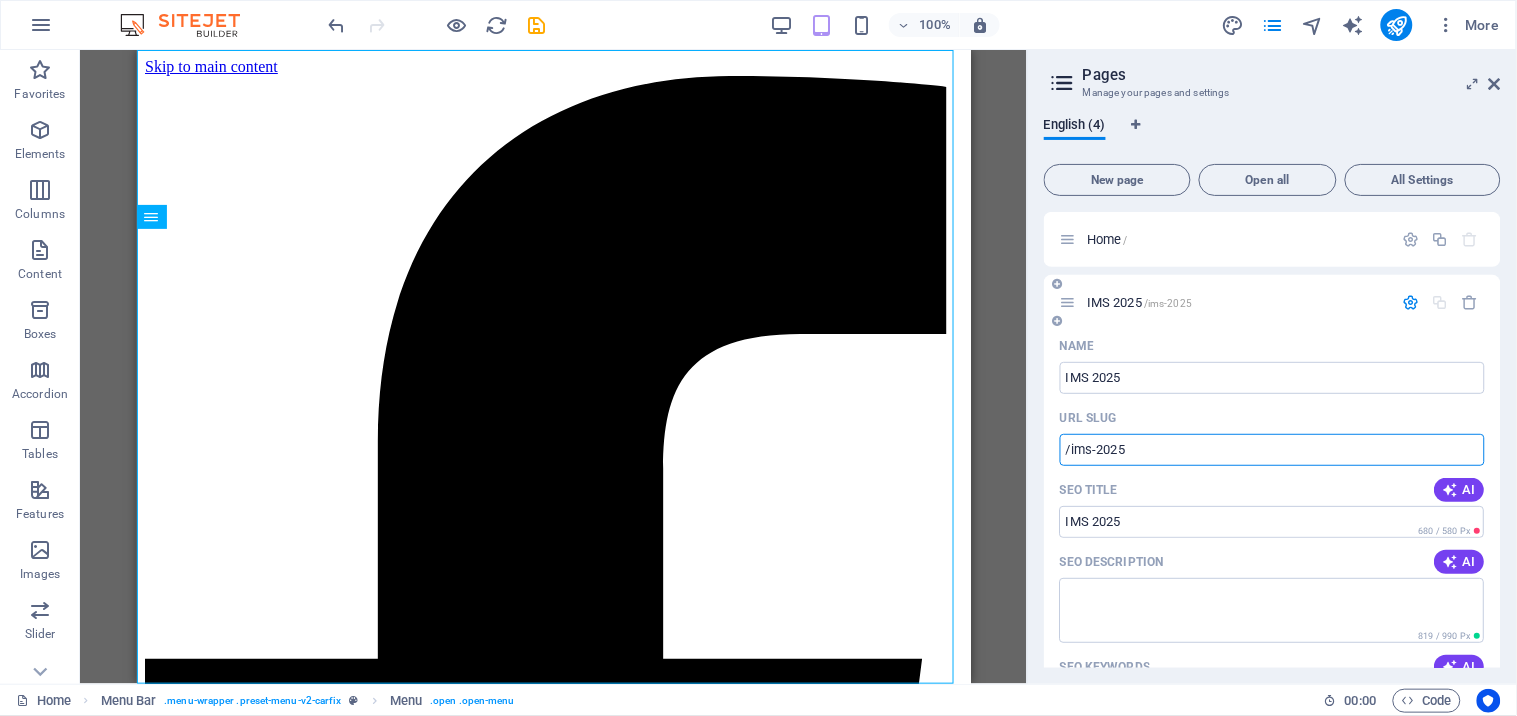 scroll, scrollTop: 656, scrollLeft: 0, axis: vertical 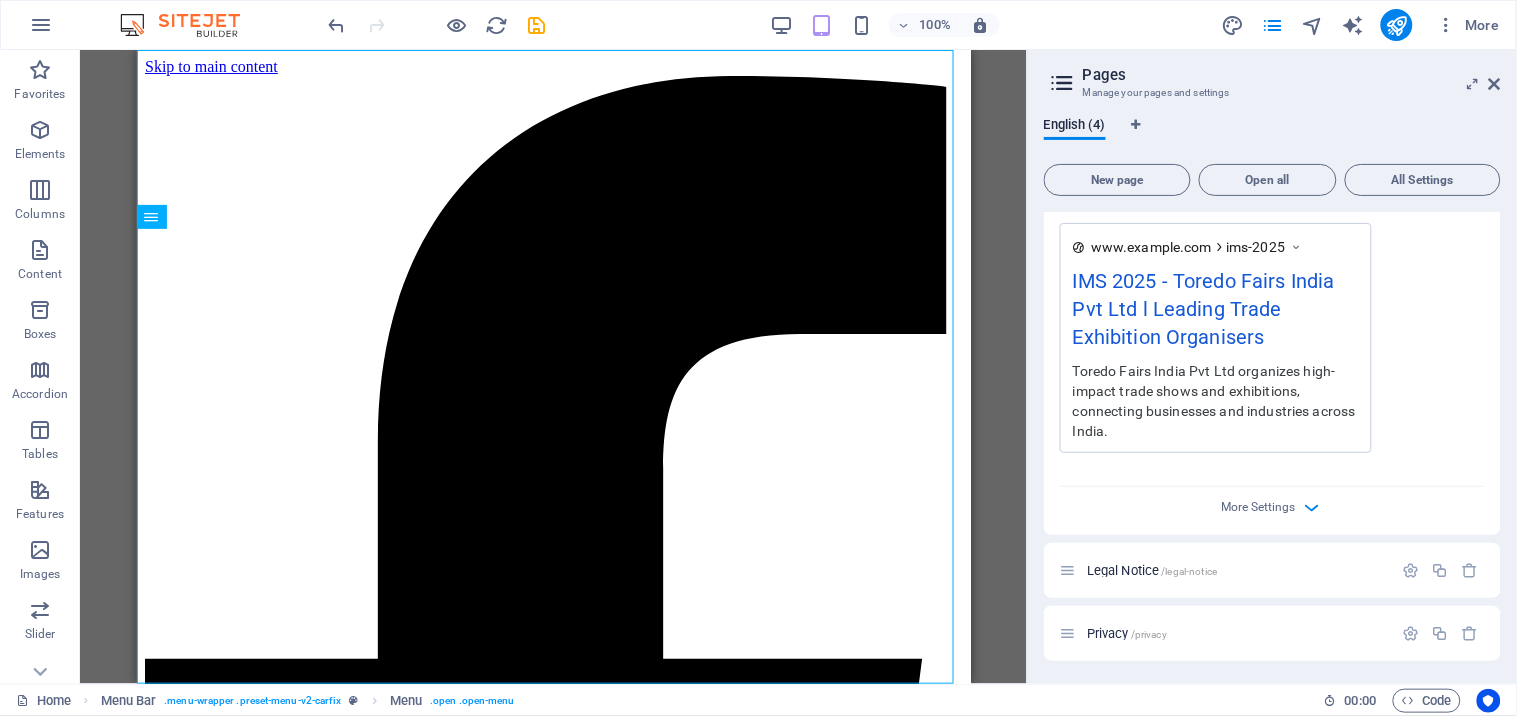 click on "More Settings" at bounding box center (1272, 503) 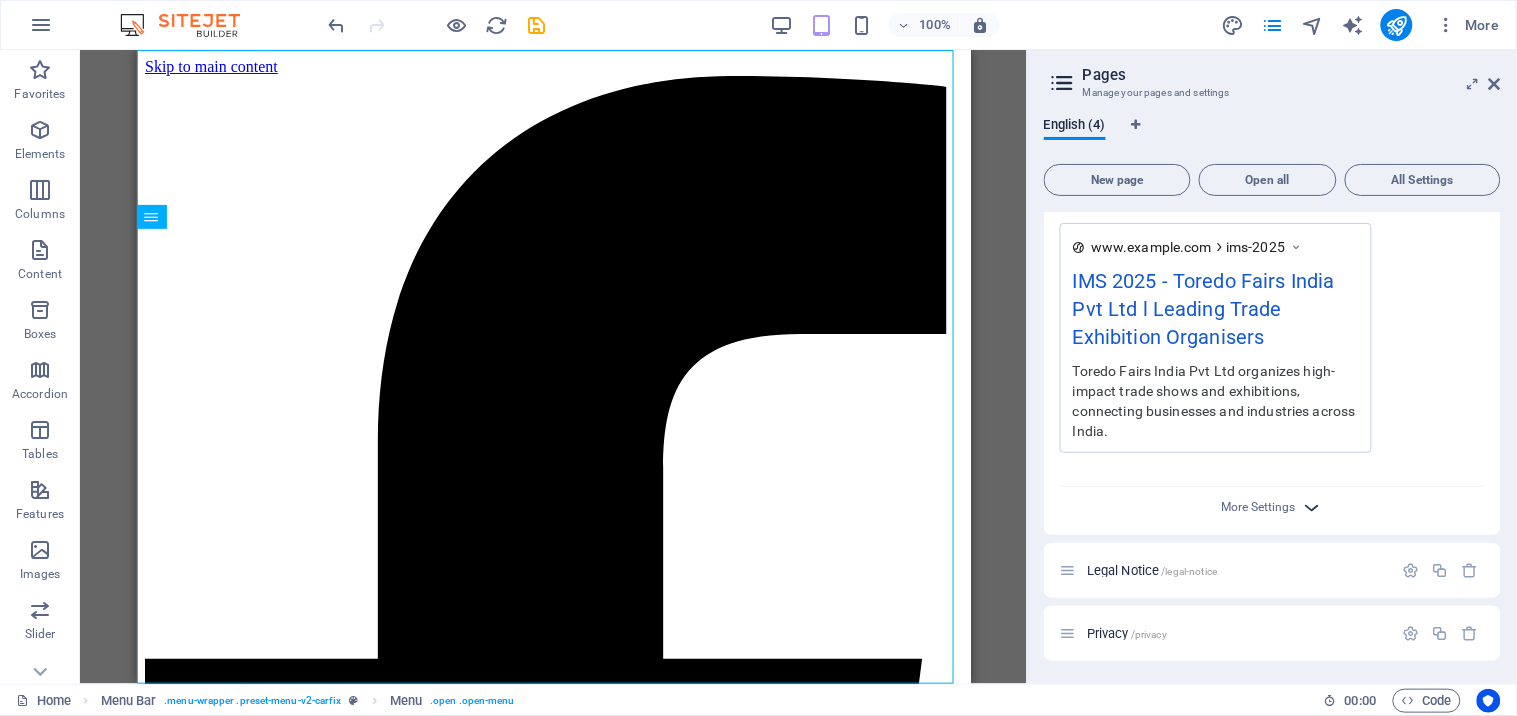 click at bounding box center (1312, 507) 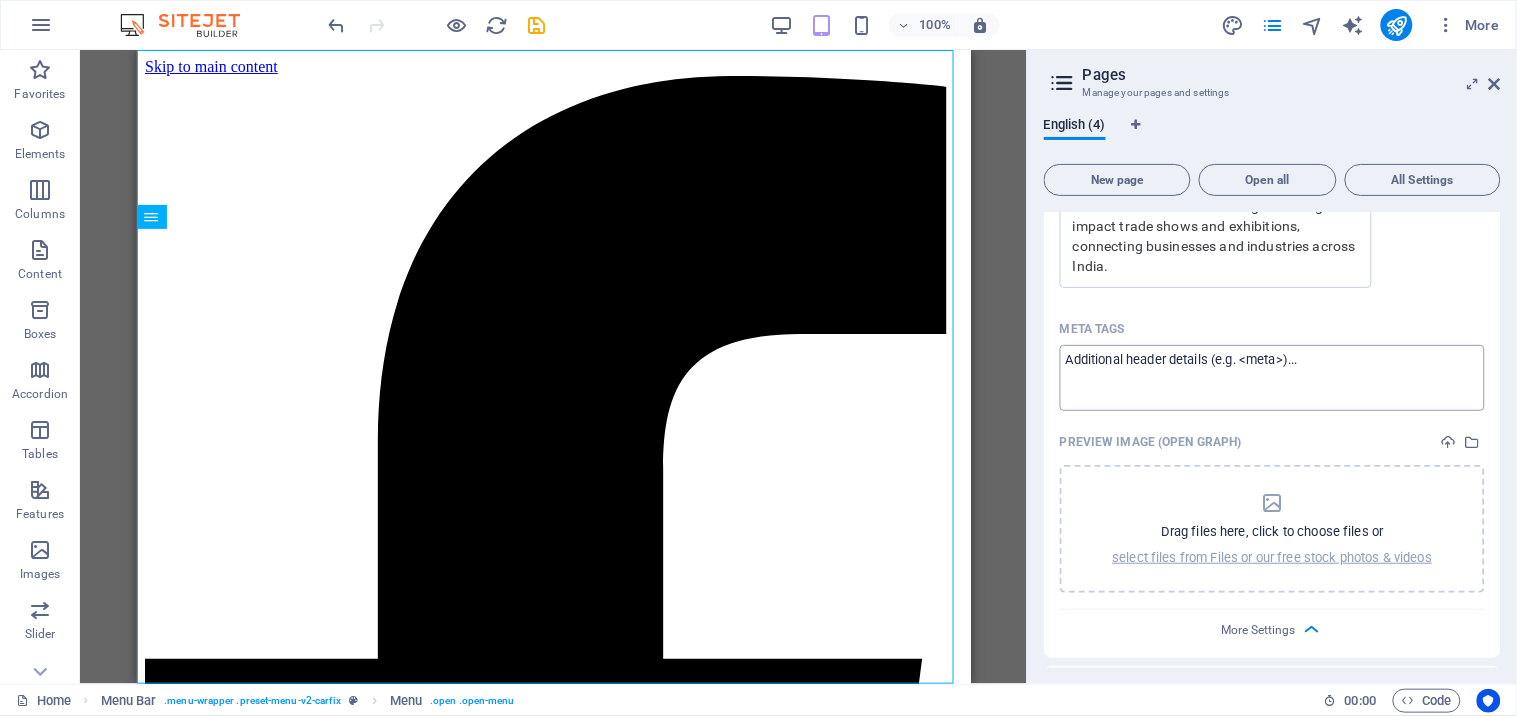 scroll, scrollTop: 0, scrollLeft: 0, axis: both 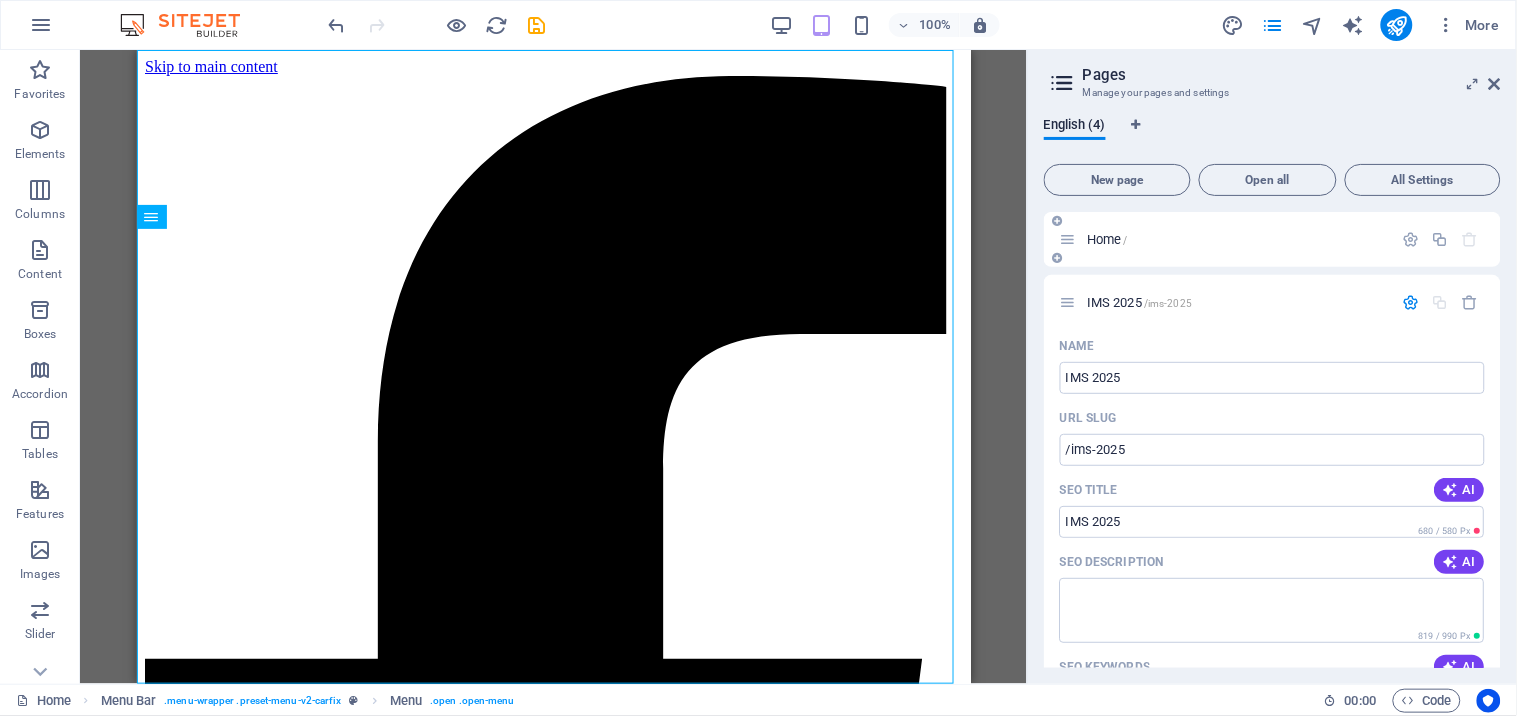 click on "Home /" at bounding box center [1107, 239] 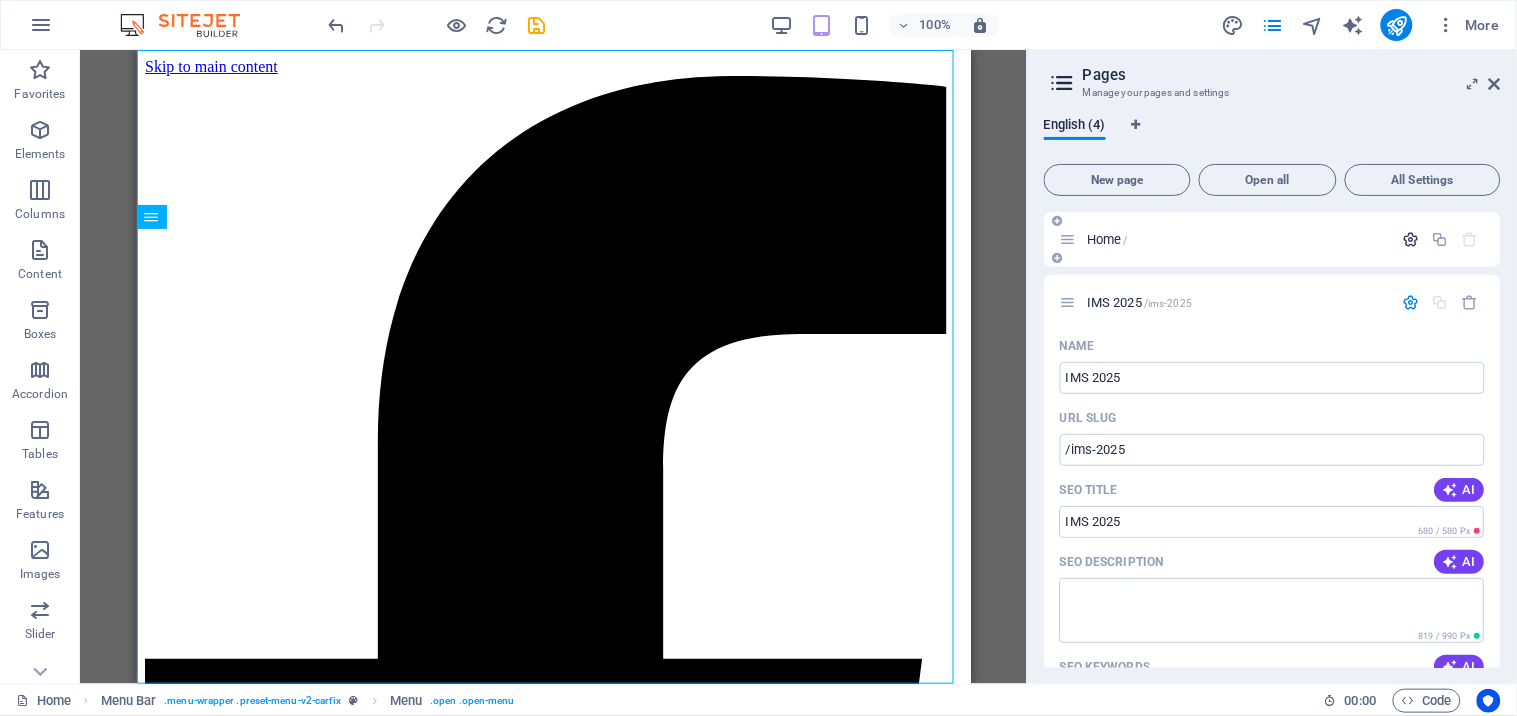 click at bounding box center (1411, 239) 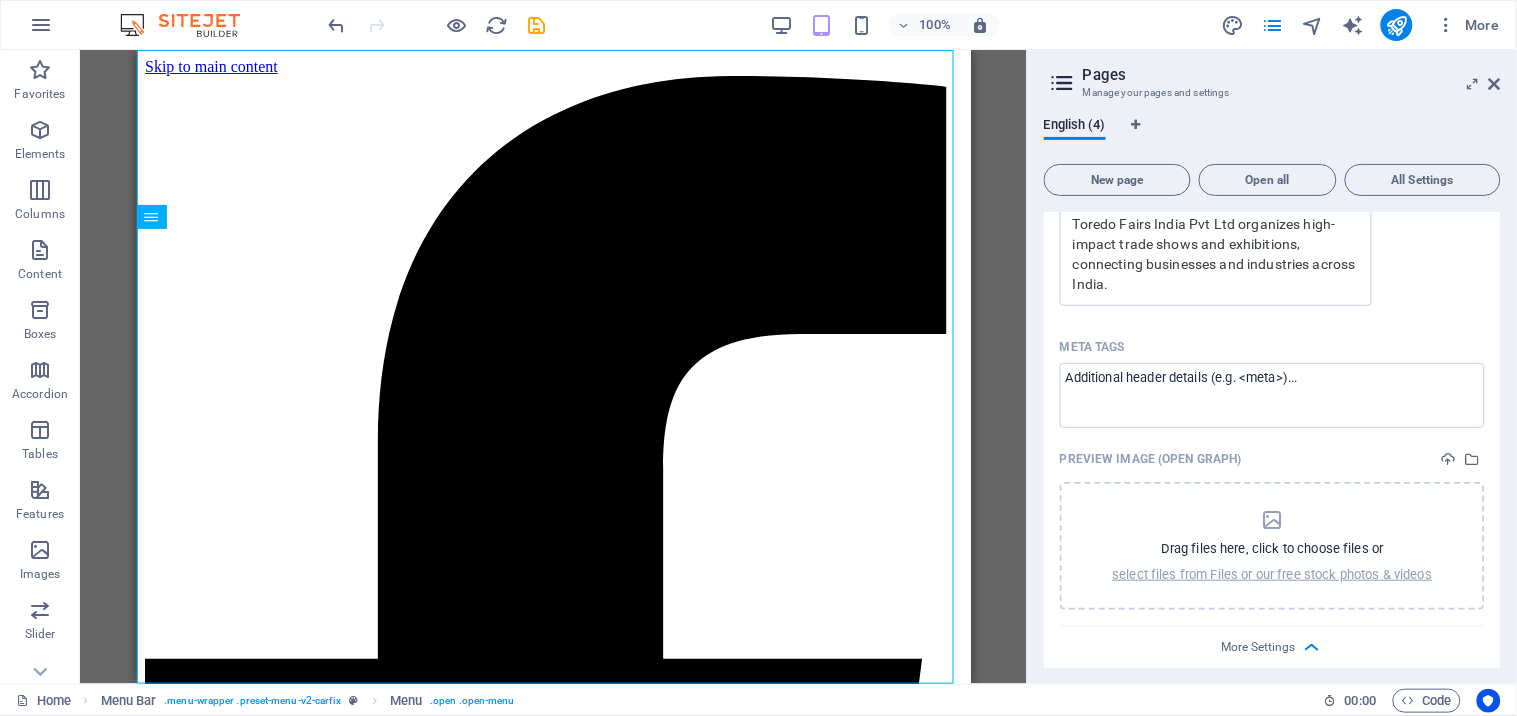scroll, scrollTop: 1745, scrollLeft: 0, axis: vertical 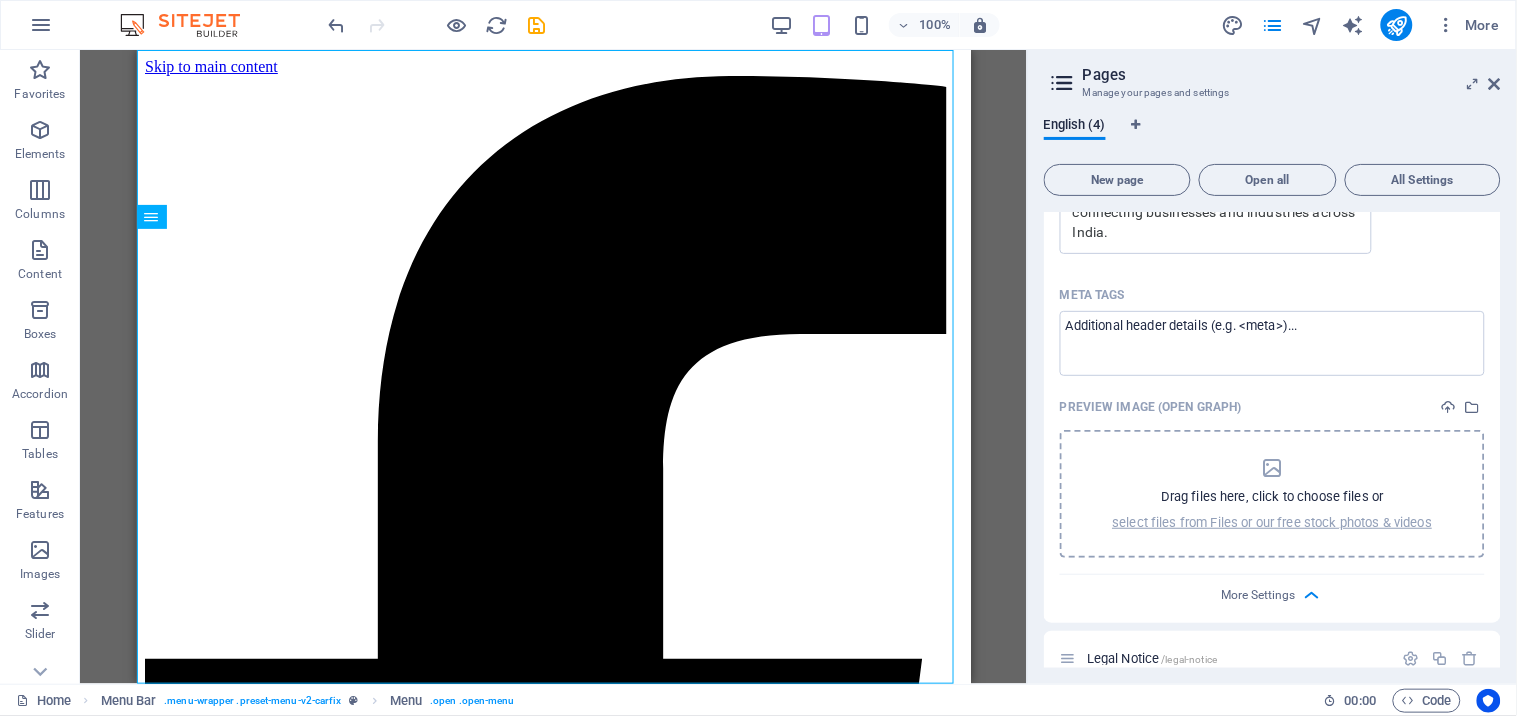 click on "Drag files here, click to choose files or" at bounding box center (1272, 497) 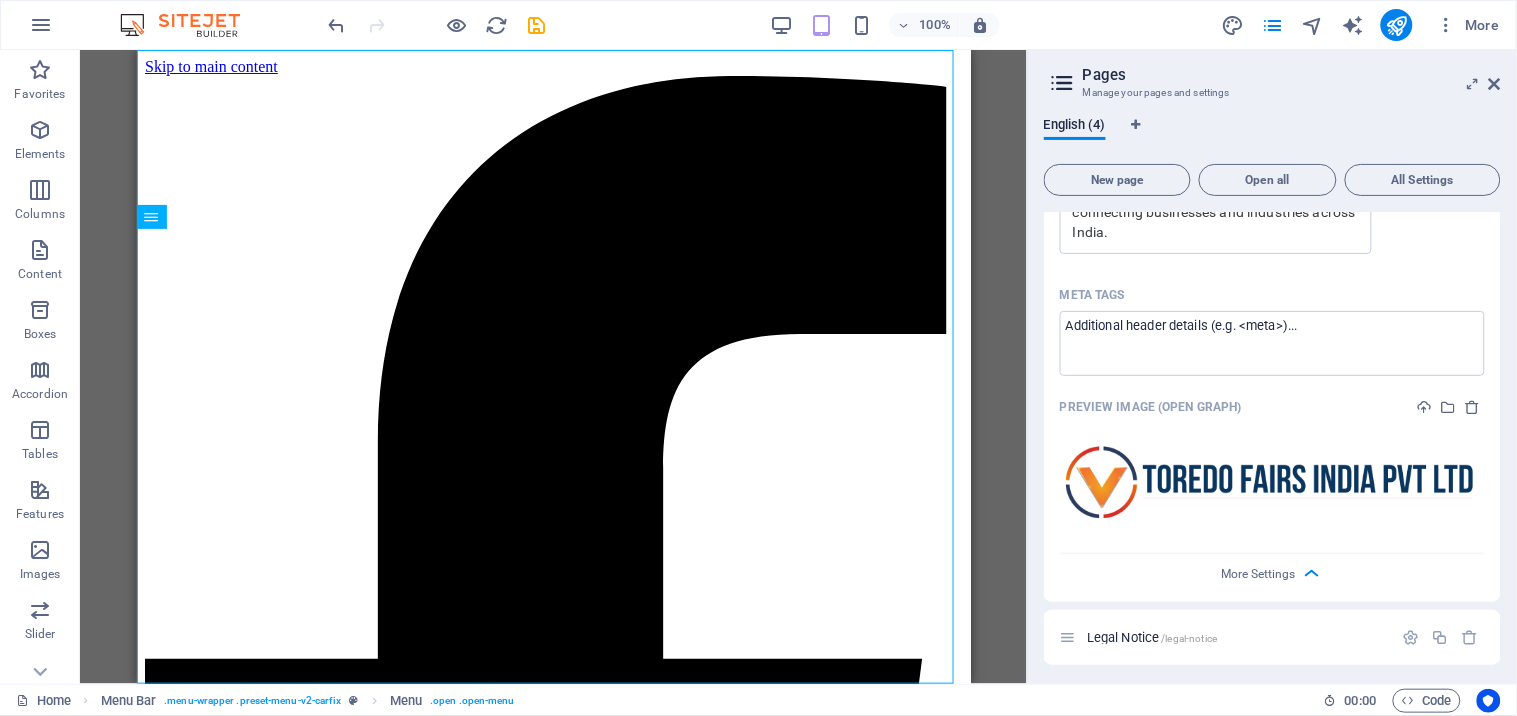 scroll, scrollTop: 1705, scrollLeft: 0, axis: vertical 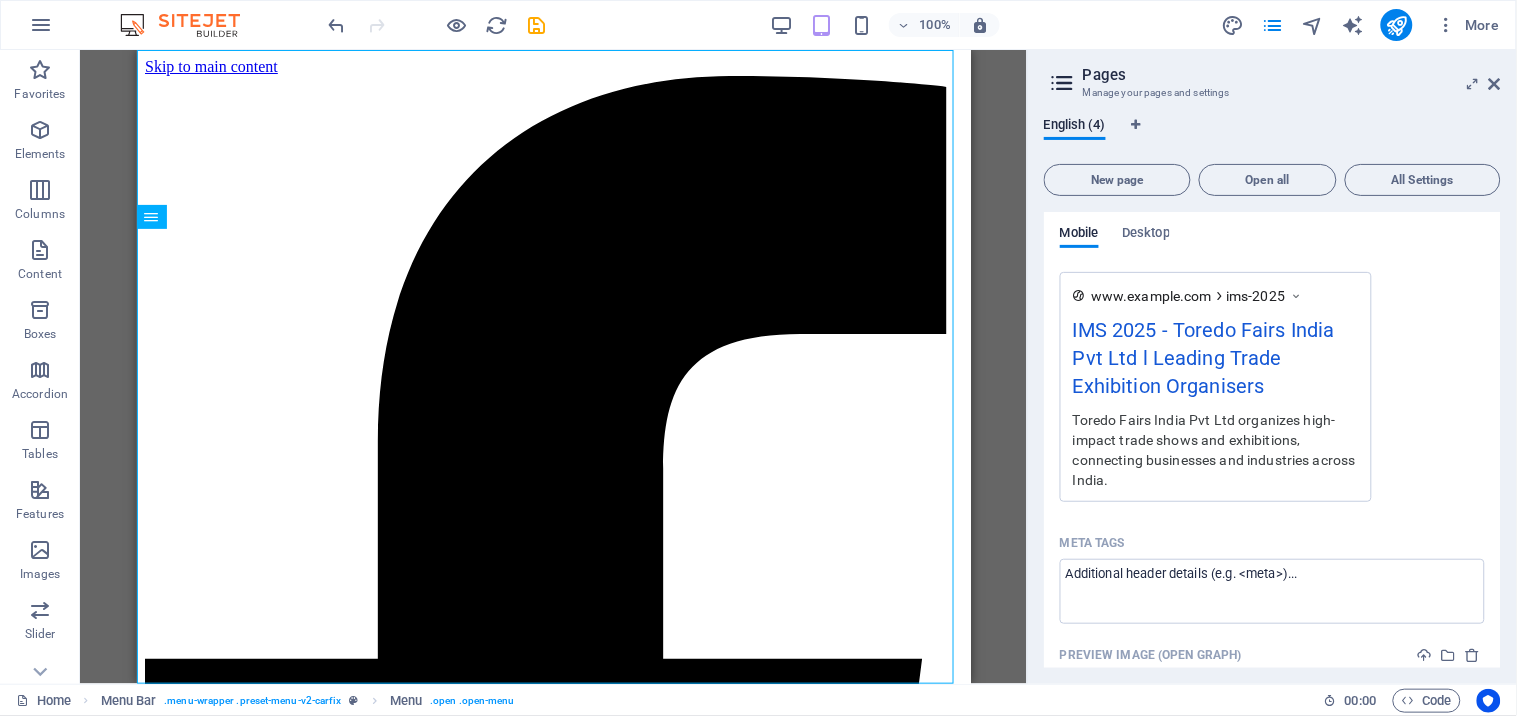 click on "Name IMS 2025 ​ URL SLUG /ims-2025 ​ SEO Title AI IMS 2025 ​ 680 / 580 Px SEO Description AI ​ 819 / 990 Px SEO Keywords AI ​ Settings Menu Noindex Preview Mobile Desktop www.example.com ims-2025 IMS 2025 - Toredo Fairs India Pvt Ltd l Leading Trade Exhibition Organisers Toredo Fairs India Pvt Ltd organizes high-impact trade shows and exhibitions, connecting businesses and industries across India. Meta tags ​ Preview Image (Open Graph) More Settings" at bounding box center (1272, 285) 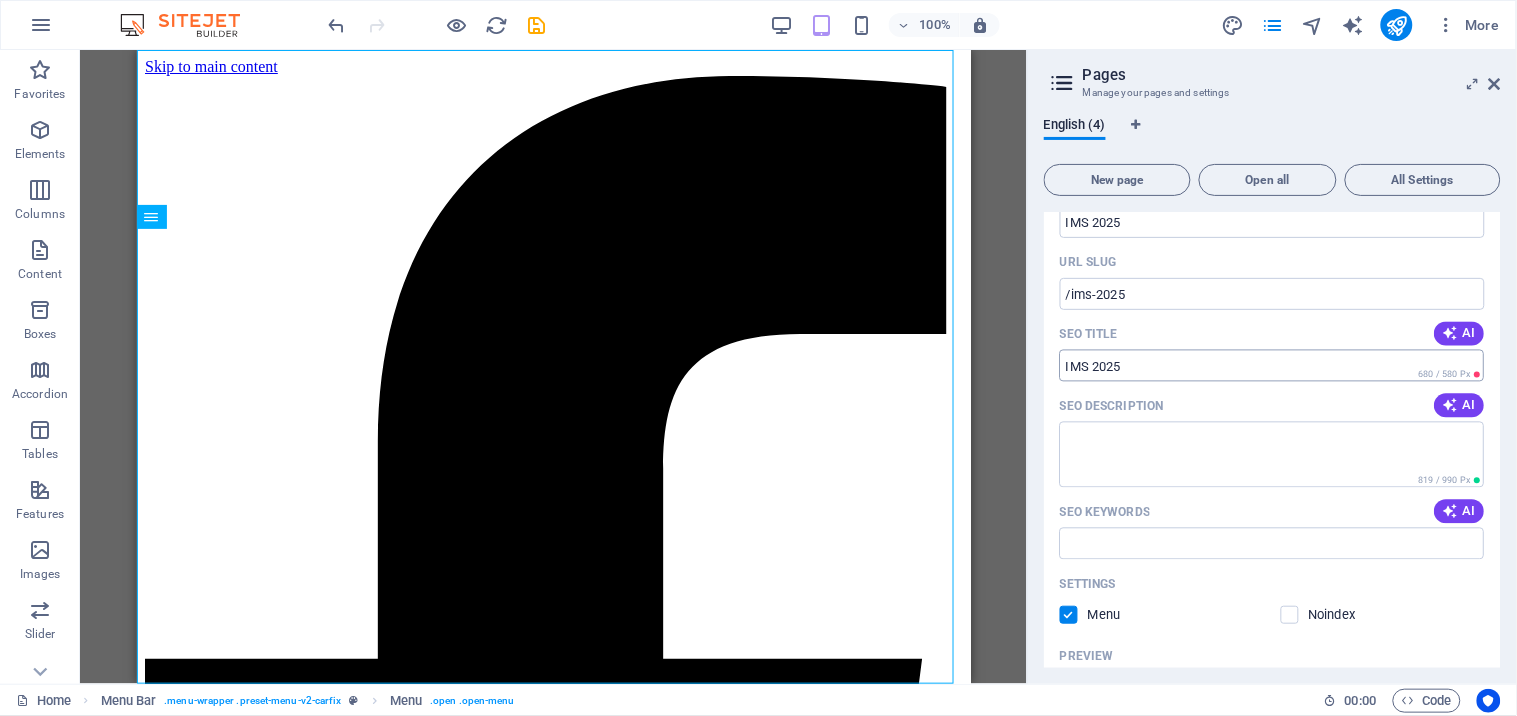scroll, scrollTop: 1063, scrollLeft: 0, axis: vertical 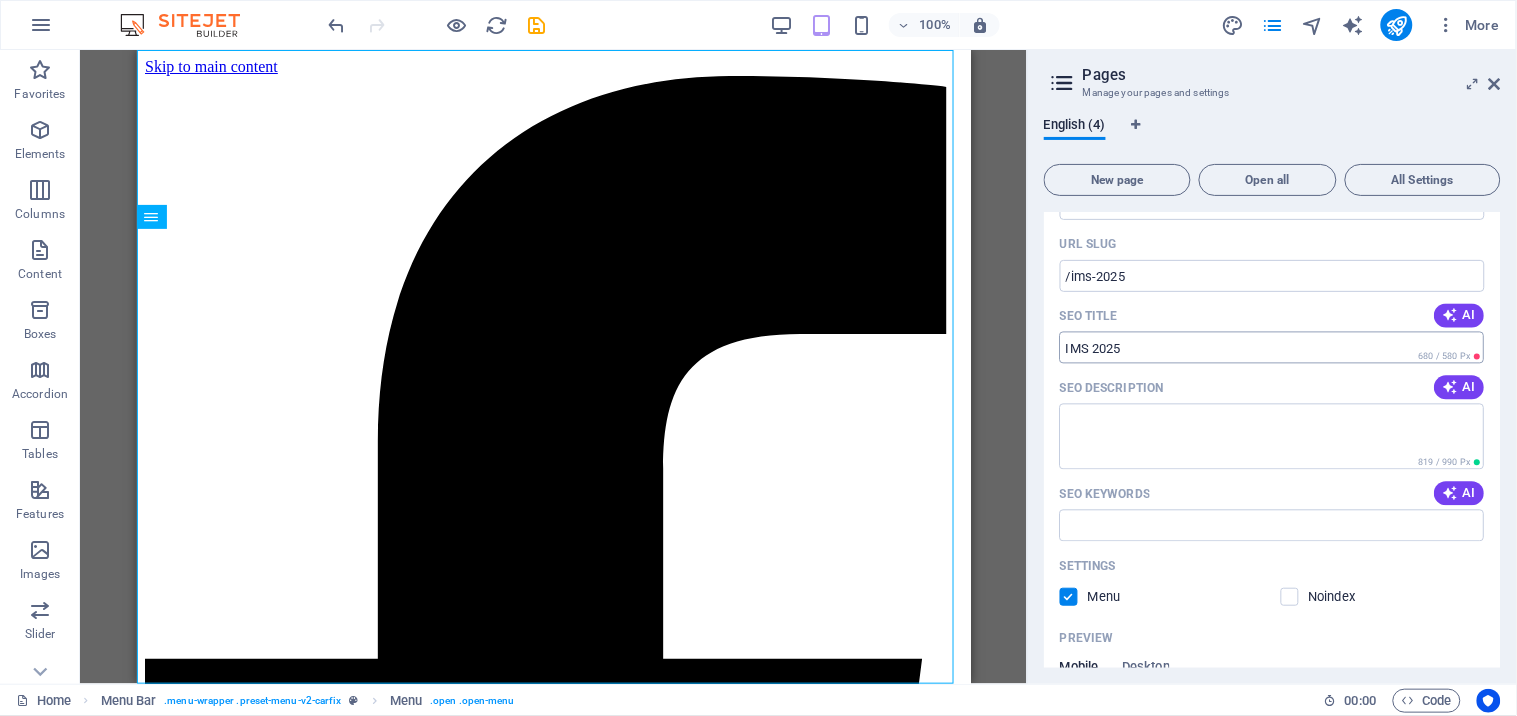 click on "SEO Description" at bounding box center [1272, 436] 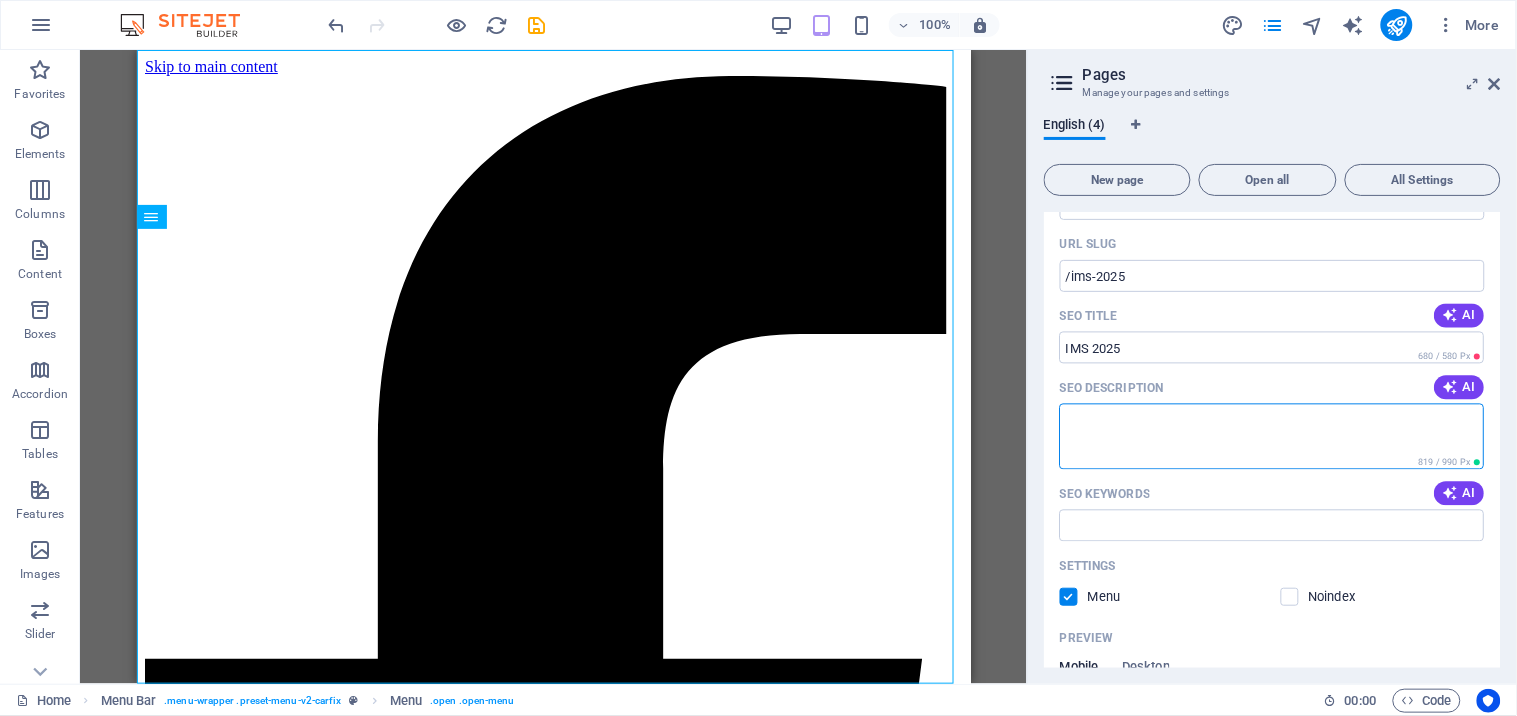 paste on "The India Manufacturing Show aims to bring the best of the industry under one roof. Bringing 25 sectors together, the country’s latest advancement in technologies are unveiled at this dynamic exhibition.
The show – now in its 7th edition – is organised by the IMS Foundation, Laghu Udyog Bharati-Karnataka and India Expo Centre & Mart." 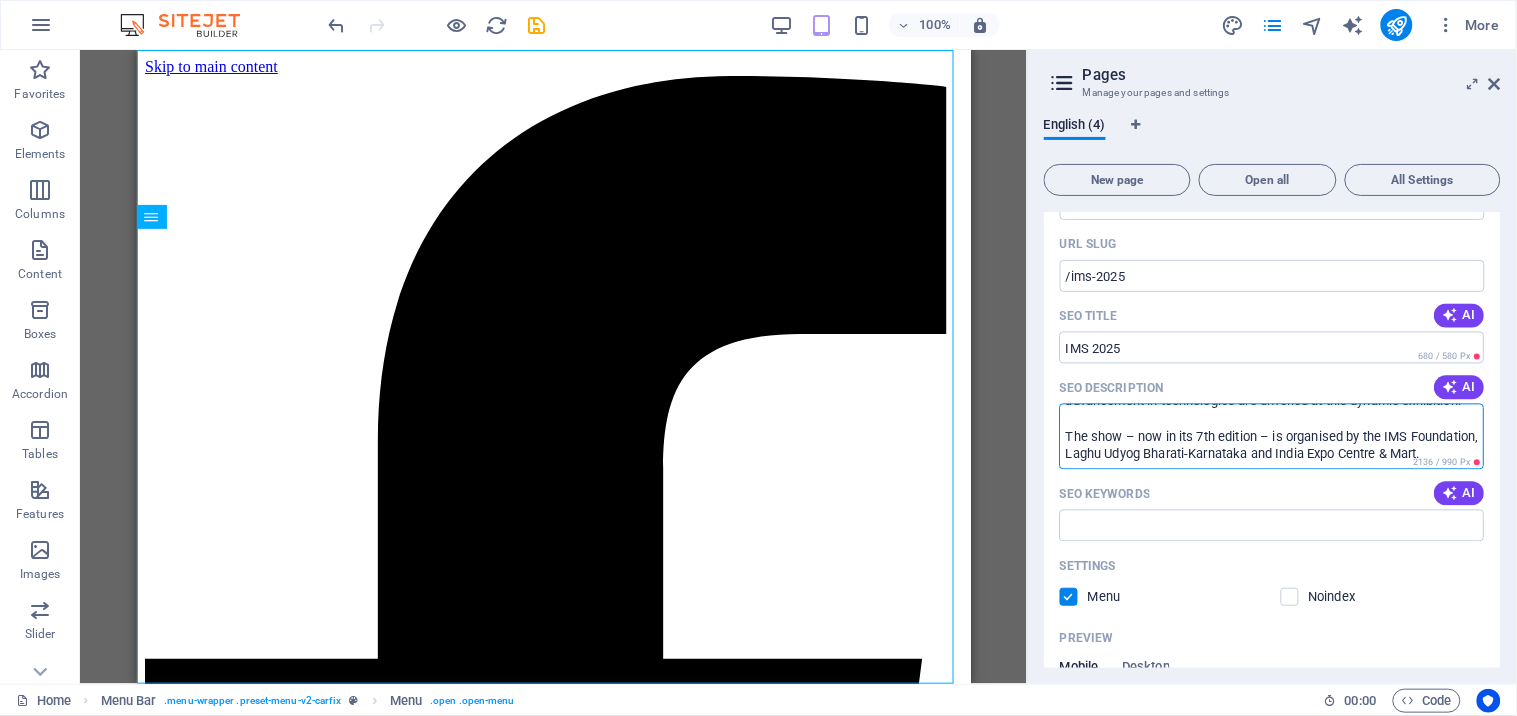 scroll, scrollTop: 0, scrollLeft: 0, axis: both 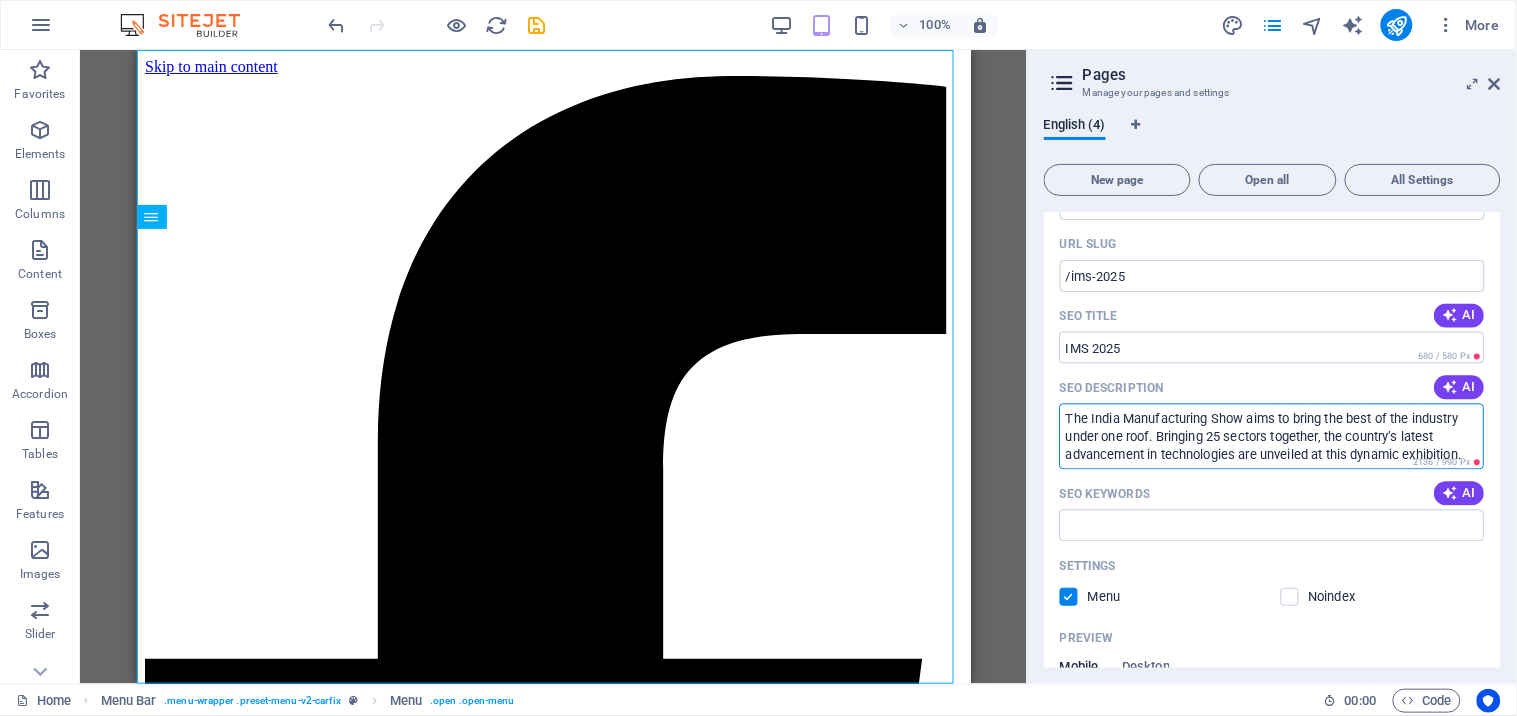 click on "The India Manufacturing Show aims to bring the best of the industry under one roof. Bringing 25 sectors together, the country’s latest advancement in technologies are unveiled at this dynamic exhibition.
The show – now in its 7th edition – is organised by the IMS Foundation, Laghu Udyog Bharati-Karnataka and India Expo Centre & Mart." at bounding box center [1272, 436] 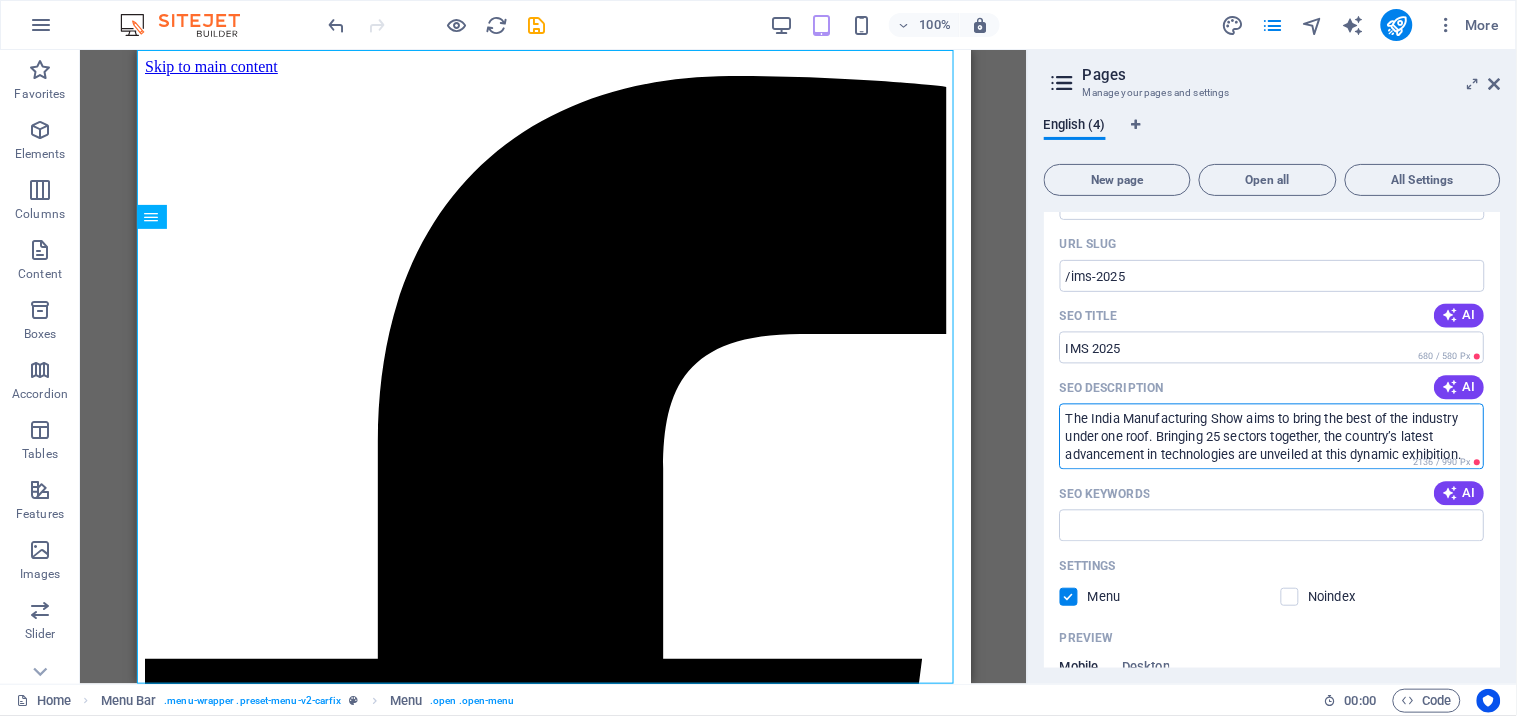 click on "The India Manufacturing Show aims to bring the best of the industry under one roof. Bringing 25 sectors together, the country’s latest advancement in technologies are unveiled at this dynamic exhibition.
The show – now in its 7th edition – is organised by the IMS Foundation, Laghu Udyog Bharati-Karnataka and India Expo Centre & Mart." at bounding box center (1272, 436) 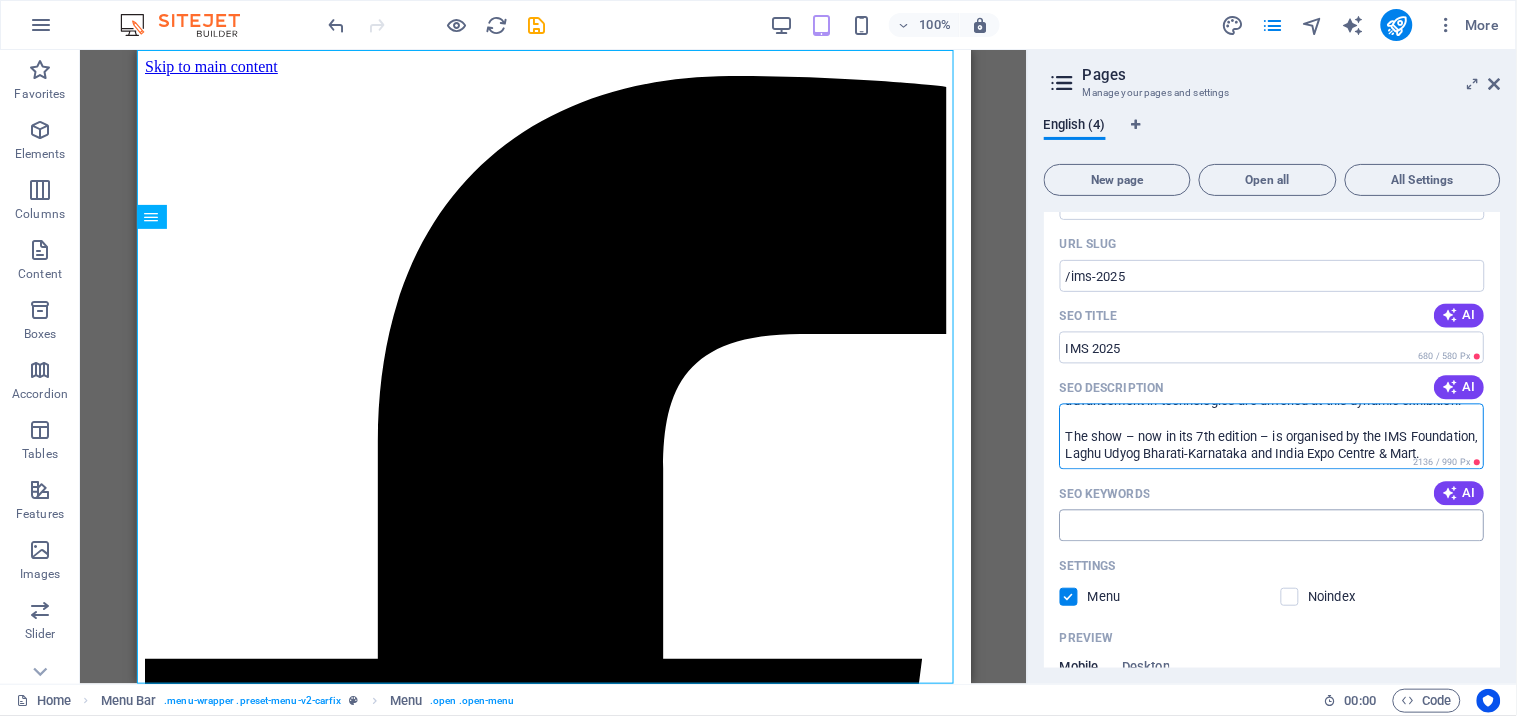 type on "The India Manufacturing Show aims to bring the best of the industry under one roof. Bringing 25 sectors together, the country’s latest advancement in technologies are unveiled at this dynamic exhibition.
The show – now in its 7th edition – is organised by the IMS Foundation, Laghu Udyog Bharati-Karnataka and India Expo Centre & Mart." 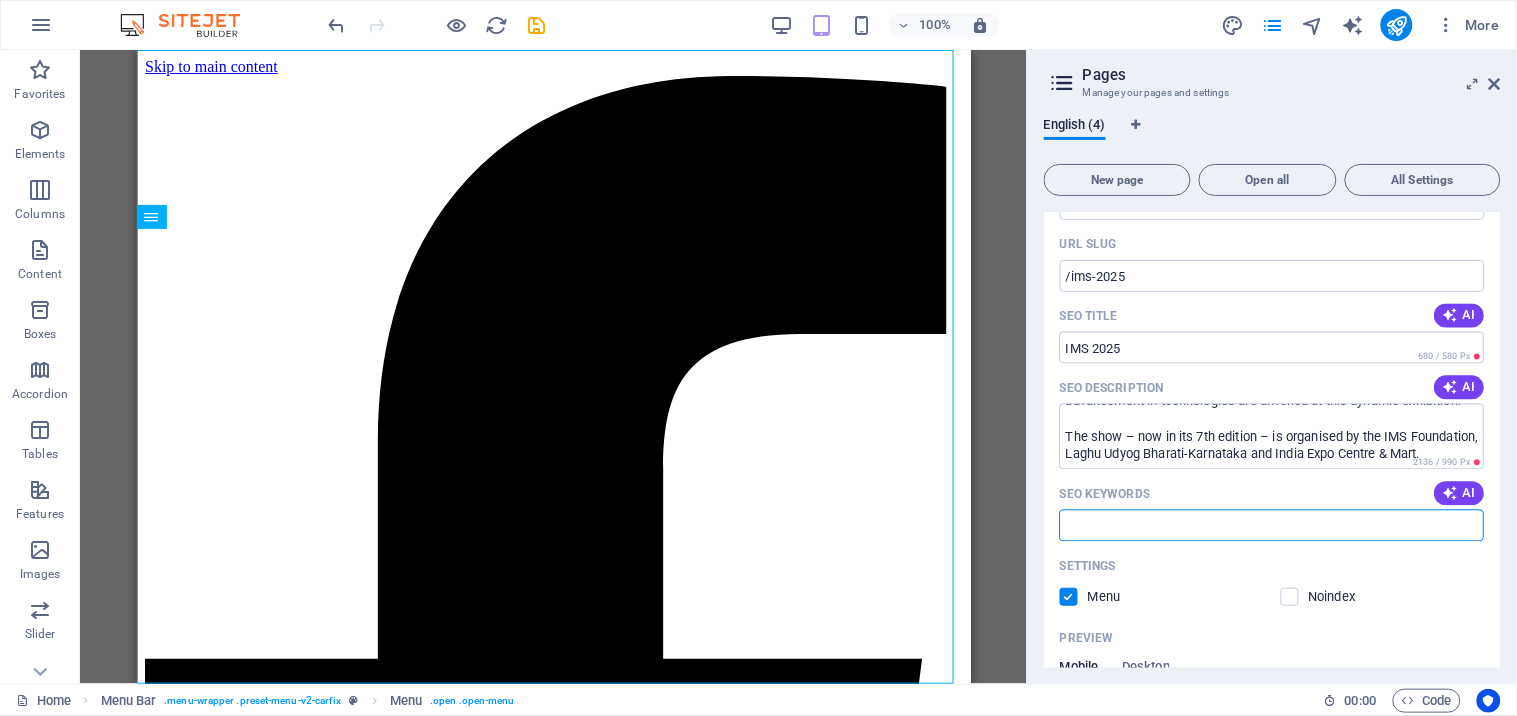 click on "SEO Keywords" at bounding box center (1272, 526) 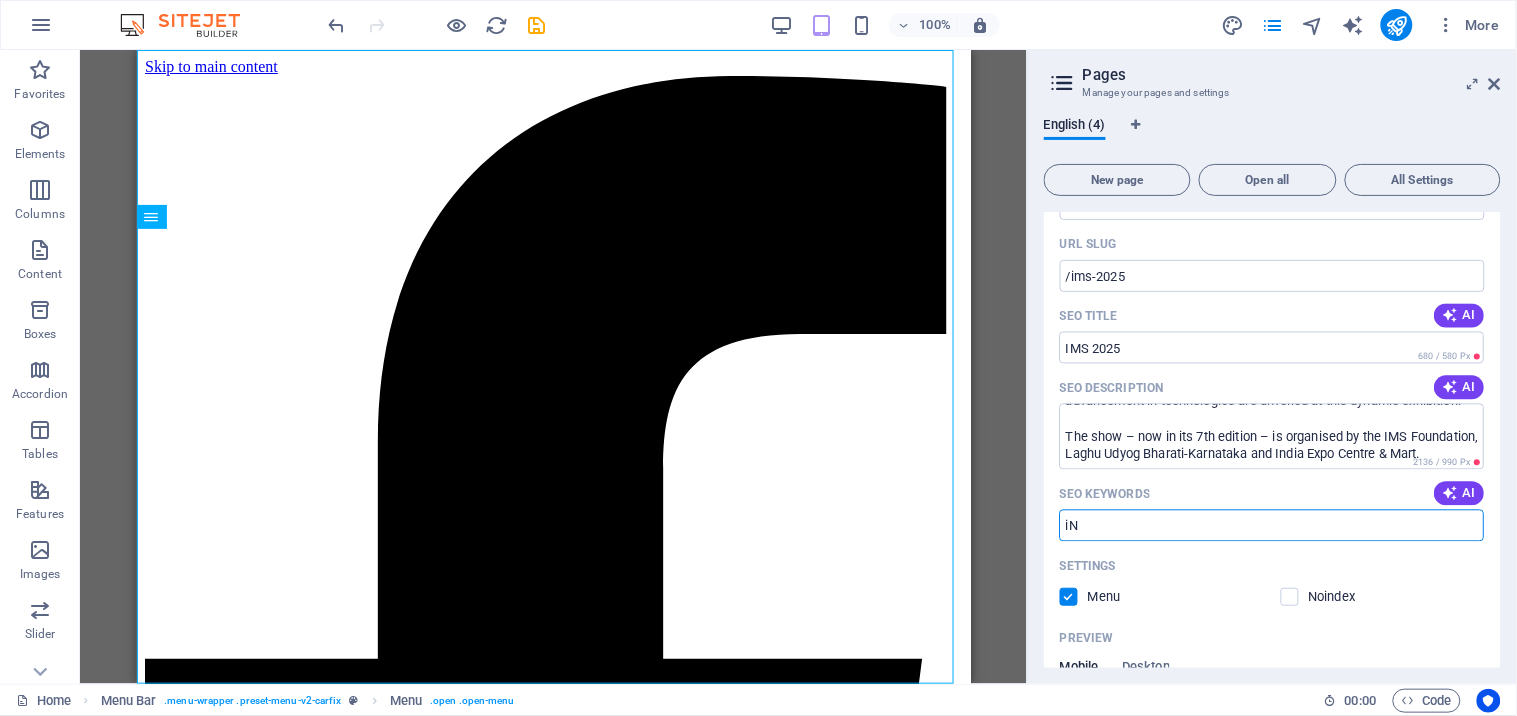 type on "i" 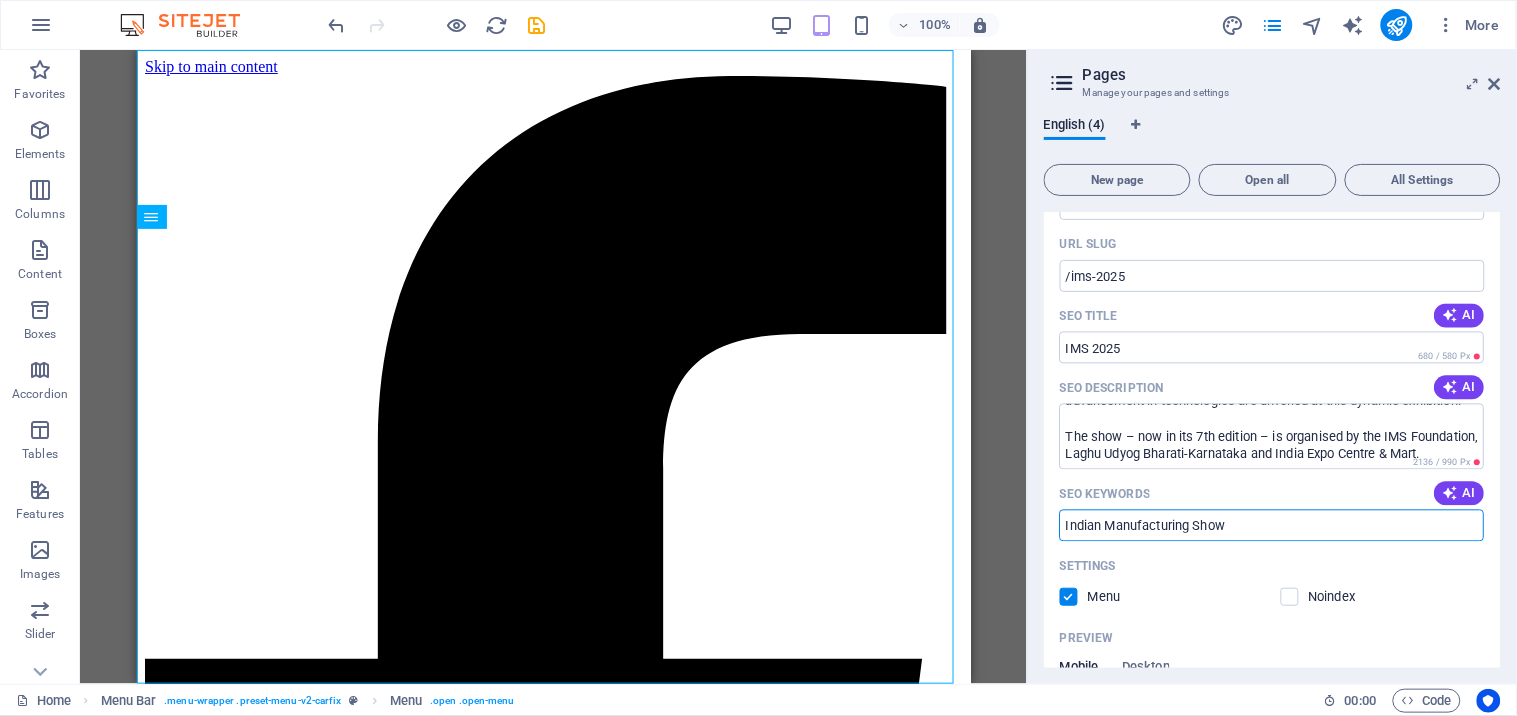 click on "Indian Manufacturing Show" at bounding box center [1272, 526] 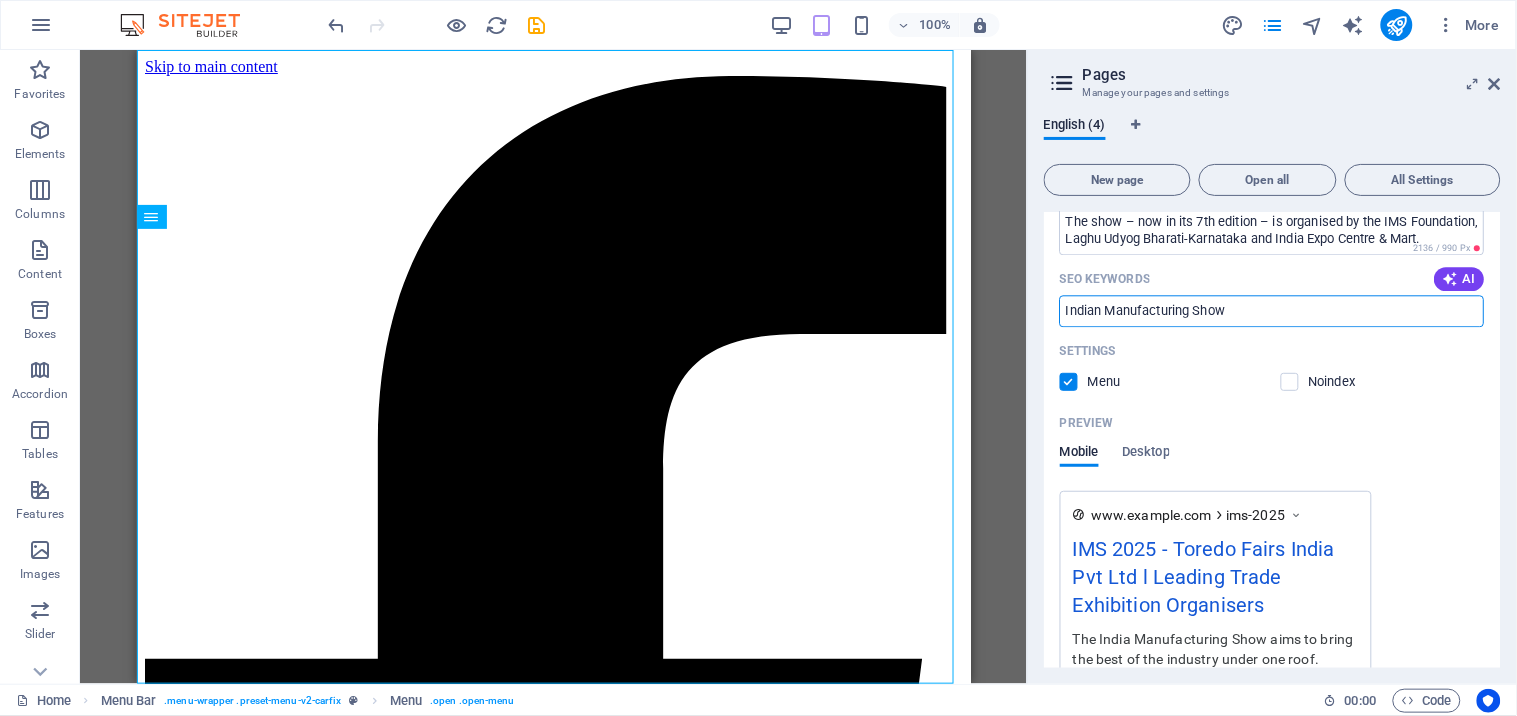 scroll, scrollTop: 1262, scrollLeft: 0, axis: vertical 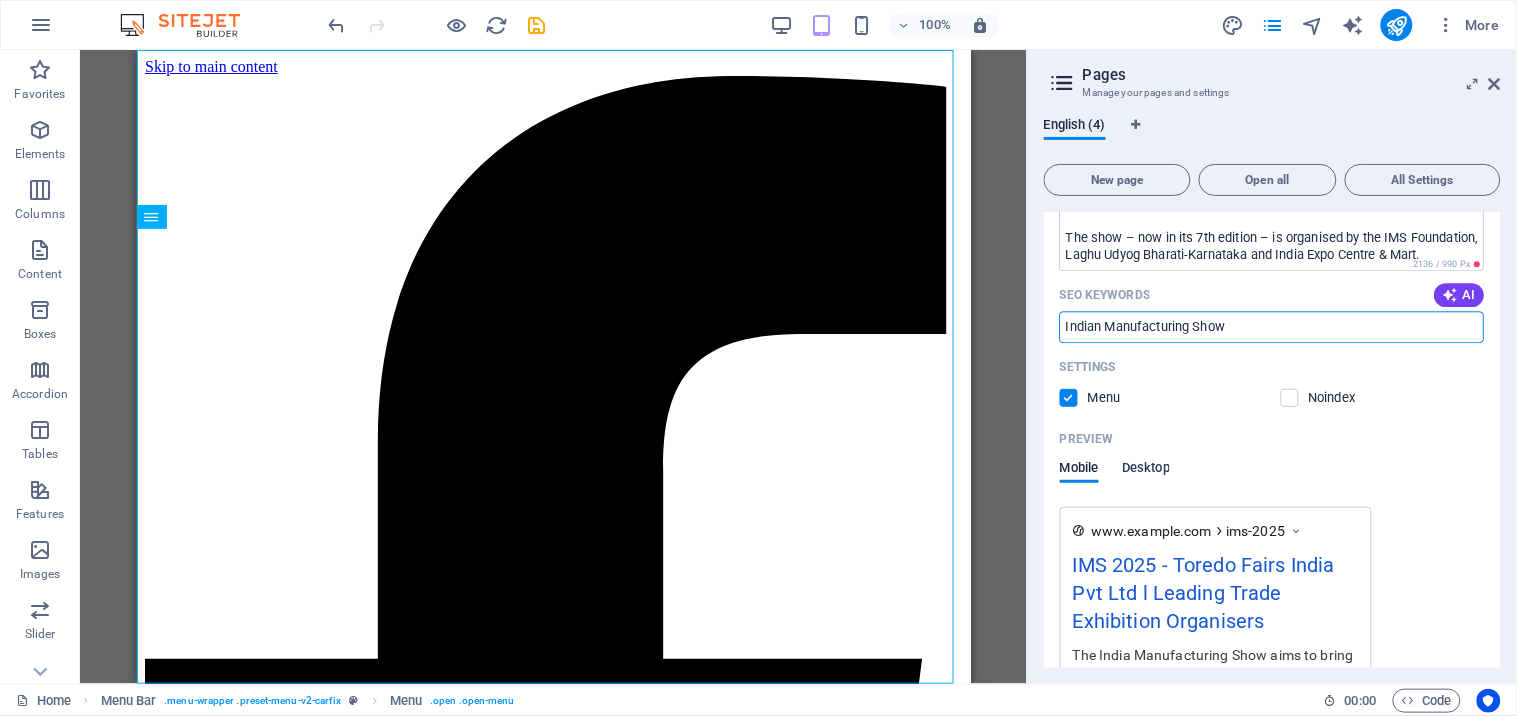 type on "Indian Manufacturing Show" 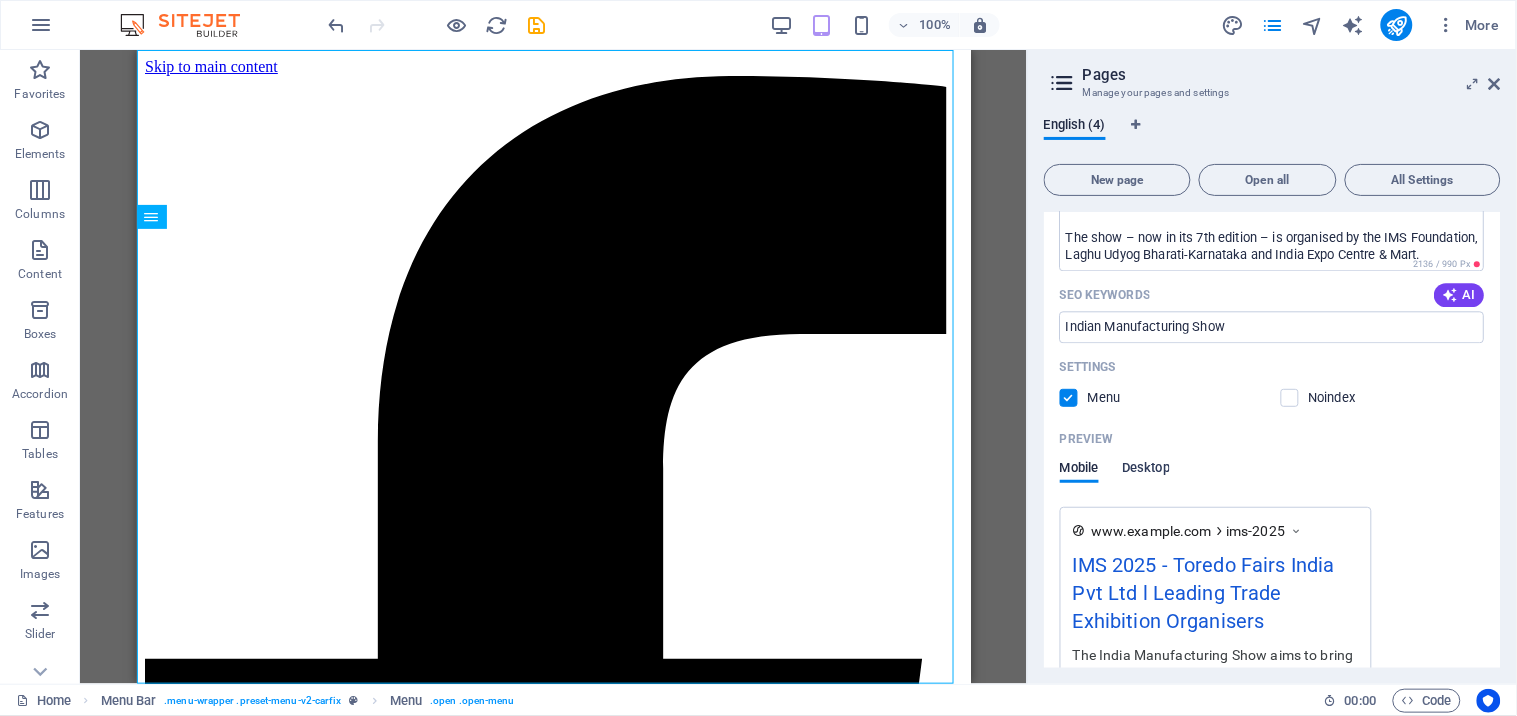 click on "Desktop" at bounding box center (1147, 470) 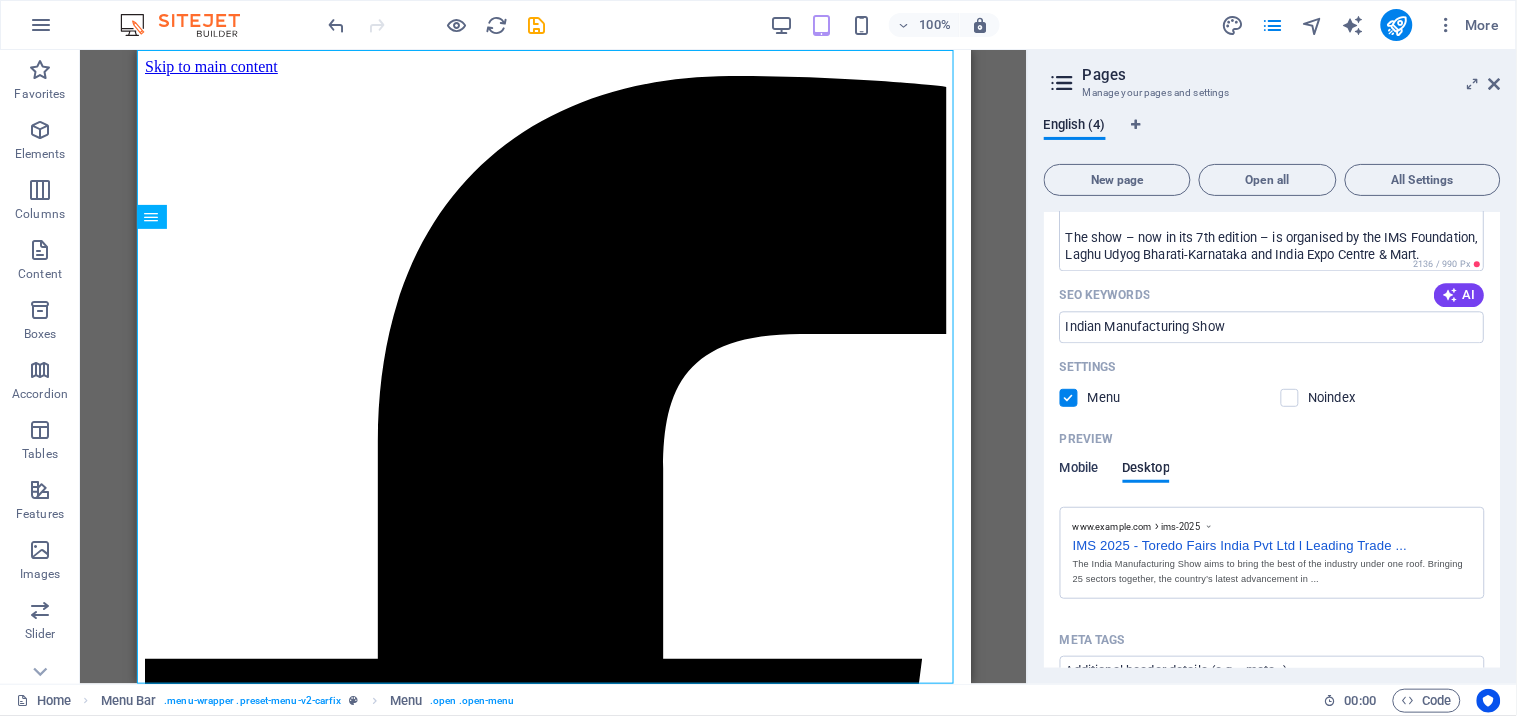 click on "Mobile" at bounding box center [1079, 470] 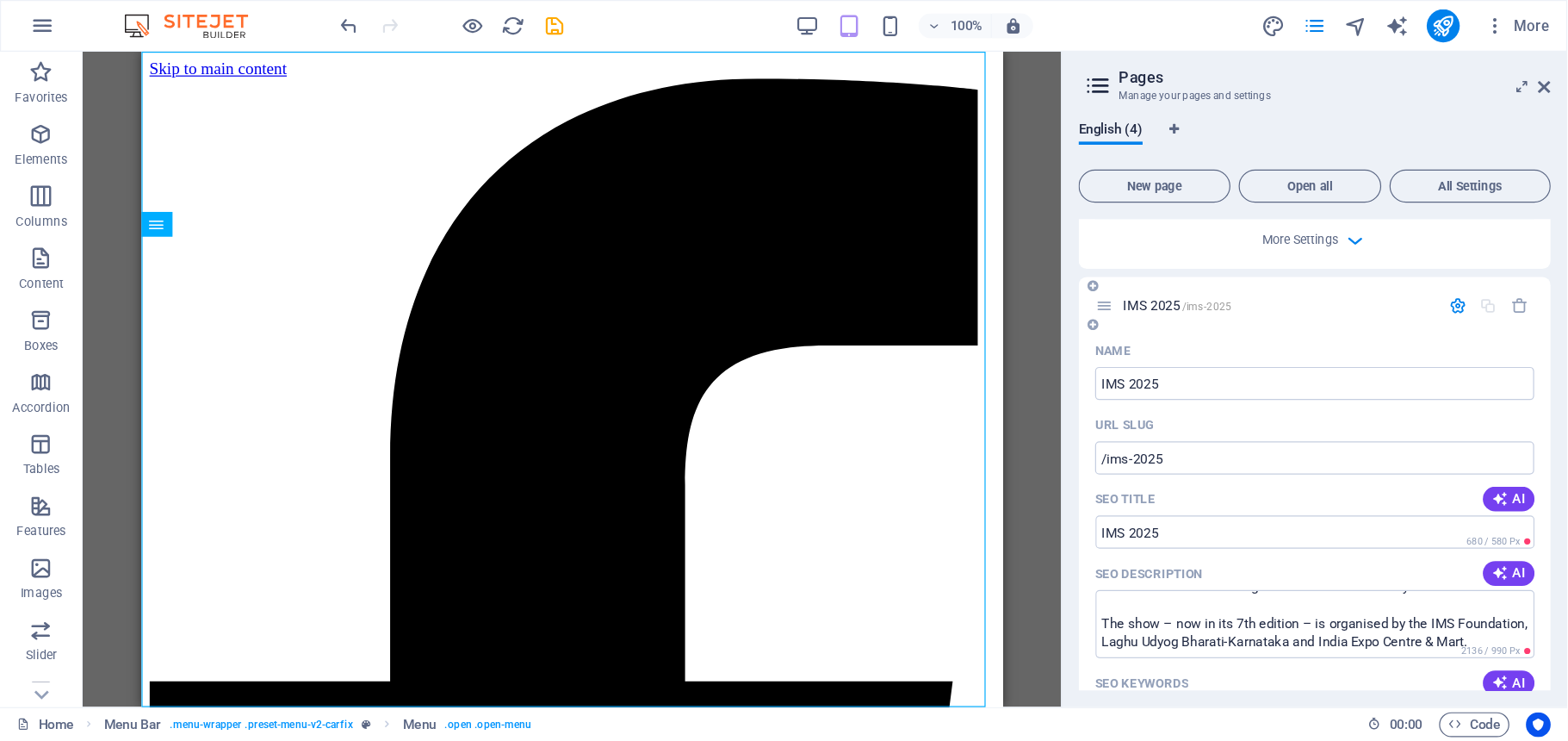scroll, scrollTop: 1577, scrollLeft: 0, axis: vertical 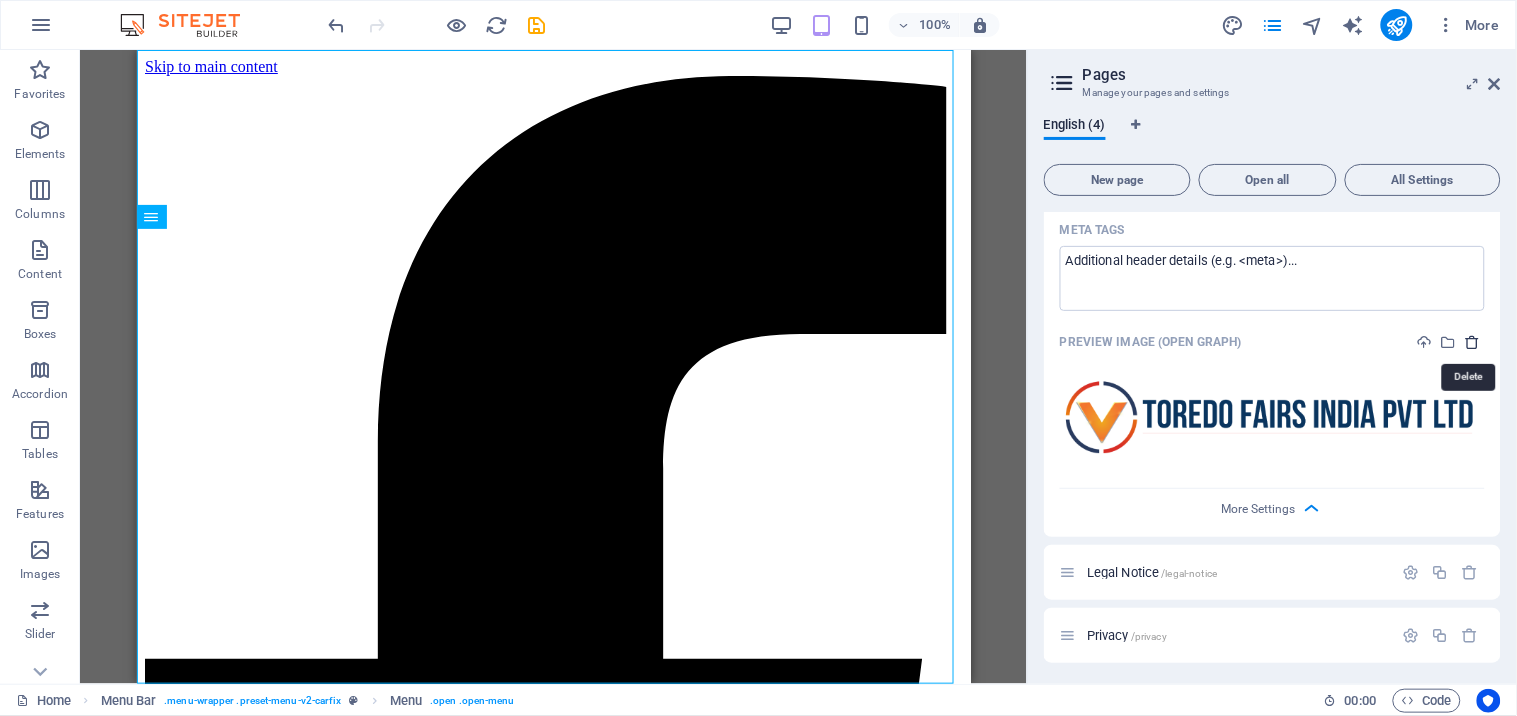click at bounding box center (1473, 342) 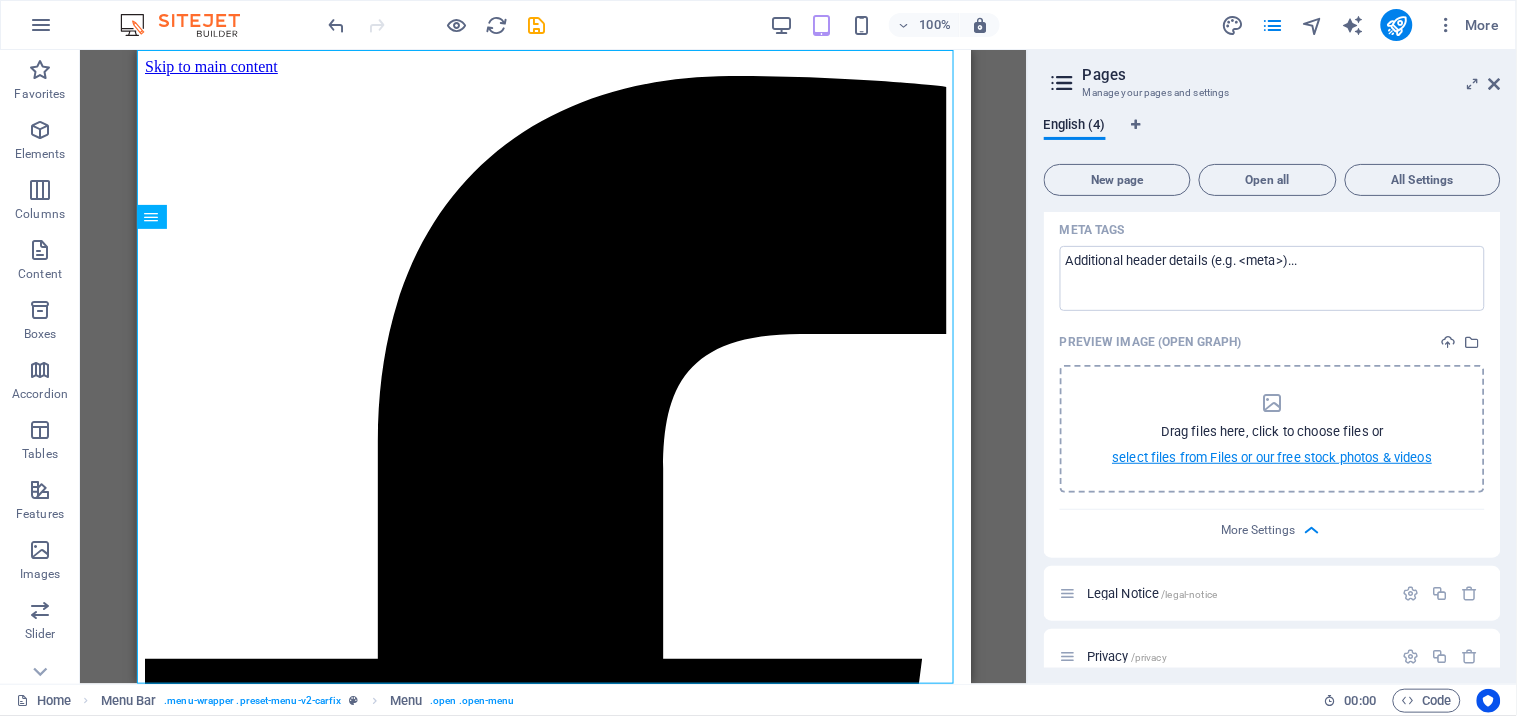 click on "select files from Files or our free stock photos & videos" at bounding box center [1273, 458] 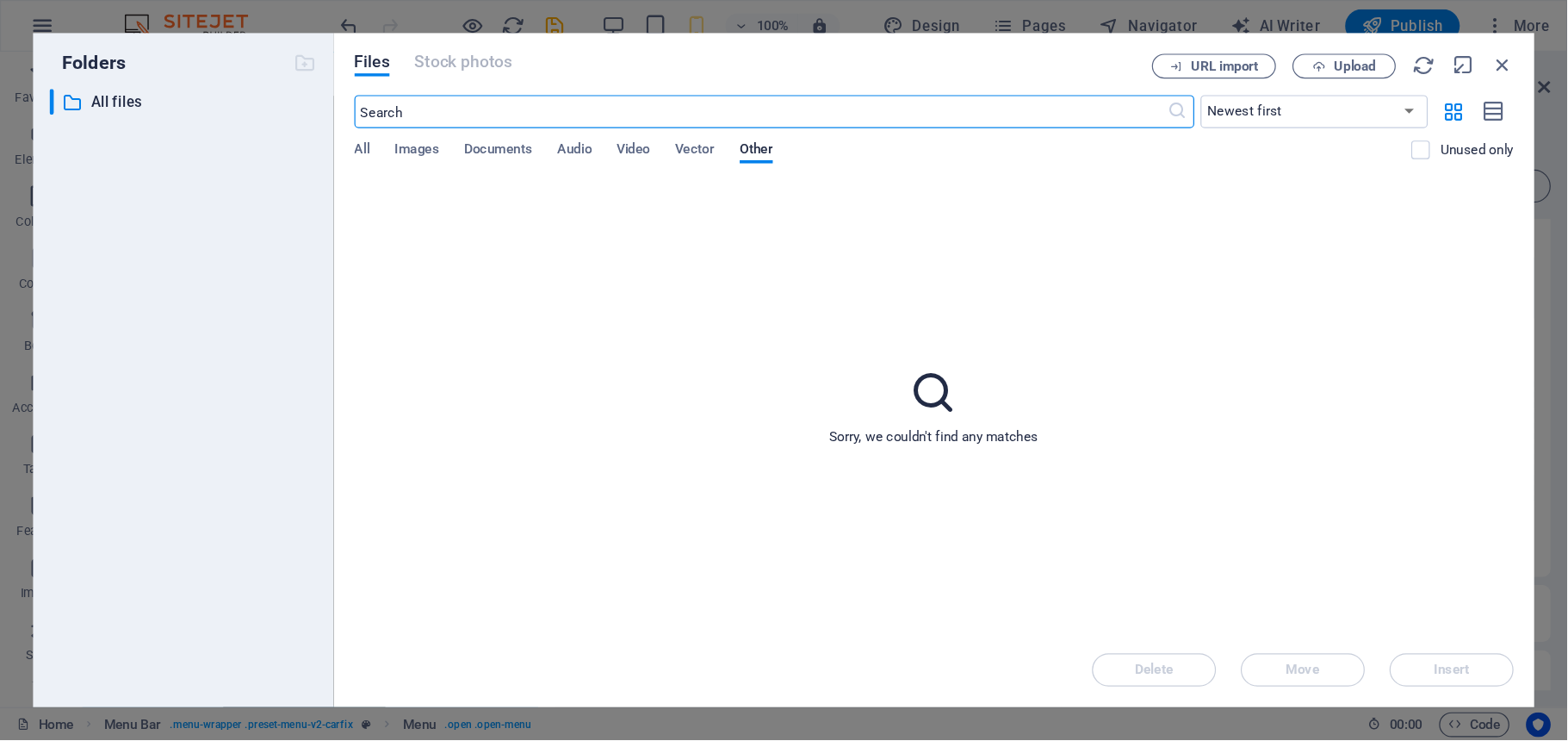 scroll, scrollTop: 1473, scrollLeft: 0, axis: vertical 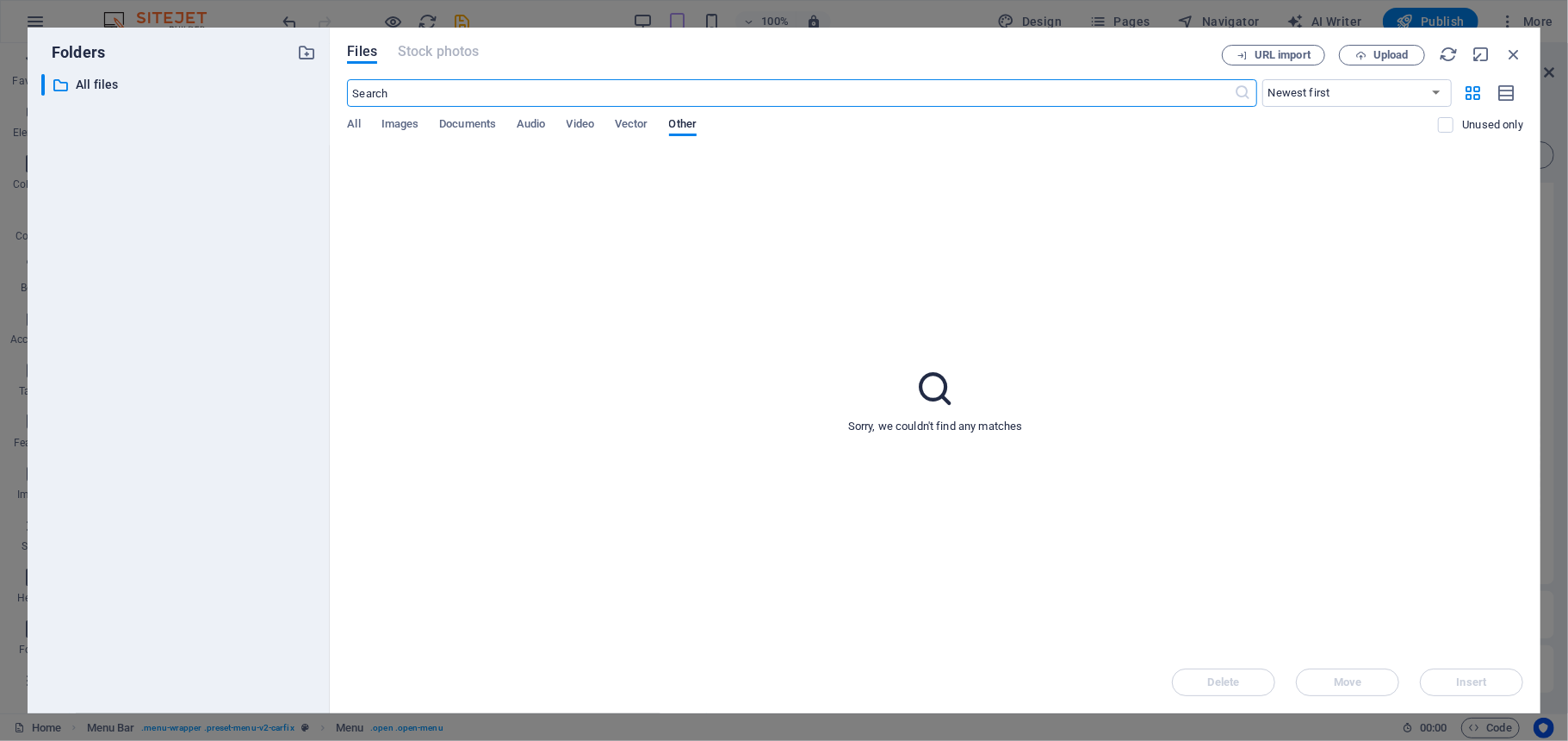 click on "Folders ​ All files All files" at bounding box center [178, 370] 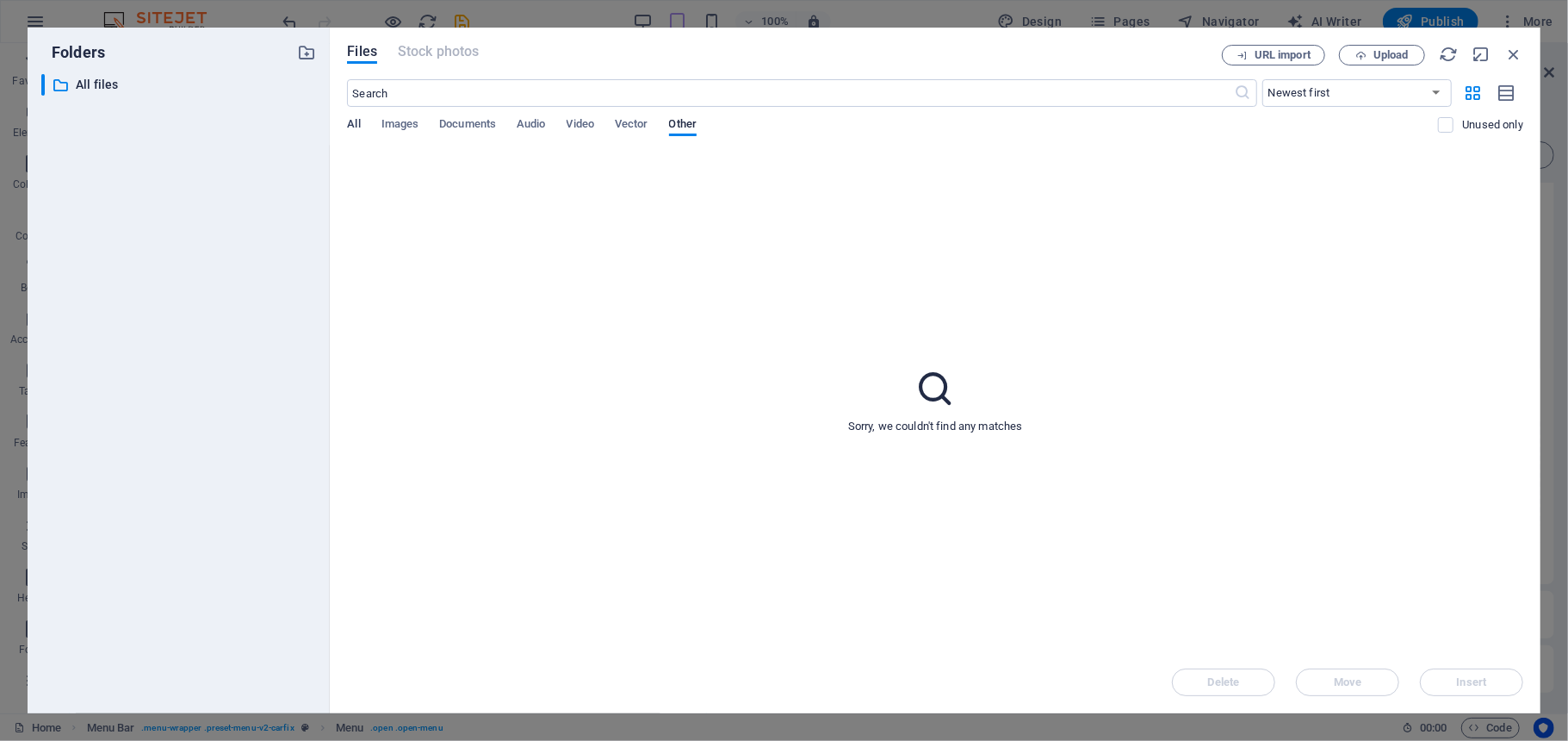 click on "All" at bounding box center [353, 126] 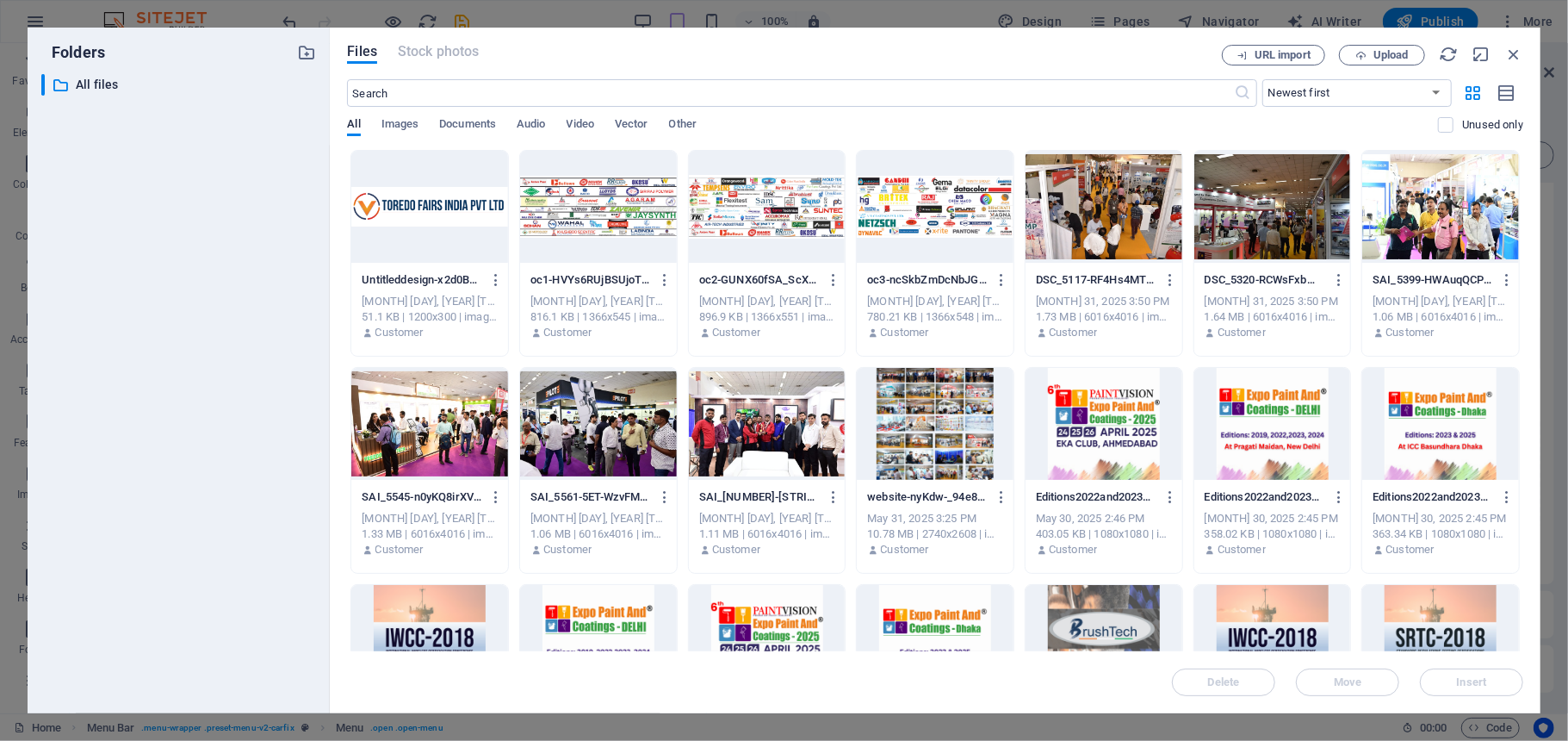 scroll, scrollTop: 573, scrollLeft: 0, axis: vertical 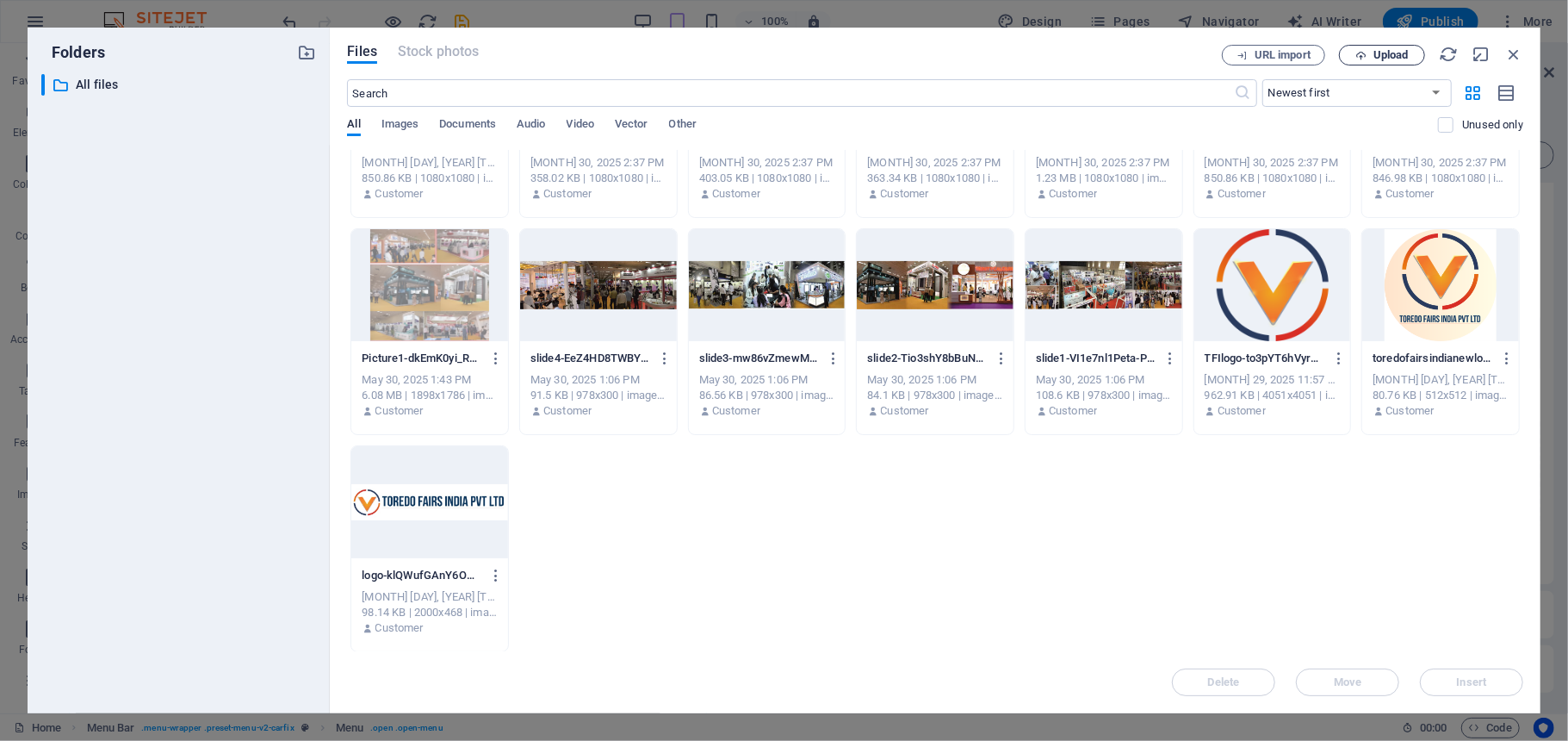 click on "Upload" at bounding box center (1391, 55) 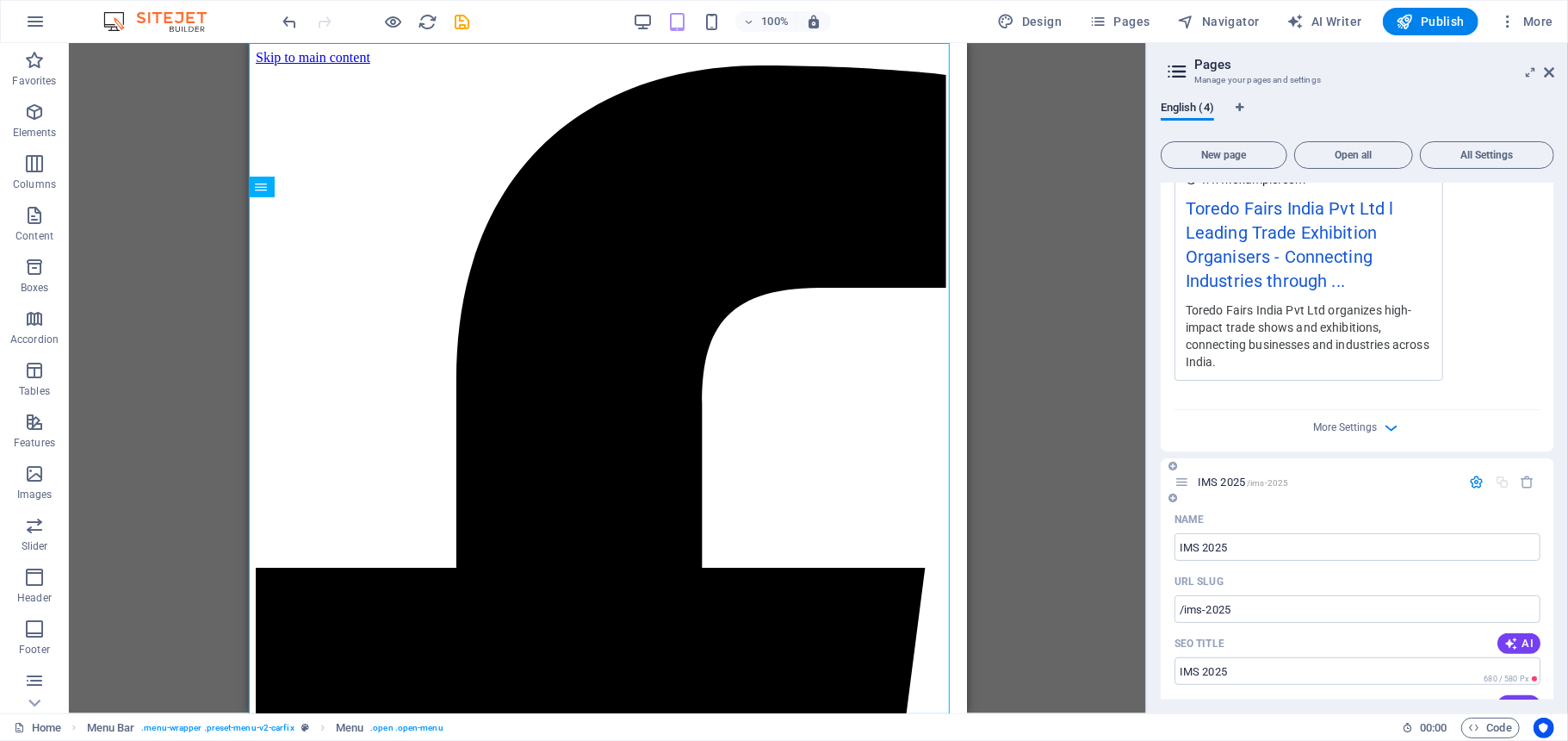 scroll, scrollTop: 553, scrollLeft: 0, axis: vertical 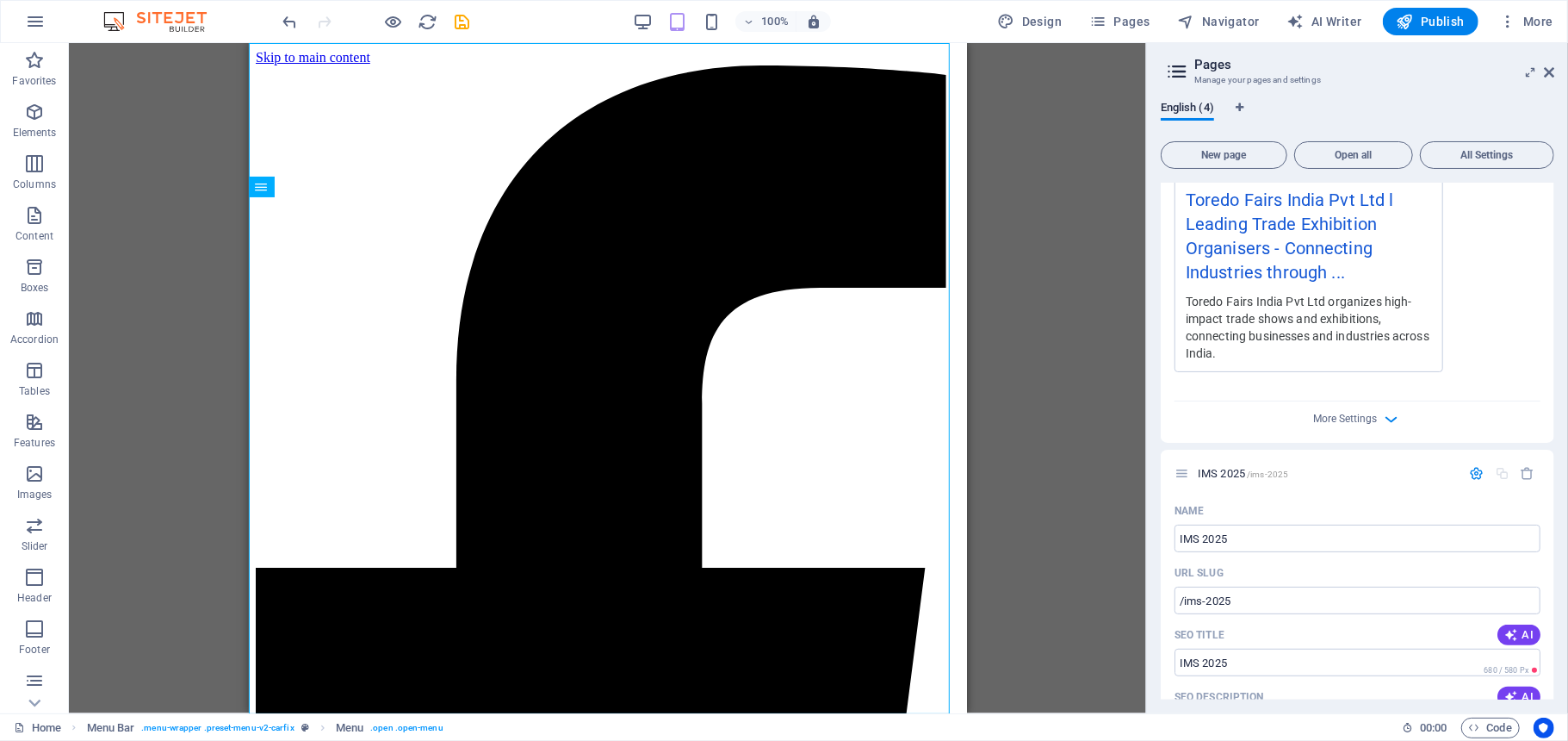 click on "More Settings" at bounding box center [1357, 415] 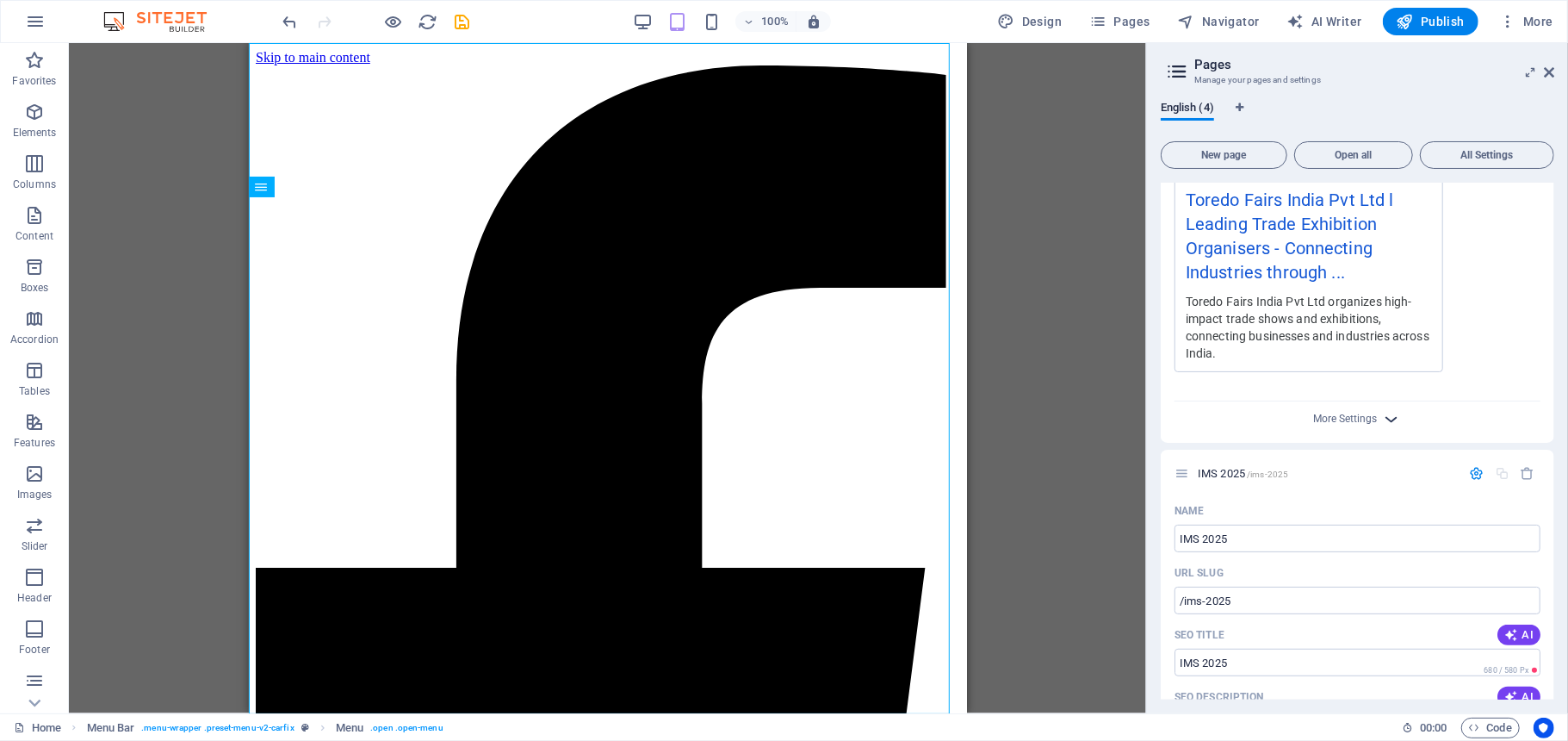 click on "More Settings" at bounding box center (1358, 419) 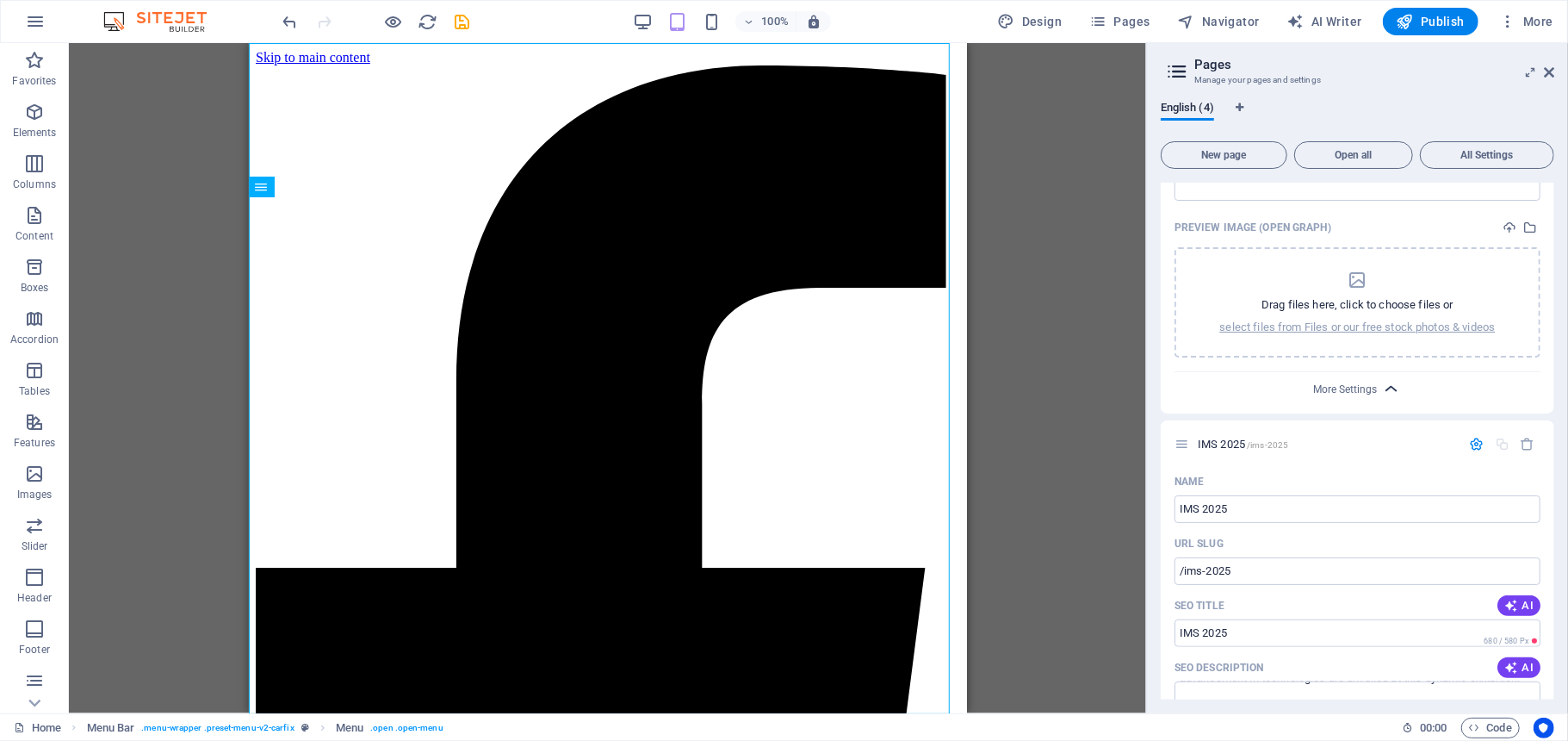 scroll, scrollTop: 759, scrollLeft: 0, axis: vertical 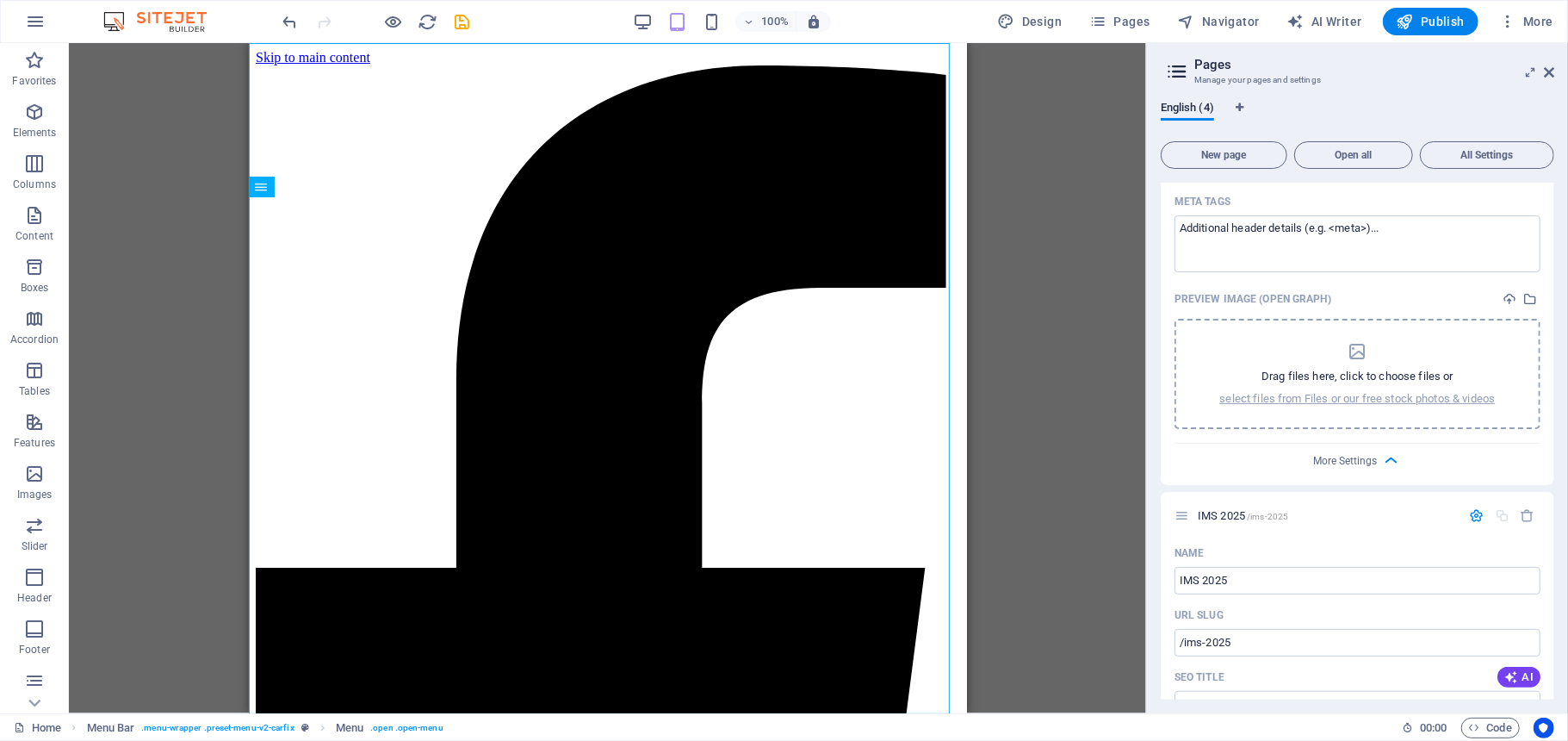 click on "Drag files here, click to choose files or select files from Files or our free stock photos & videos" at bounding box center (1358, 374) 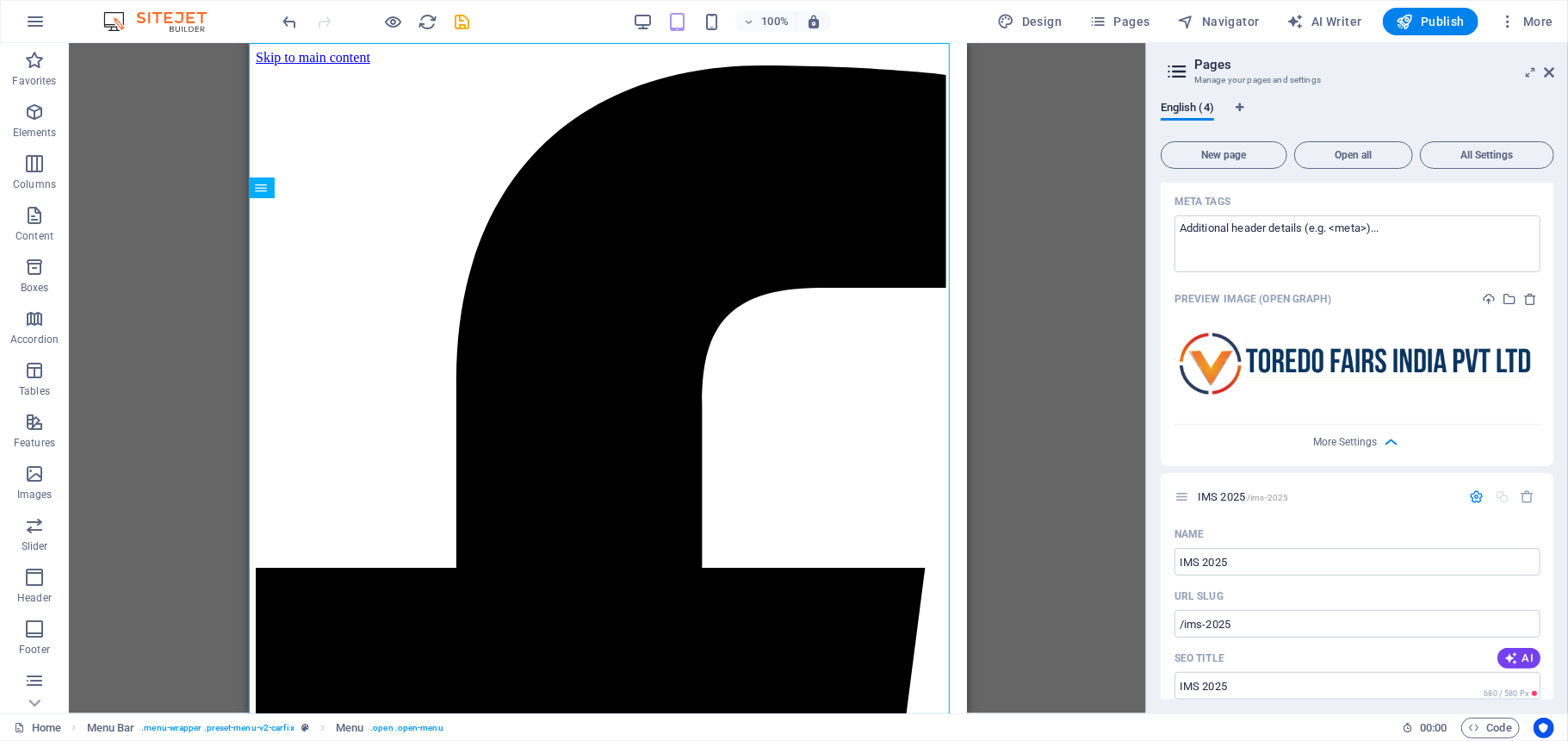 scroll, scrollTop: 0, scrollLeft: 0, axis: both 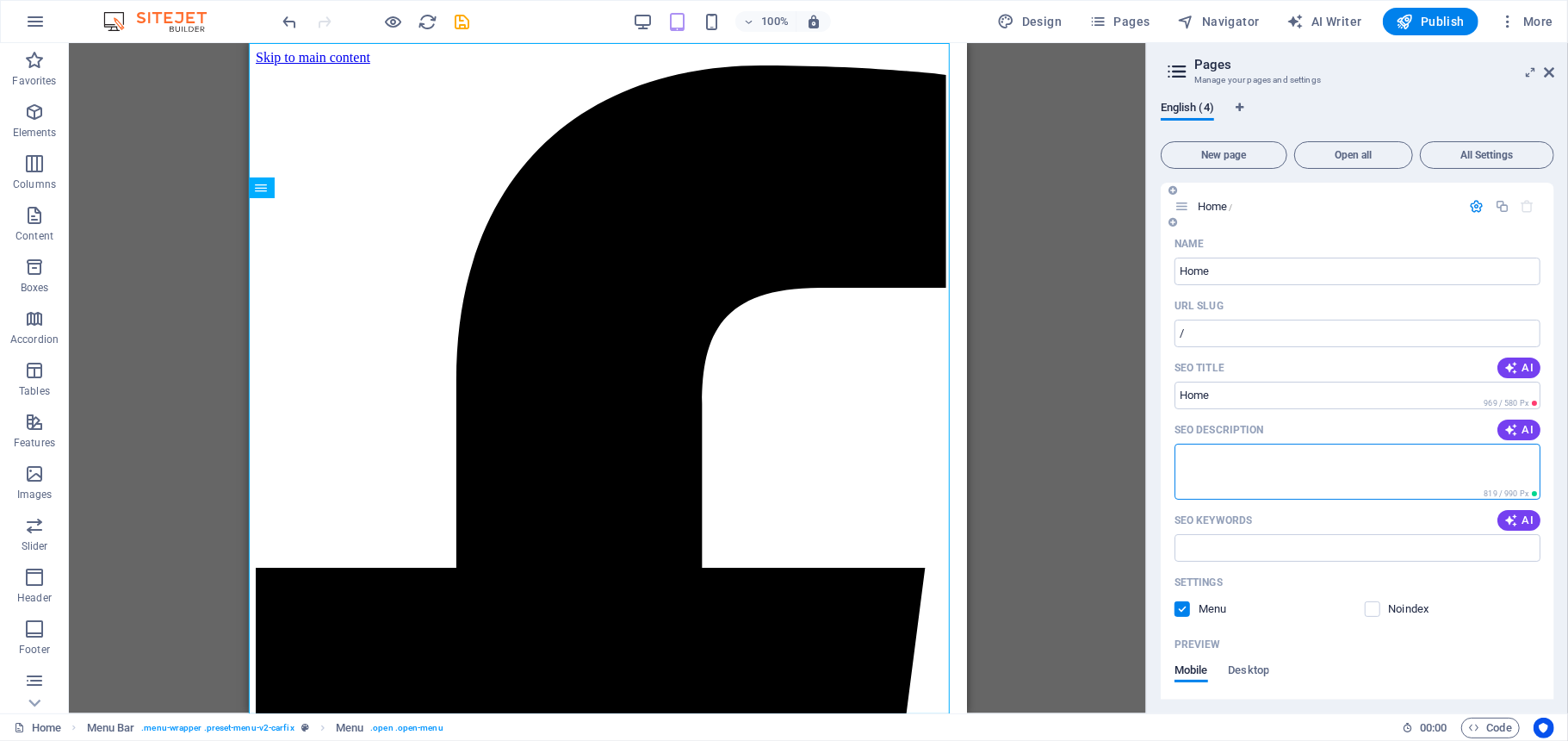 click on "SEO Description" at bounding box center (1357, 471) 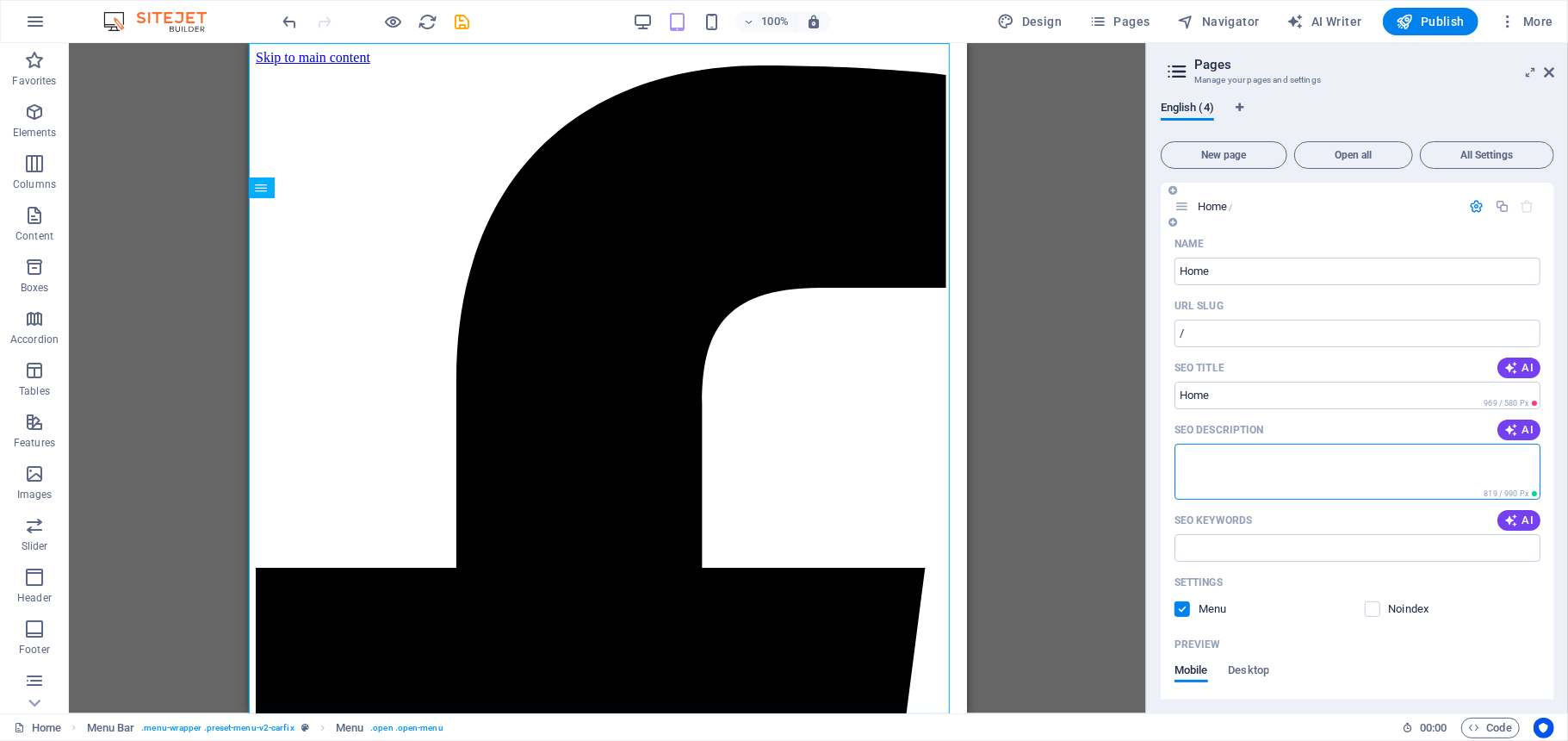 paste on "About Us
Toredo Fairs India Pvt. Ltd. is an Indian Exhibition Organizing company that creates thriving business opportunities for the buyers and sellers of various industries through its business events. Our allied business interests are sales representation, consulting & publishing.
Toredo Fairs India Pvt. Ltd. is driven by a team of industry professionals with a rich cumulative experience of thirty-plus years in creating, marketing, selling and executing exhibitions, conferences and business events. We at TFI, are committed to our value-based vision of fostering mutually gainful alliances and extending our customers a maximum return on investment." 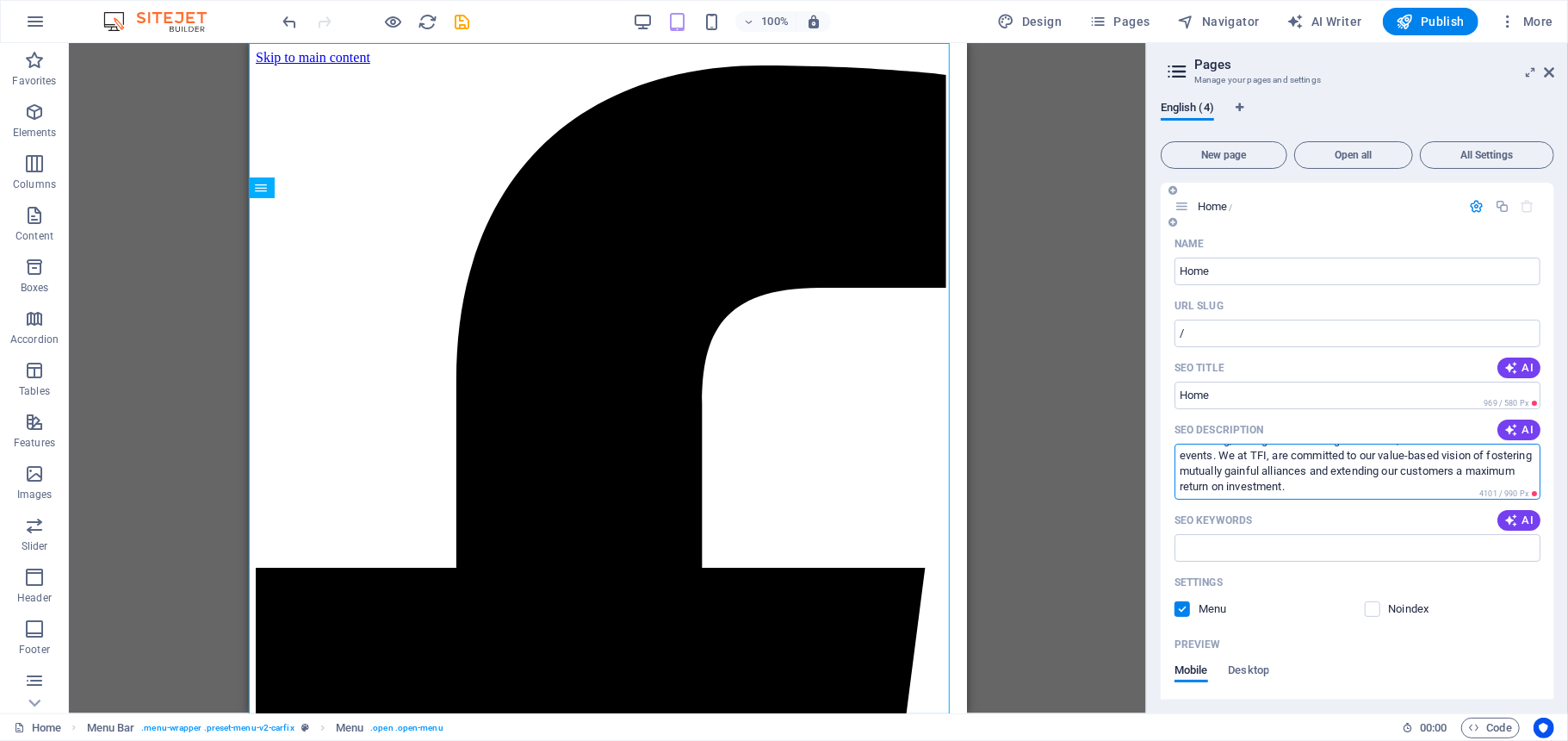 scroll, scrollTop: 0, scrollLeft: 0, axis: both 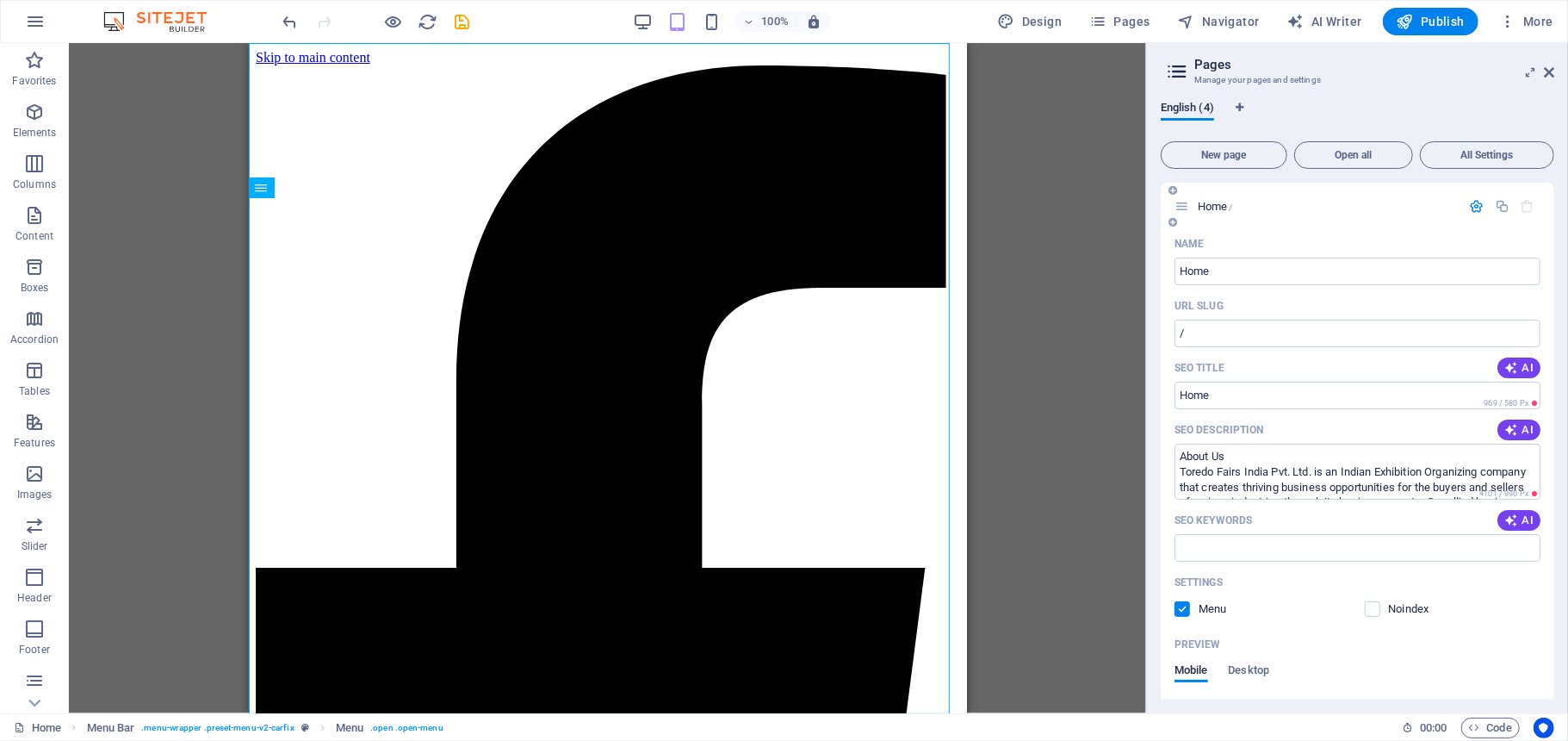 click on "Name Home ​ URL SLUG / ​ SEO Title AI ​ 969 / 580 Px SEO Description AI
About Us
Toredo Fairs India Pvt. Ltd. is an Indian Exhibition Organizing company that creates thriving business opportunities for the buyers and sellers of various industries through its business events. Our allied business interests are sales representation, consulting & publishing.
Toredo Fairs India Pvt. Ltd. is driven by a team of industry professionals with a rich cumulative experience of thirty-plus years in creating, marketing, selling and executing exhibitions, conferences and business events. We at TFI, are committed to our value-based vision of fostering mutually gainful alliances and extending our customers a maximum return on investment. ​ 4101 / 990 Px SEO Keywords AI ​ Settings Menu Noindex Preview Mobile Desktop www.example.com Toredo Fairs India Pvt Ltd l Leading Trade Exhibition Organisers - Connecting Industries through ... Meta tags ​ Preview Image (Open Graph) More Settings" at bounding box center [1357, 736] 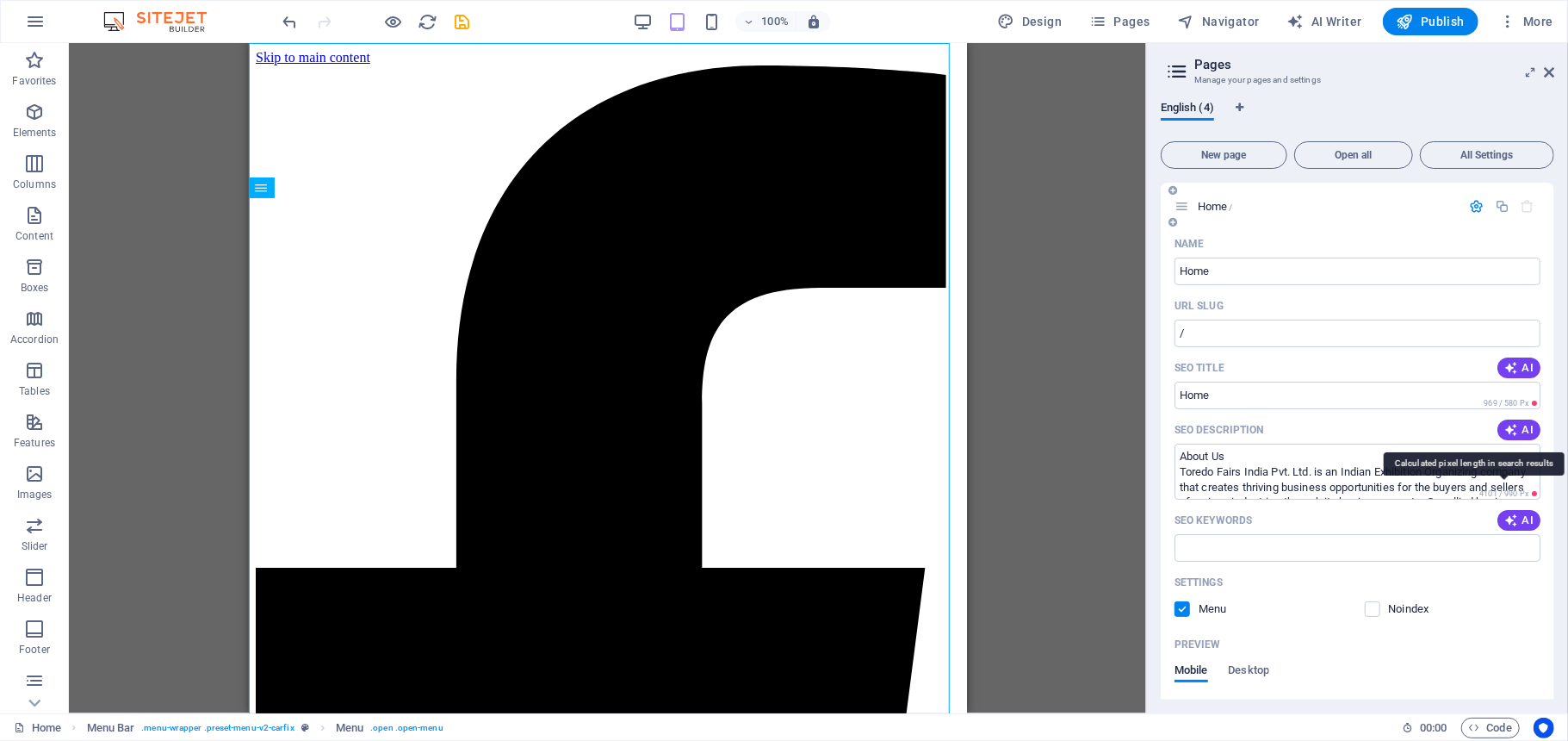 click on "4101 / 990 Px" at bounding box center [1503, 494] 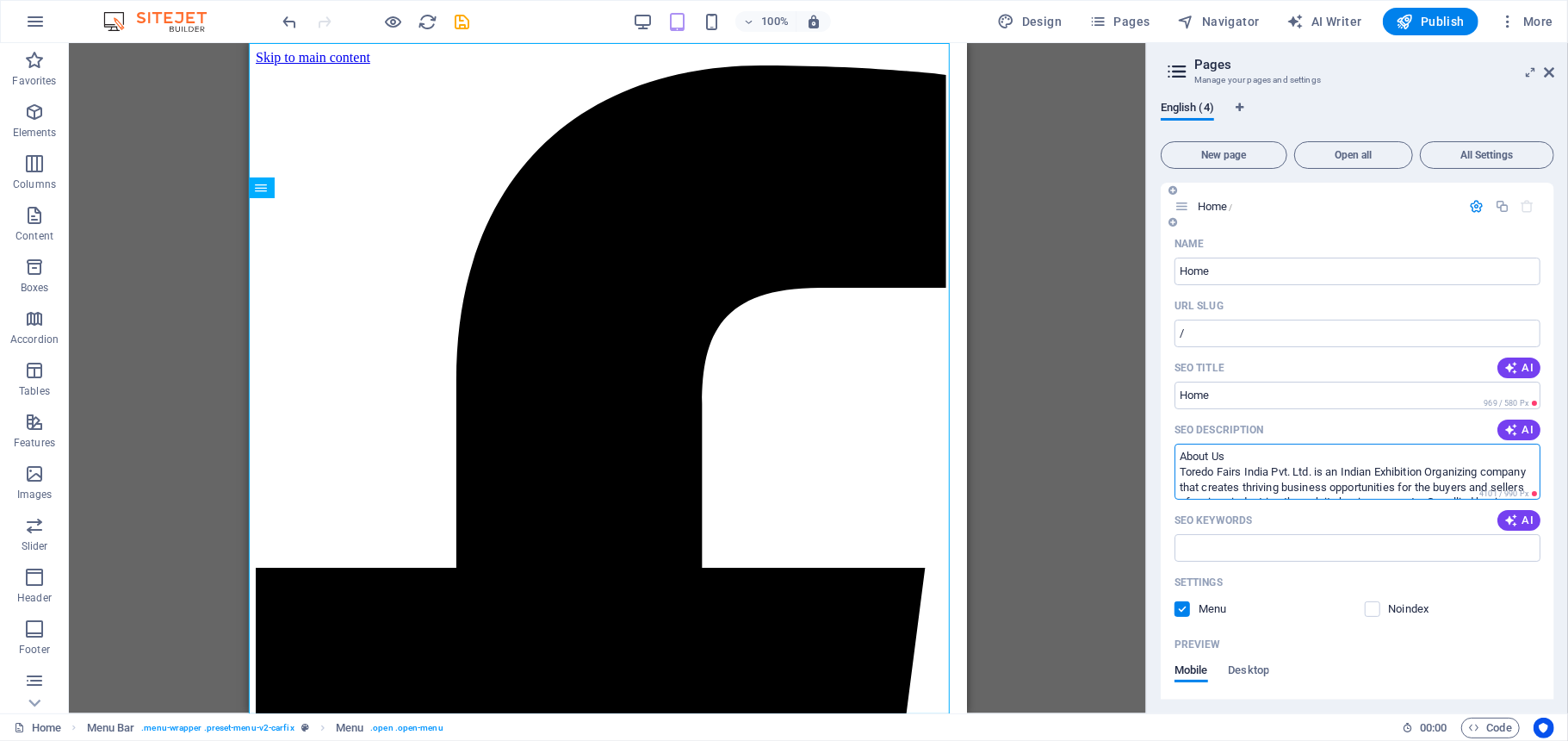 drag, startPoint x: 1247, startPoint y: 472, endPoint x: 1179, endPoint y: 414, distance: 89.37561 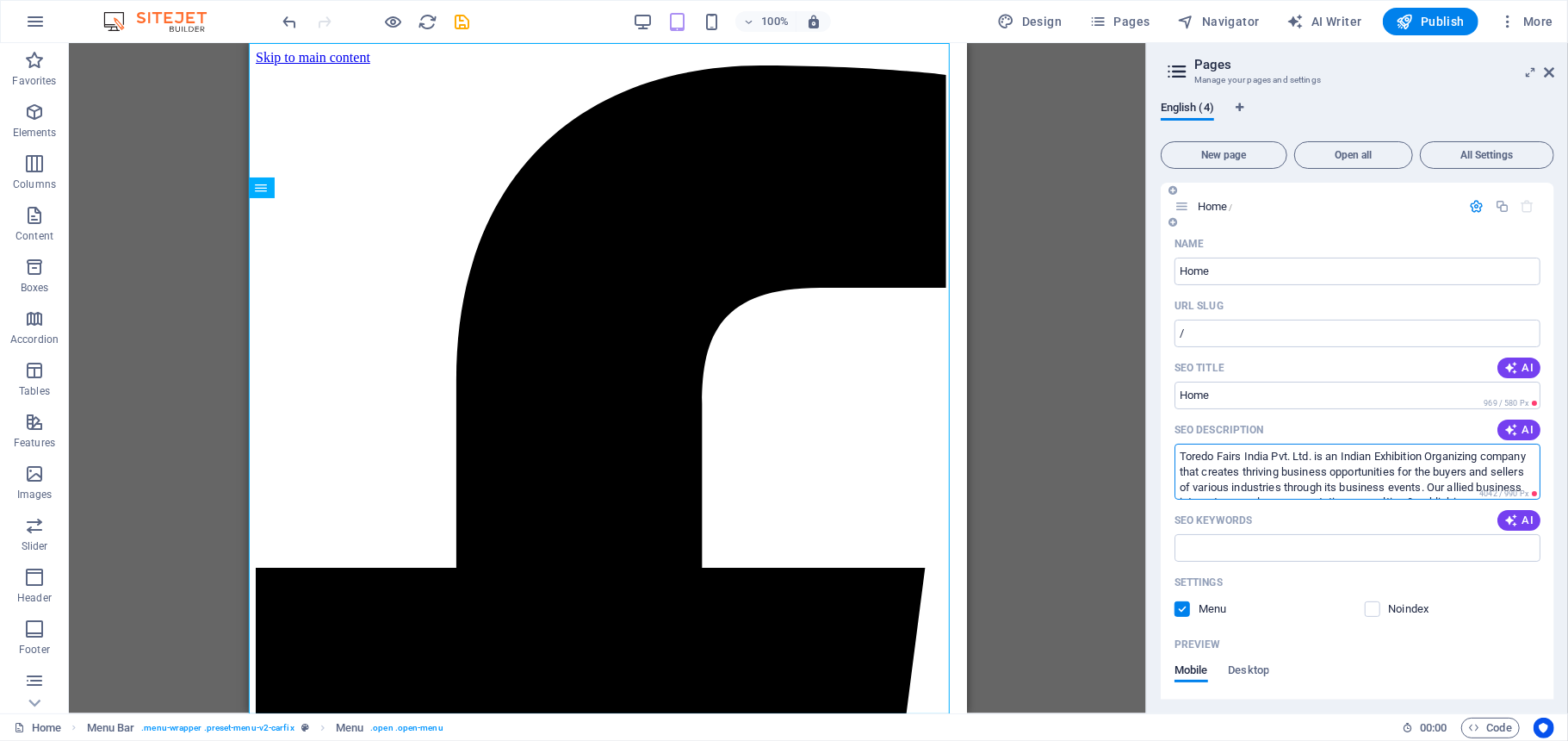 click on "Toredo Fairs India Pvt. Ltd. is an Indian Exhibition Organizing company that creates thriving business opportunities for the buyers and sellers of various industries through its business events. Our allied business interests are sales representation, consulting & publishing.
Toredo Fairs India Pvt. Ltd. is driven by a team of industry professionals with a rich cumulative experience of thirty-plus years in creating, marketing, selling and executing exhibitions, conferences and business events. We at TFI, are committed to our value-based vision of fostering mutually gainful alliances and extending our customers a maximum return on investment." at bounding box center [1357, 471] 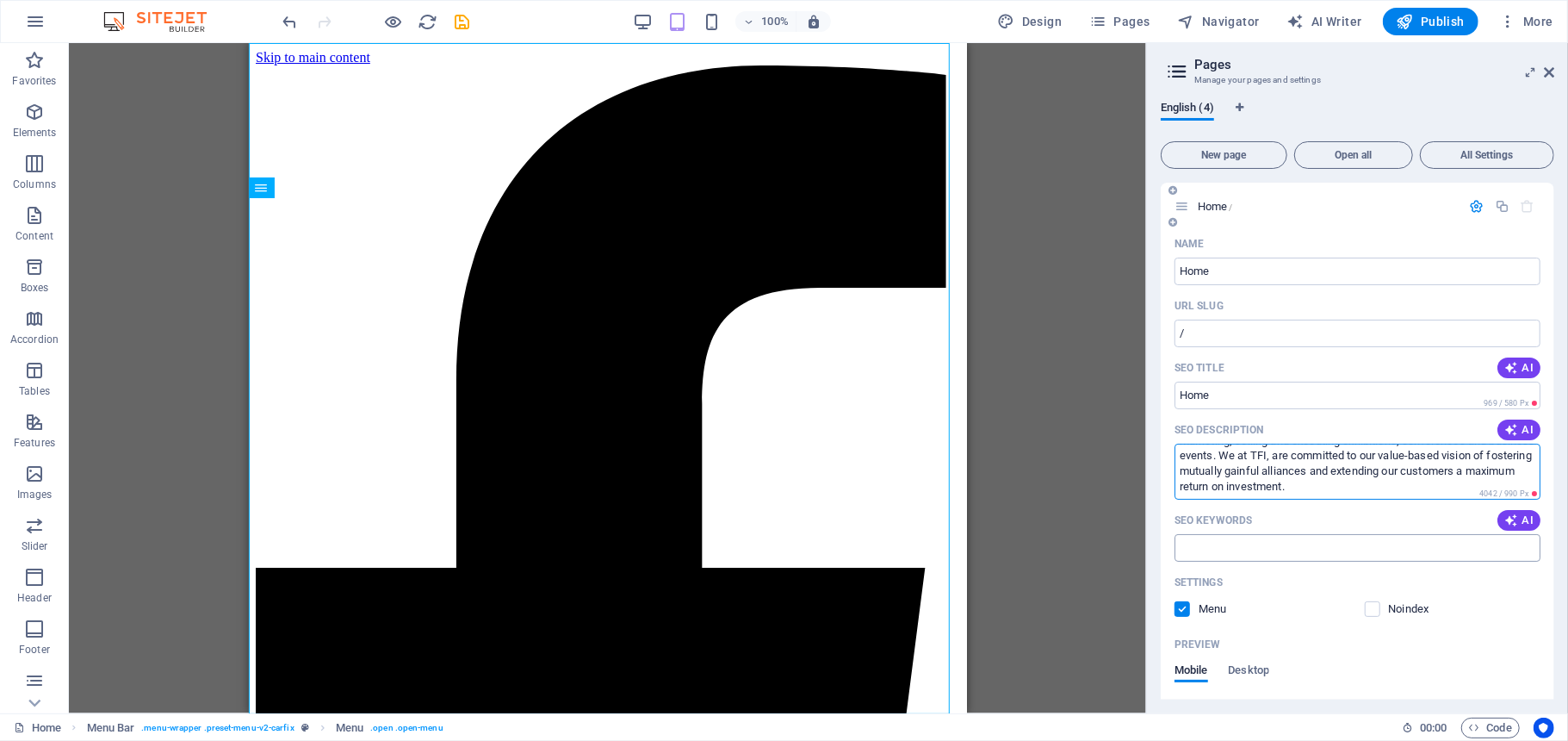 scroll, scrollTop: 138, scrollLeft: 0, axis: vertical 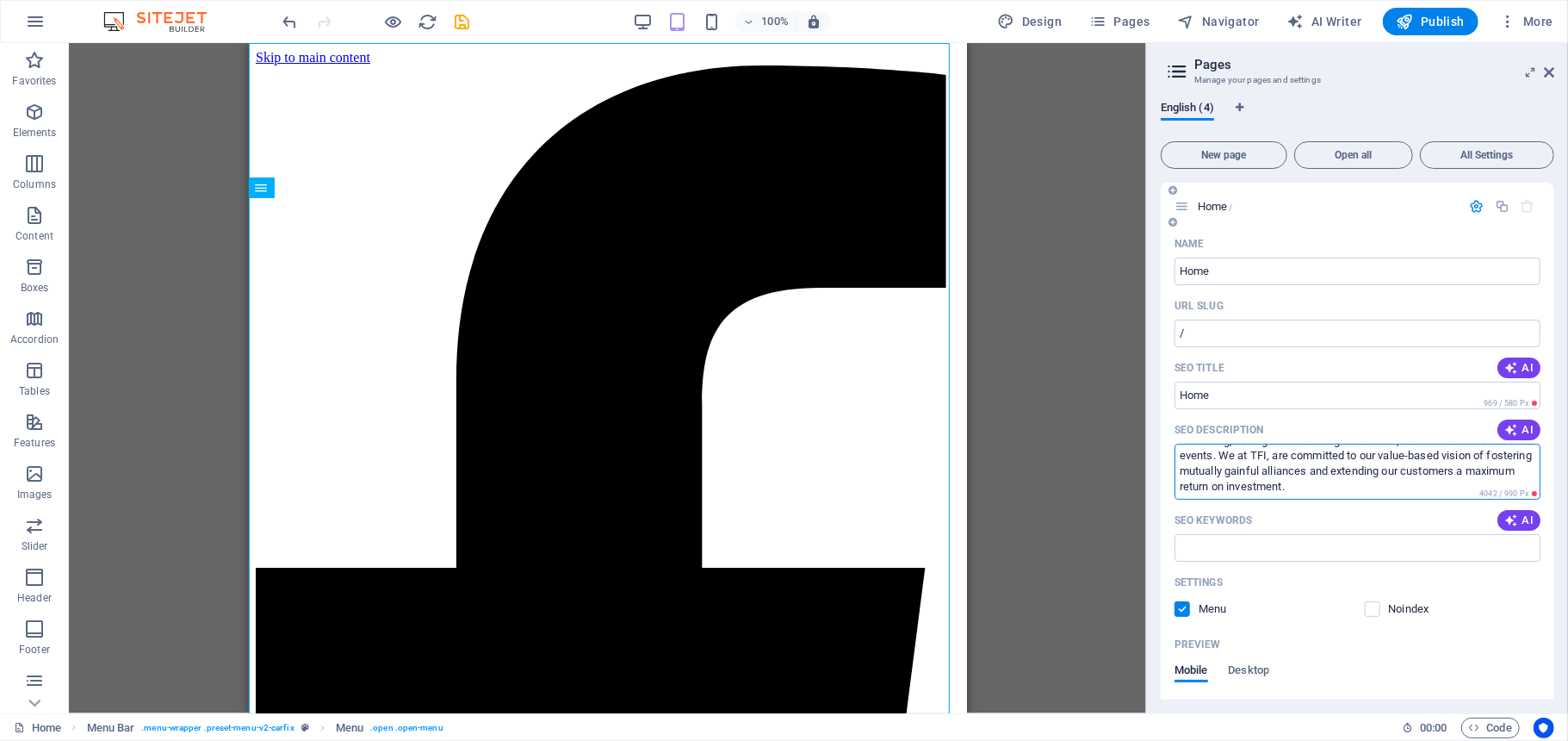drag, startPoint x: 1355, startPoint y: 455, endPoint x: 1500, endPoint y: 570, distance: 185.06756 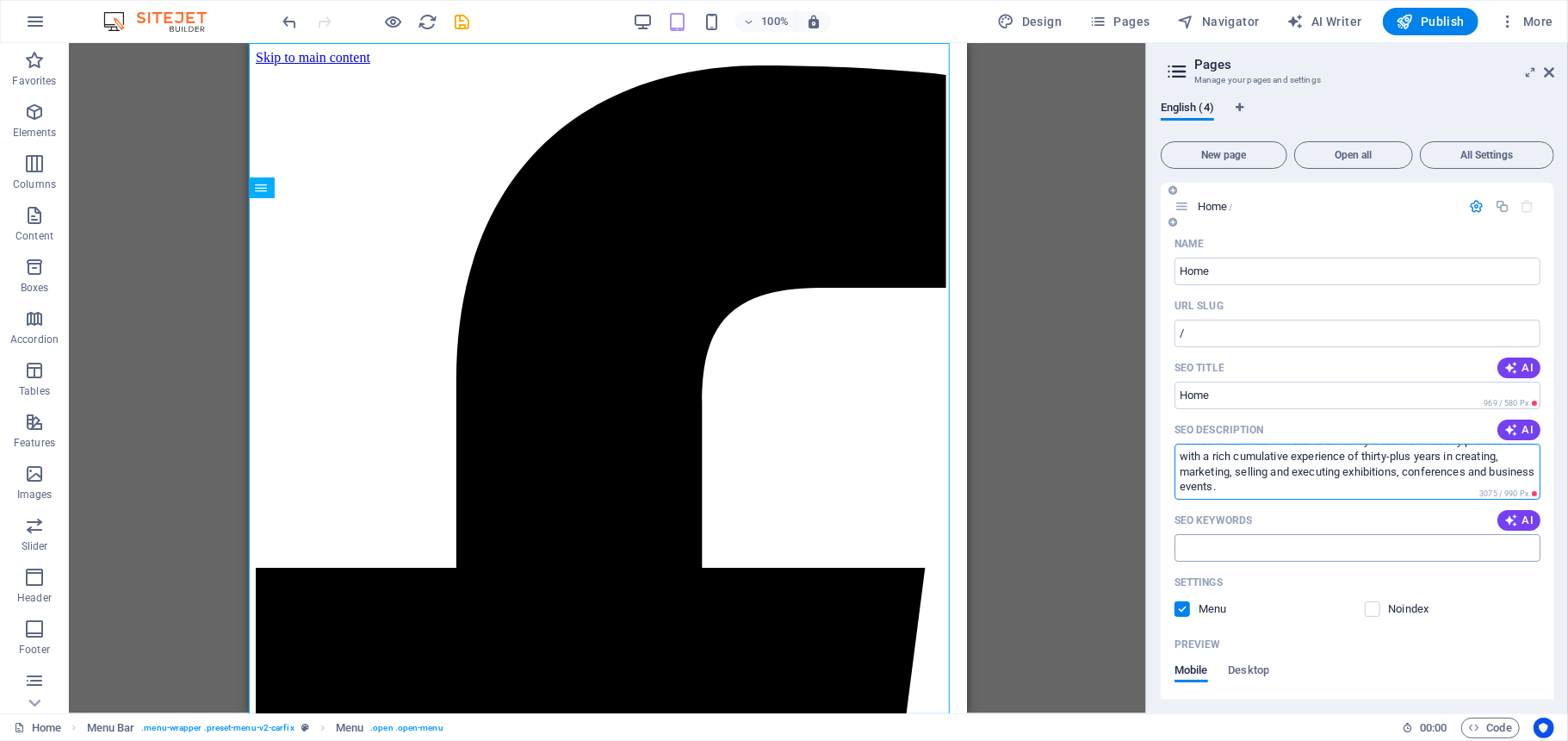 scroll, scrollTop: 108, scrollLeft: 0, axis: vertical 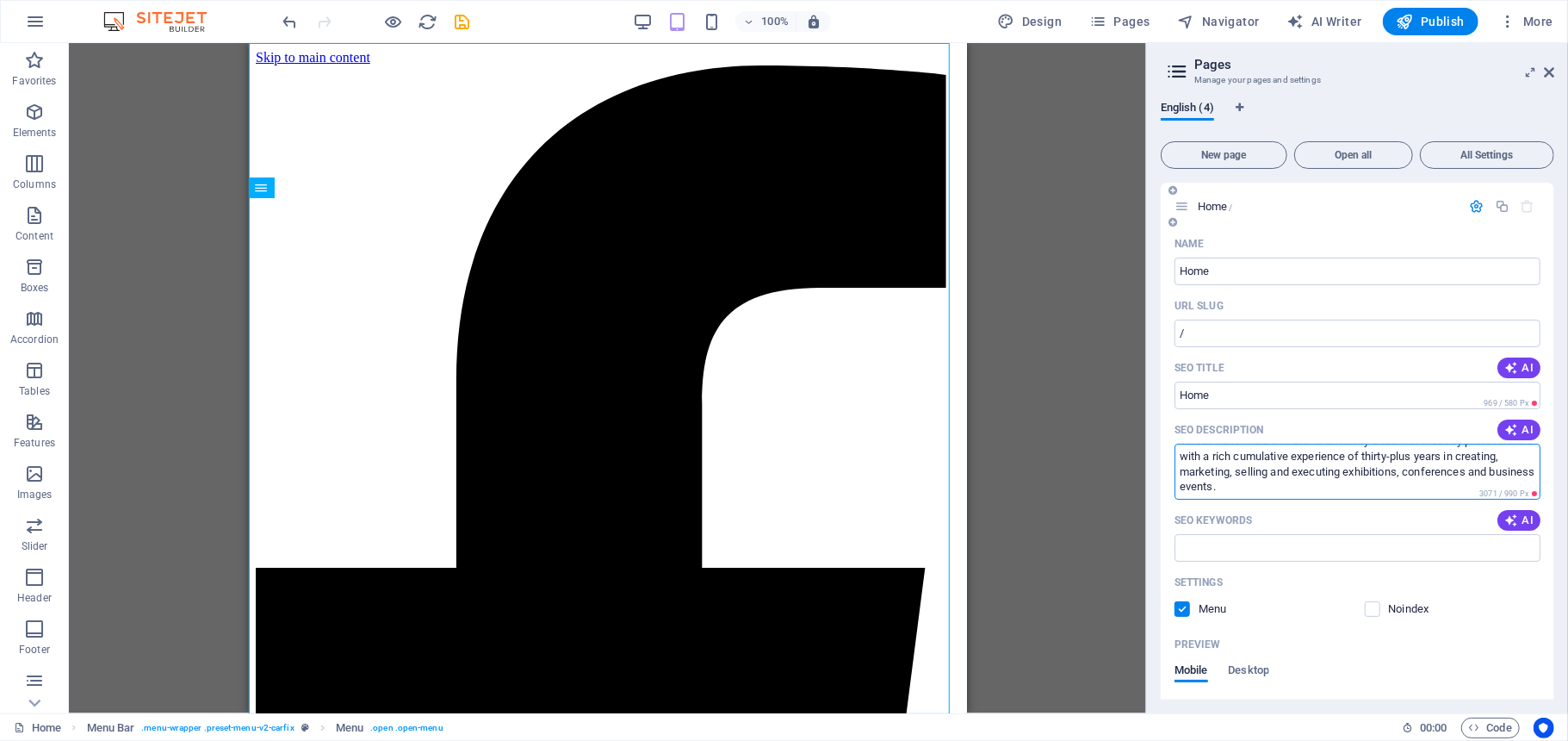 click on "Toredo Fairs India Pvt. Ltd. is an Indian Exhibition Organizing company that creates thriving business opportunities for the buyers and sellers of various industries through its business events. Our allied business interests are sales representation, consulting & publishing.
Toredo Fairs India Pvt. Ltd. is driven by a team of industry professionals with a rich cumulative experience of thirty-plus years in creating, marketing, selling and executing exhibitions, conferences and business events." at bounding box center (1357, 471) 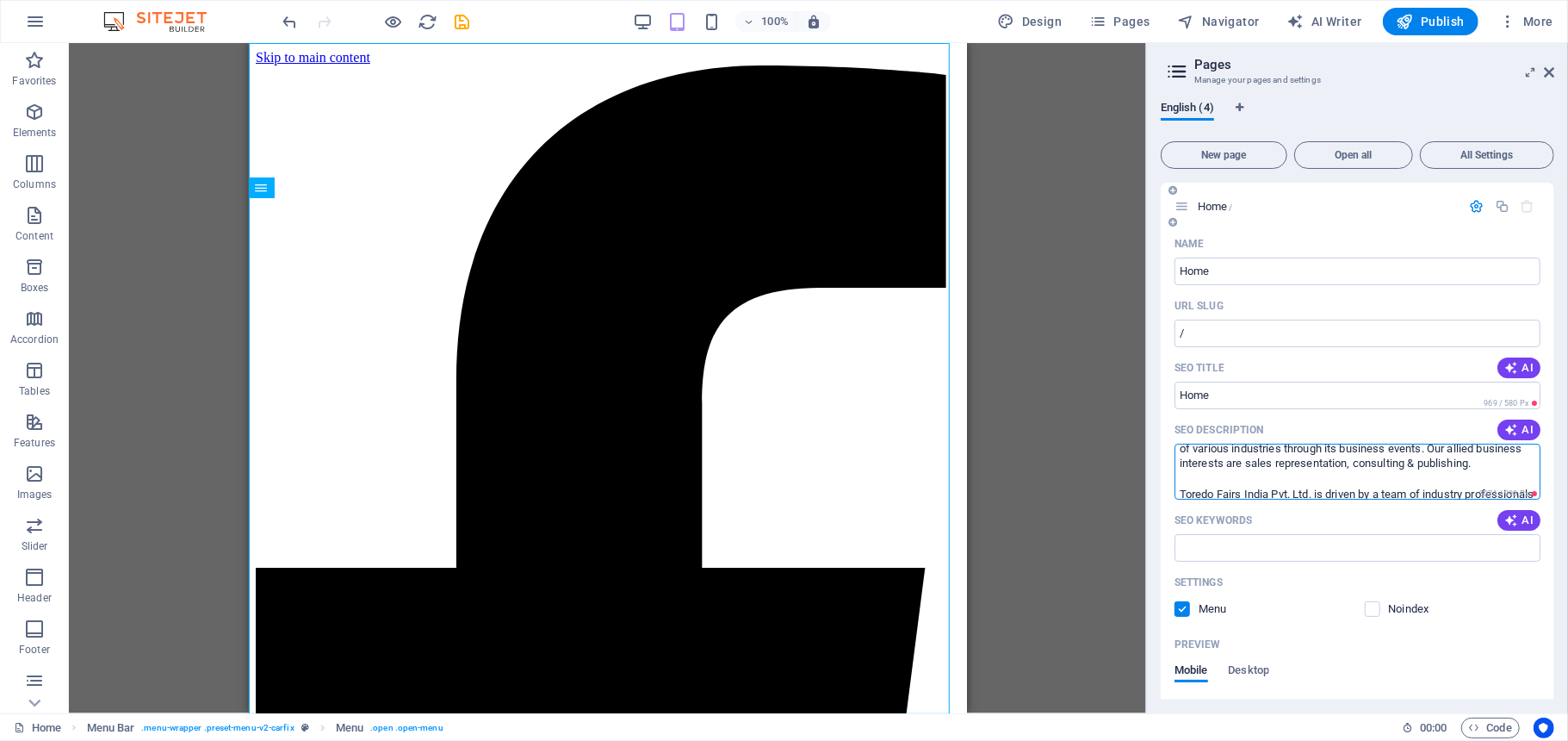 scroll, scrollTop: 108, scrollLeft: 0, axis: vertical 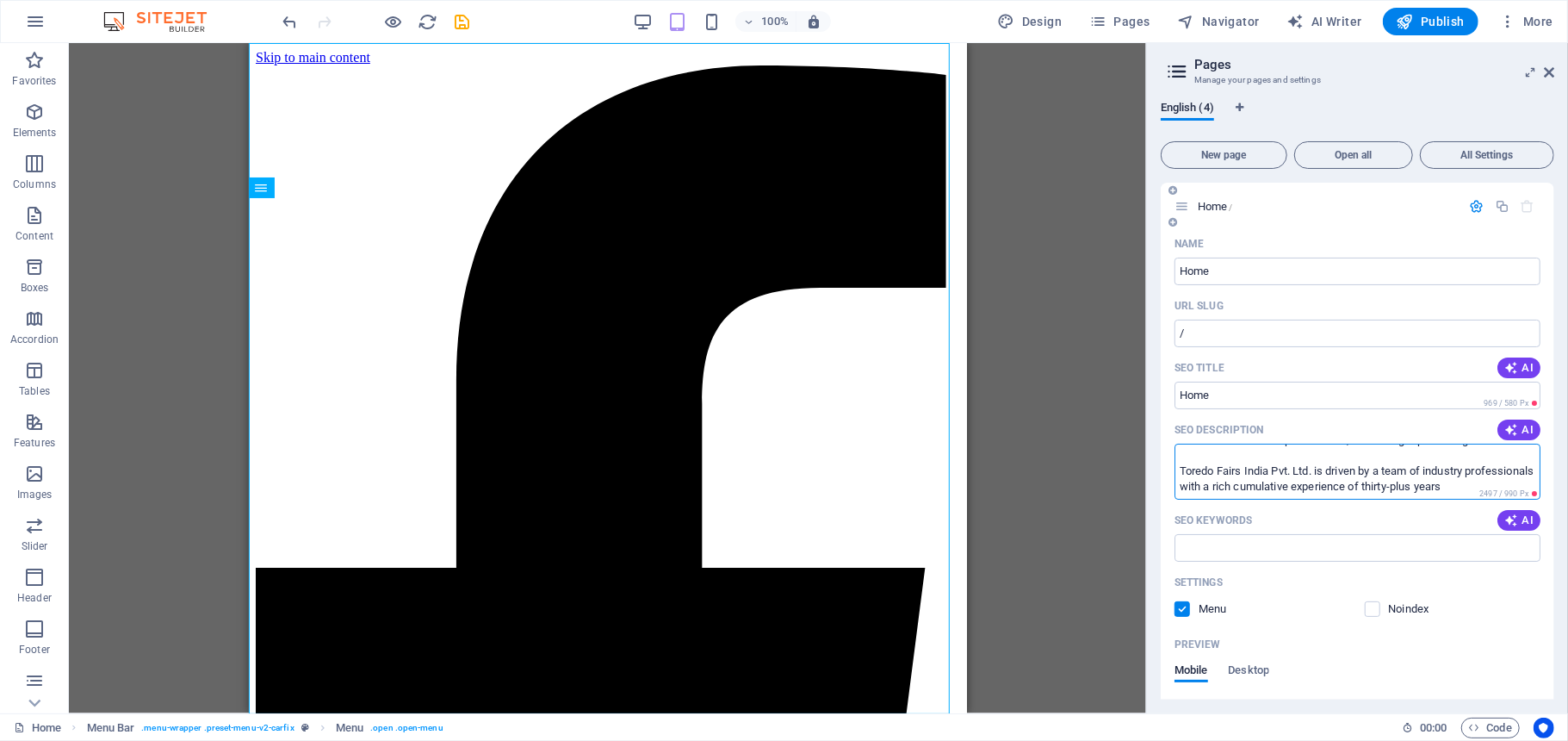drag, startPoint x: 1406, startPoint y: 491, endPoint x: 1178, endPoint y: 470, distance: 228.96506 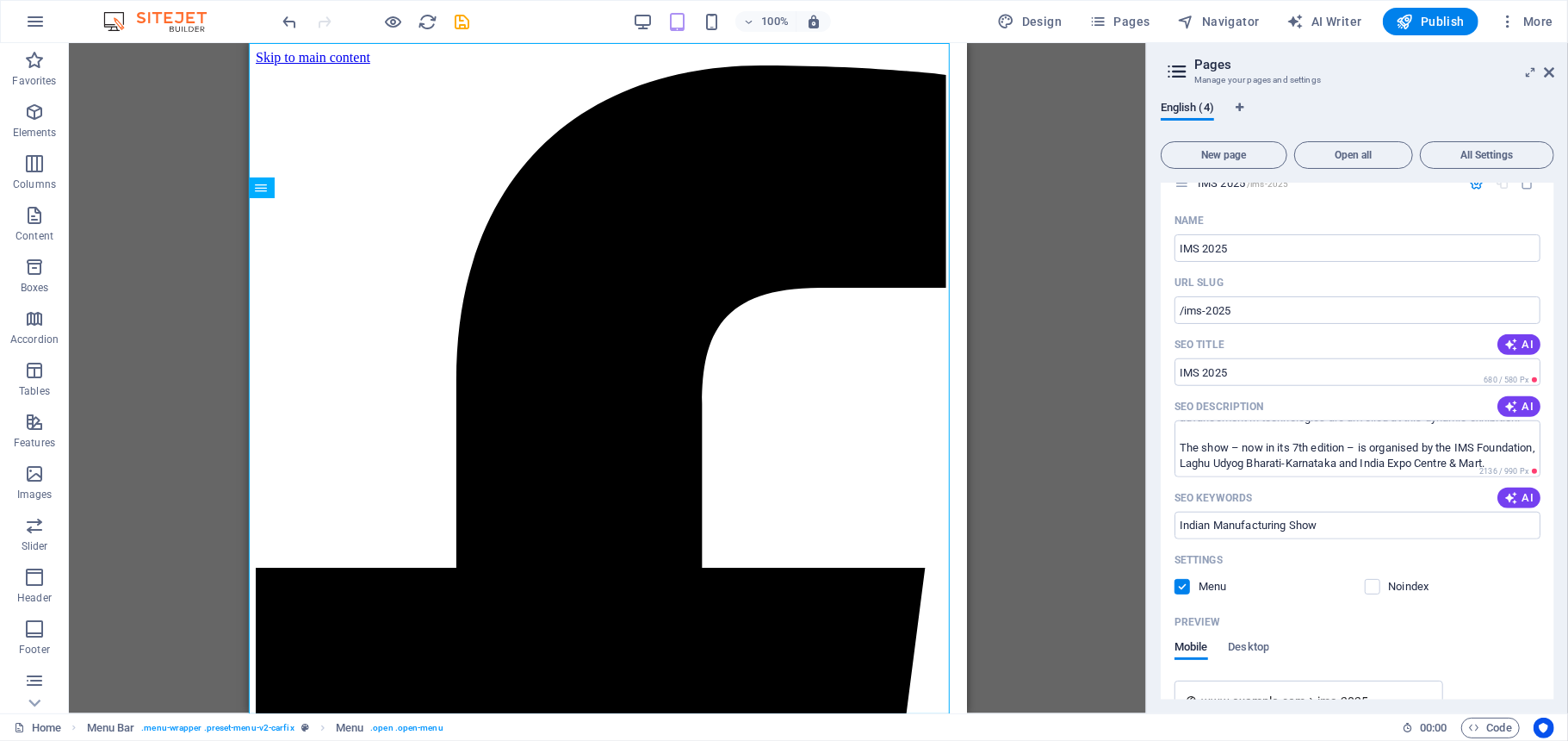 scroll, scrollTop: 1107, scrollLeft: 0, axis: vertical 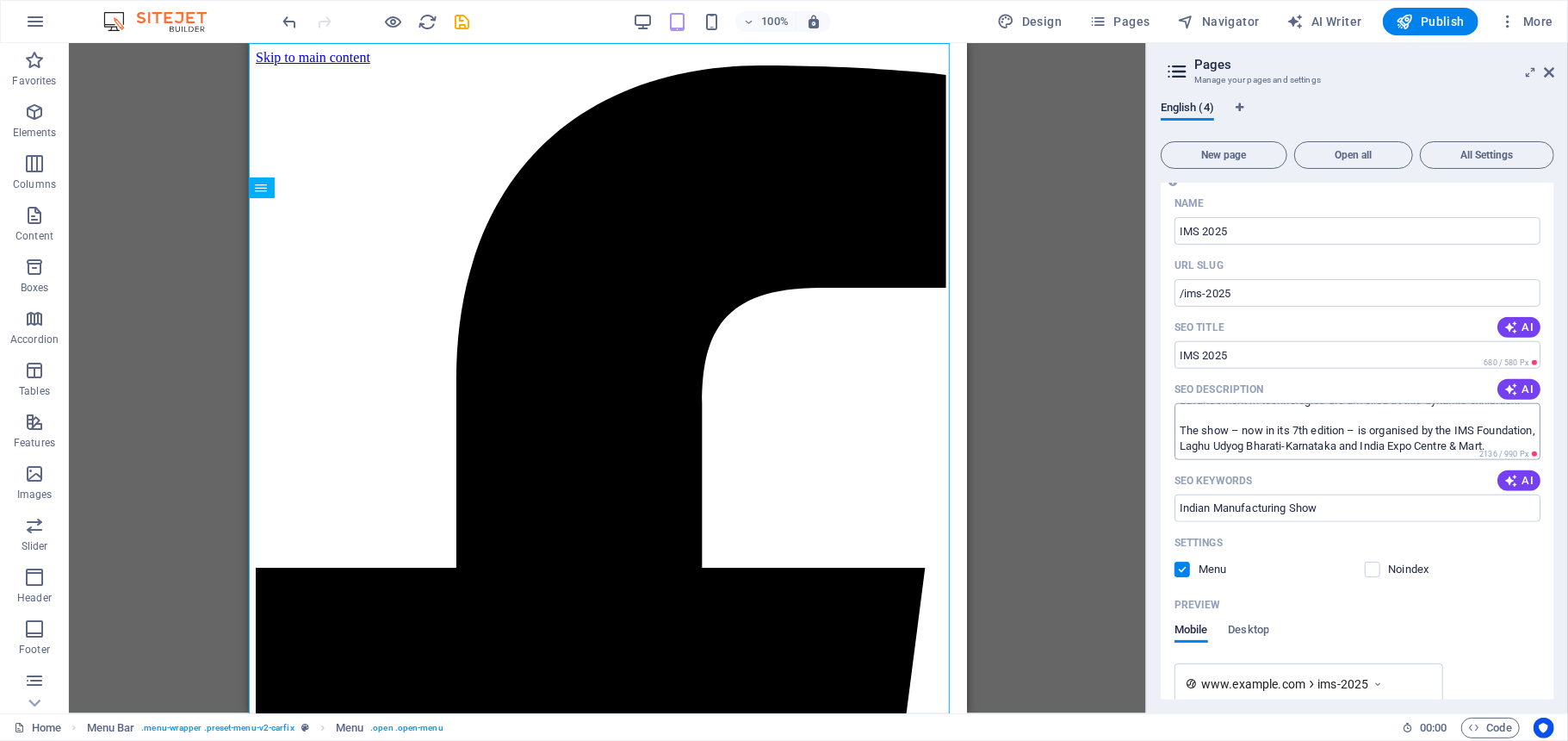 type on "Toredo Fairs India Pvt. Ltd. is an Indian Exhibition Organizing company that creates thriving business opportunities for the buyers and sellers of various industries through its business events. Our allied business interests are sales representation, consulting & publishing.
Toredo Fairs India Pvt. Ltd. is driven by a team of industry professionals with a rich cumulative experience of thirty-plus years" 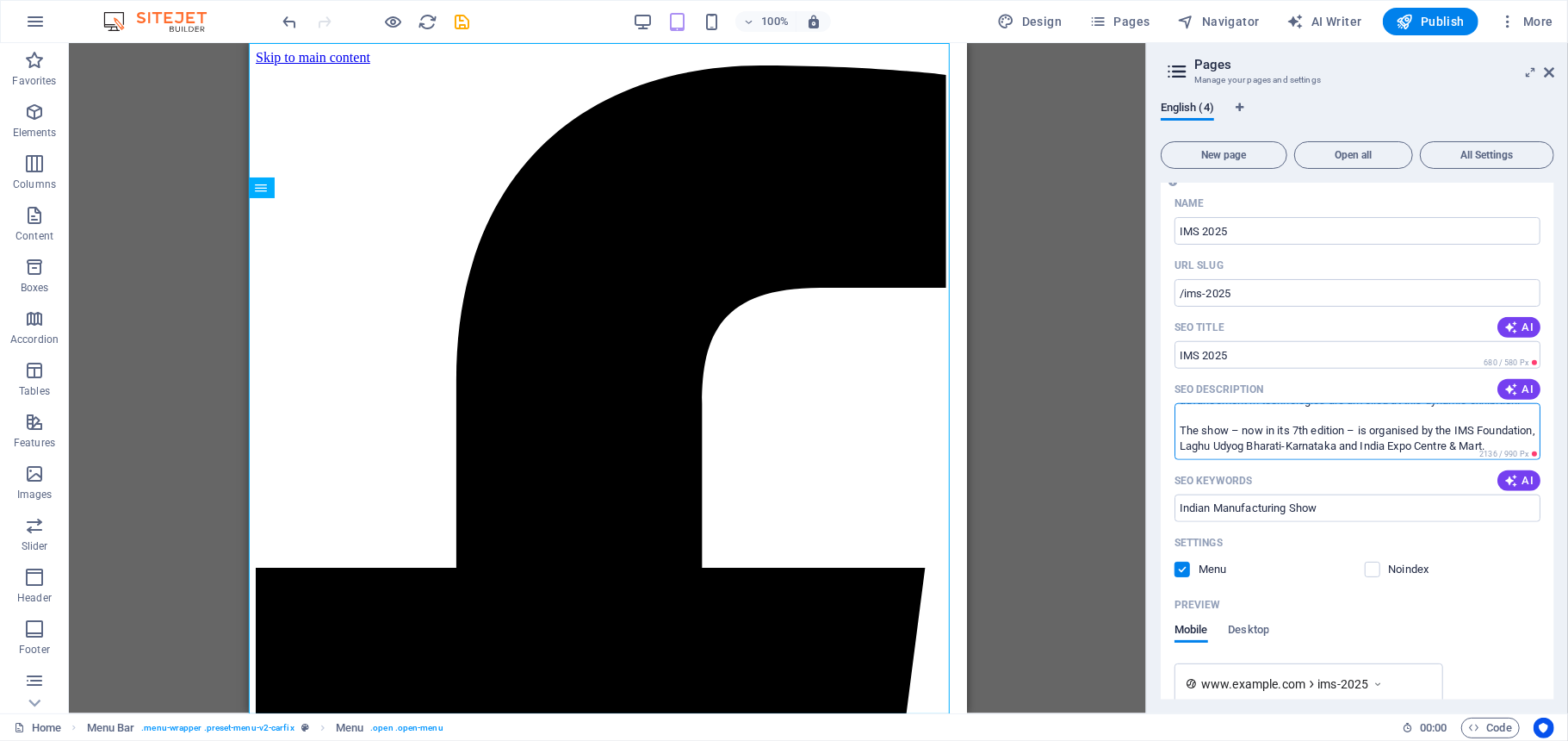 drag, startPoint x: 1207, startPoint y: 427, endPoint x: 1181, endPoint y: 428, distance: 26.019224 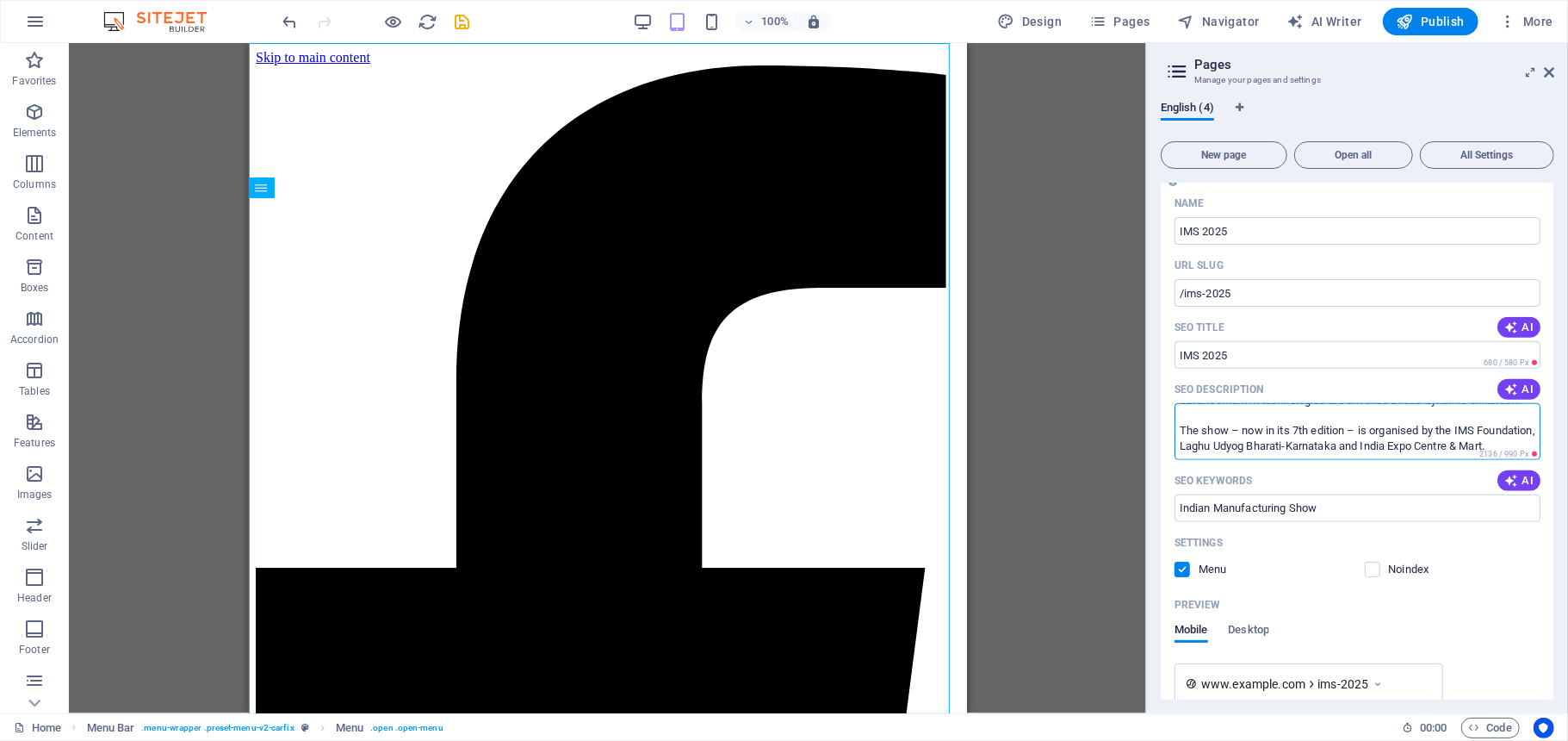 click on "The India Manufacturing Show aims to bring the best of the industry under one roof. Bringing 25 sectors together, the country’s latest advancement in technologies are unveiled at this dynamic exhibition.
The show – now in its 7th edition – is organised by the IMS Foundation, Laghu Udyog Bharati-Karnataka and India Expo Centre & Mart." at bounding box center [1357, 431] 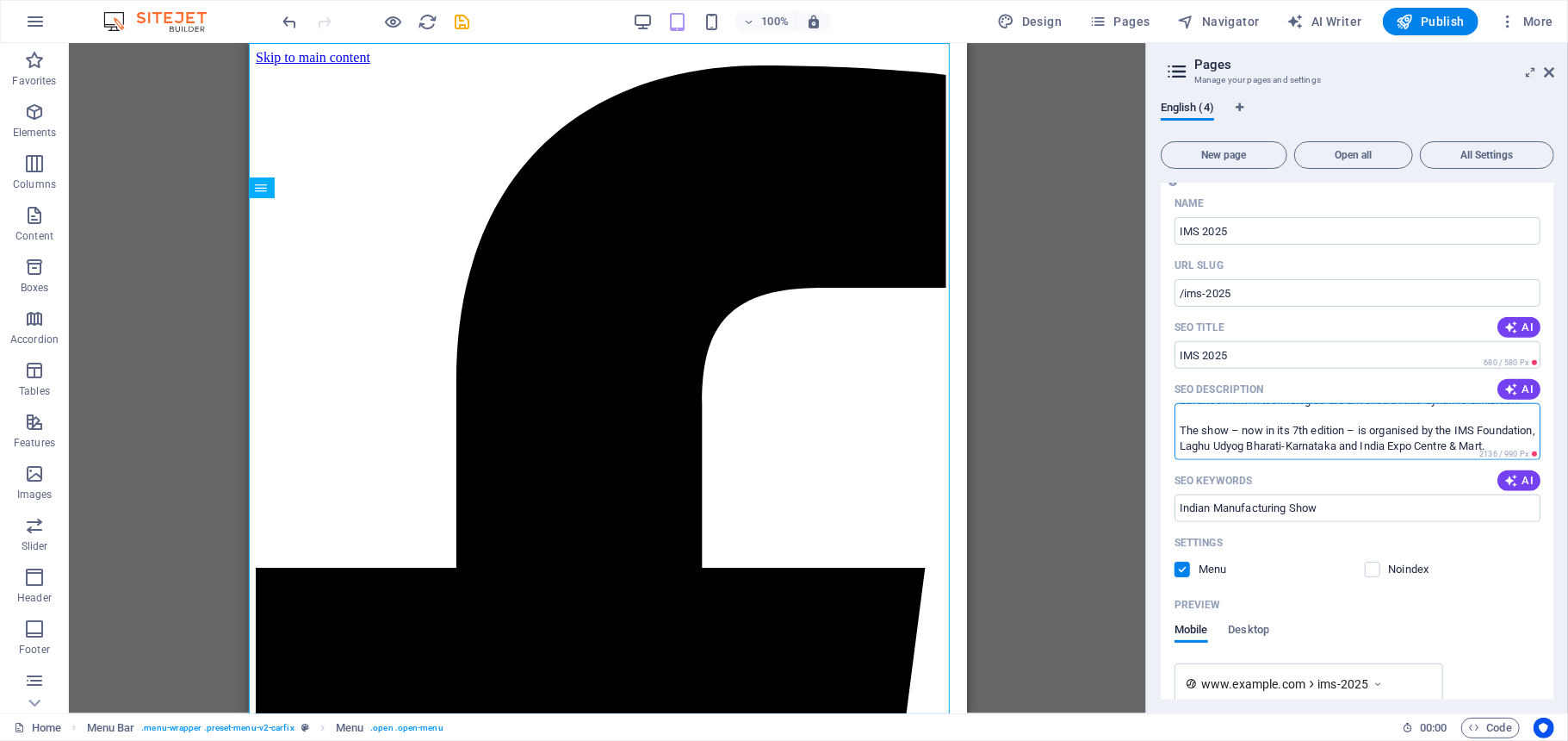 drag, startPoint x: 1179, startPoint y: 428, endPoint x: 1406, endPoint y: 477, distance: 232.2283 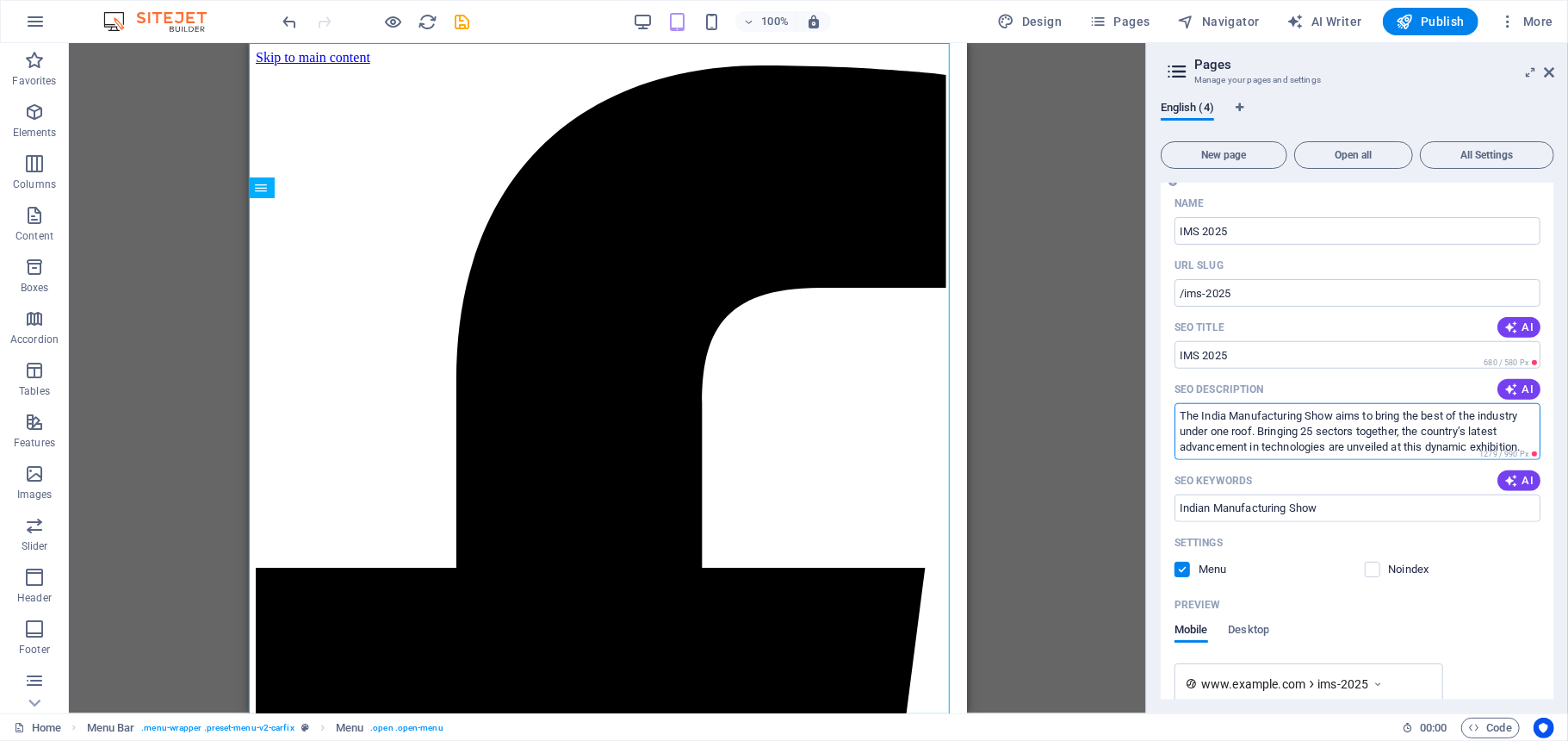 scroll, scrollTop: 15, scrollLeft: 0, axis: vertical 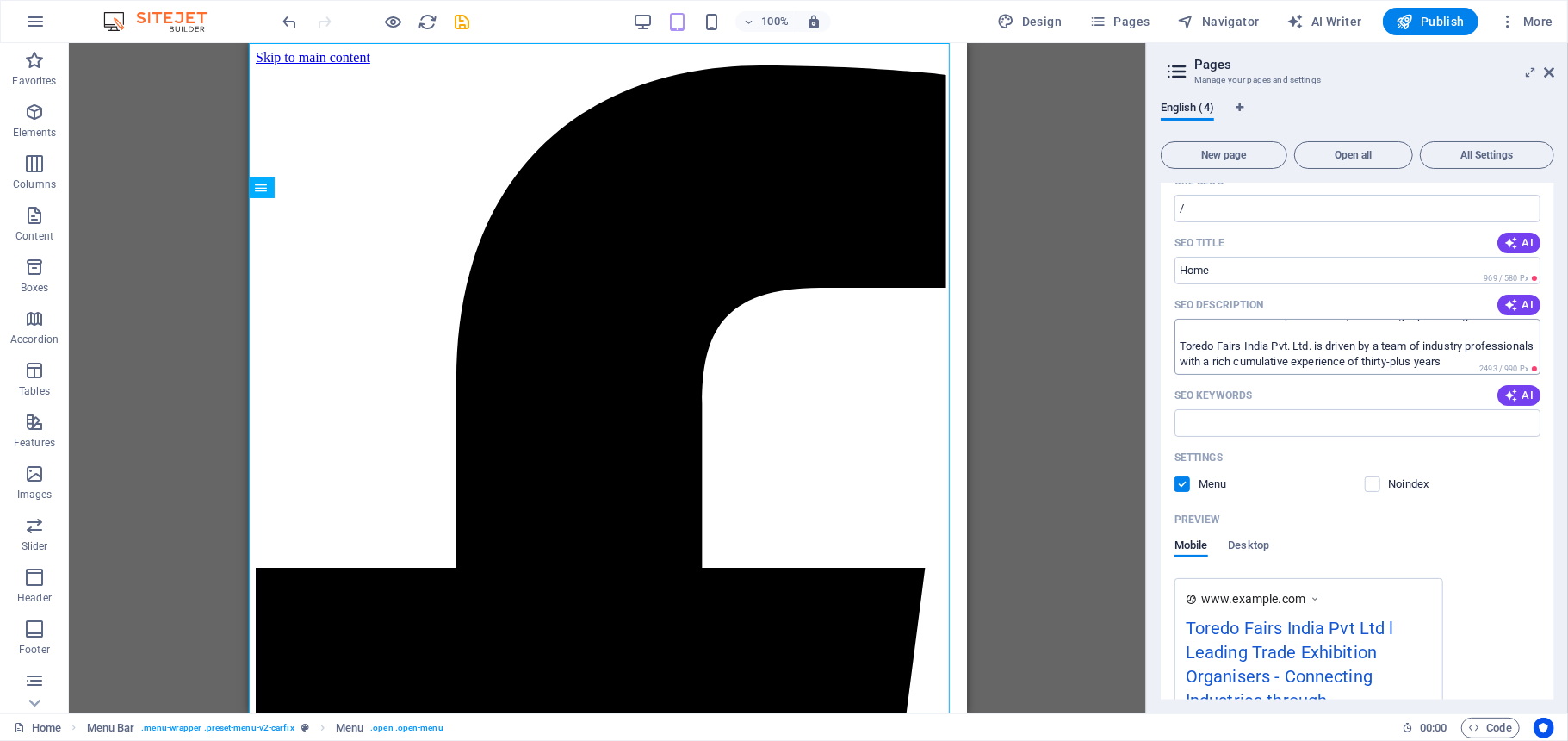 type on "The India Manufacturing Show aims to bring the best of the industry under one roof. Bringing 25 sectors together" 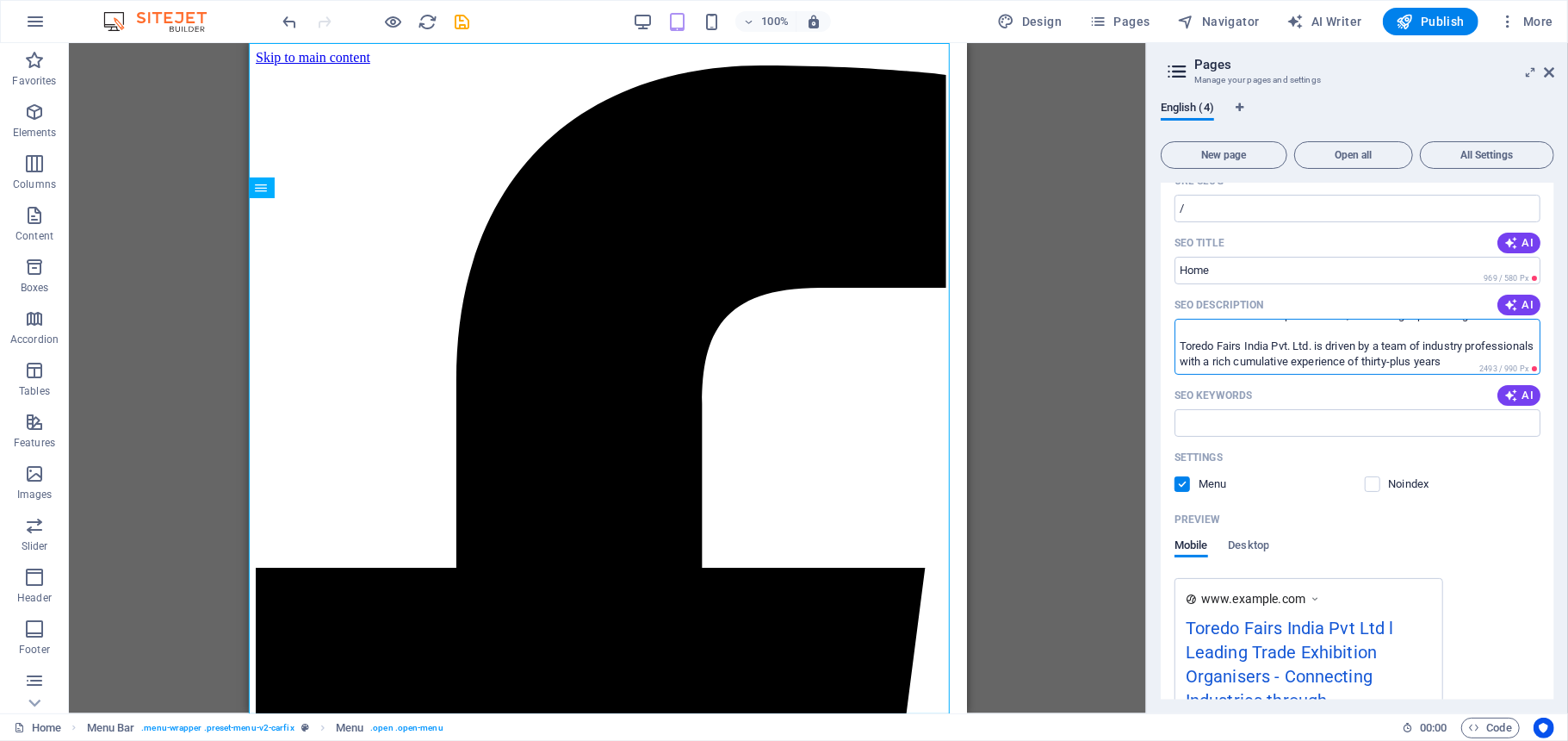 click on "Toredo Fairs India Pvt. Ltd. is an Indian Exhibition Organizing company that creates thriving business opportunities for the buyers and sellers of various industries through its business events. Our allied business interests are sales representation, consulting & publishing.
Toredo Fairs India Pvt. Ltd. is driven by a team of industry professionals with a rich cumulative experience of thirty-plus years" at bounding box center (1357, 346) 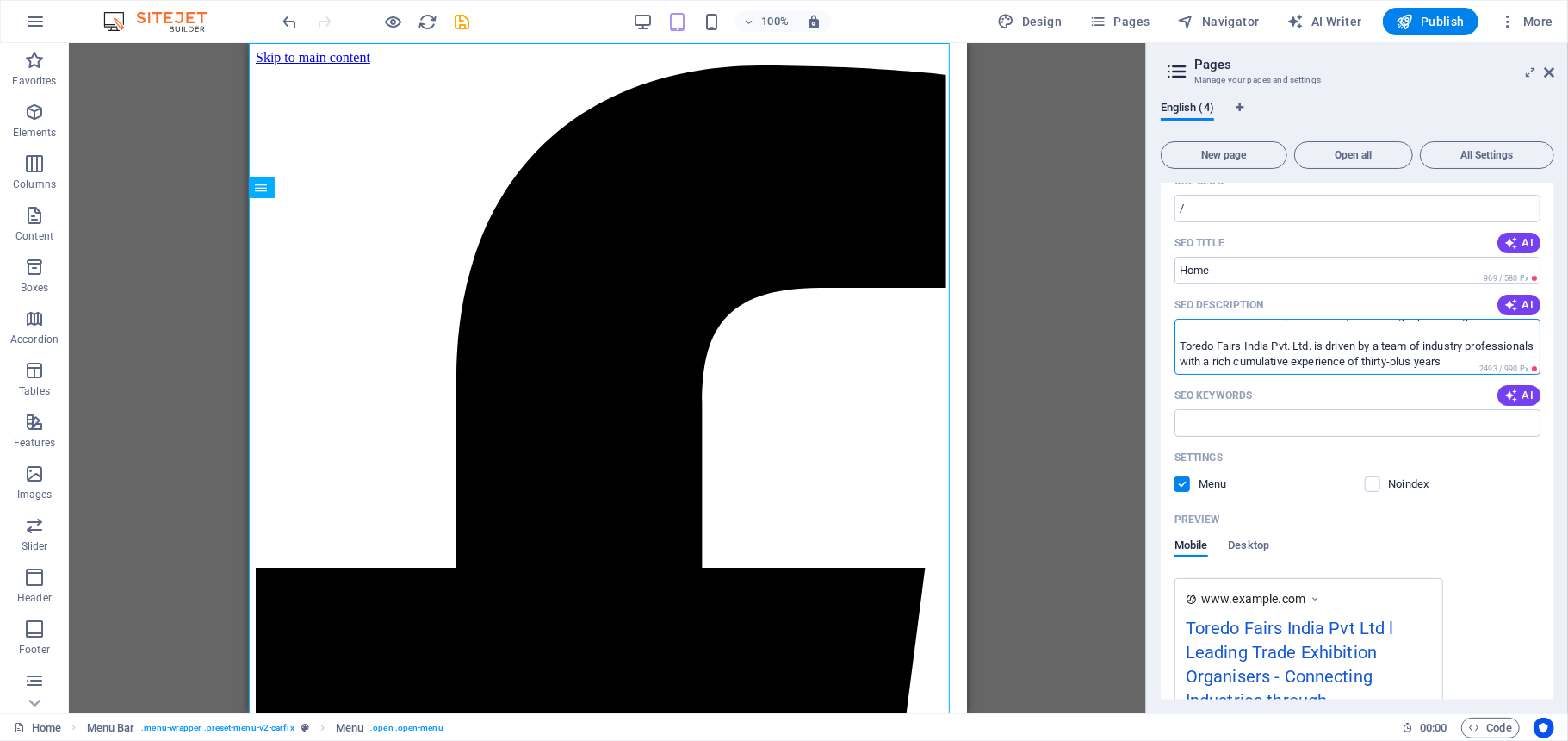 drag, startPoint x: 1181, startPoint y: 342, endPoint x: 1537, endPoint y: 451, distance: 372.31304 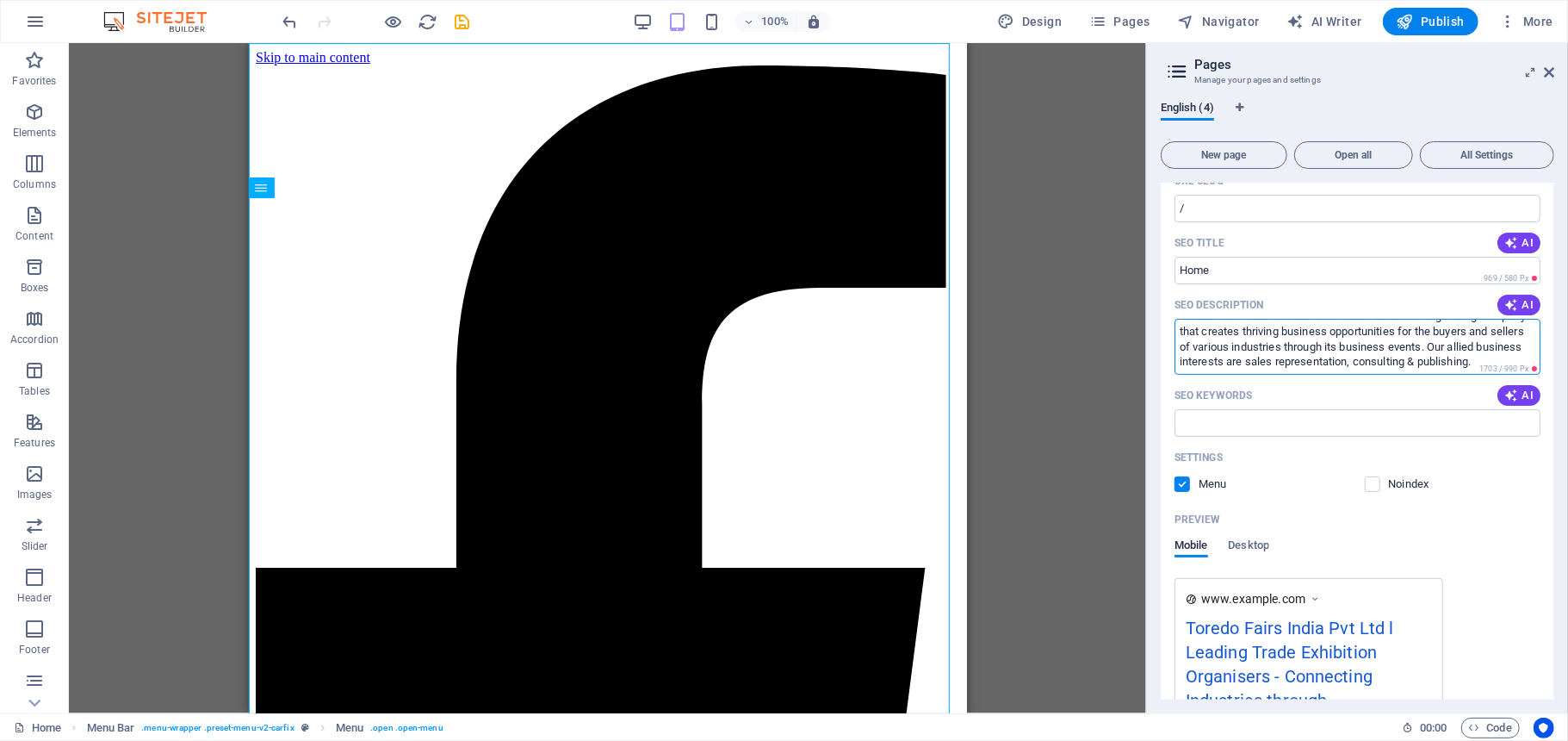 scroll, scrollTop: 31, scrollLeft: 0, axis: vertical 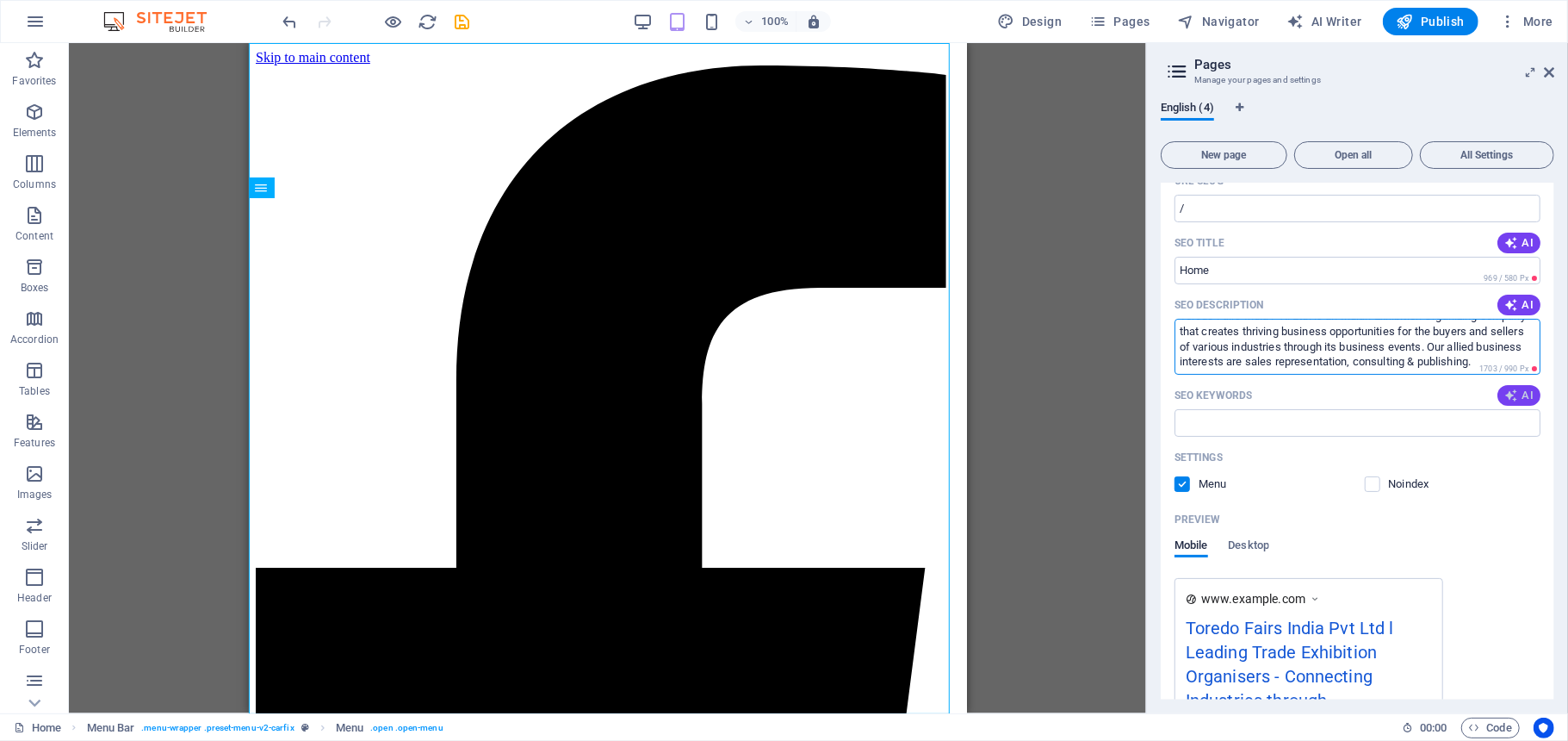 drag, startPoint x: 1489, startPoint y: 326, endPoint x: 1496, endPoint y: 395, distance: 69.354 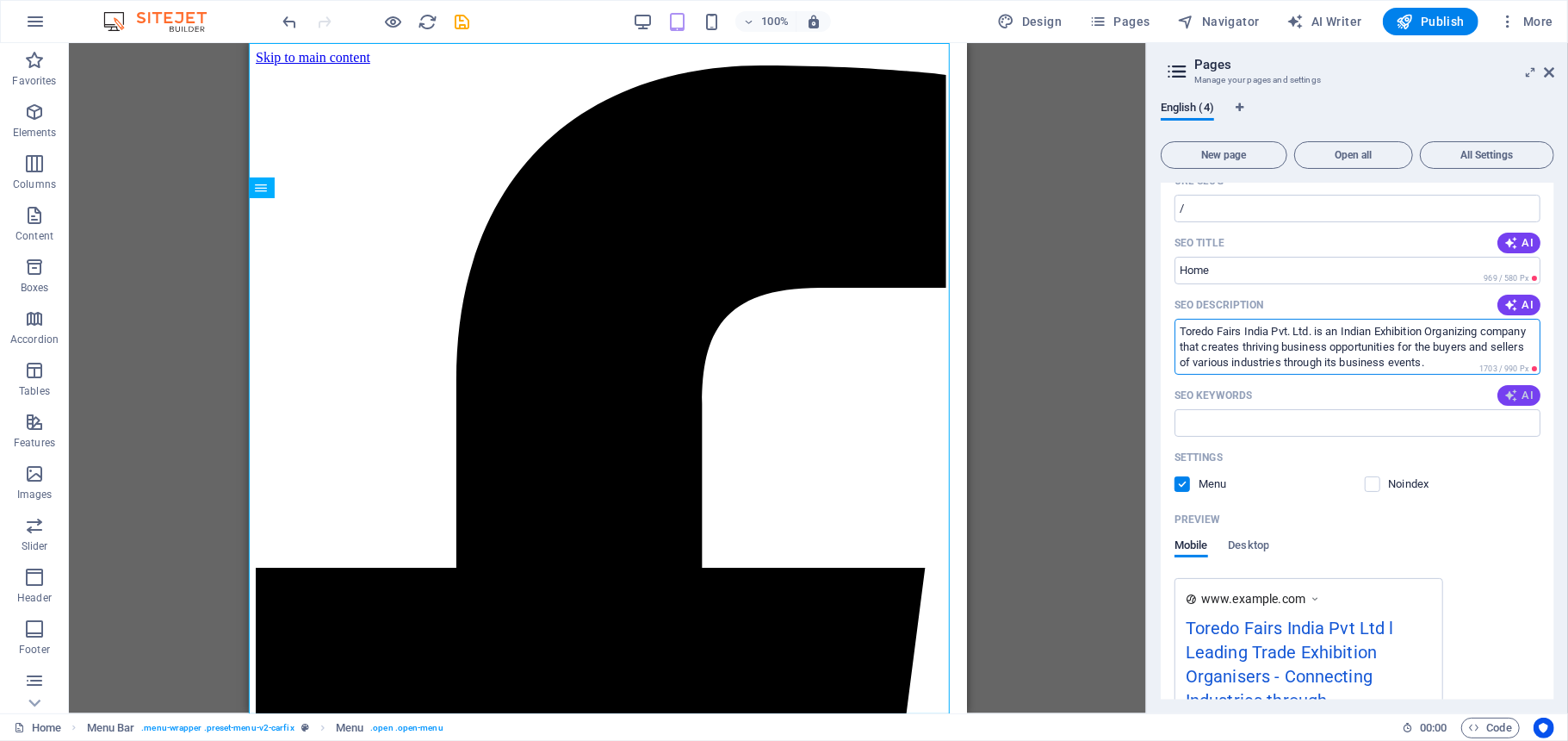 scroll, scrollTop: 0, scrollLeft: 0, axis: both 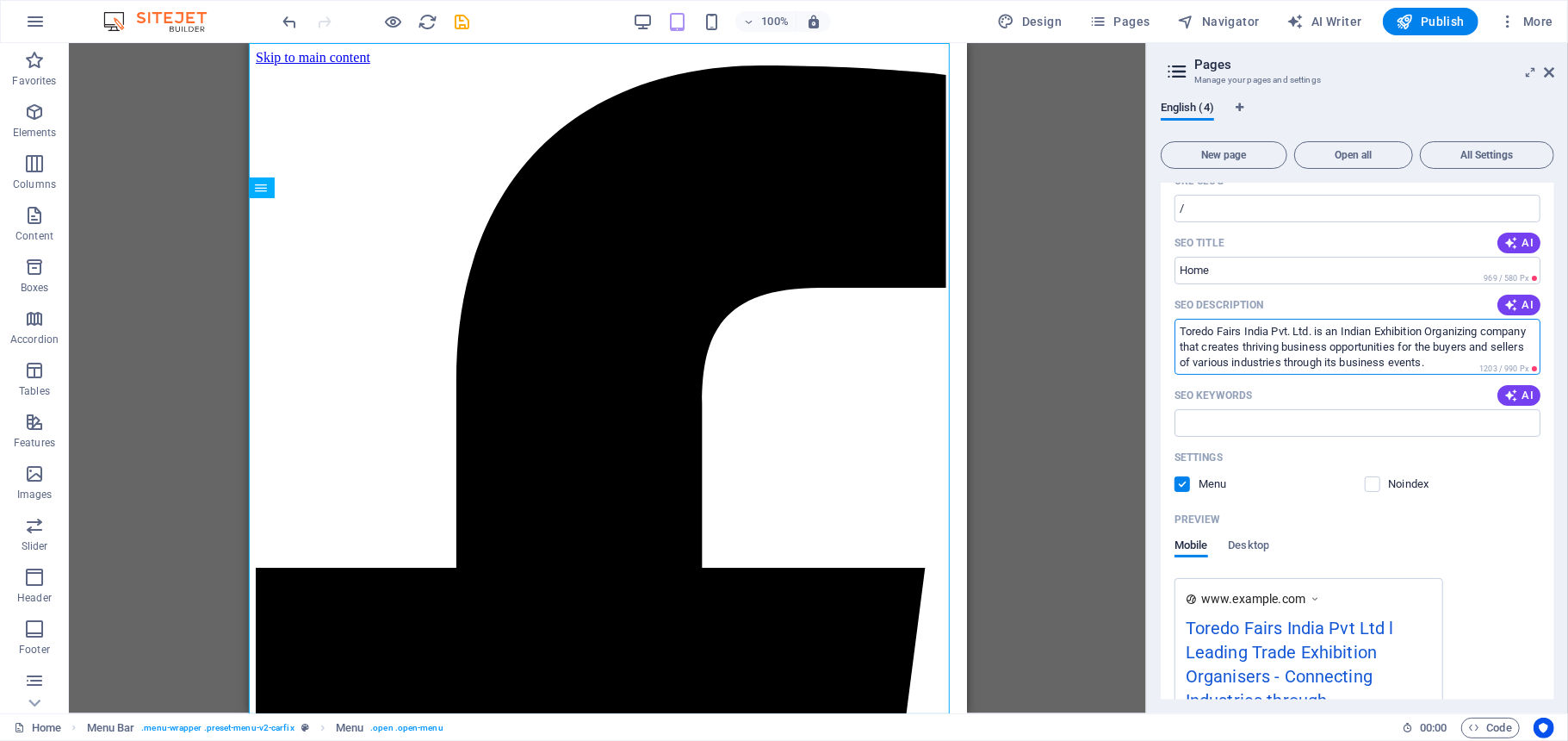 click on "Toredo Fairs India Pvt. Ltd. is an Indian Exhibition Organizing company that creates thriving business opportunities for the buyers and sellers of various industries through its business events." at bounding box center (1357, 346) 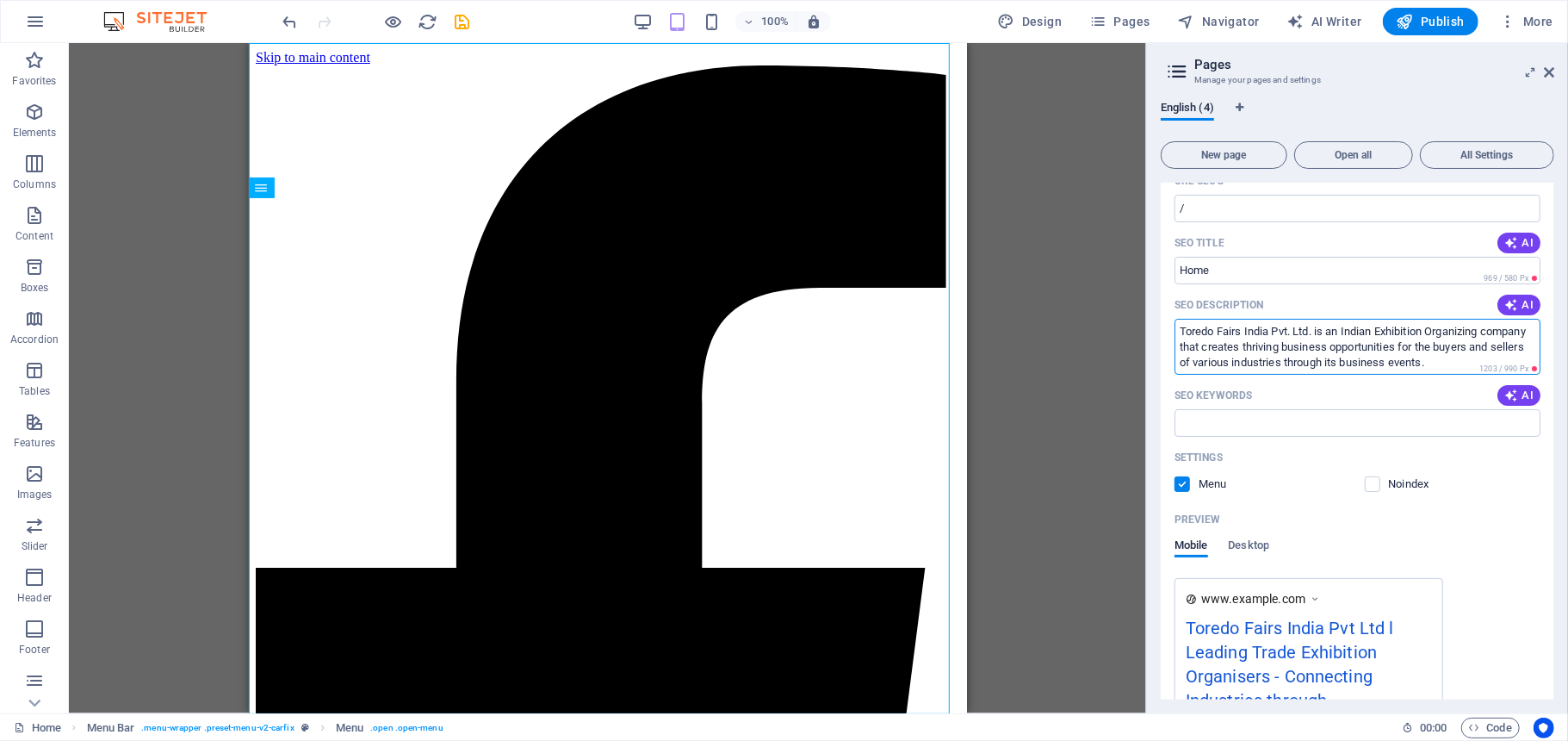 drag, startPoint x: 1496, startPoint y: 359, endPoint x: 1347, endPoint y: 357, distance: 149.01342 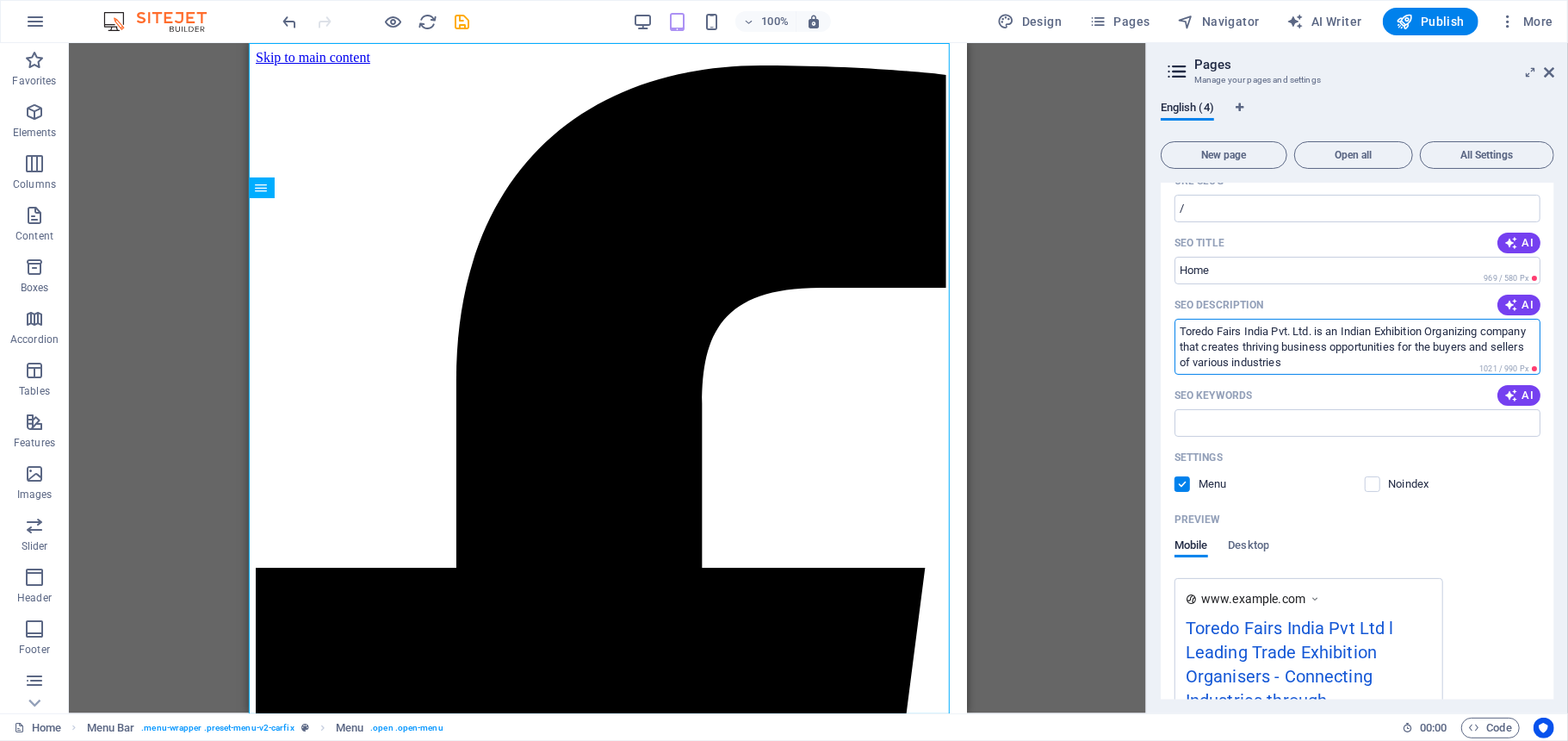drag, startPoint x: 1347, startPoint y: 357, endPoint x: 1179, endPoint y: 366, distance: 168.2409 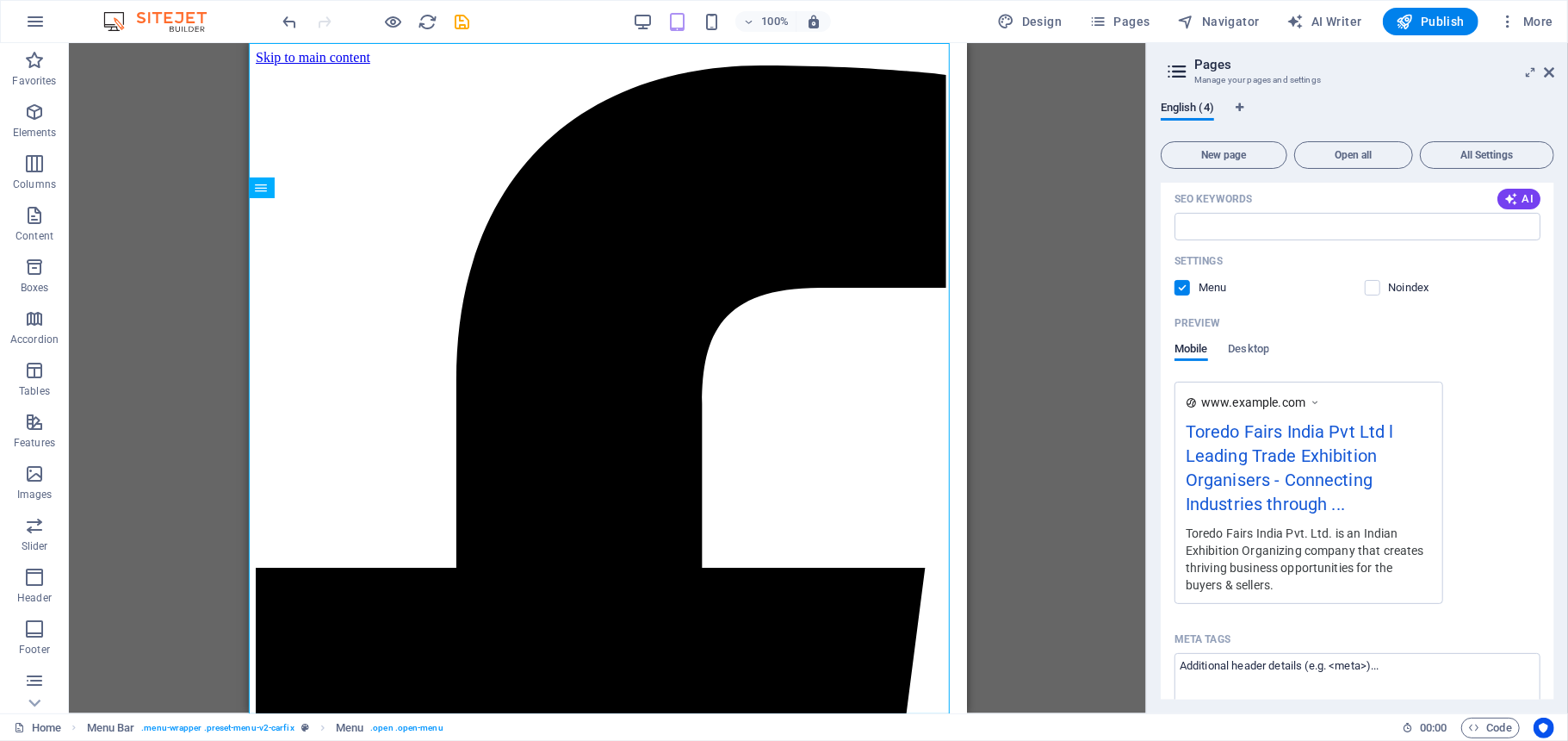 scroll, scrollTop: 312, scrollLeft: 0, axis: vertical 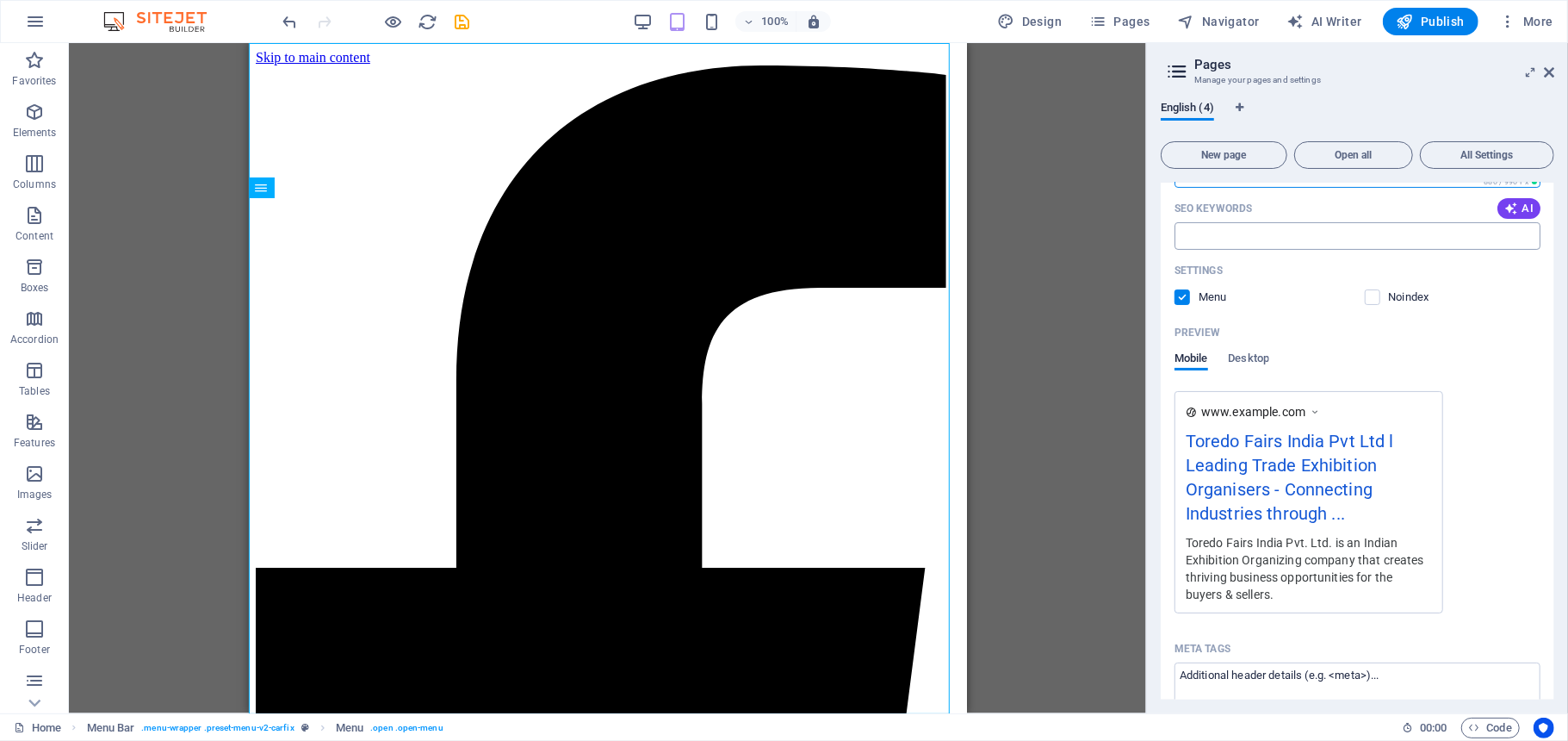 type on "Toredo Fairs India Pvt. Ltd. is an Indian Exhibition Organizing company that creates thriving business opportunities for the buyers & sellers." 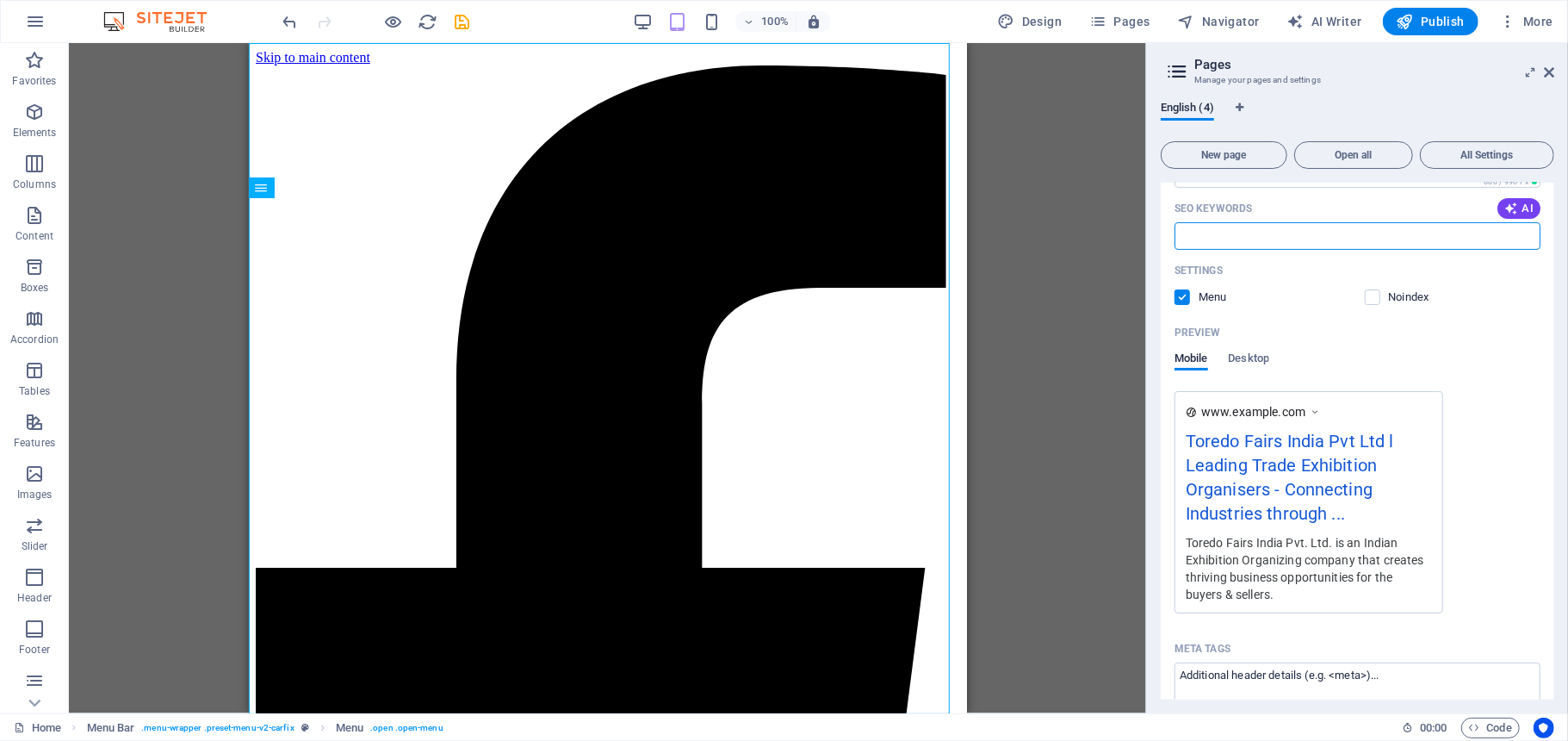 click on "SEO Keywords" at bounding box center (1357, 236) 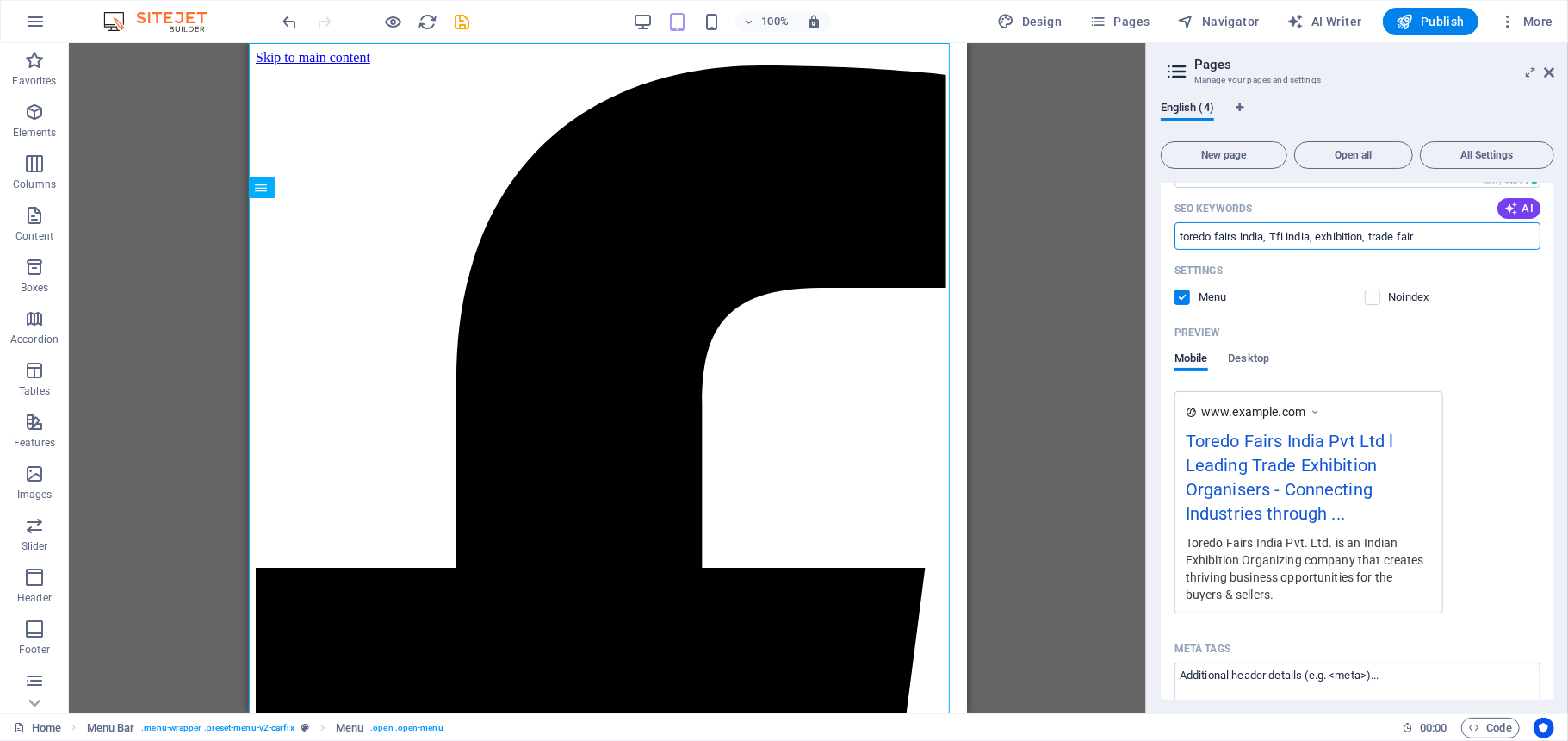 type on "toredo fairs india, Tfi india, exhibition, trade fair" 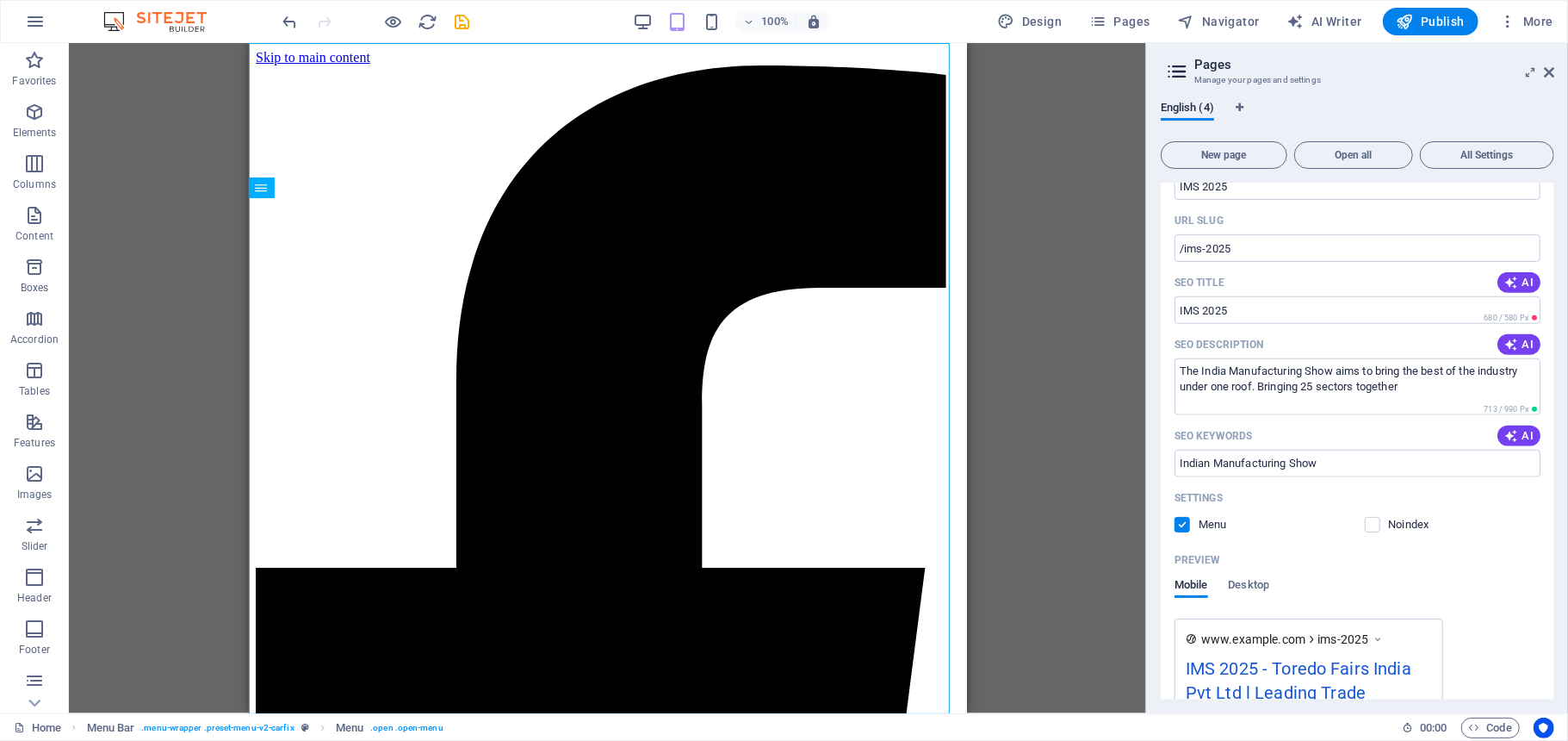 scroll, scrollTop: 1144, scrollLeft: 0, axis: vertical 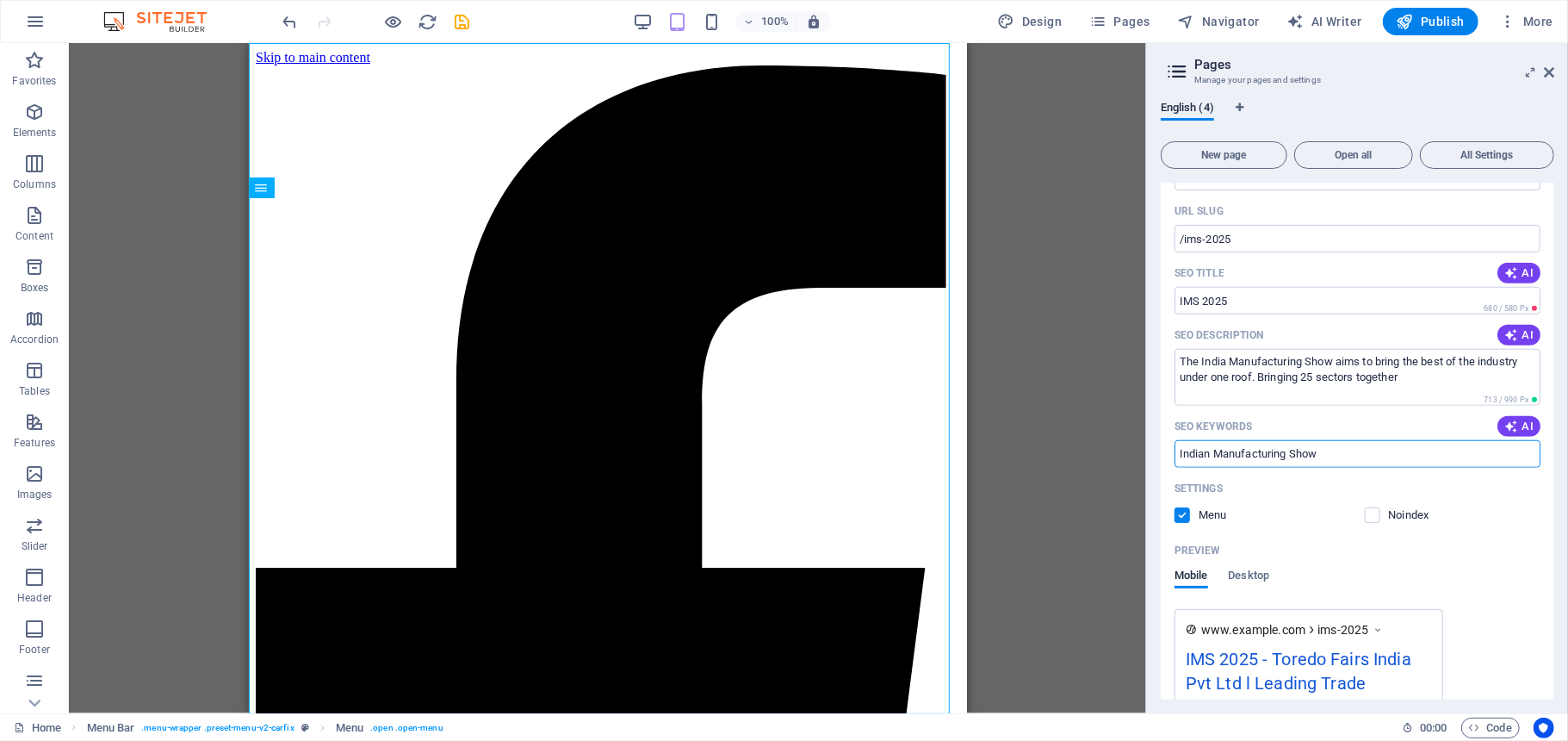 click on "Indian Manufacturing Show" at bounding box center (1357, 454) 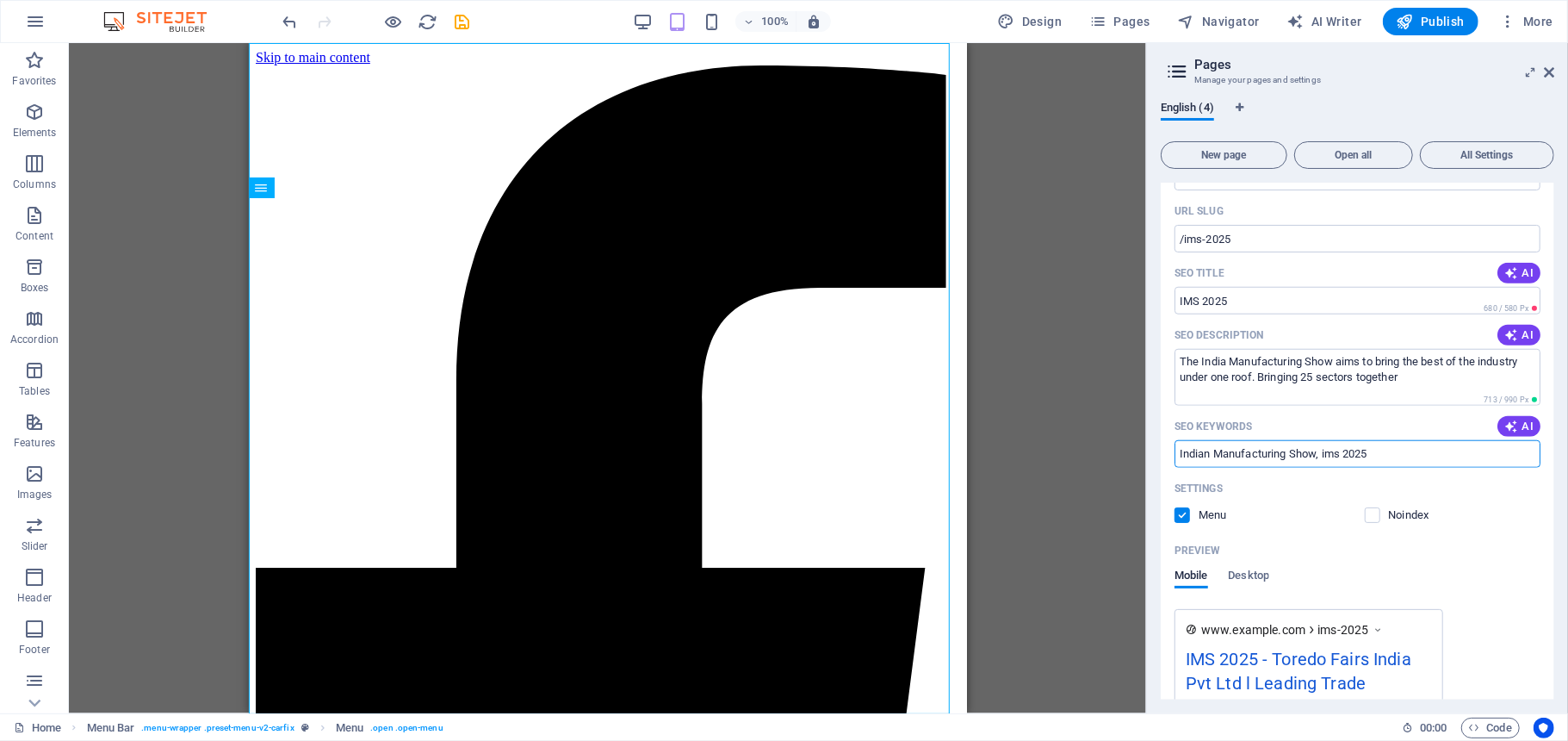 type on "Indian Manufacturing Show, ims 2025" 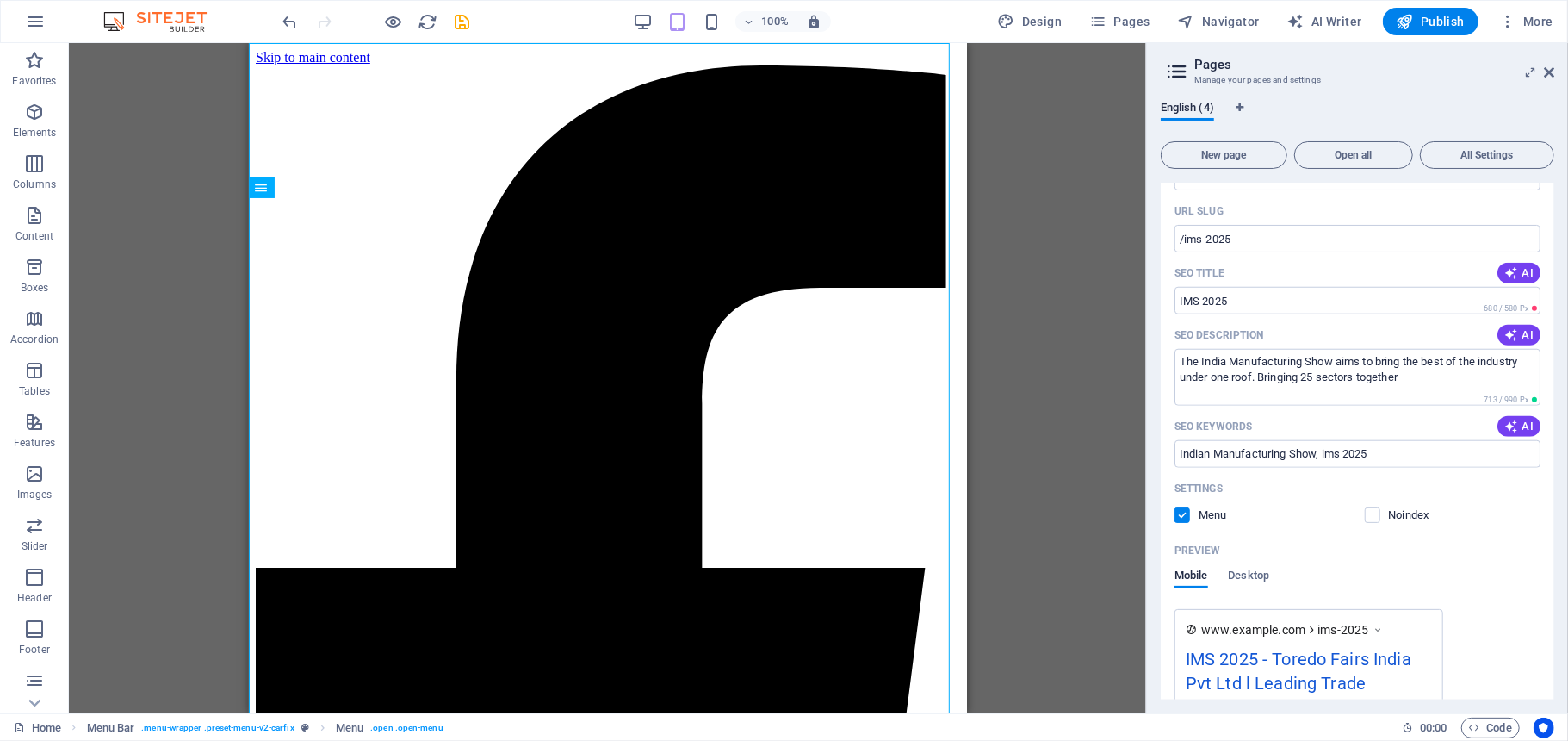 click on "Name IMS 2025 ​ URL SLUG /ims-2025 ​ SEO Title AI IMS 2025 ​ 680 / 580 Px SEO Description AI The India Manufacturing Show aims to bring the best of the industry under one roof. Bringing 25 sectors together ​ 713 / 990 Px SEO Keywords AI Indian Manufacturing Show, ims 2025 ​ Settings Menu Noindex Preview Mobile Desktop www.example.com ims-2025 IMS 2025 - Toredo Fairs India Pvt Ltd l Leading Trade Exhibition Organisers The India Manufacturing Show aims to bring the best of the industry under one roof. Bringing 25 sectors together Meta tags ​ Preview Image (Open Graph) More Settings" at bounding box center (1357, 620) 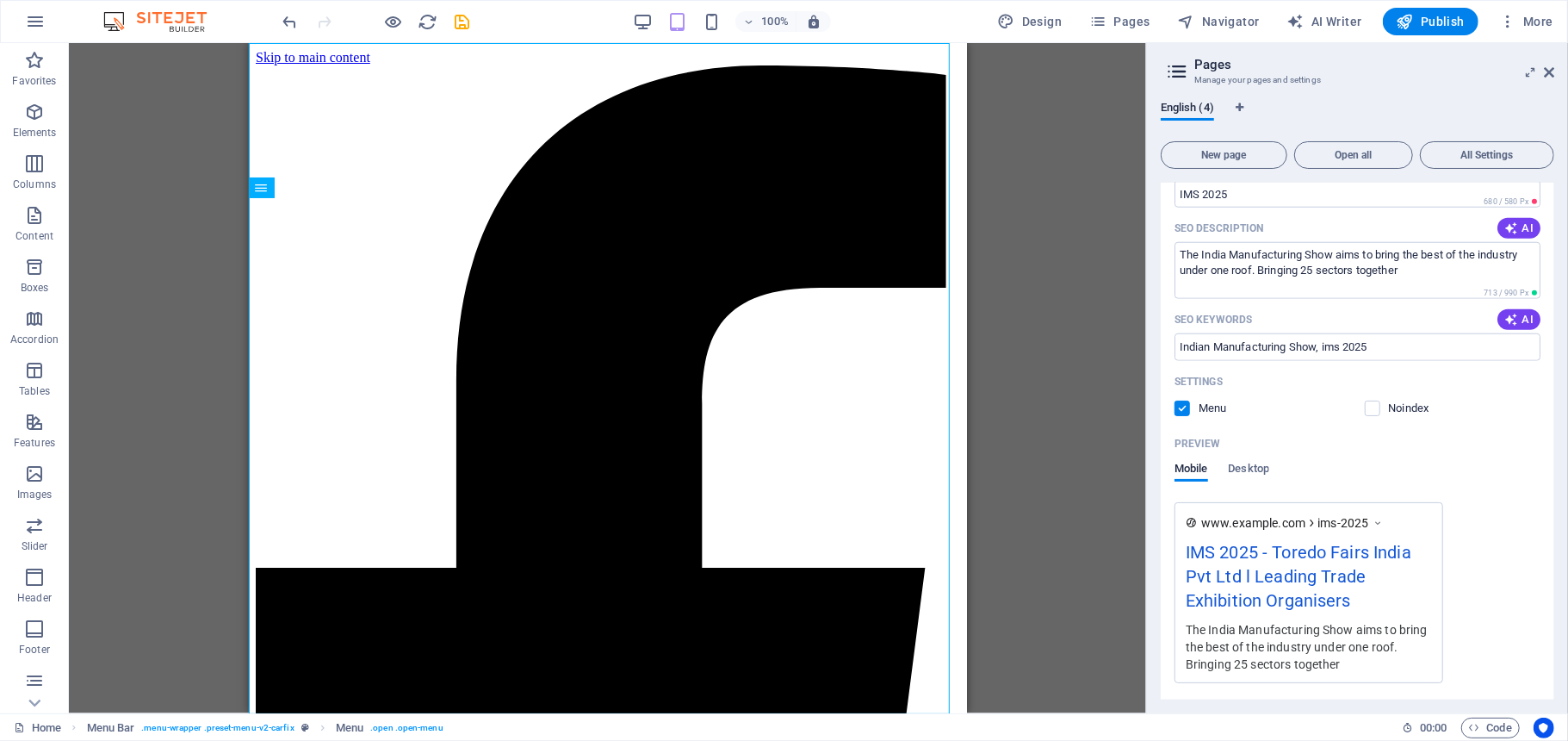 scroll, scrollTop: 1296, scrollLeft: 0, axis: vertical 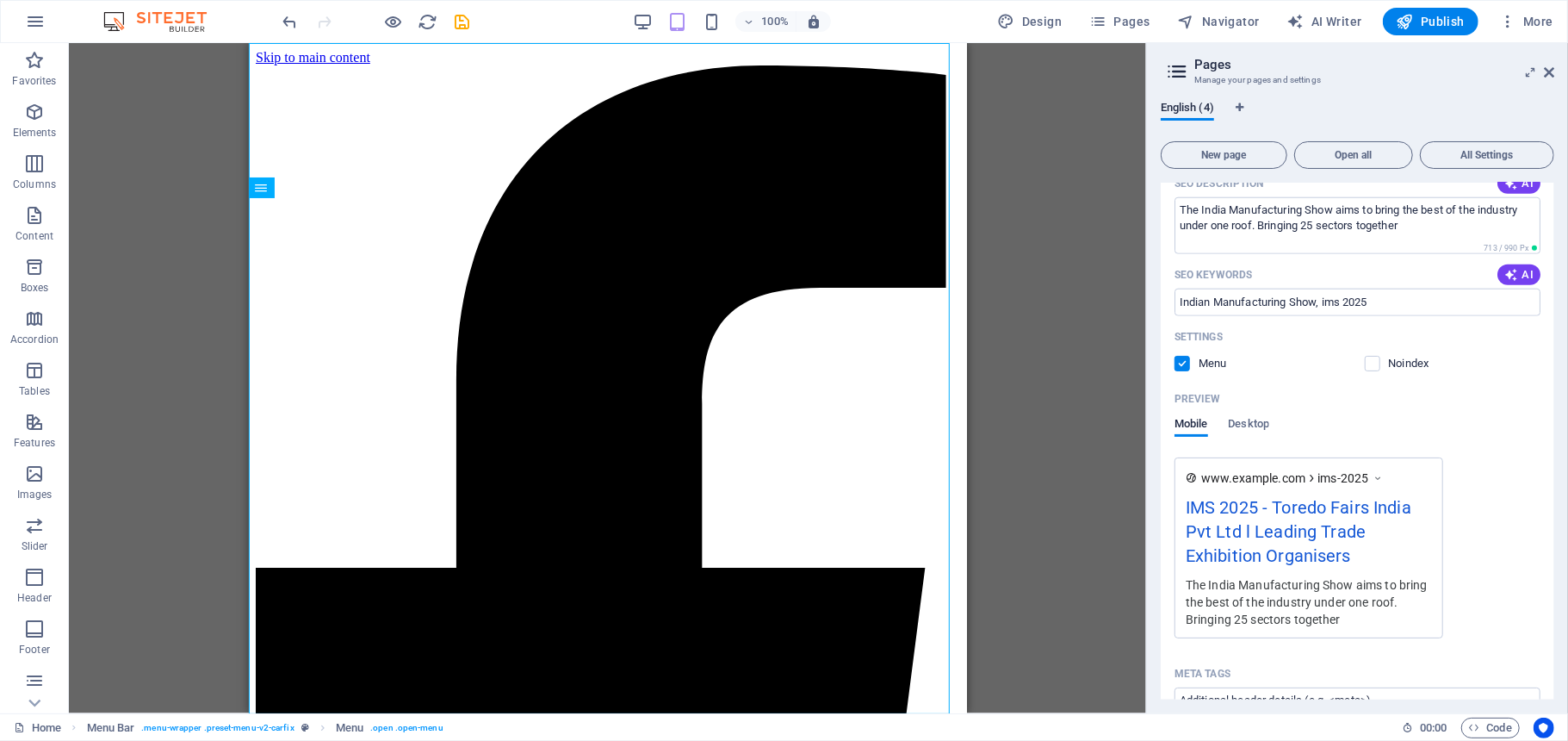 drag, startPoint x: 1374, startPoint y: 372, endPoint x: 1382, endPoint y: 349, distance: 24.351591 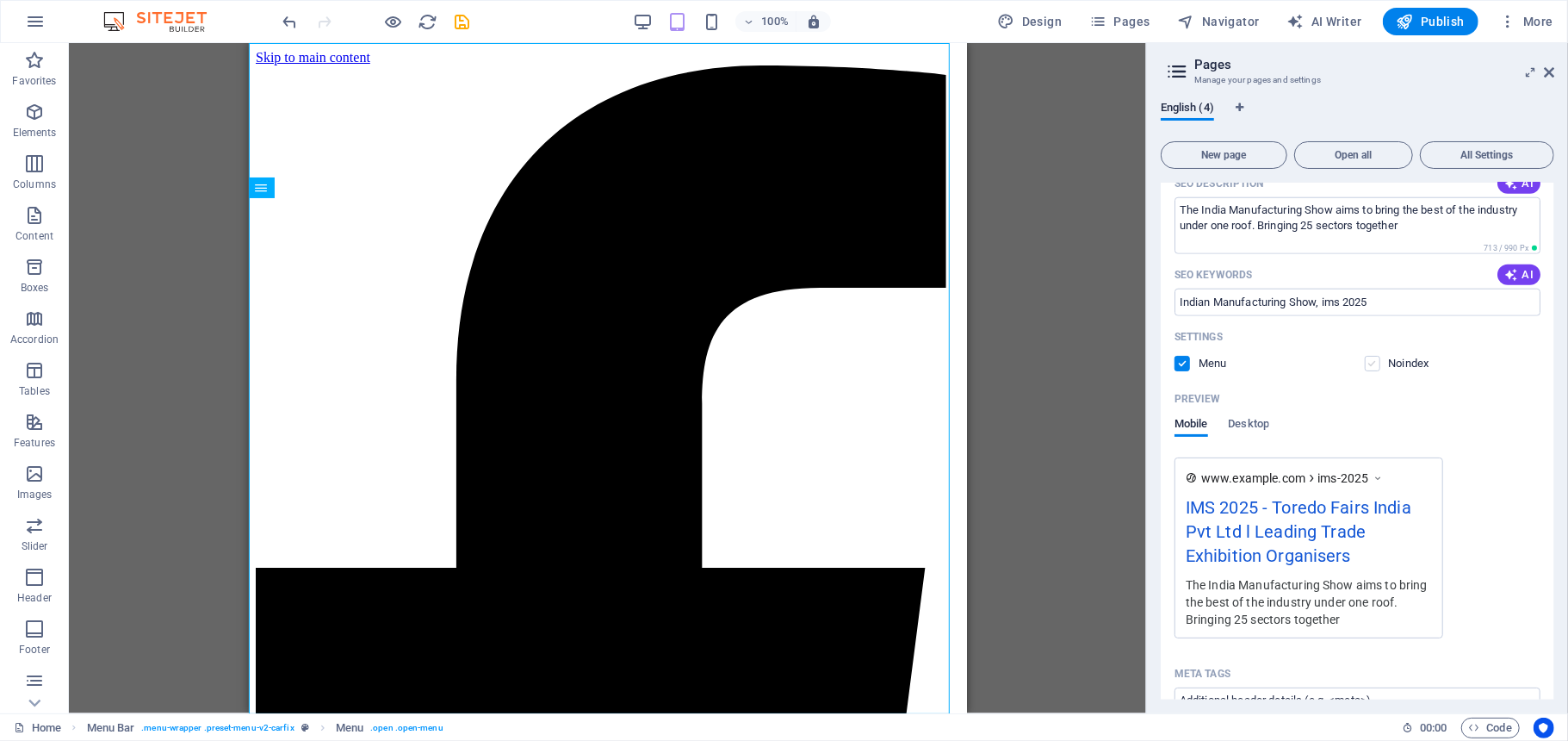 click at bounding box center [1373, 364] 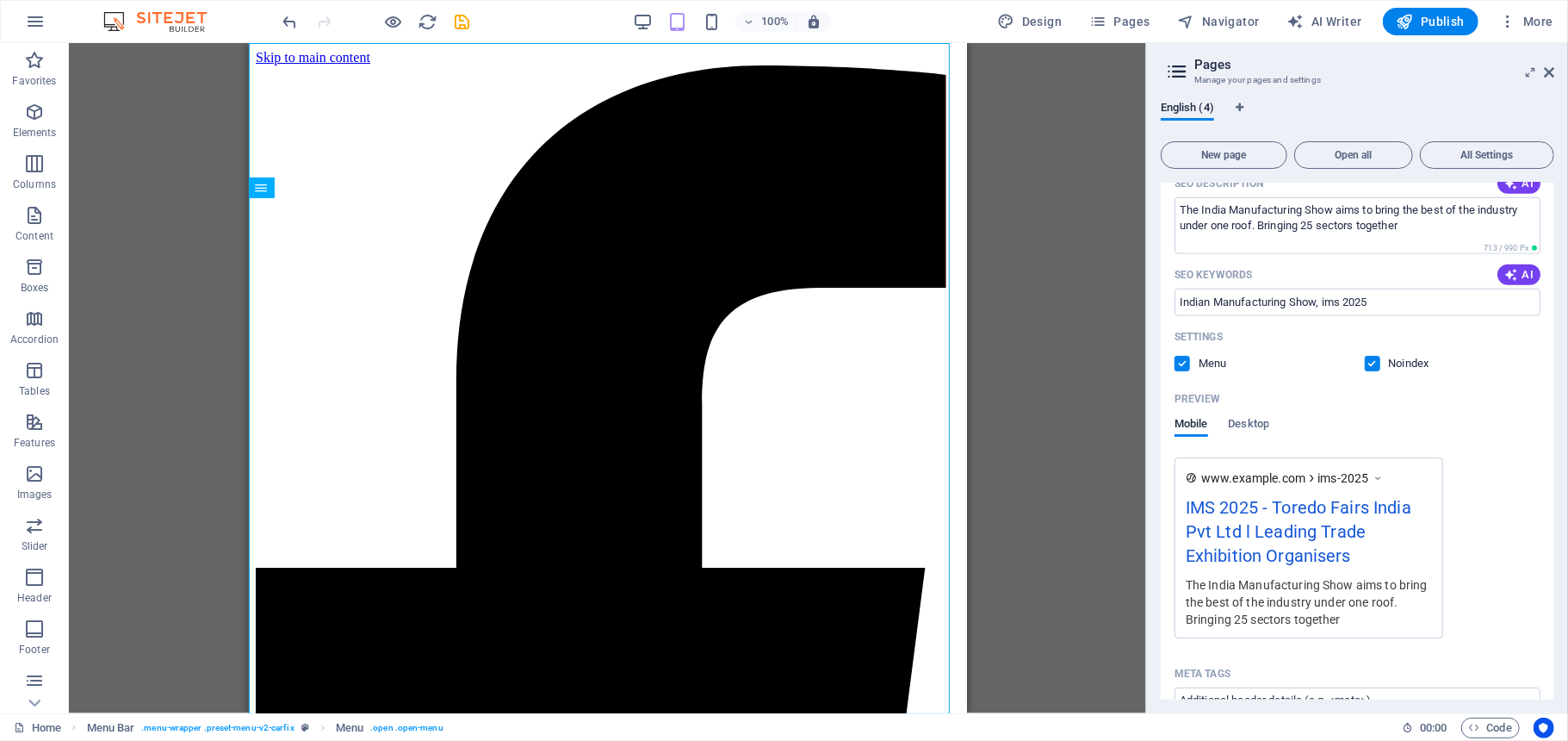 click at bounding box center [1373, 364] 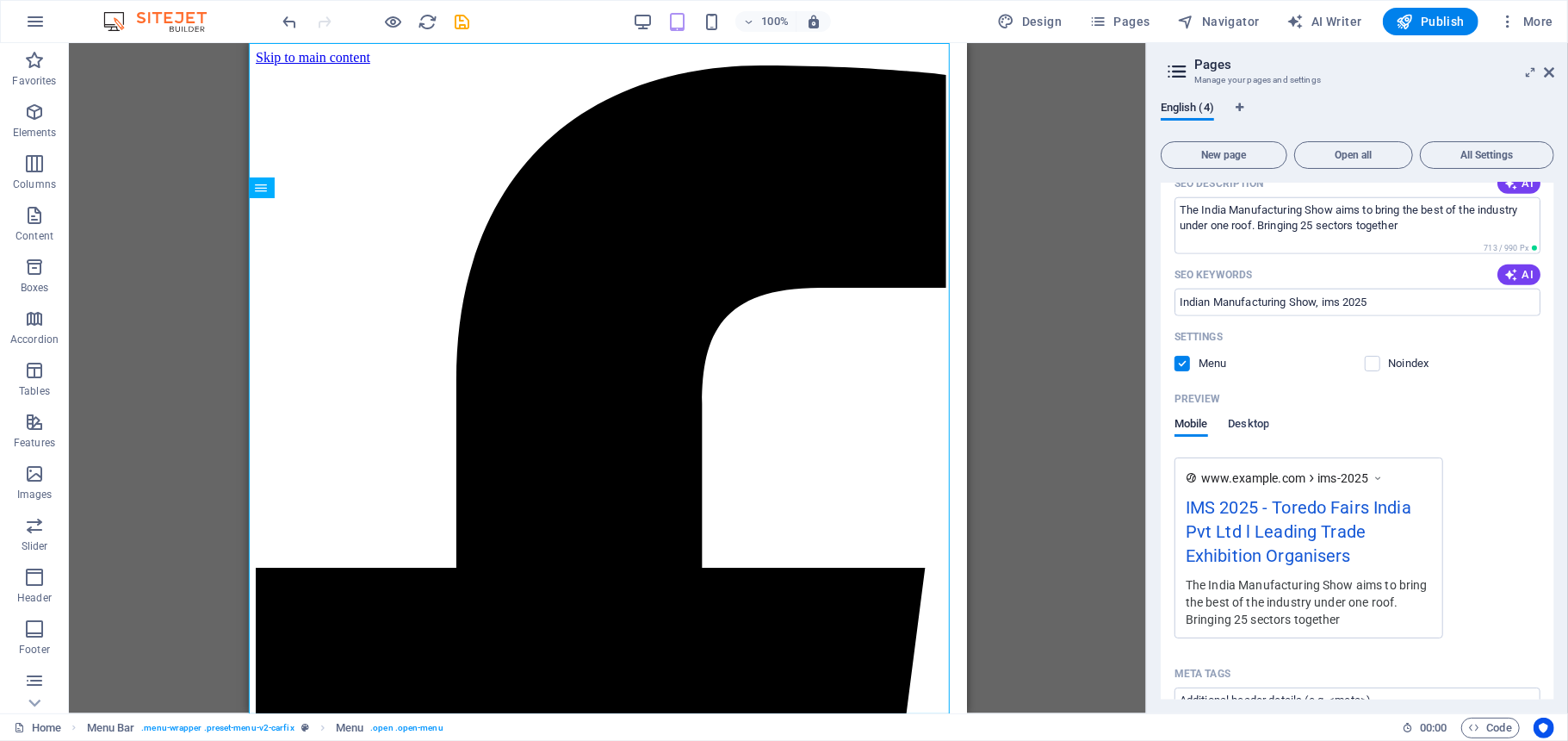 click on "Desktop" at bounding box center (1249, 426) 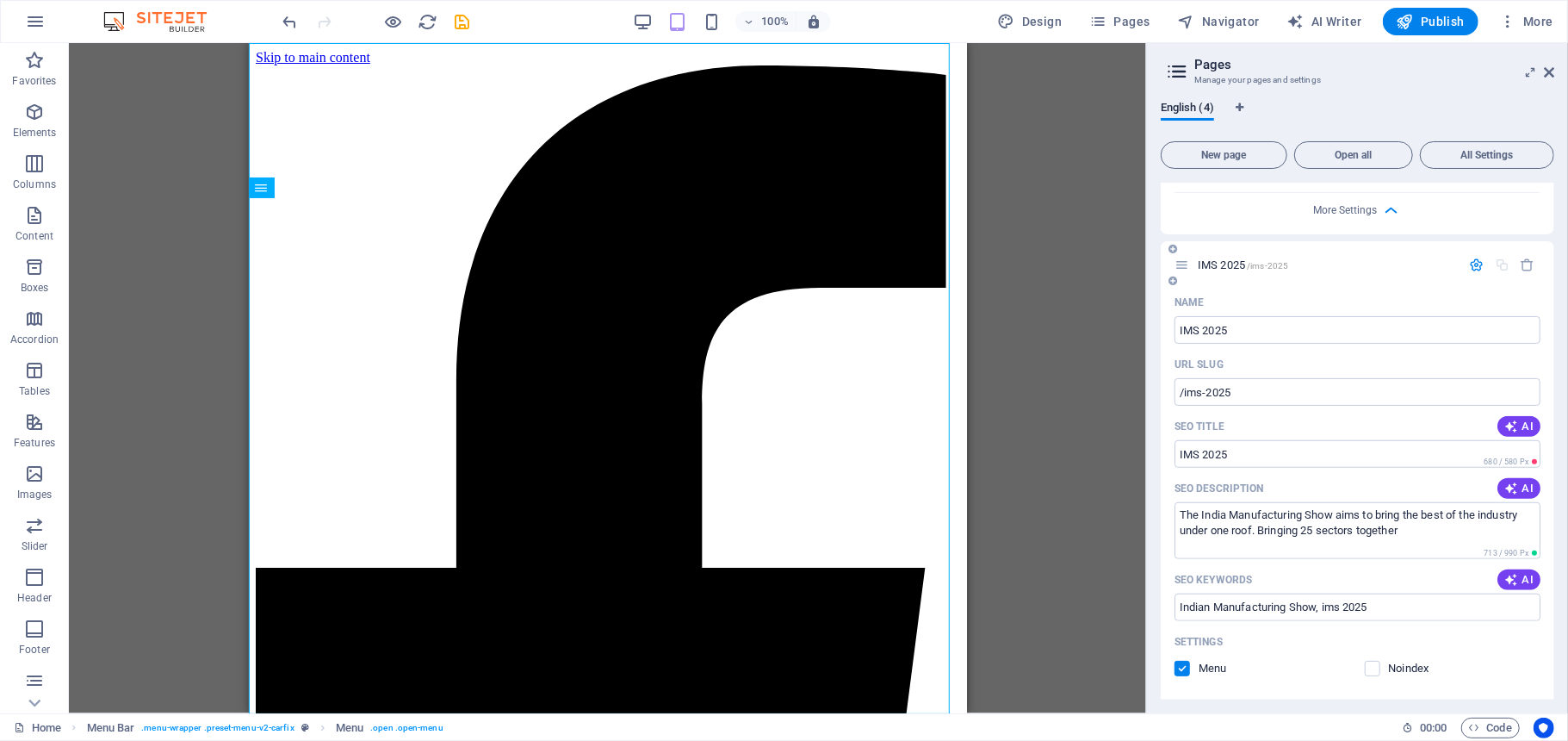 scroll, scrollTop: 1045, scrollLeft: 0, axis: vertical 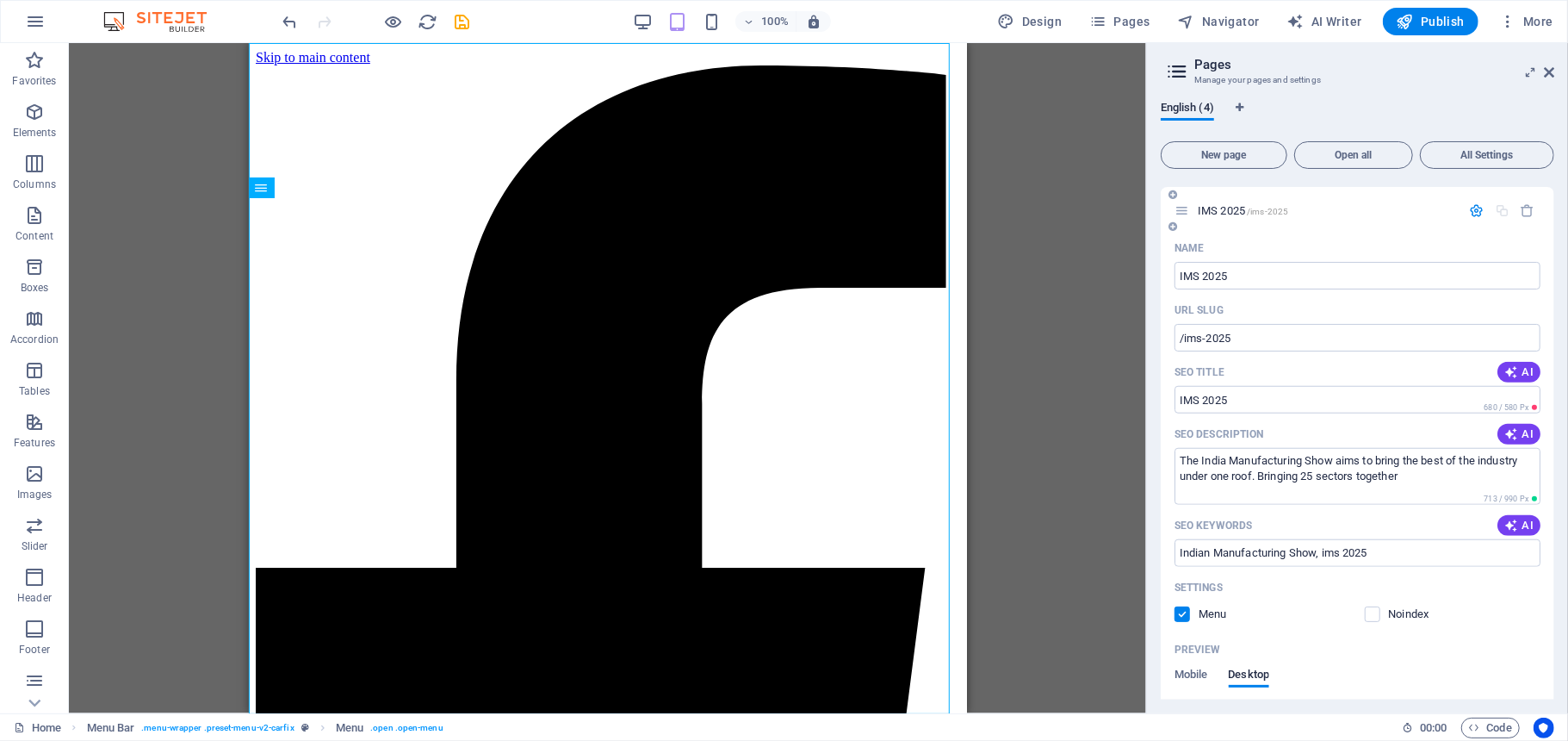 click at bounding box center [1173, 227] 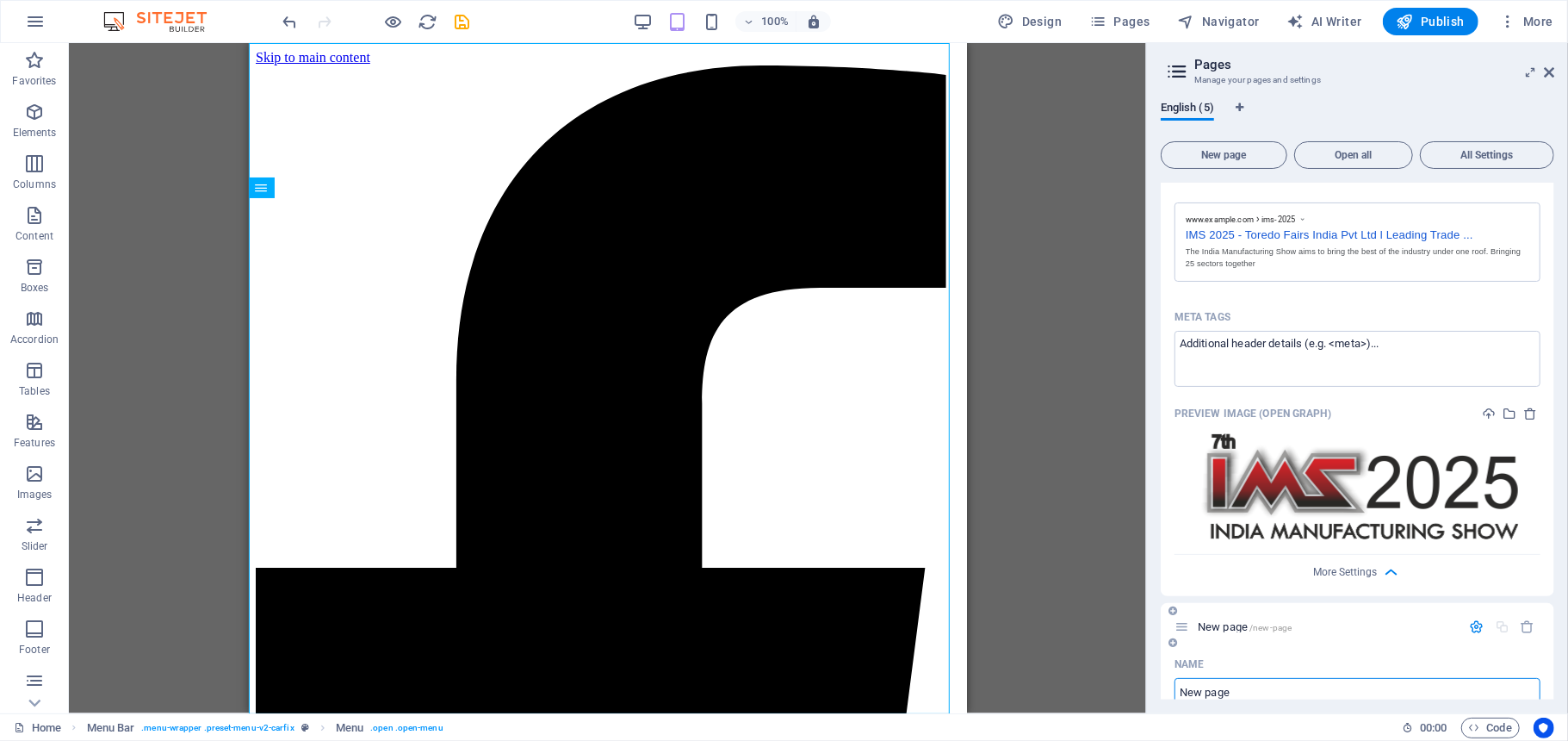 scroll, scrollTop: 1596, scrollLeft: 0, axis: vertical 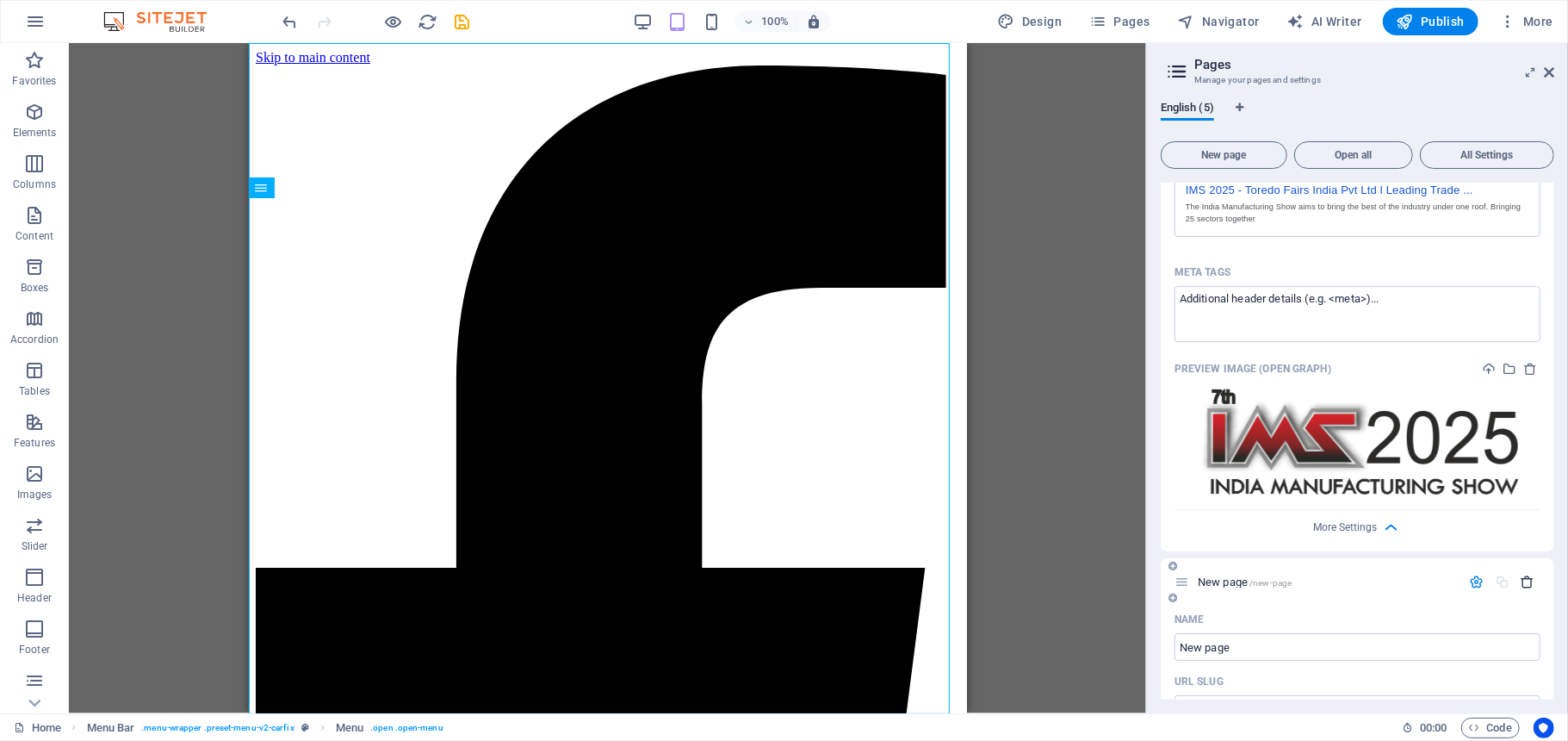 click at bounding box center (1528, 582) 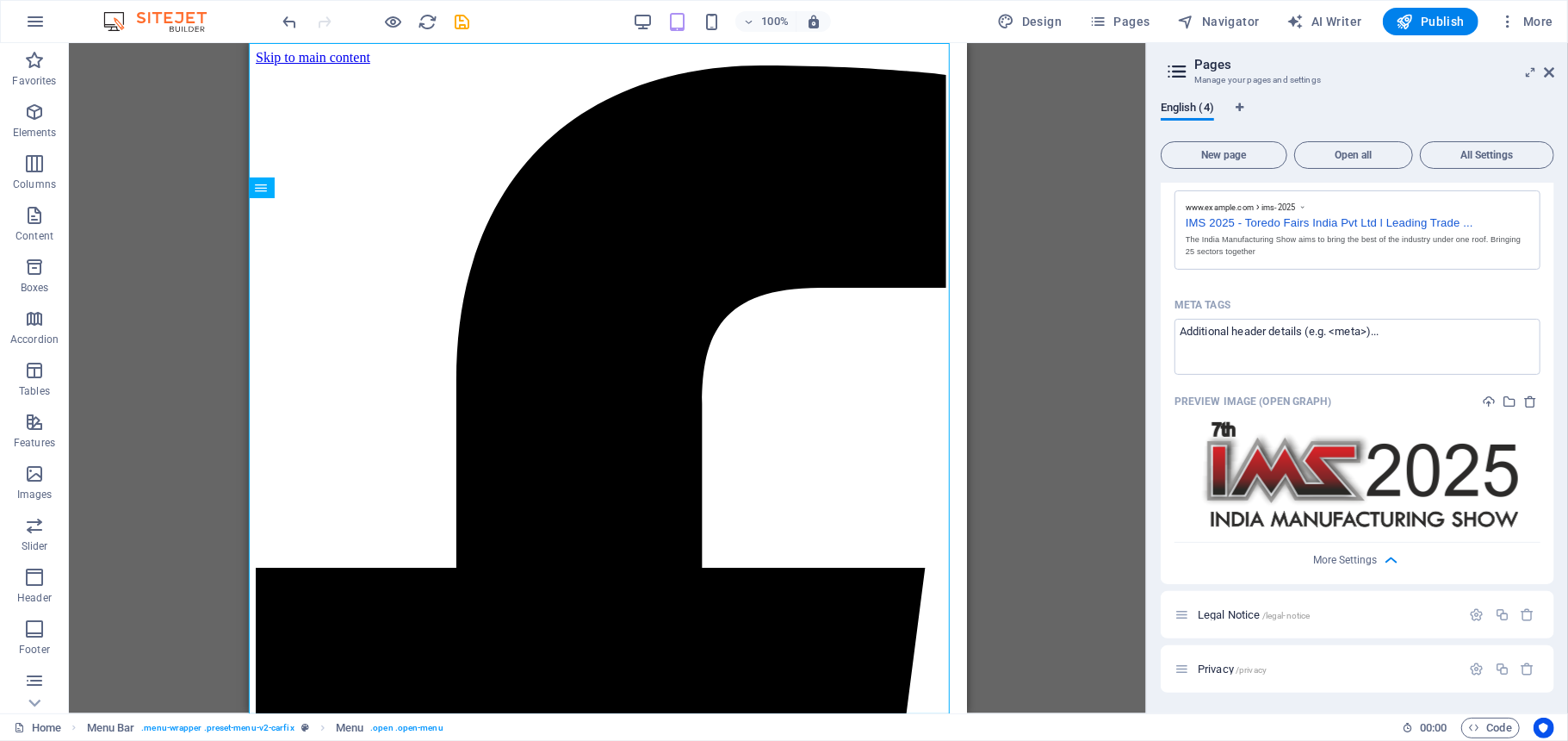 scroll, scrollTop: 0, scrollLeft: 0, axis: both 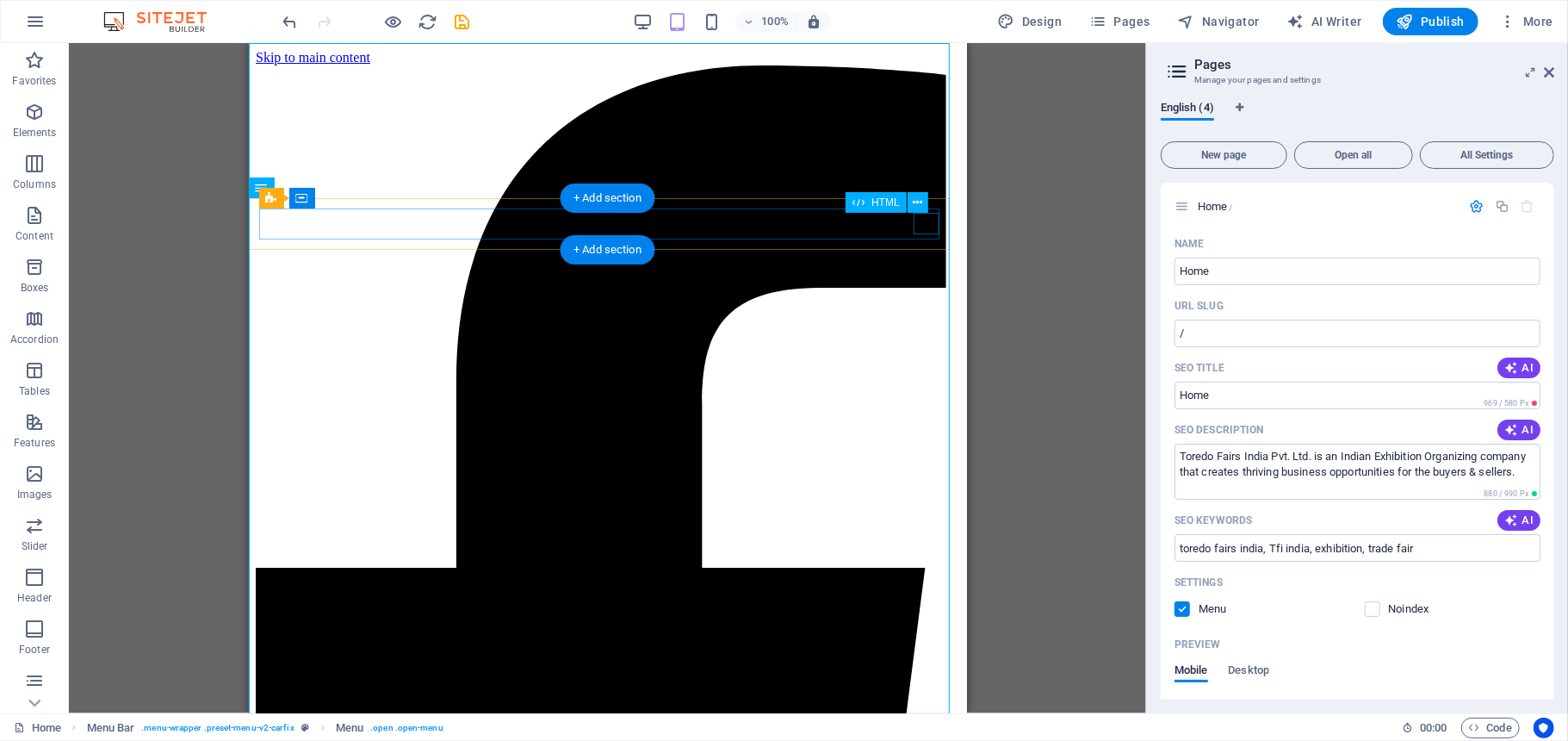 click at bounding box center [607, 4751] 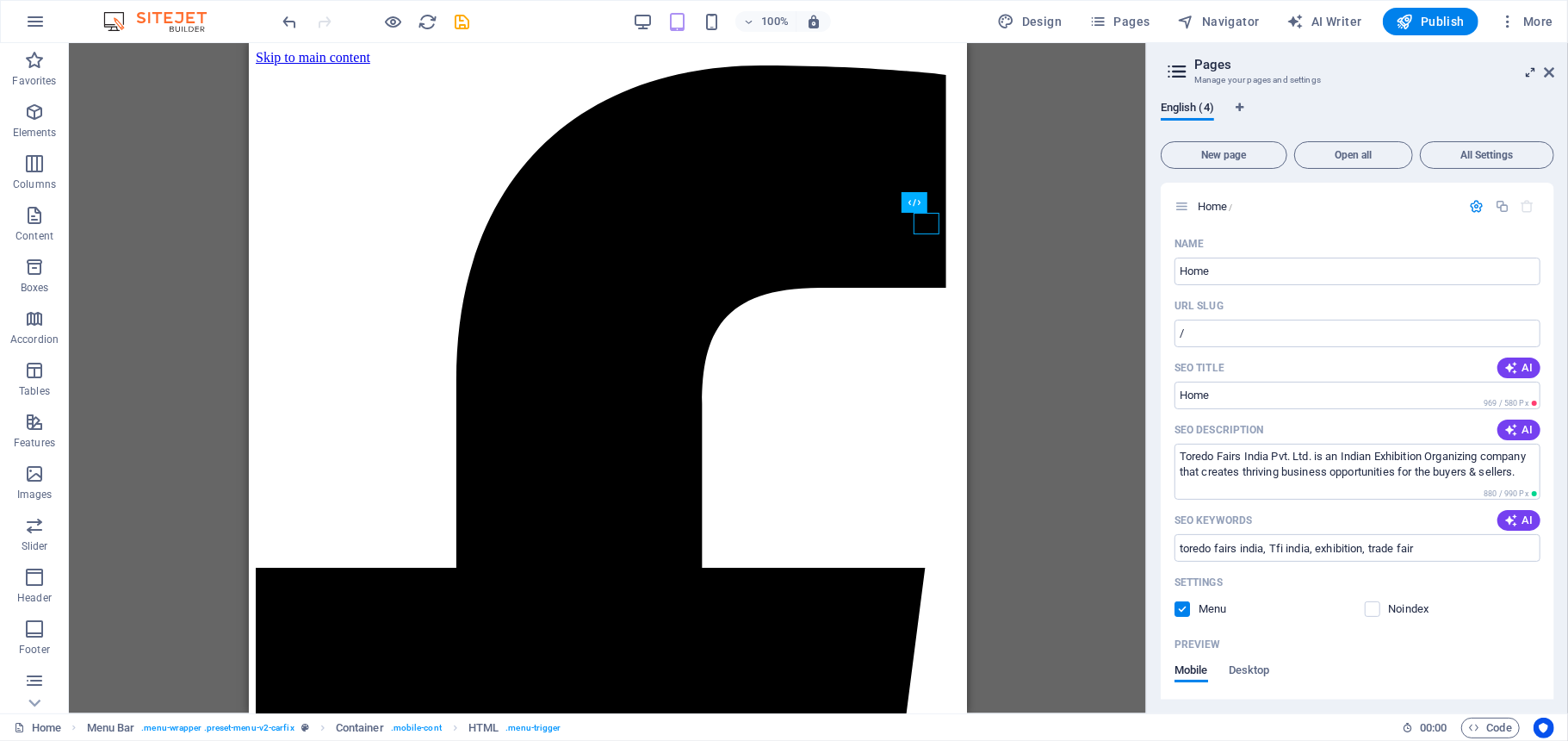 click at bounding box center [1530, 72] 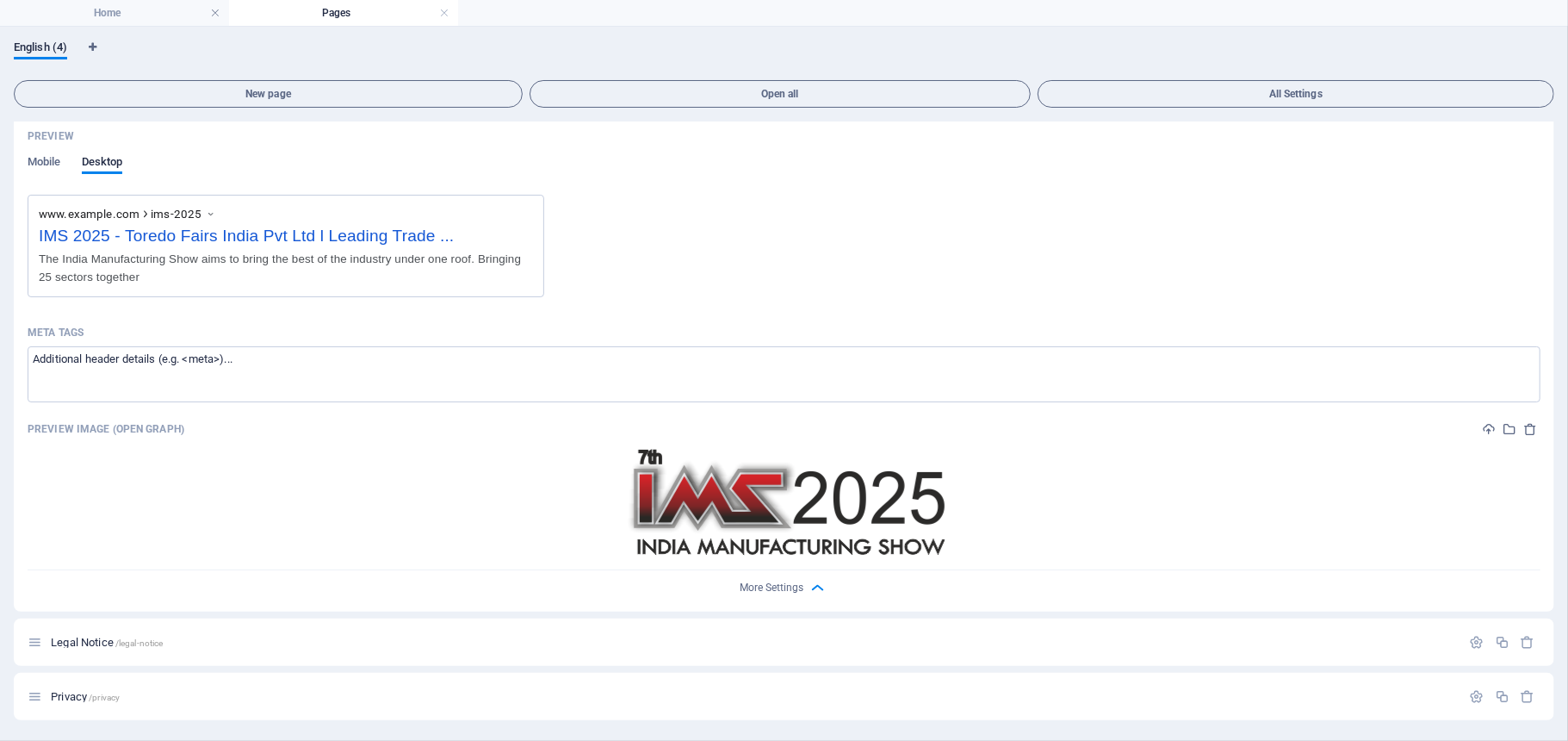 scroll, scrollTop: 0, scrollLeft: 0, axis: both 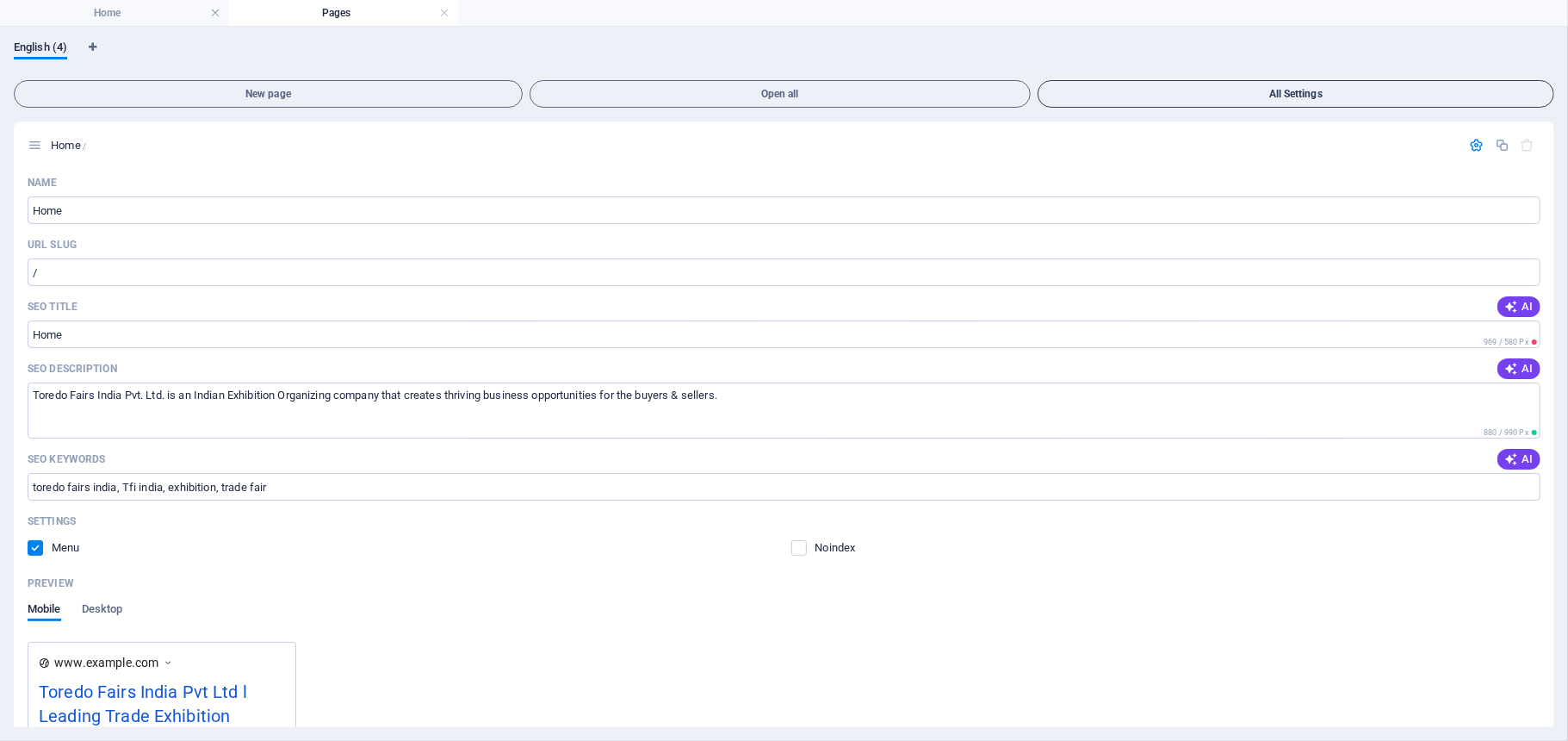 click on "All Settings" at bounding box center [1296, 94] 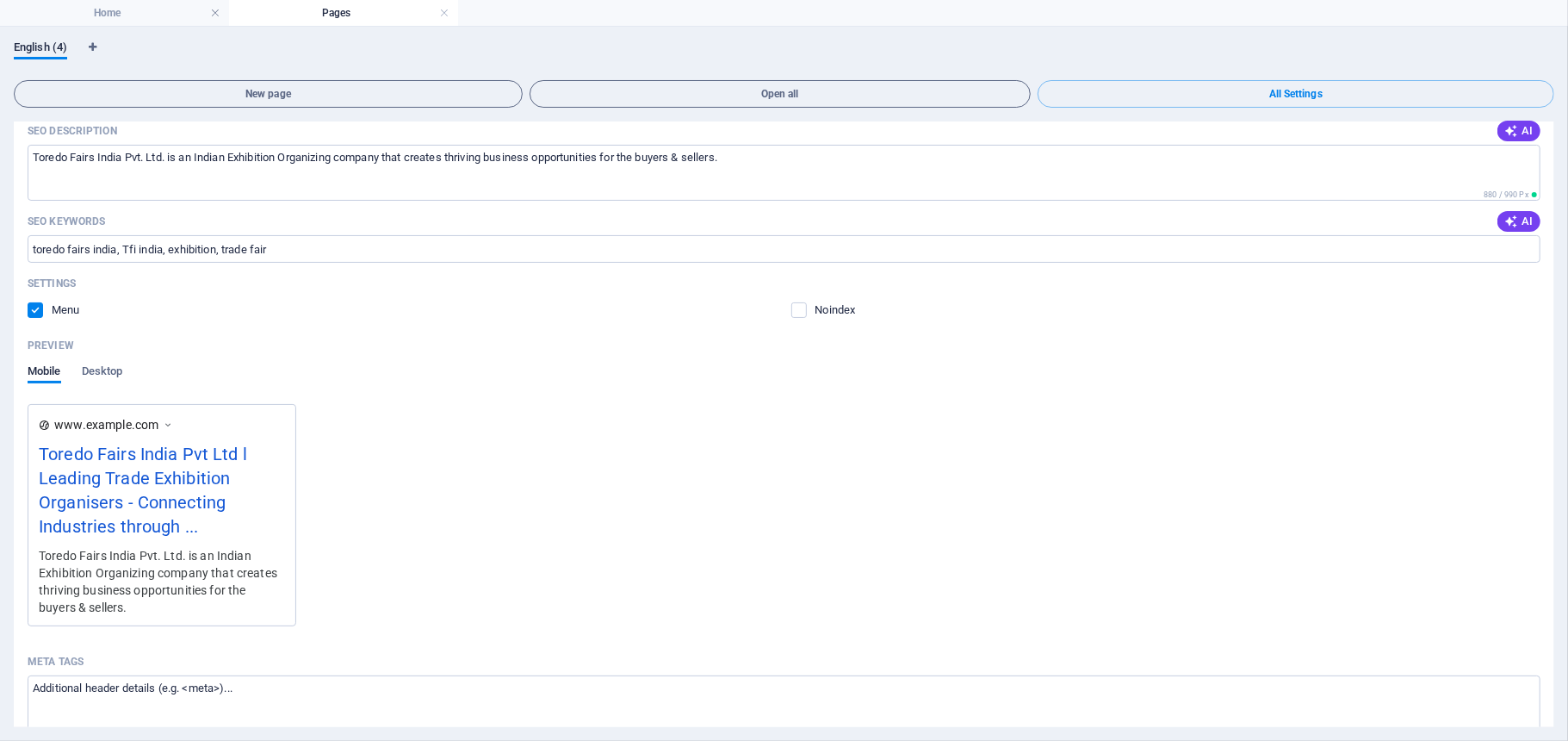 scroll, scrollTop: 0, scrollLeft: 0, axis: both 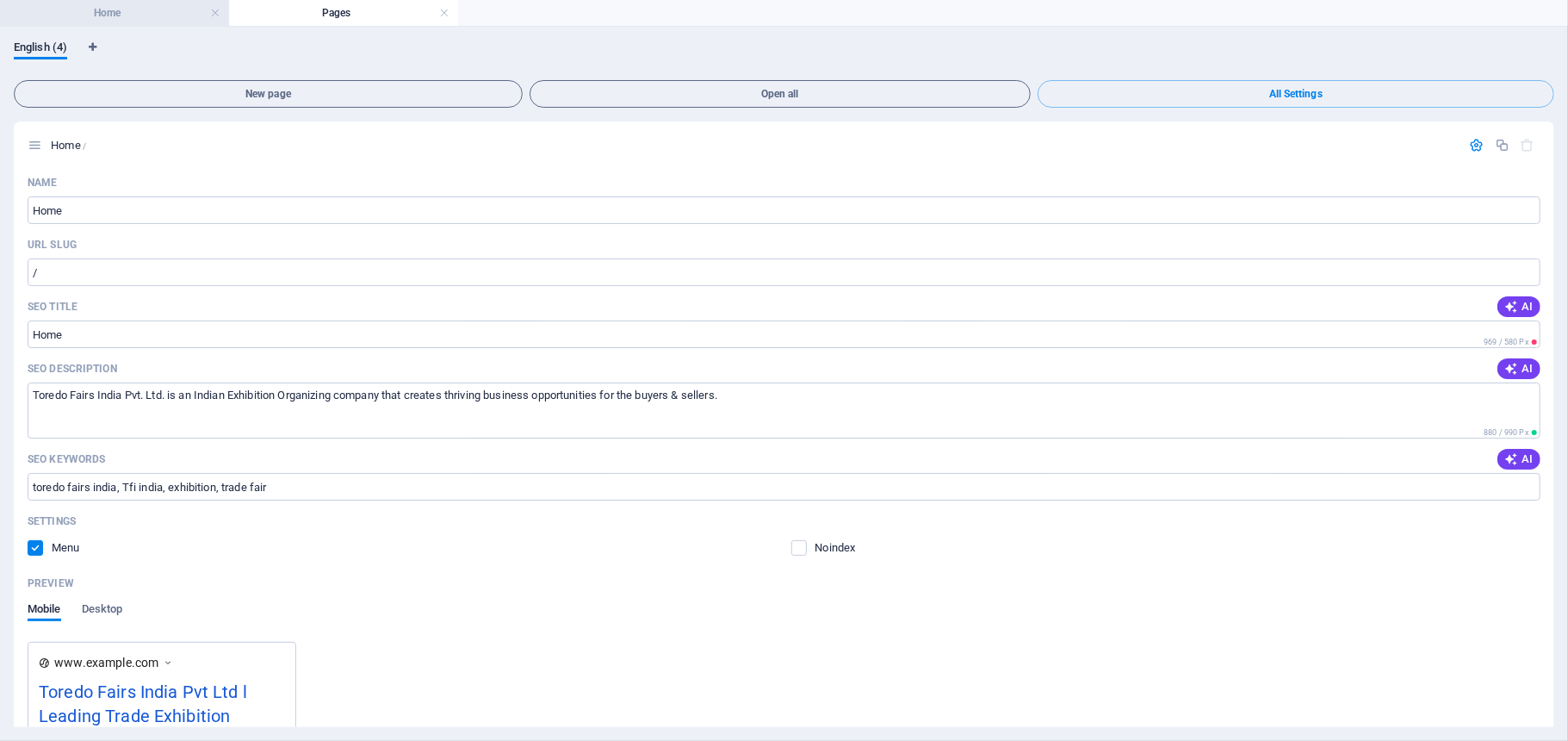 click on "Home" at bounding box center [115, 13] 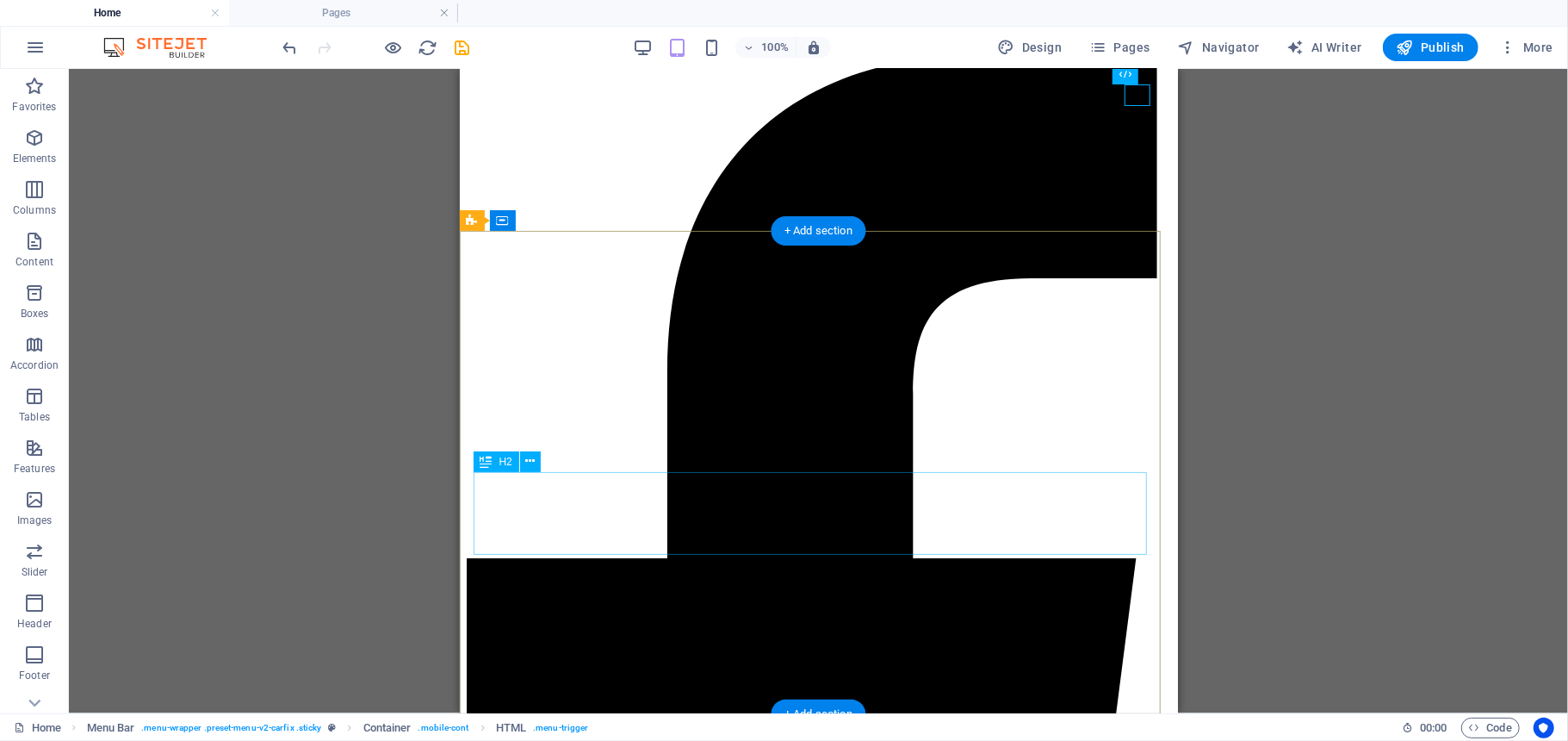 scroll, scrollTop: 0, scrollLeft: 0, axis: both 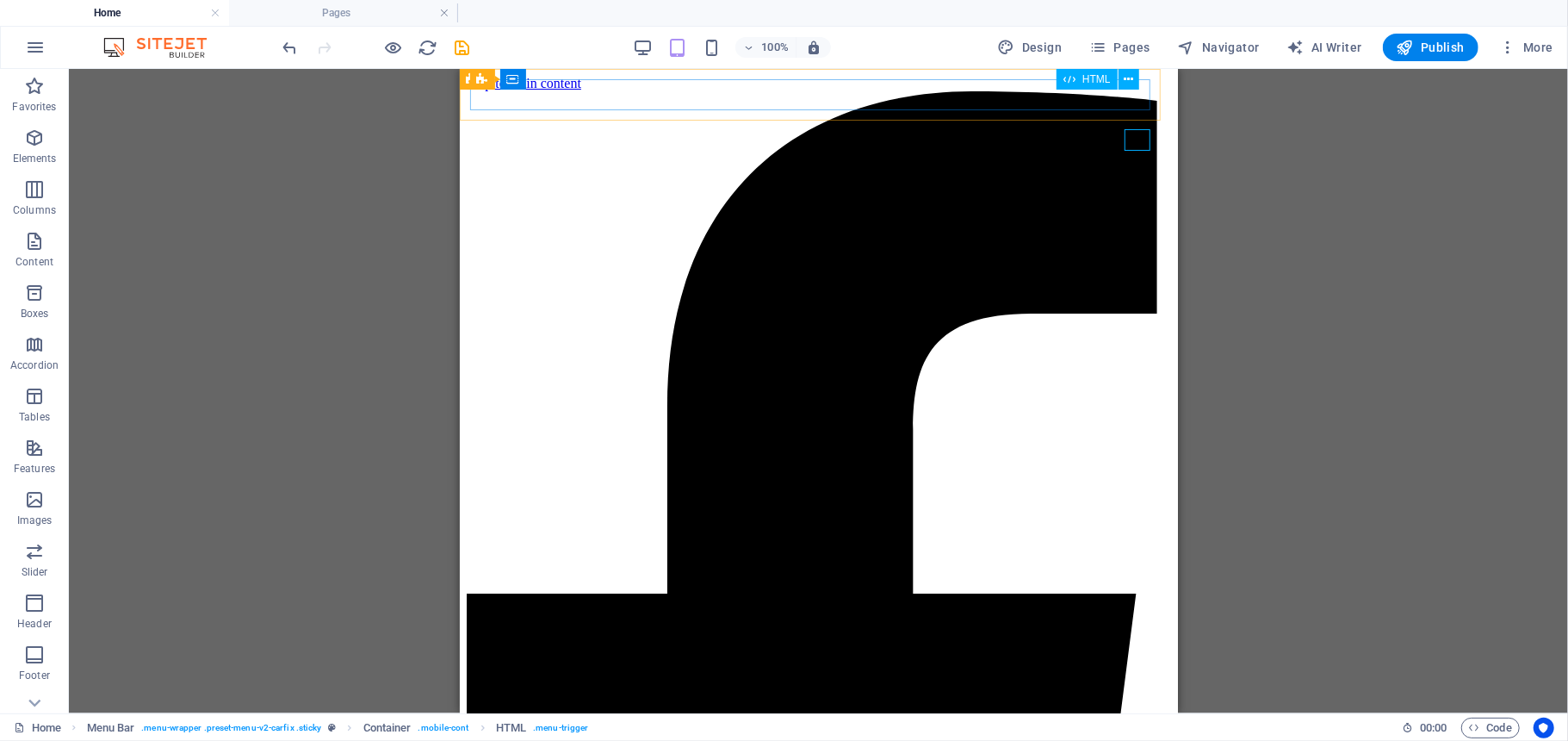 click at bounding box center [818, 4777] 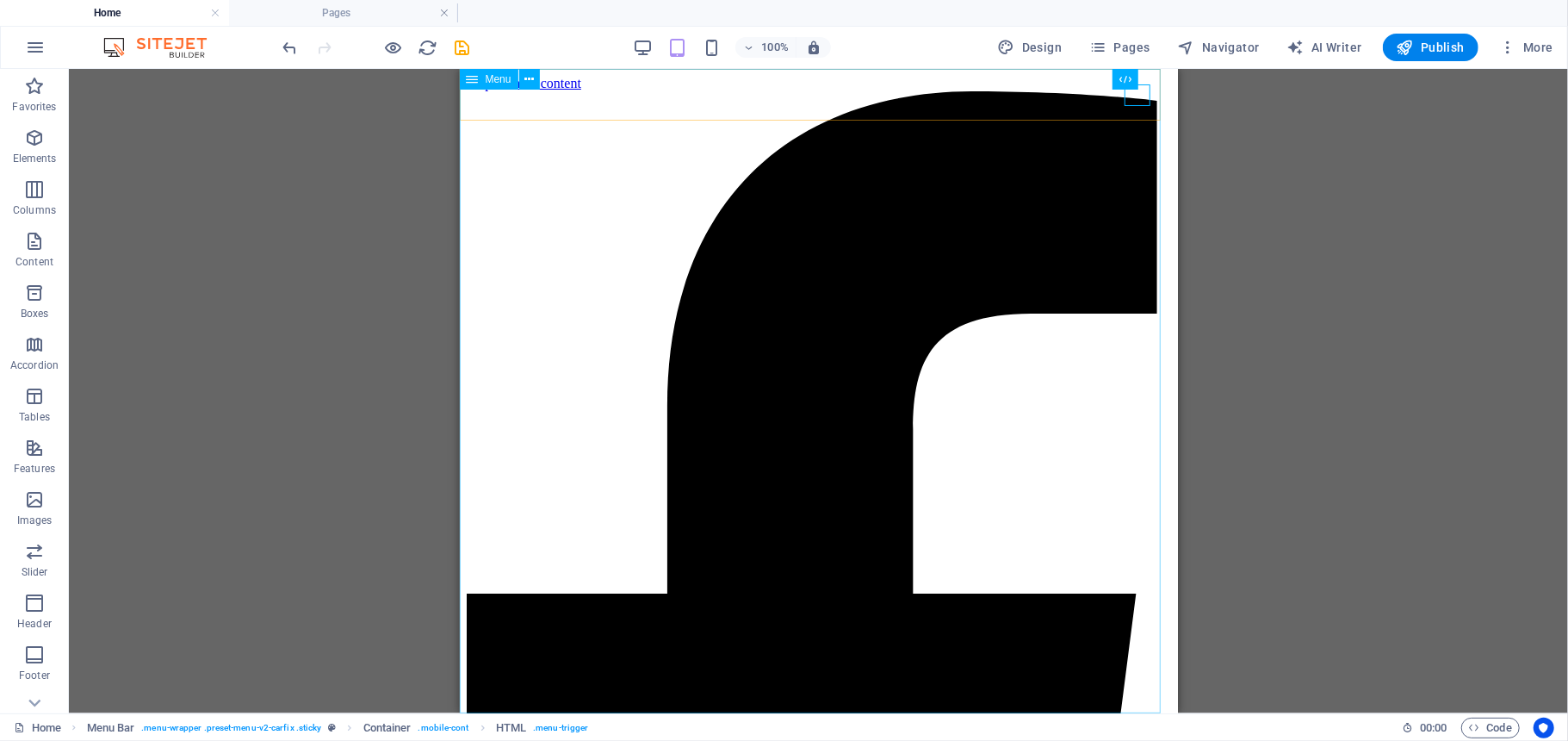 click on "Home Ims  2025 About us Our Exhibitions Testimonials Gallery Contact" at bounding box center (818, 2966) 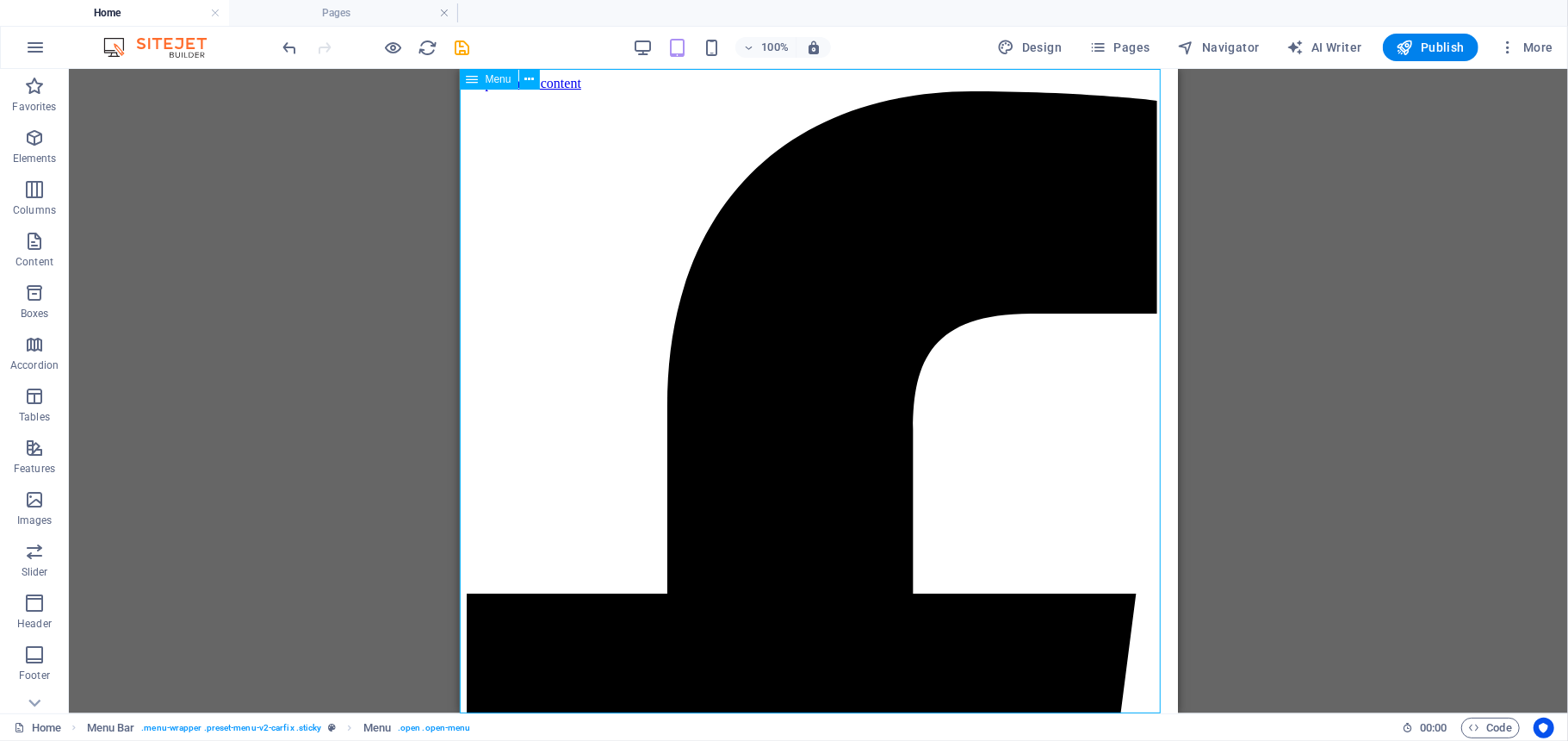 click on "Home Ims  2025 About us Our Exhibitions Testimonials Gallery Contact" at bounding box center [818, 2966] 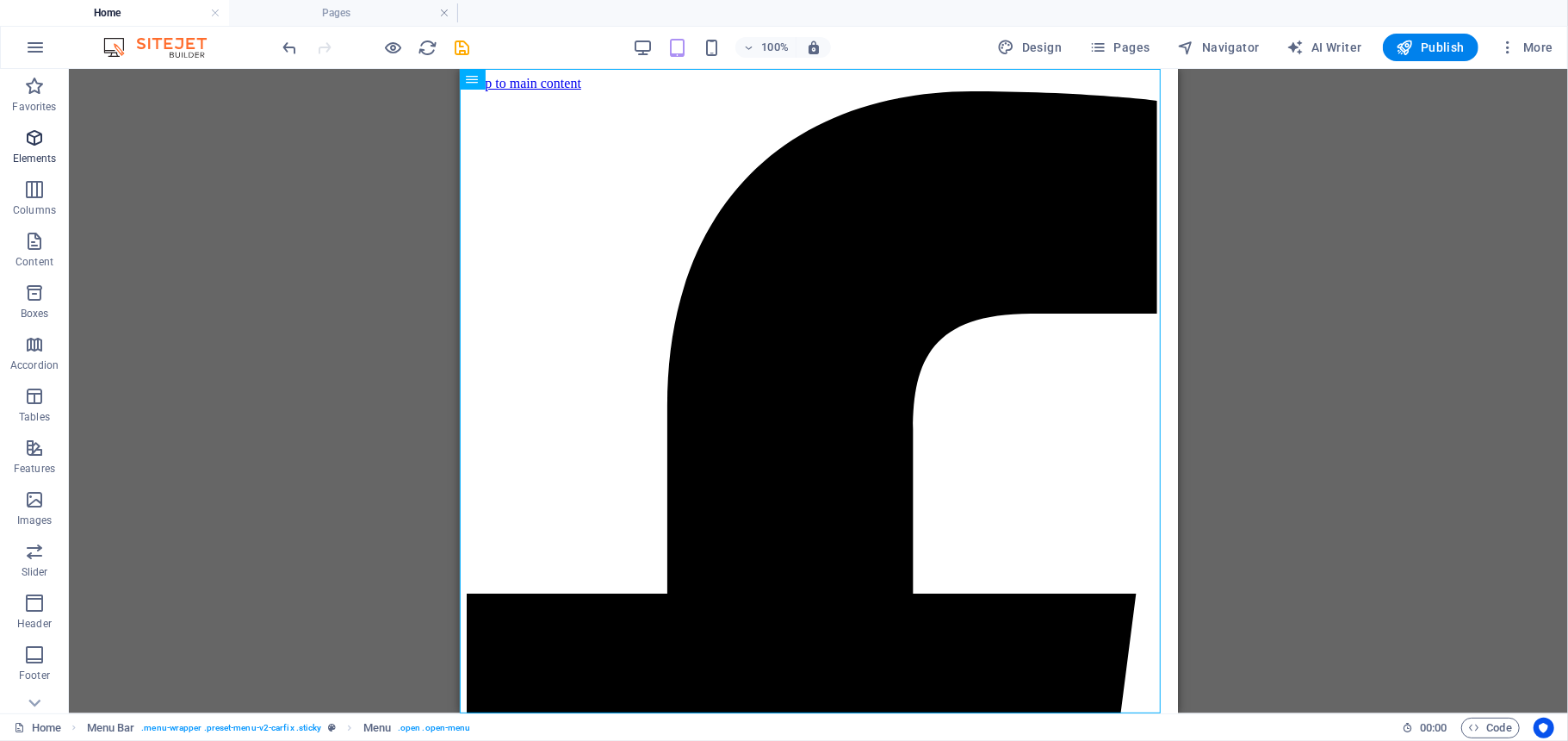 click on "Elements" at bounding box center [34, 148] 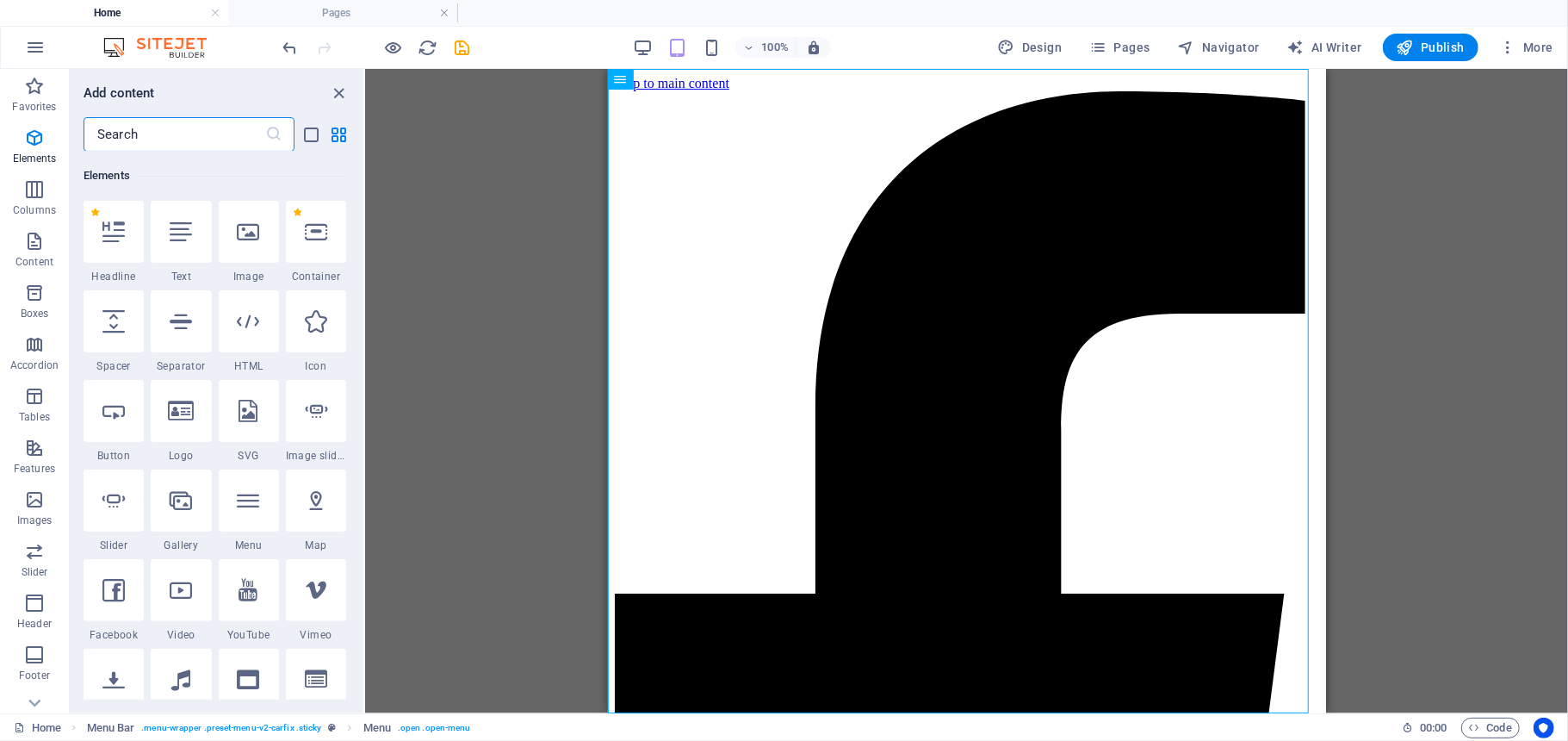 scroll, scrollTop: 184, scrollLeft: 0, axis: vertical 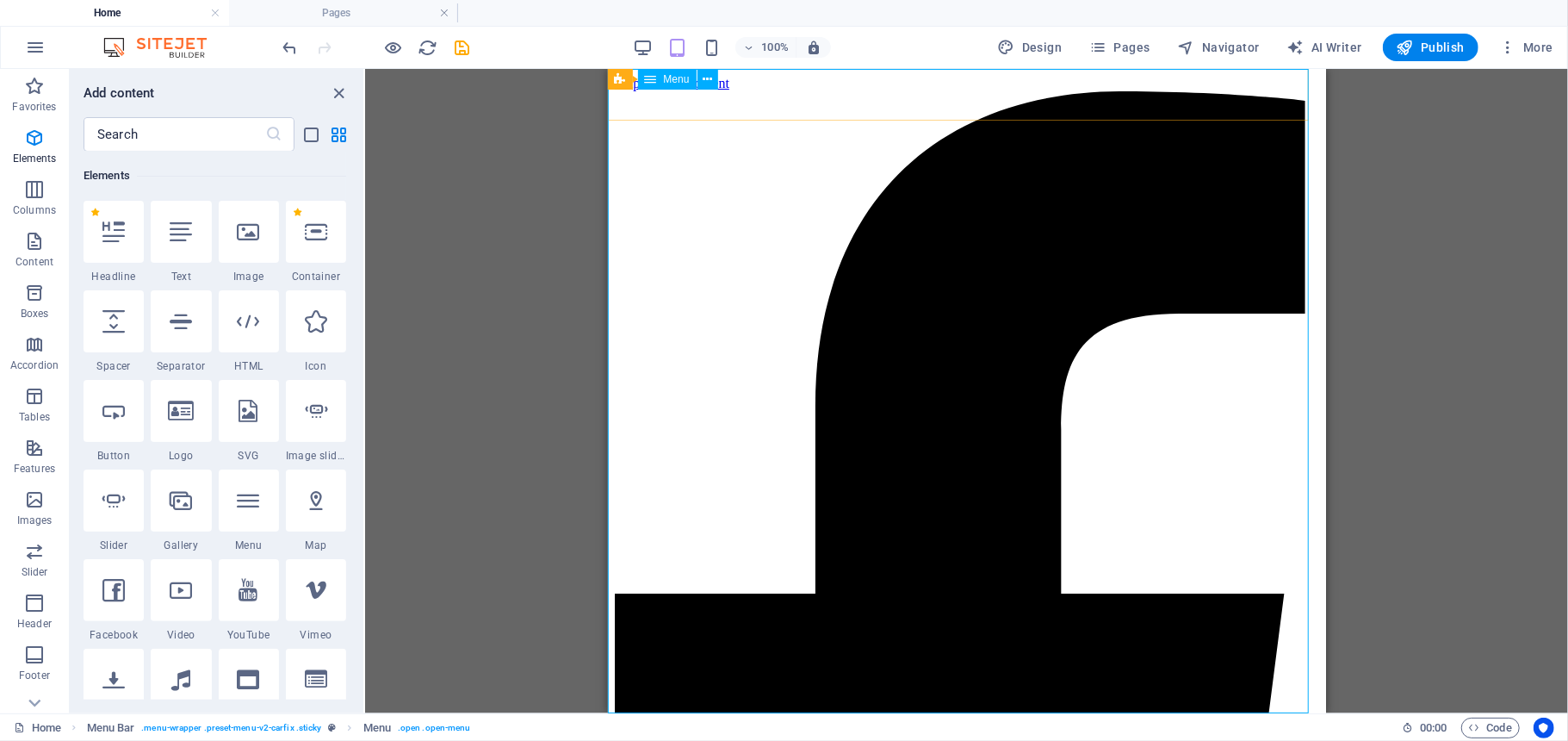 click on "Home Ims  2025 About us Our Exhibitions Testimonials Gallery Contact" at bounding box center [966, 2966] 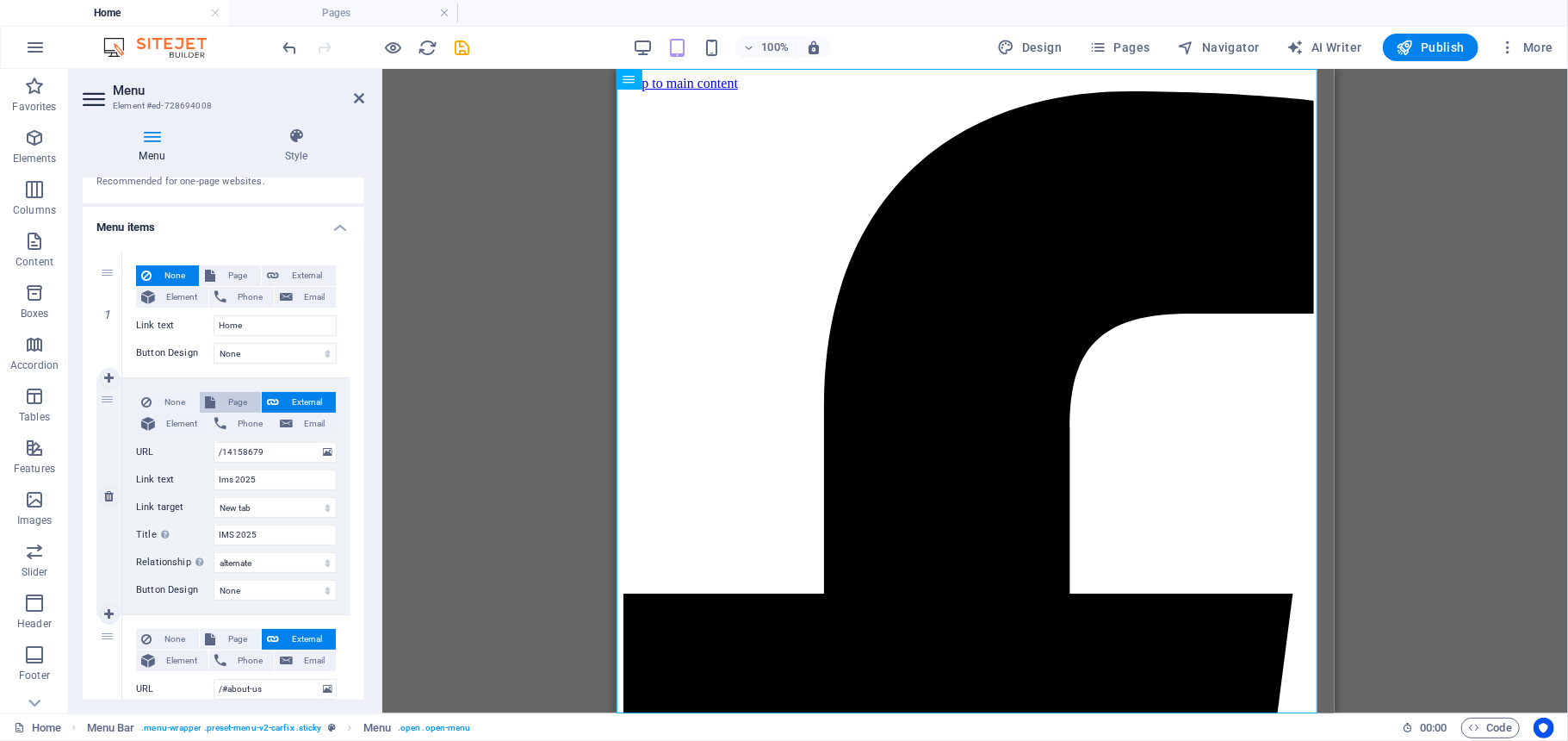 scroll, scrollTop: 0, scrollLeft: 0, axis: both 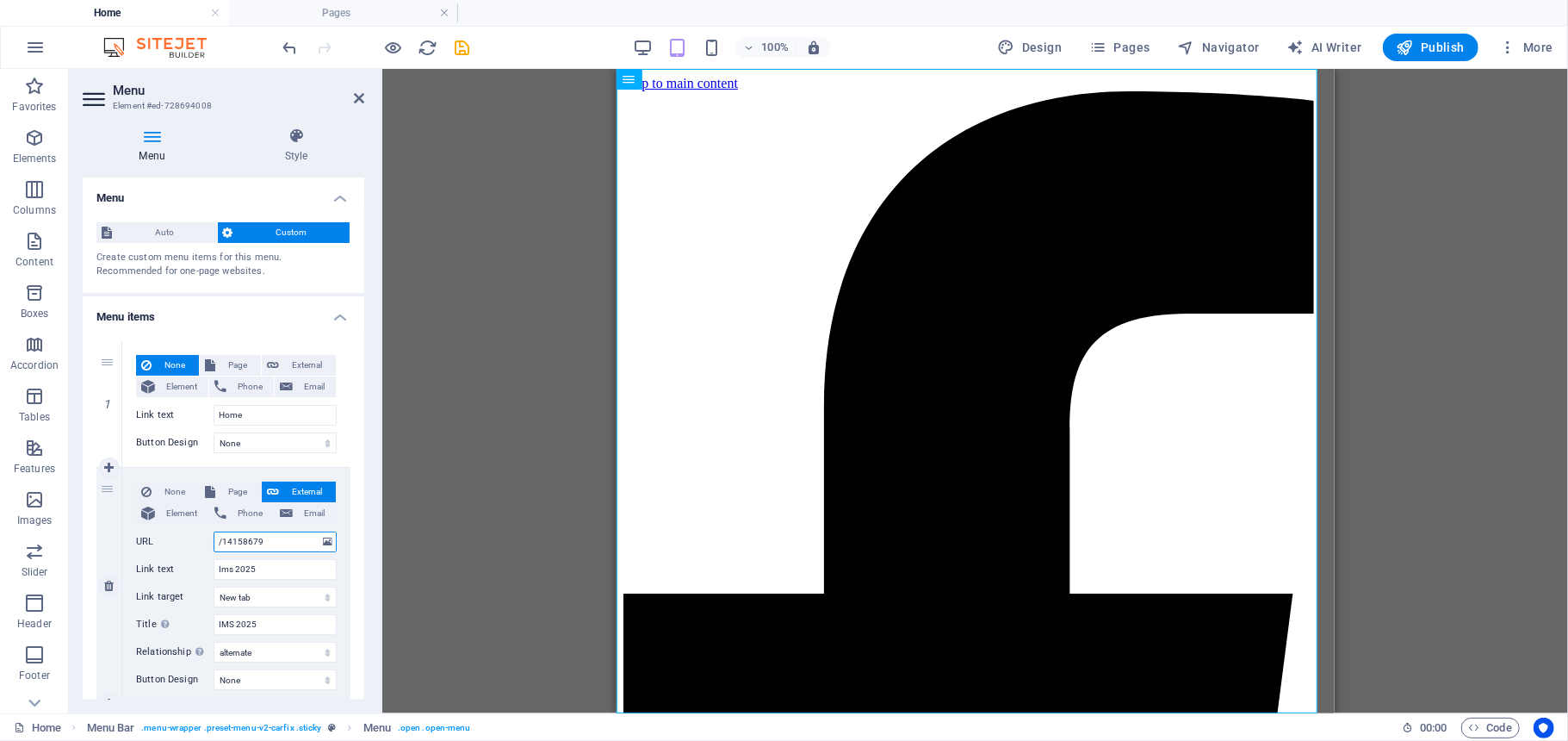 click on "/14158679" at bounding box center (275, 542) 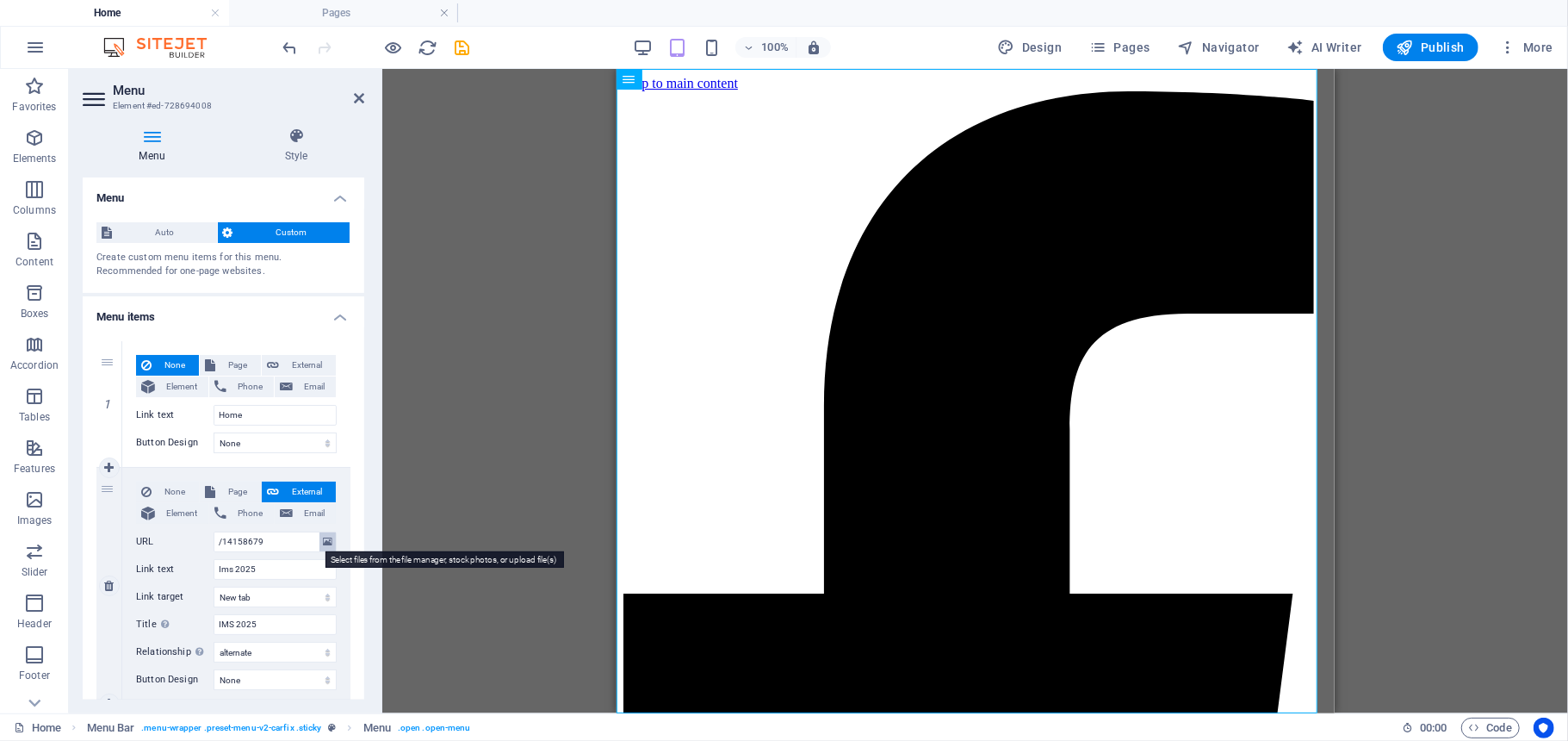click at bounding box center (327, 542) 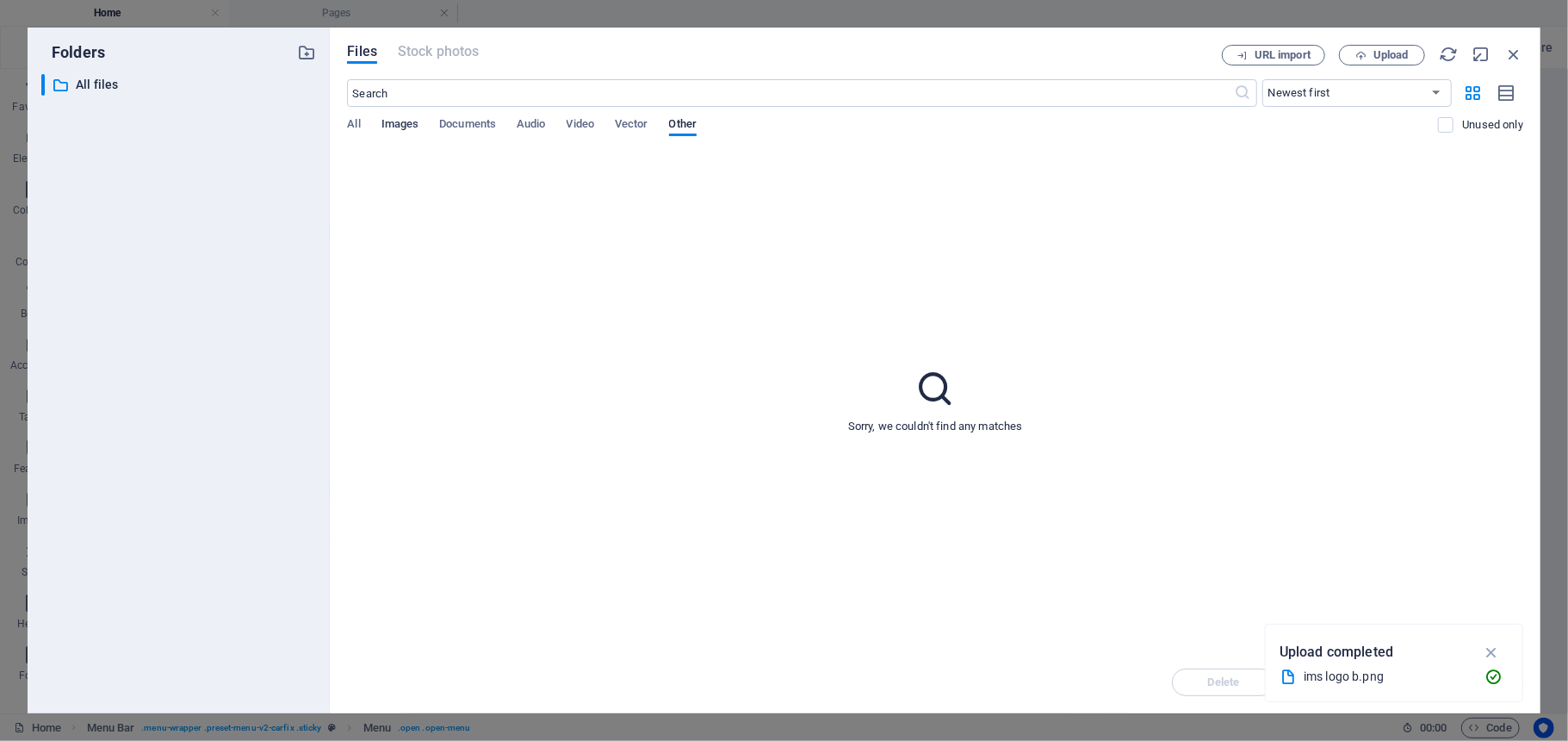 click on "Images" at bounding box center [400, 126] 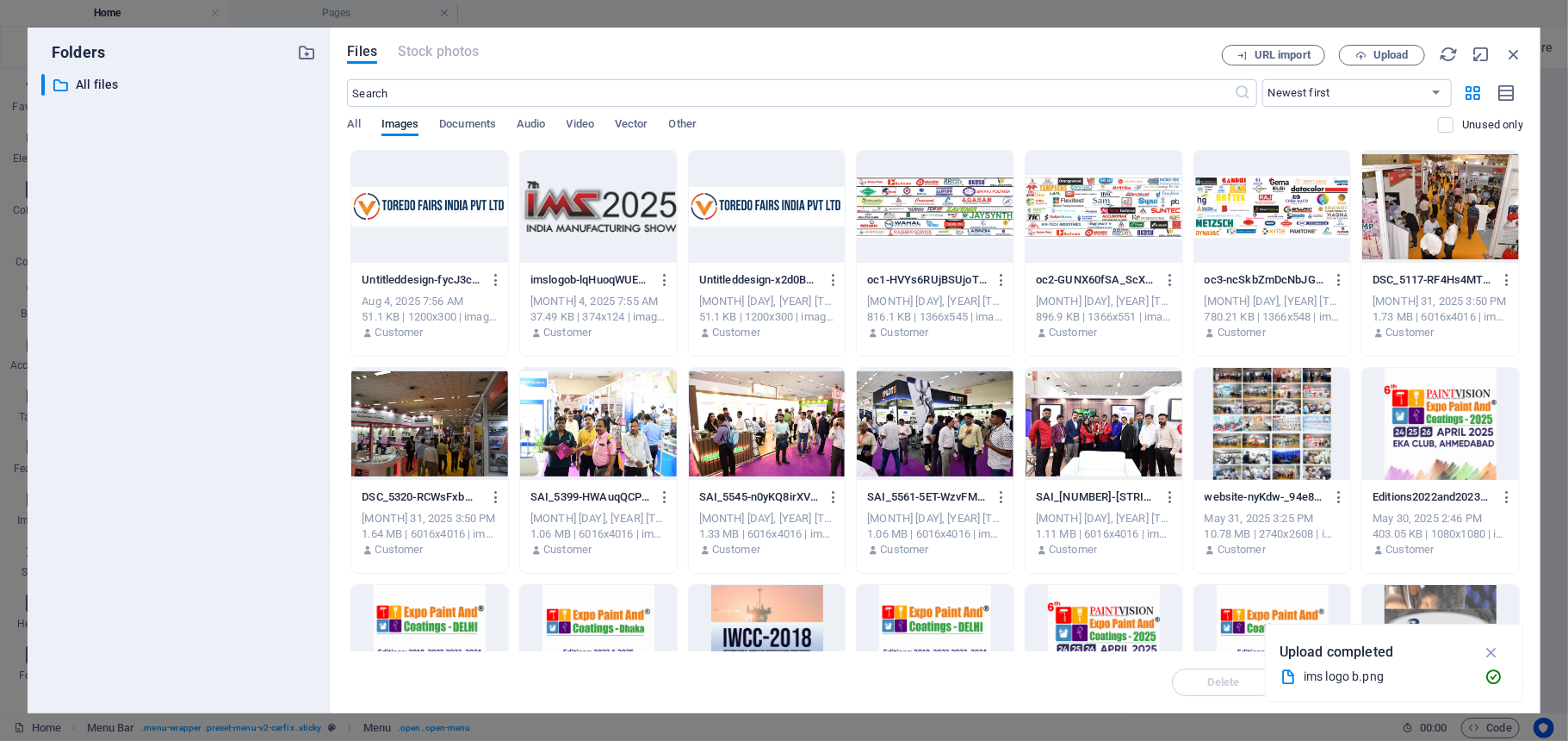 click at bounding box center (598, 207) 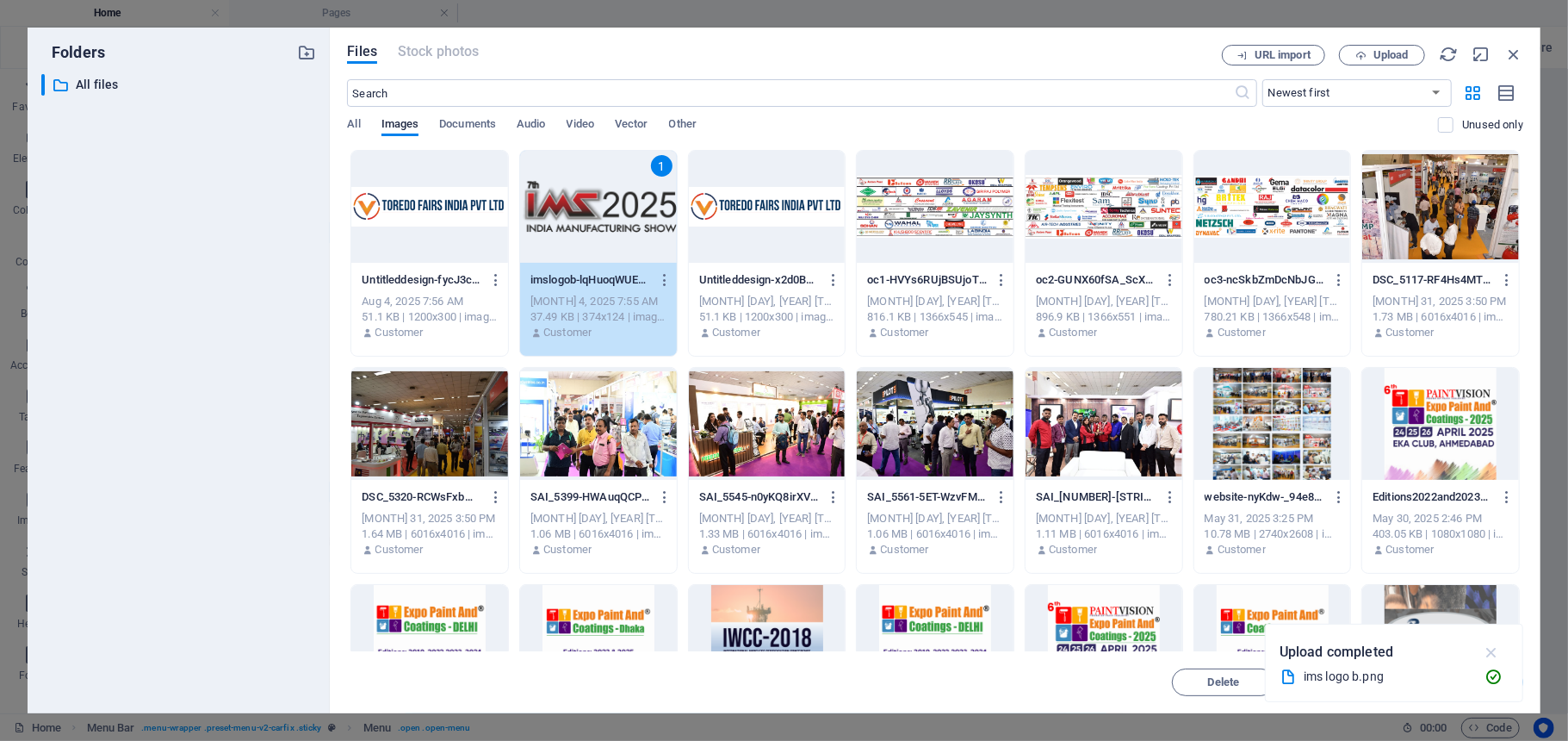 click at bounding box center [1491, 652] 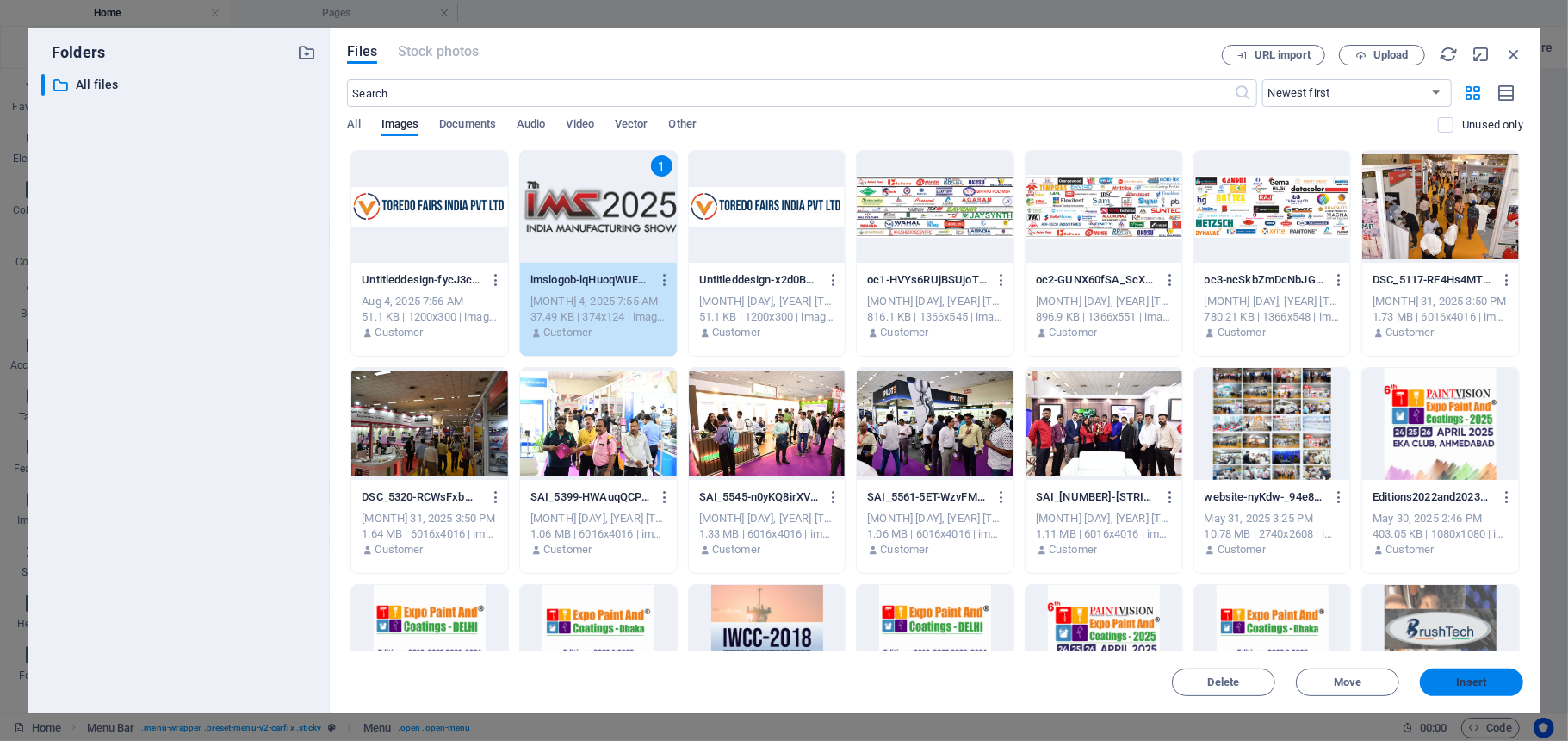 click on "Insert" at bounding box center [1472, 682] 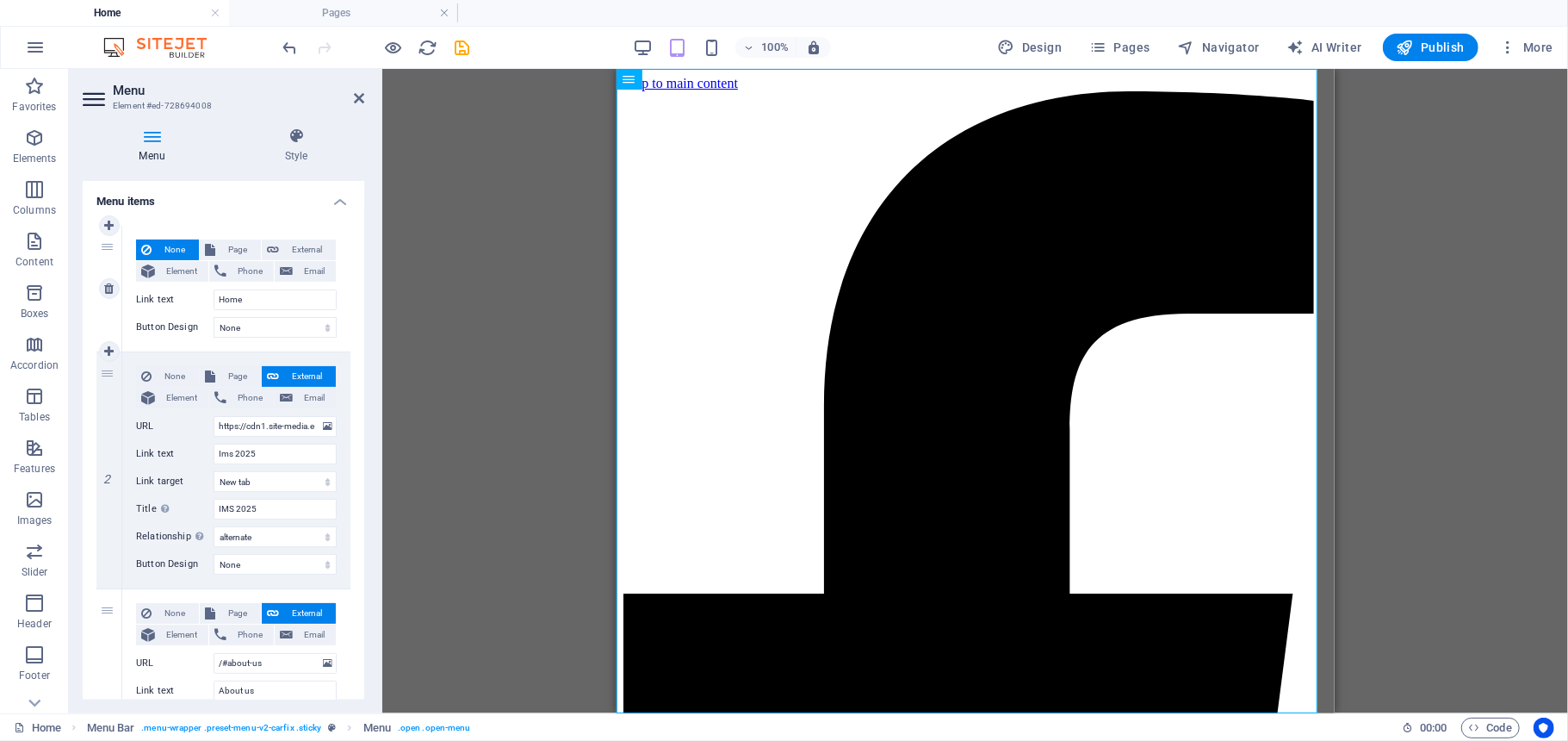 scroll, scrollTop: 125, scrollLeft: 0, axis: vertical 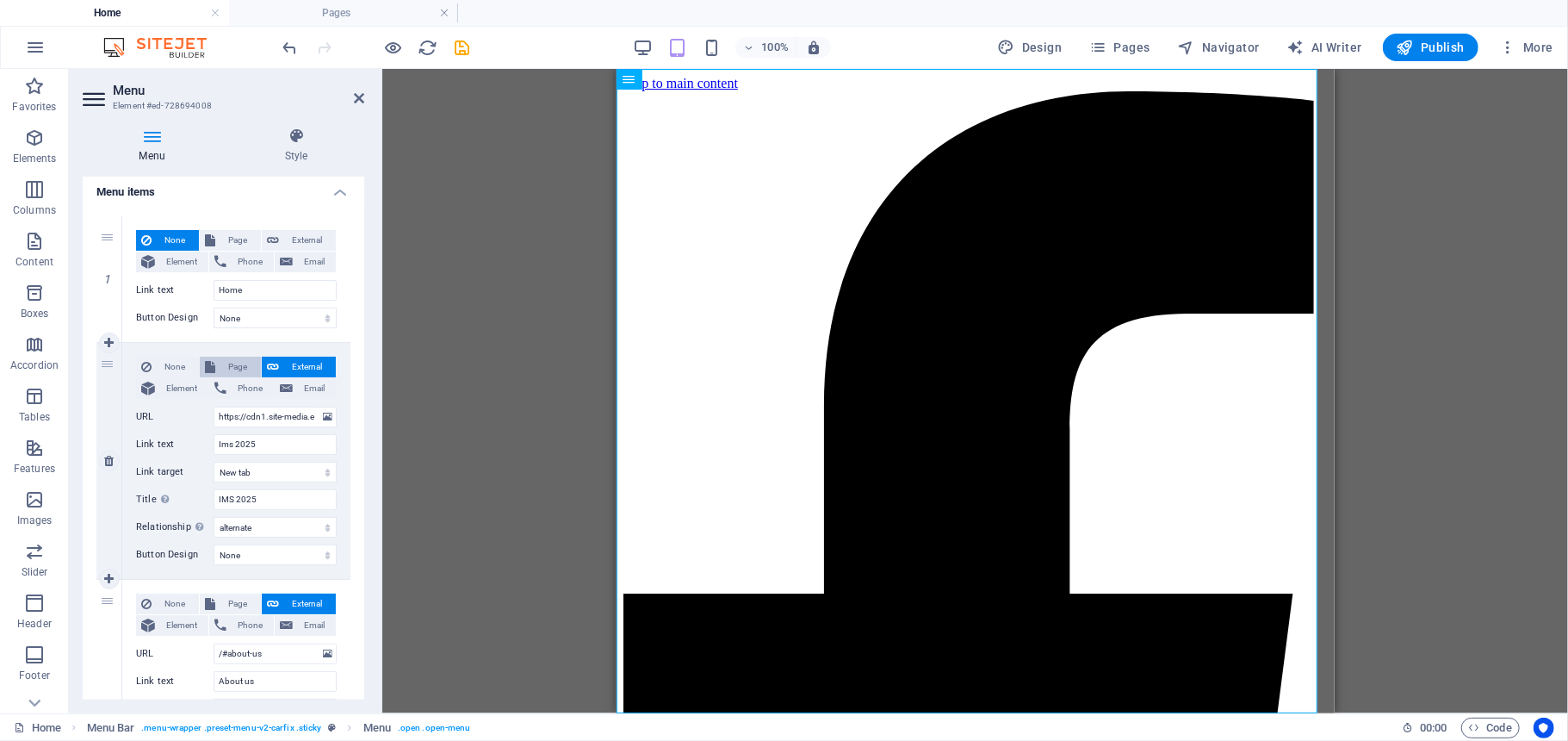 click on "Page" at bounding box center (238, 367) 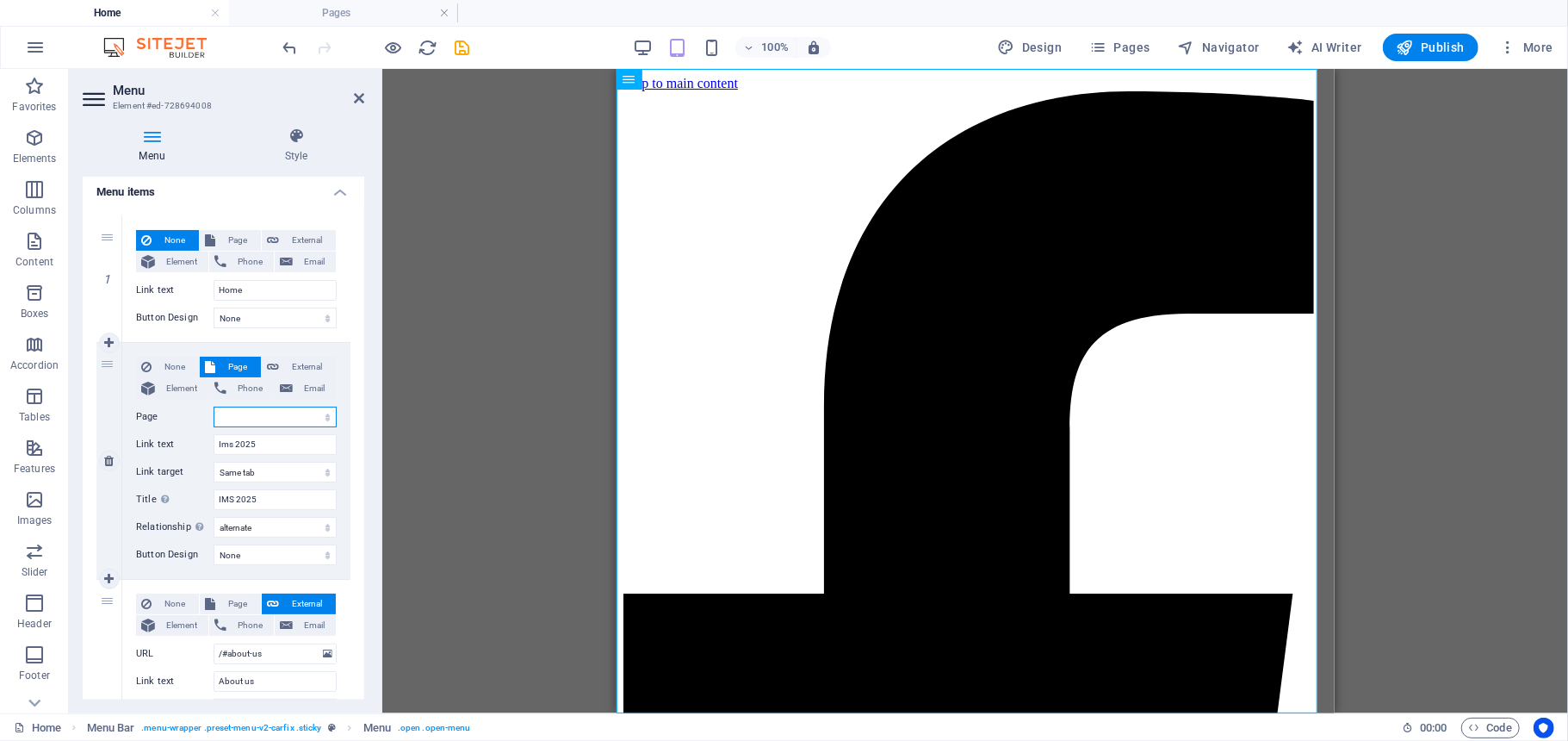 click on "Home IMS 2025 Legal Notice Privacy" at bounding box center (275, 417) 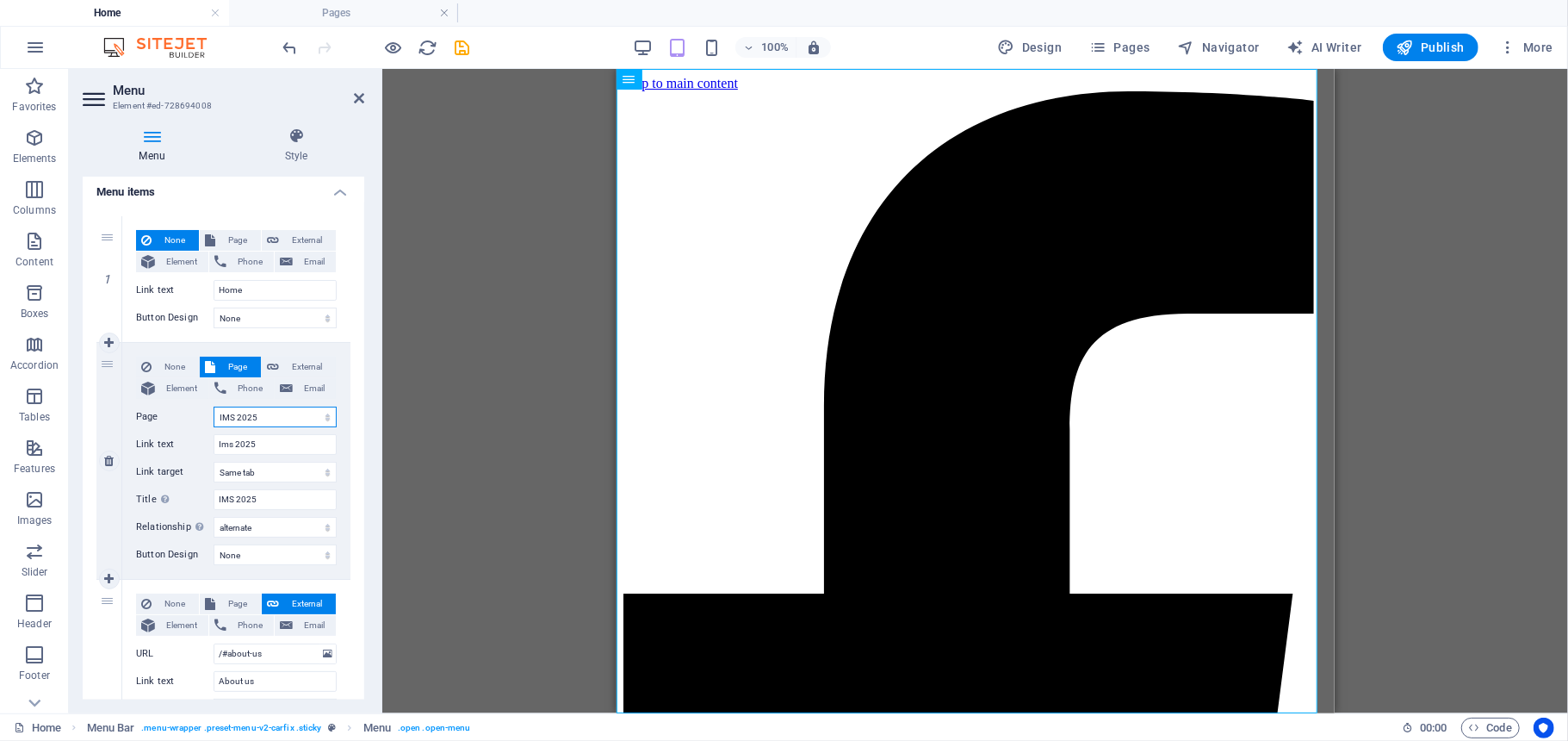click on "Home IMS 2025 Legal Notice Privacy" at bounding box center [275, 417] 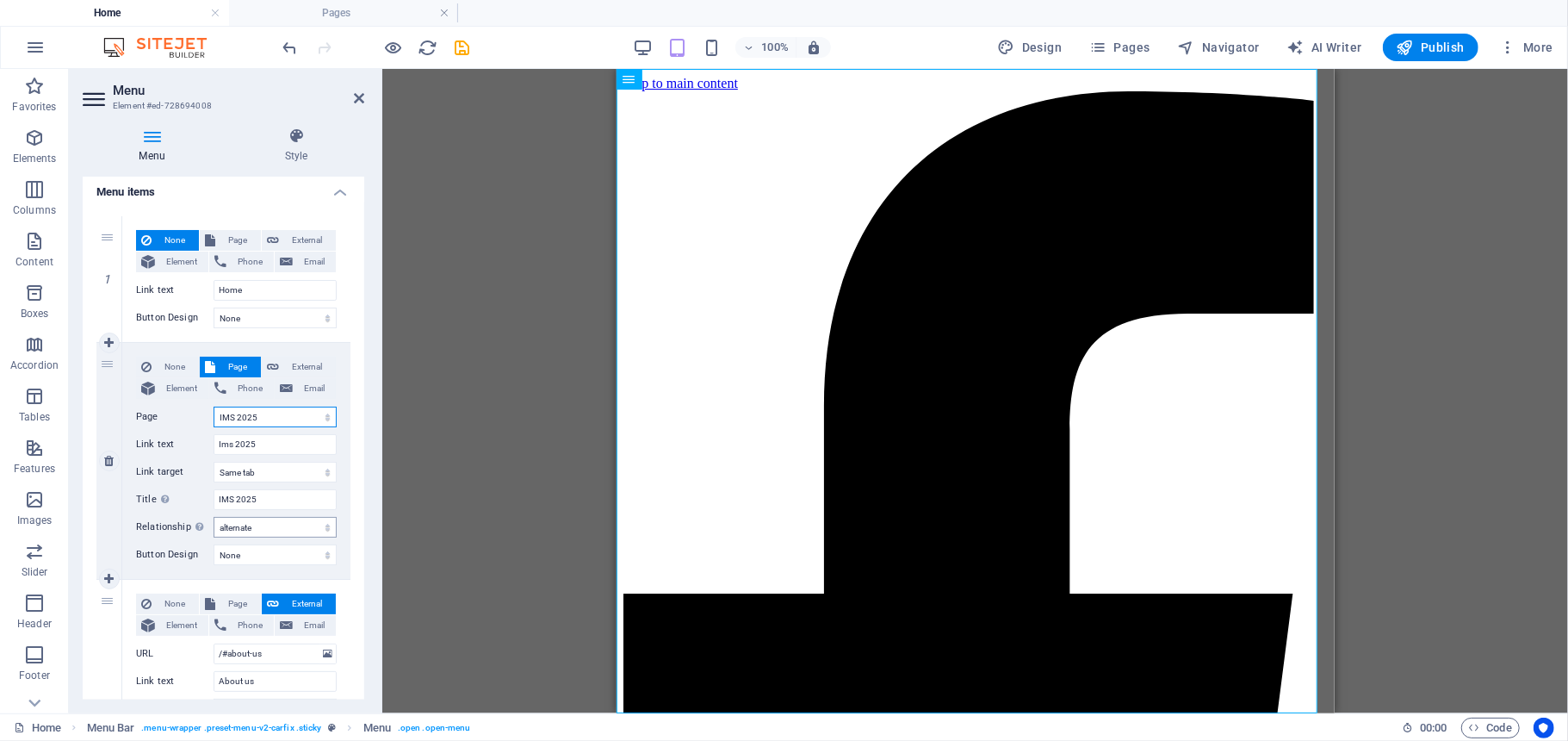 scroll, scrollTop: 152, scrollLeft: 0, axis: vertical 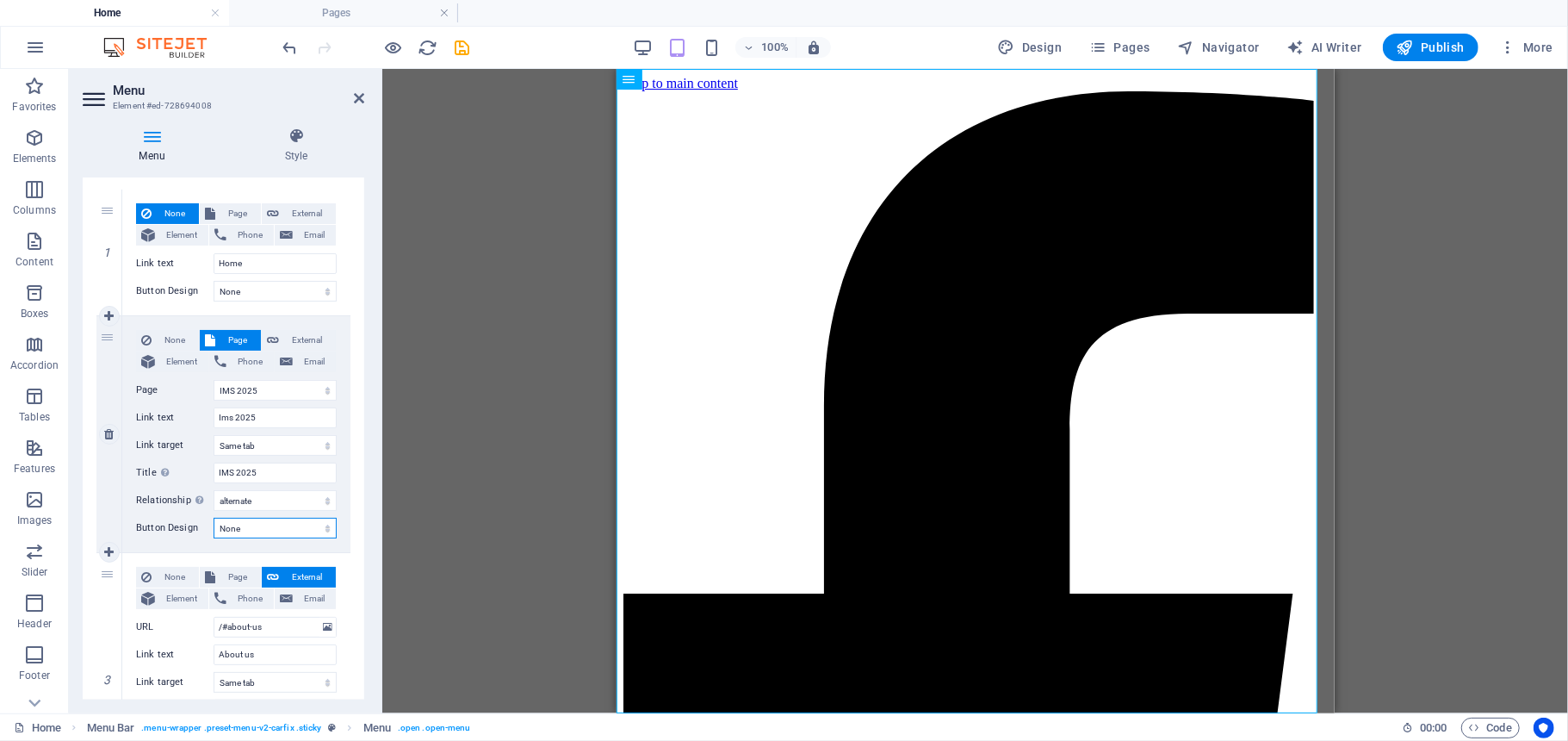 click on "None Default Primary Secondary" at bounding box center (275, 528) 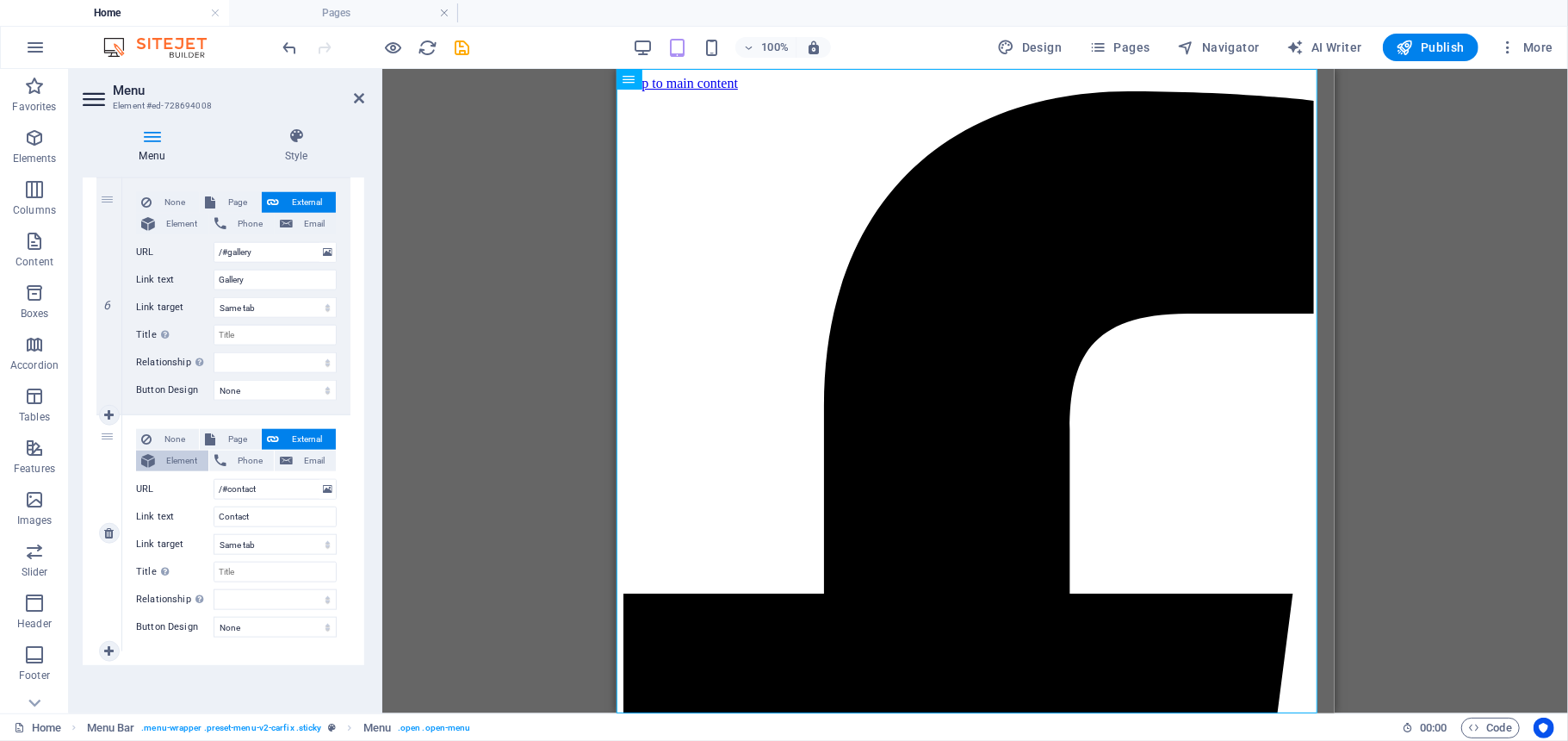 scroll, scrollTop: 0, scrollLeft: 0, axis: both 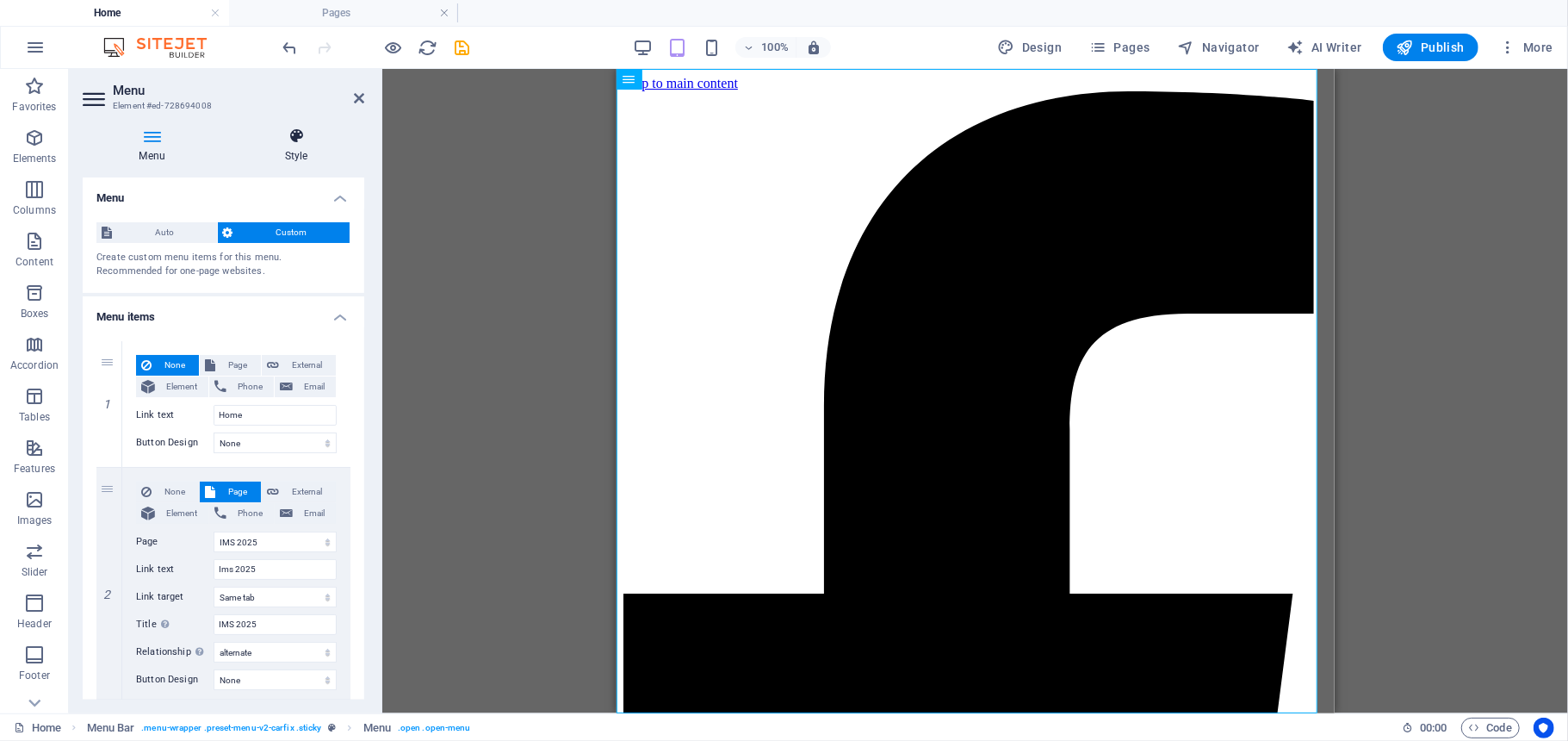 click on "Style" at bounding box center (296, 146) 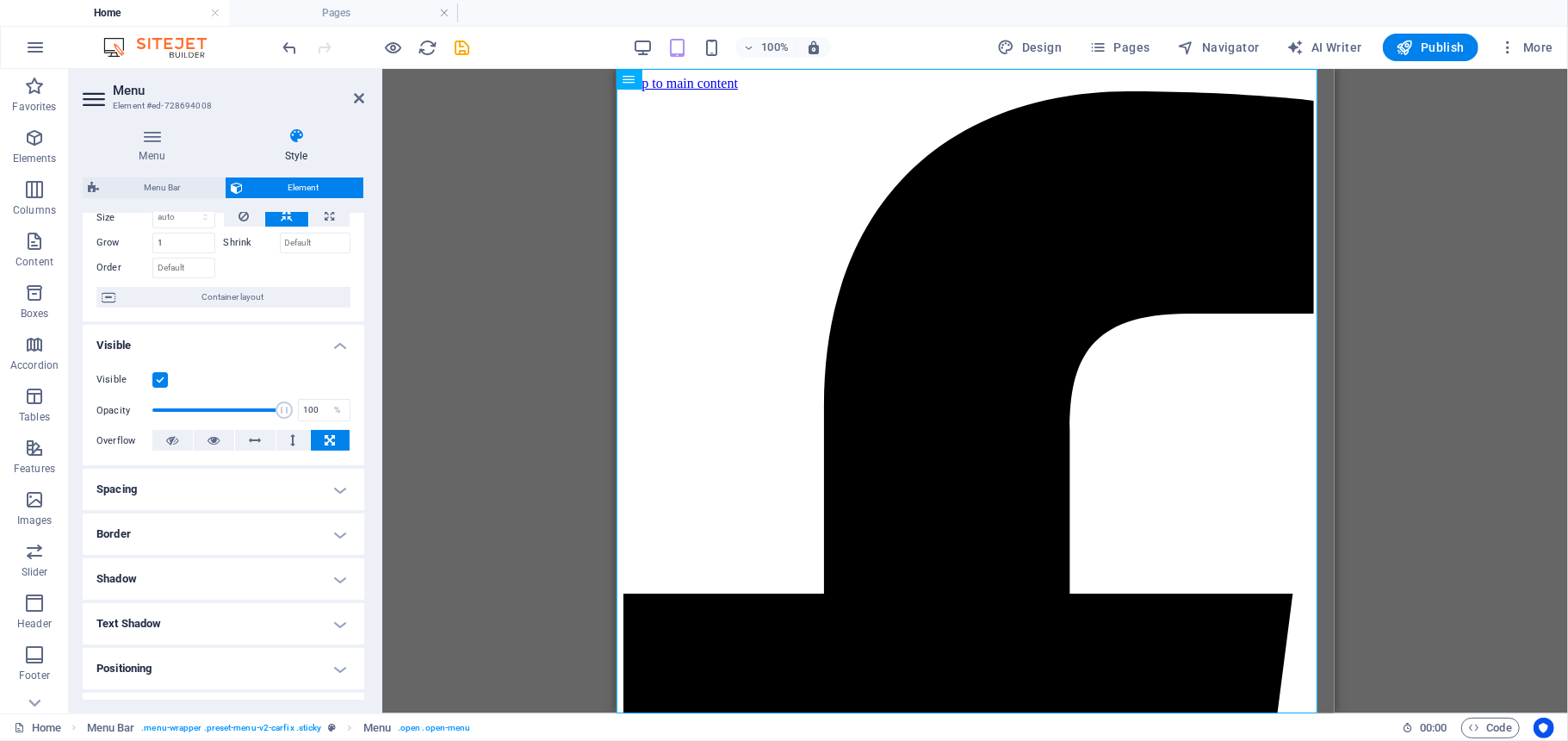 scroll, scrollTop: 0, scrollLeft: 0, axis: both 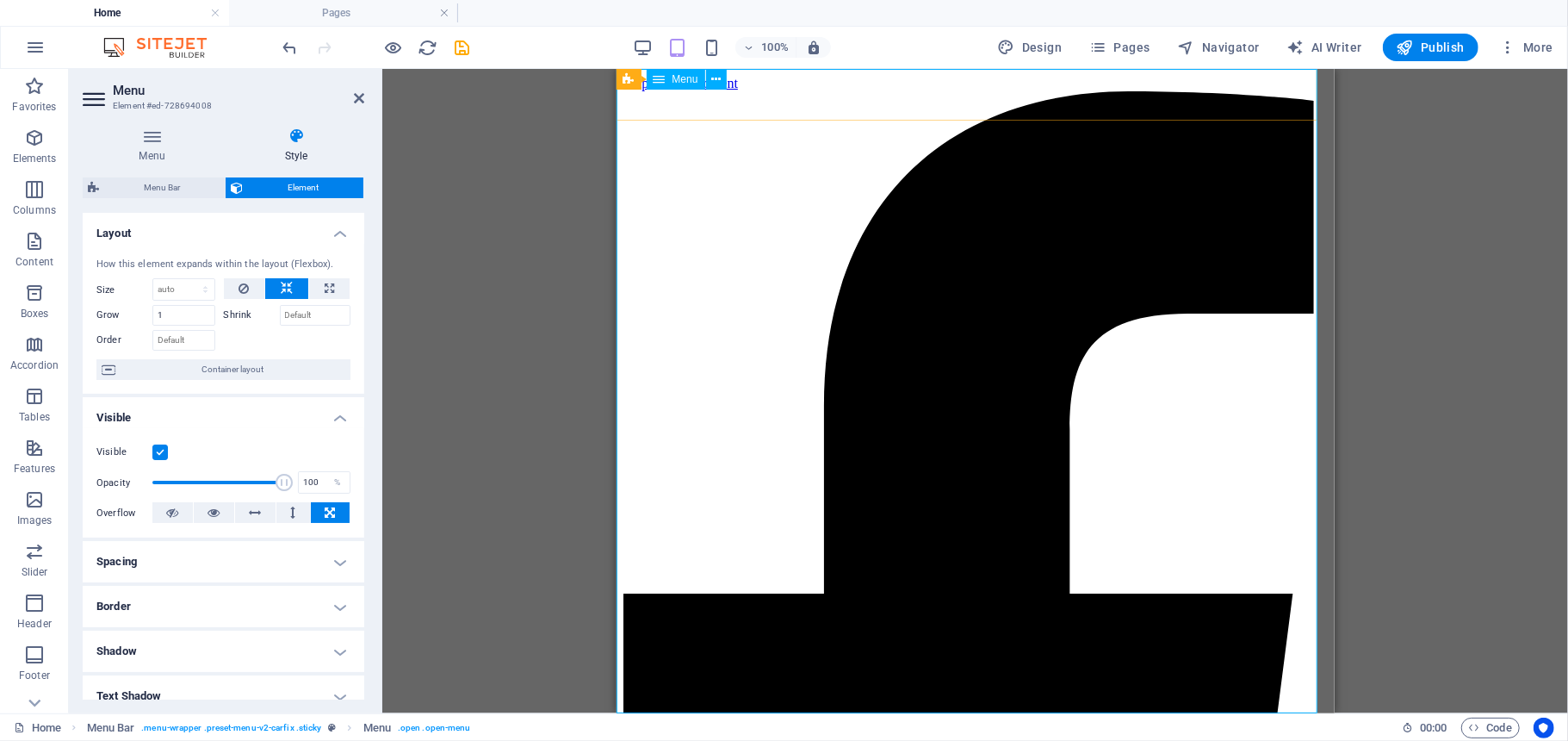 click on "Home Ims  2025 About us Our Exhibitions Testimonials Gallery Contact" at bounding box center (975, 2966) 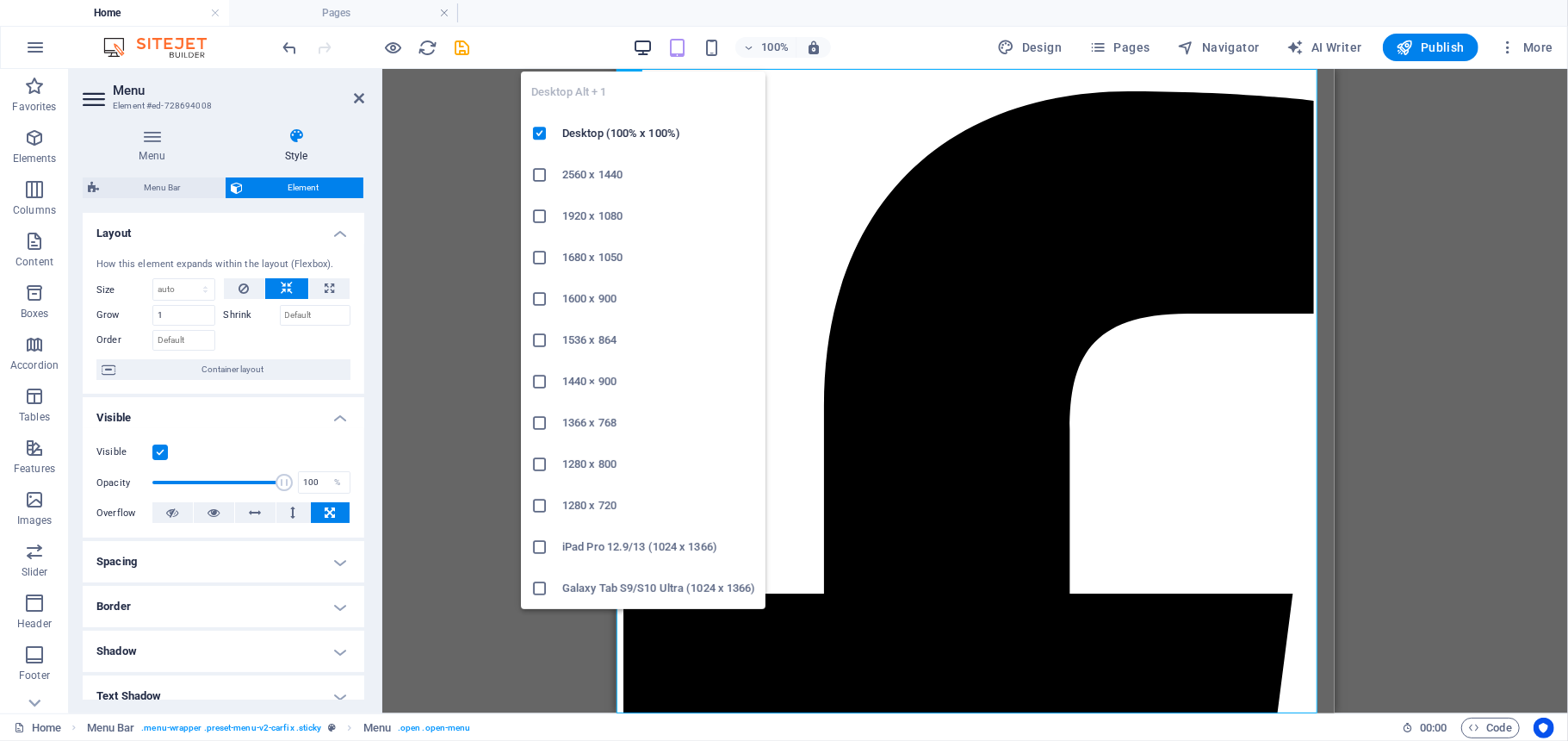 click at bounding box center [642, 47] 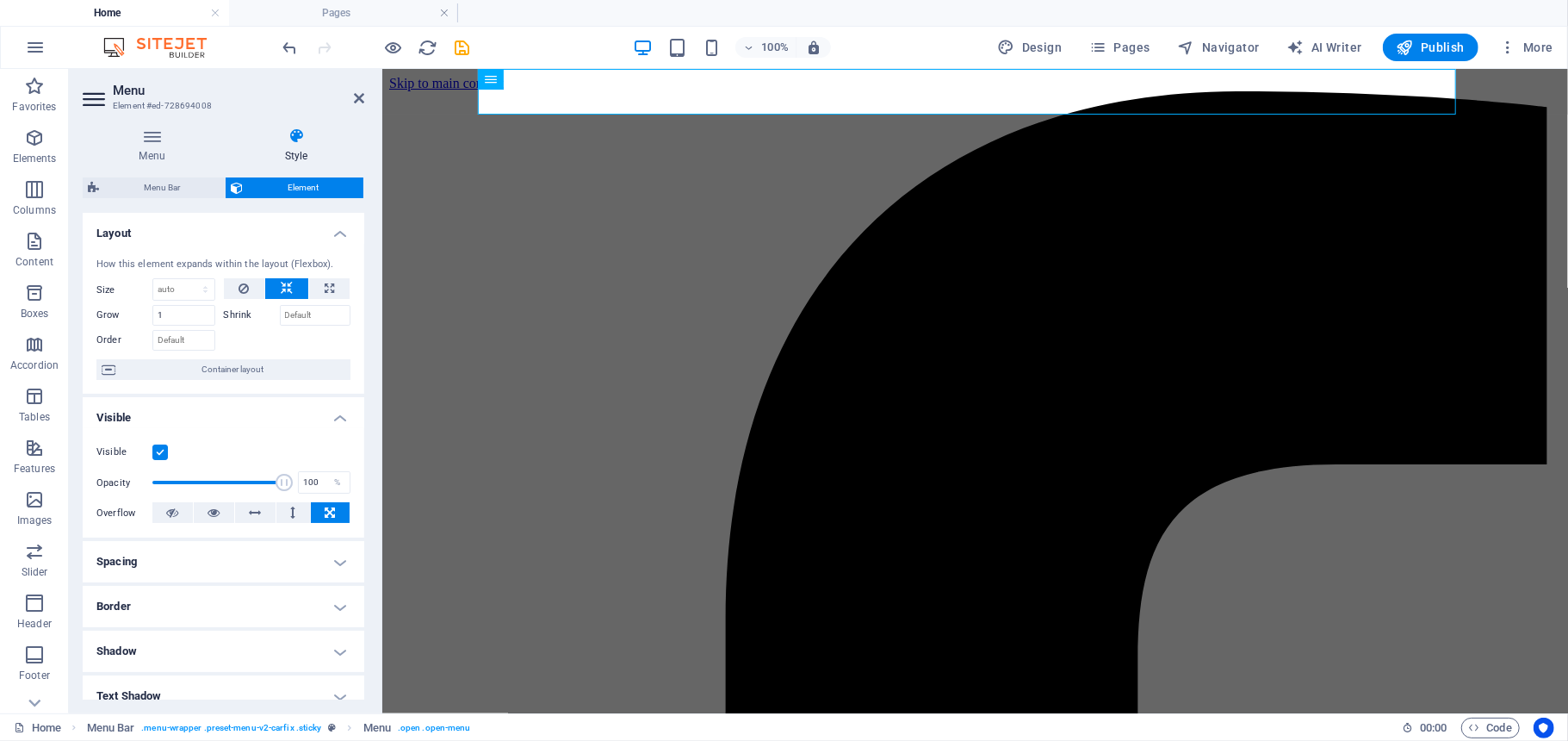 click on "  BOOK YOUR SPACE        Email US [EMAIL]       CALL US [PHONE] [PHONE] Home Ims  2025 About us Our Exhibitions Testimonials Gallery Contact [PHONE] [PHONE] [EMAIL] Welcome to  toredo Fairs india Leading Exhibition Organizers in India  Connecting Industries Through Exhibitions LEARN MORE  Key Assets Experience:  Our team boasts a rich cumulative experience of over 250 international events. We excel in creating, marketing, selling, and executing events with unwavering commitment.   Perspective:  We prioritize fostering mutually beneficial partnerships. Our goal is to extend value-based solutions to our customers, ensuring maximum return on investment.   Attitude:  We consider both exhibitors and visitors as essential partners in our growth journey. By providing effective and profitable solutions, we contribute to their success. Industry expertise paint & Coating MACHINE TOOLS PLASTICS SUpply chain  & Logistics power &" at bounding box center [974, 16353] 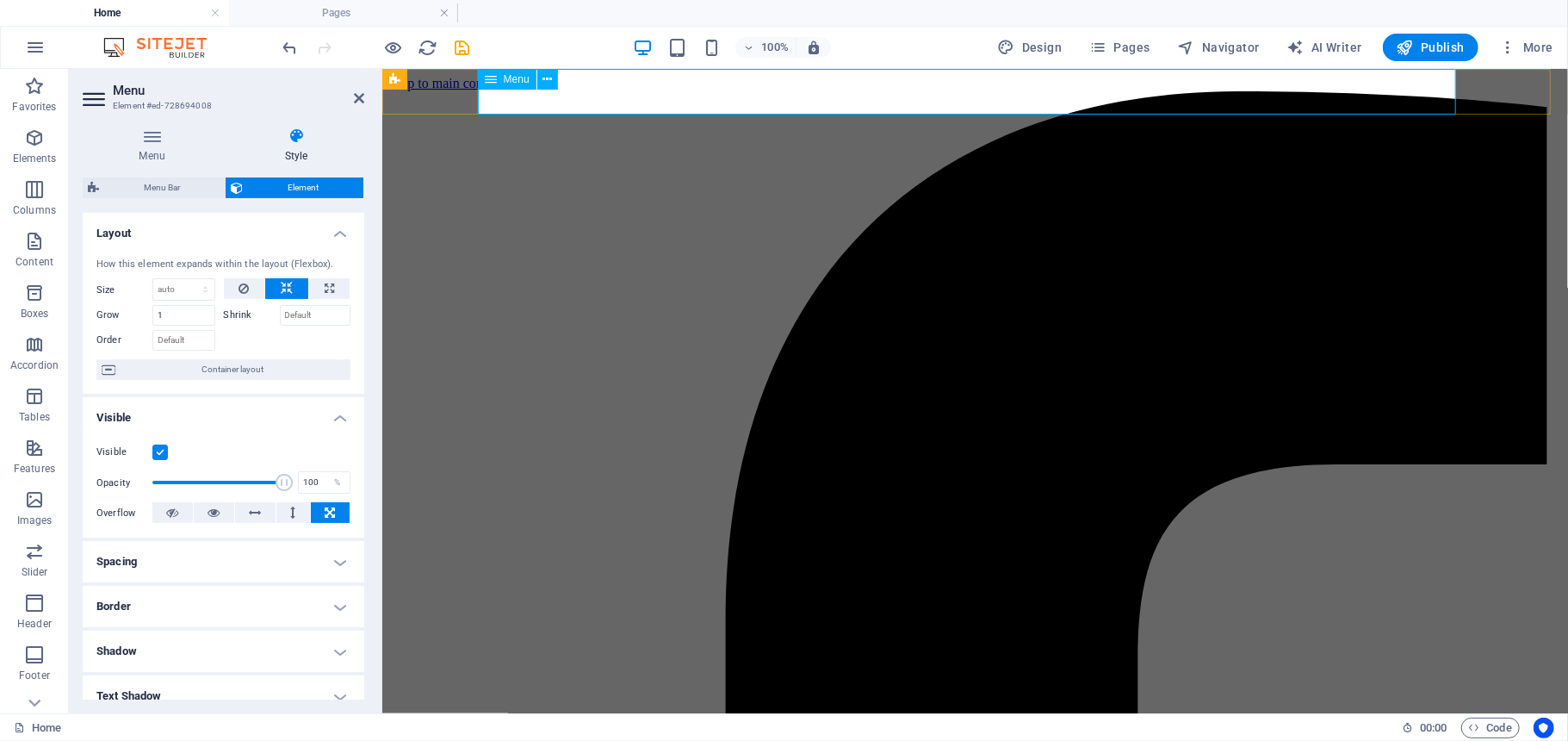 click on "Home Ims  2025 About us Our Exhibitions Testimonials Gallery Contact" at bounding box center (974, 4773) 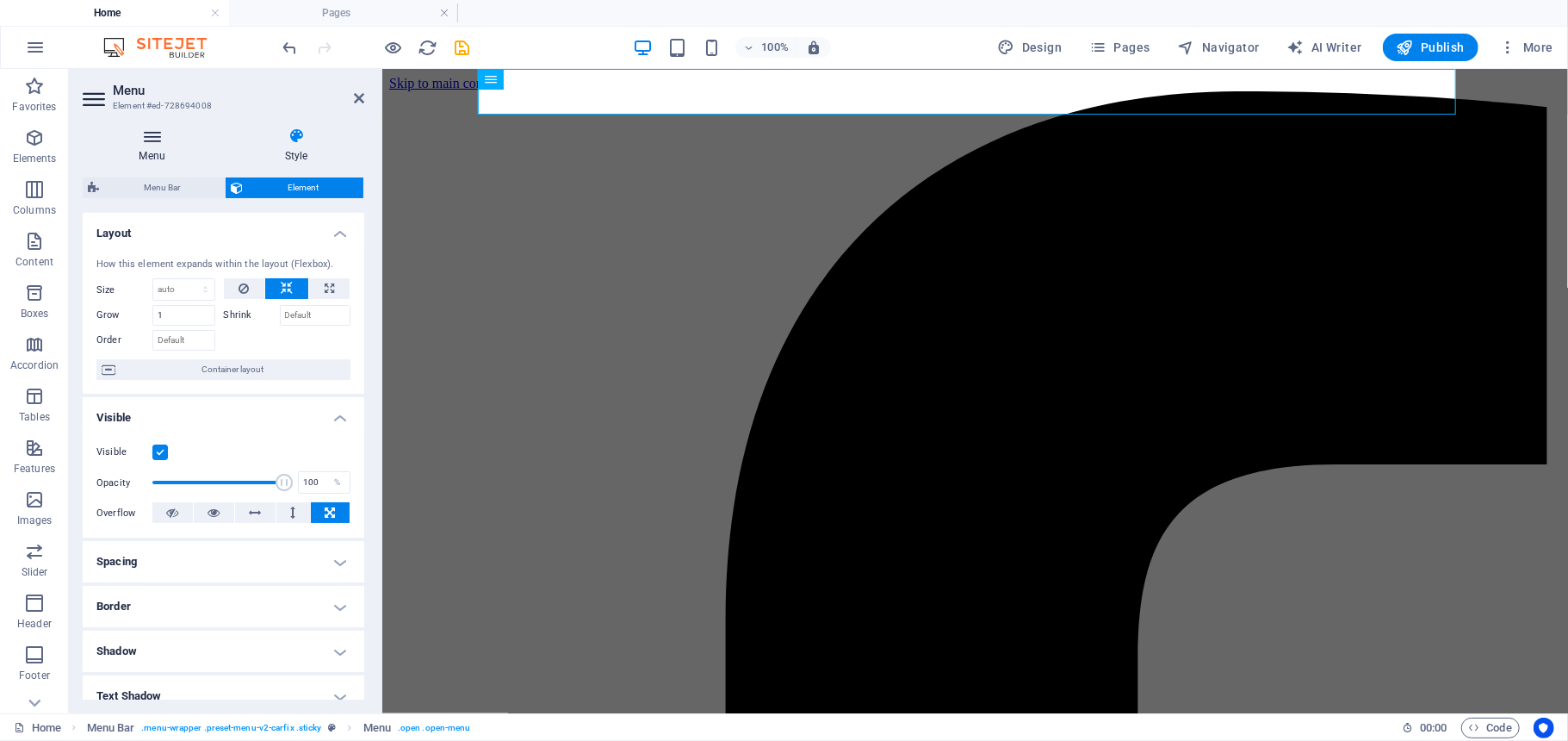 click on "Menu" at bounding box center (155, 146) 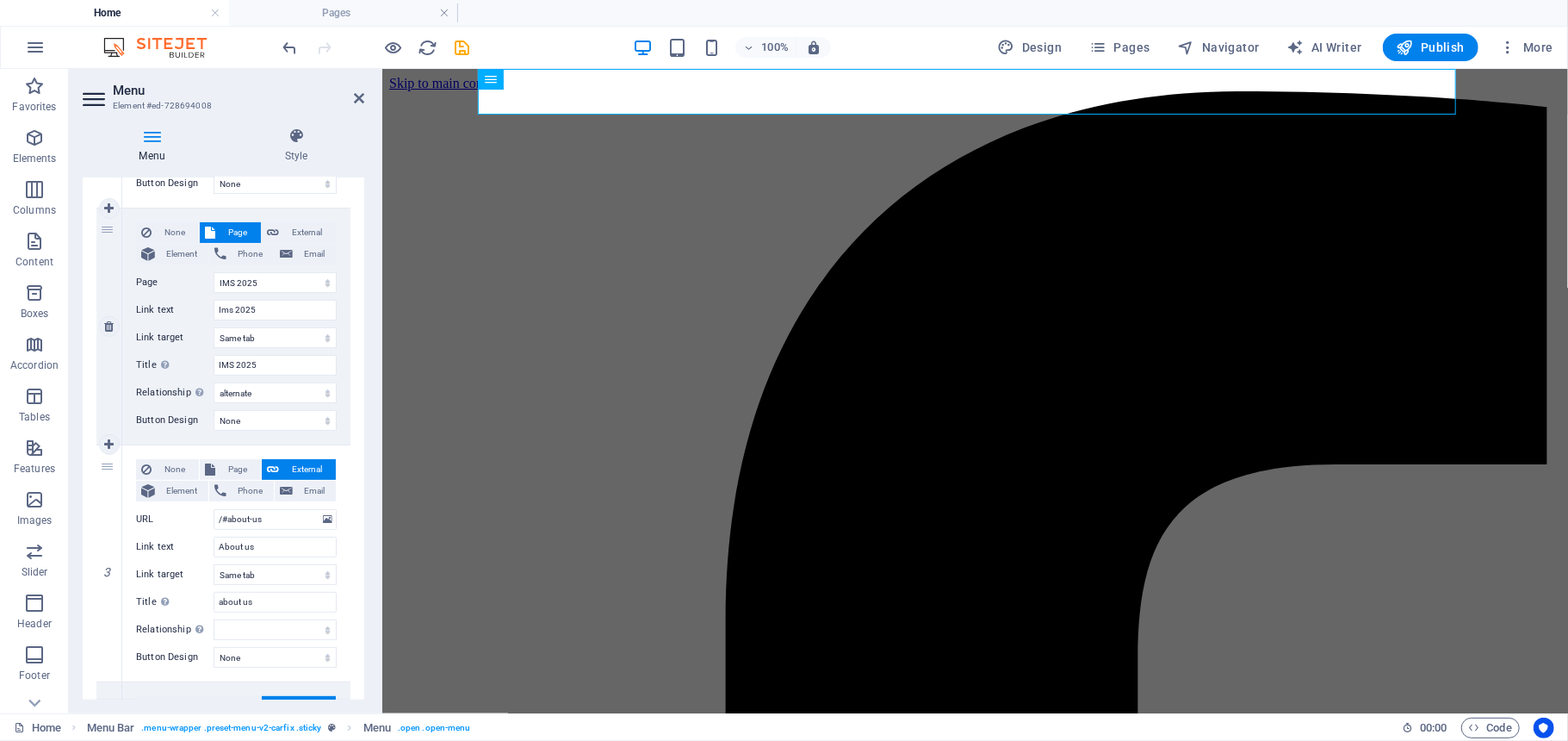 scroll, scrollTop: 250, scrollLeft: 0, axis: vertical 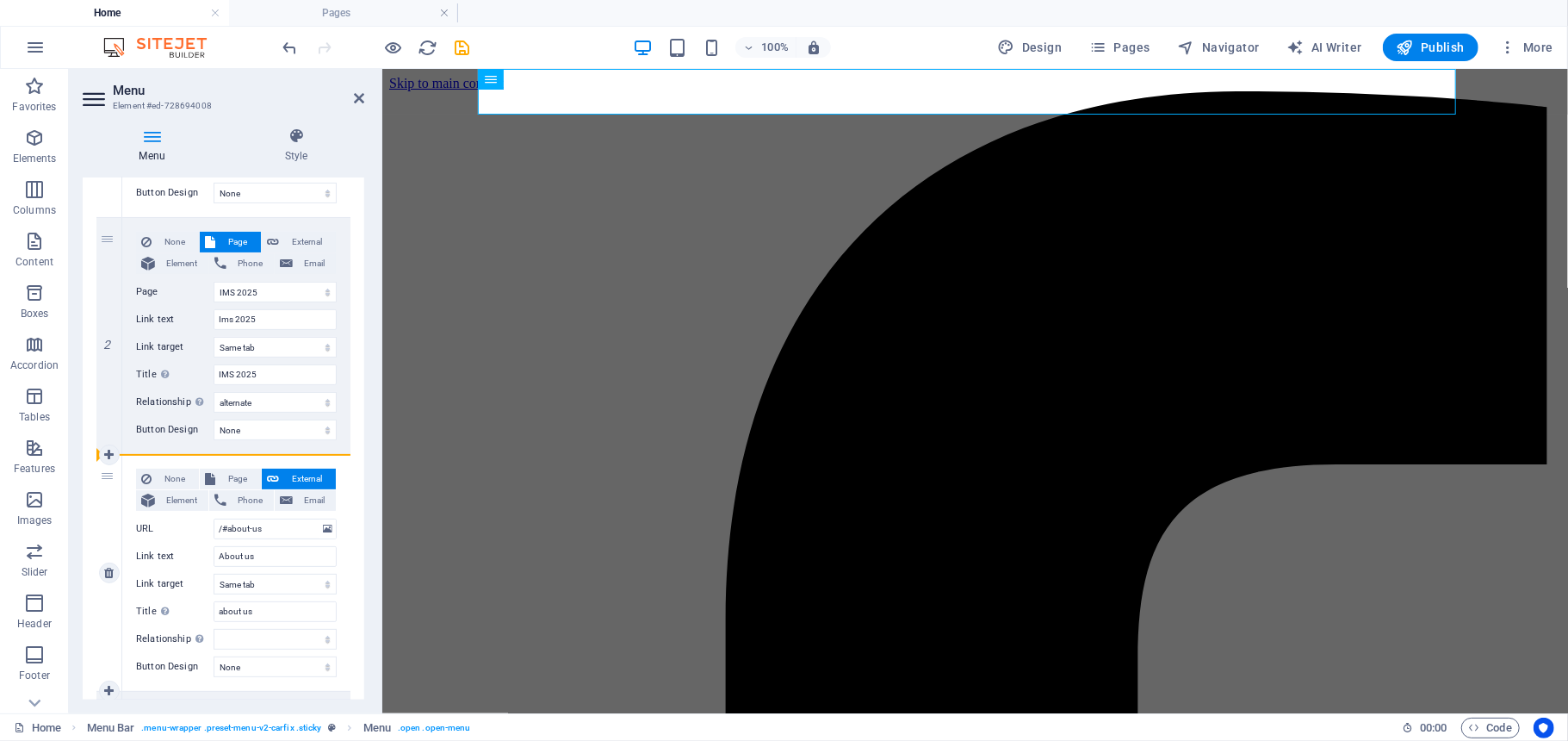drag, startPoint x: 105, startPoint y: 248, endPoint x: 110, endPoint y: 556, distance: 308.0406 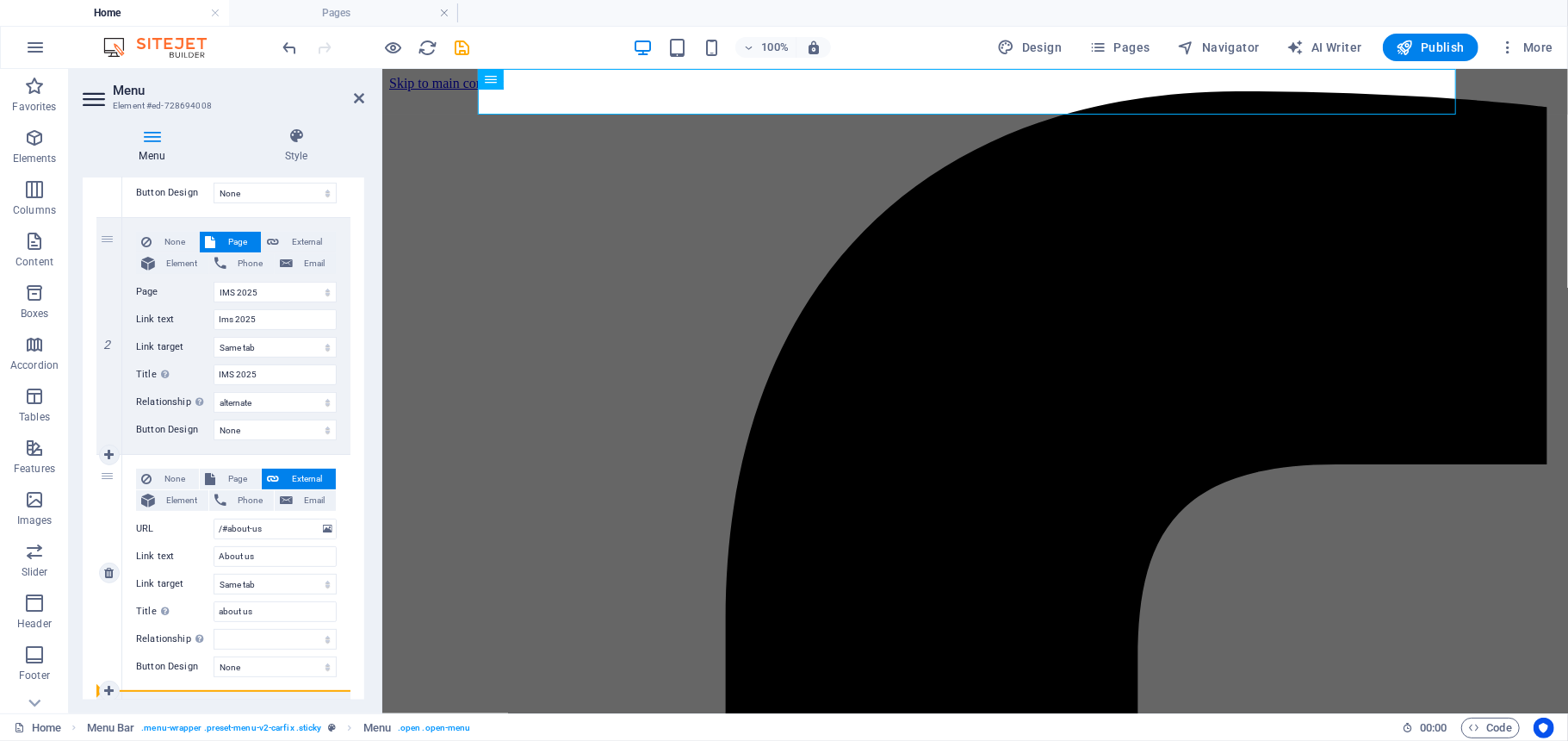 drag, startPoint x: 108, startPoint y: 246, endPoint x: 111, endPoint y: 673, distance: 427.01054 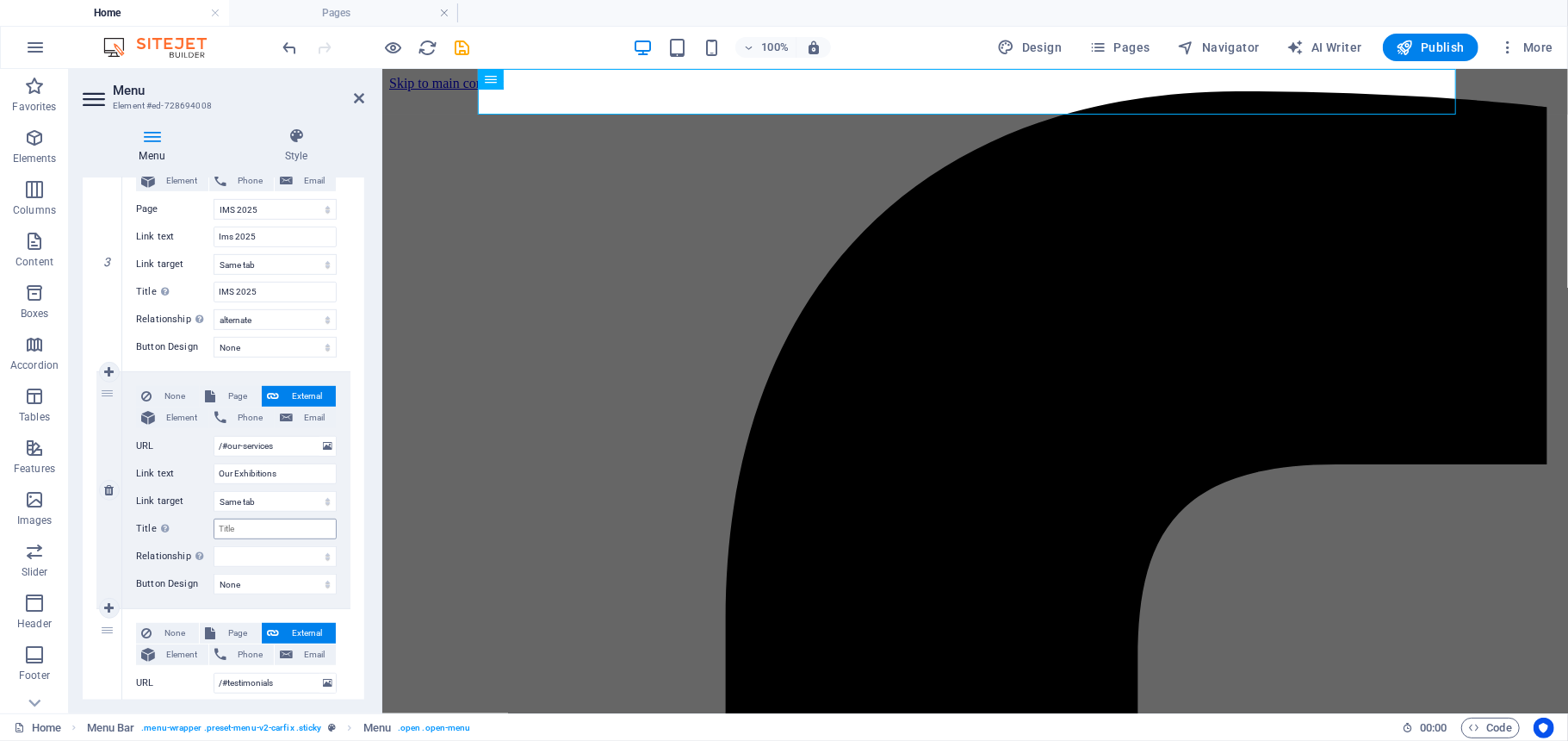 scroll, scrollTop: 497, scrollLeft: 0, axis: vertical 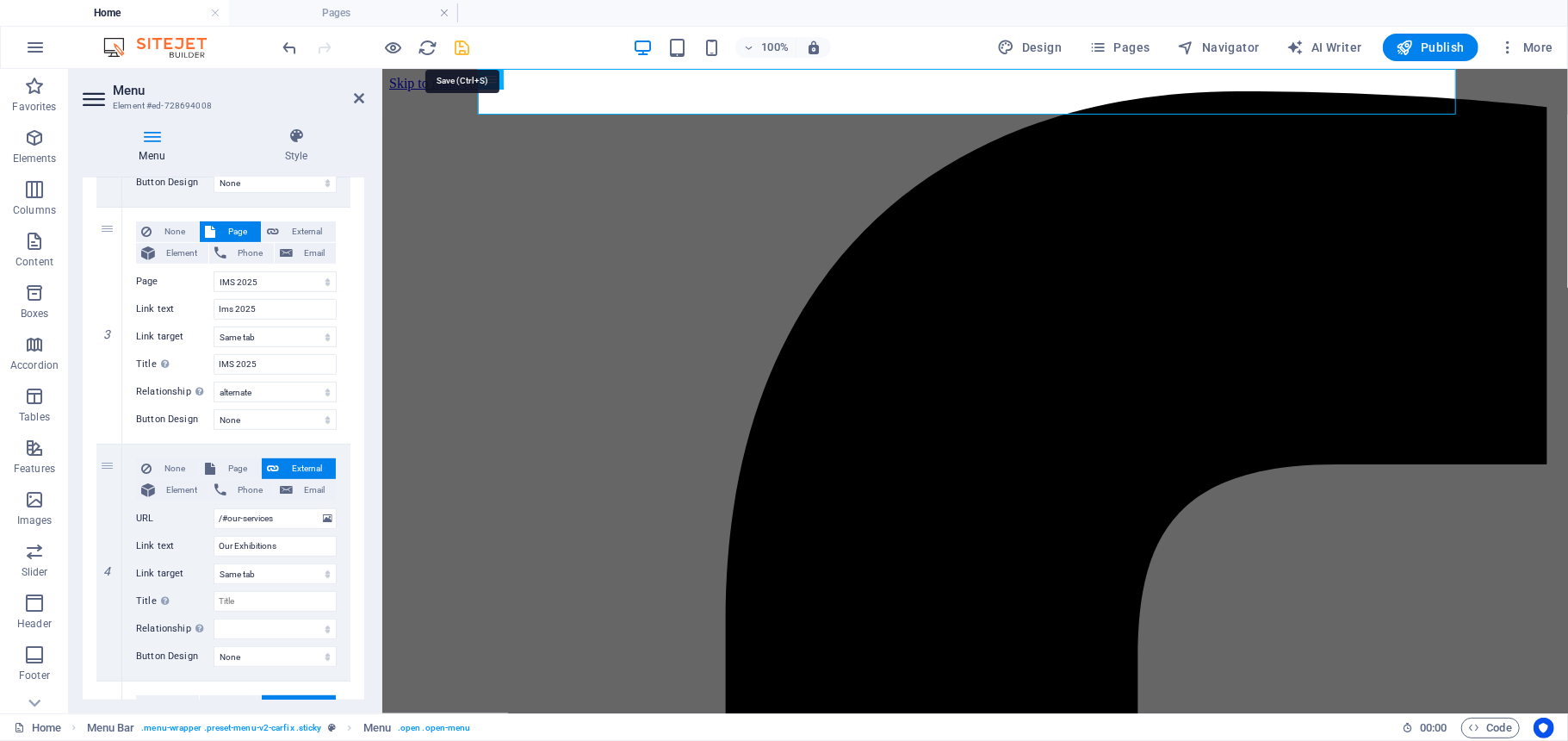 click at bounding box center [462, 47] 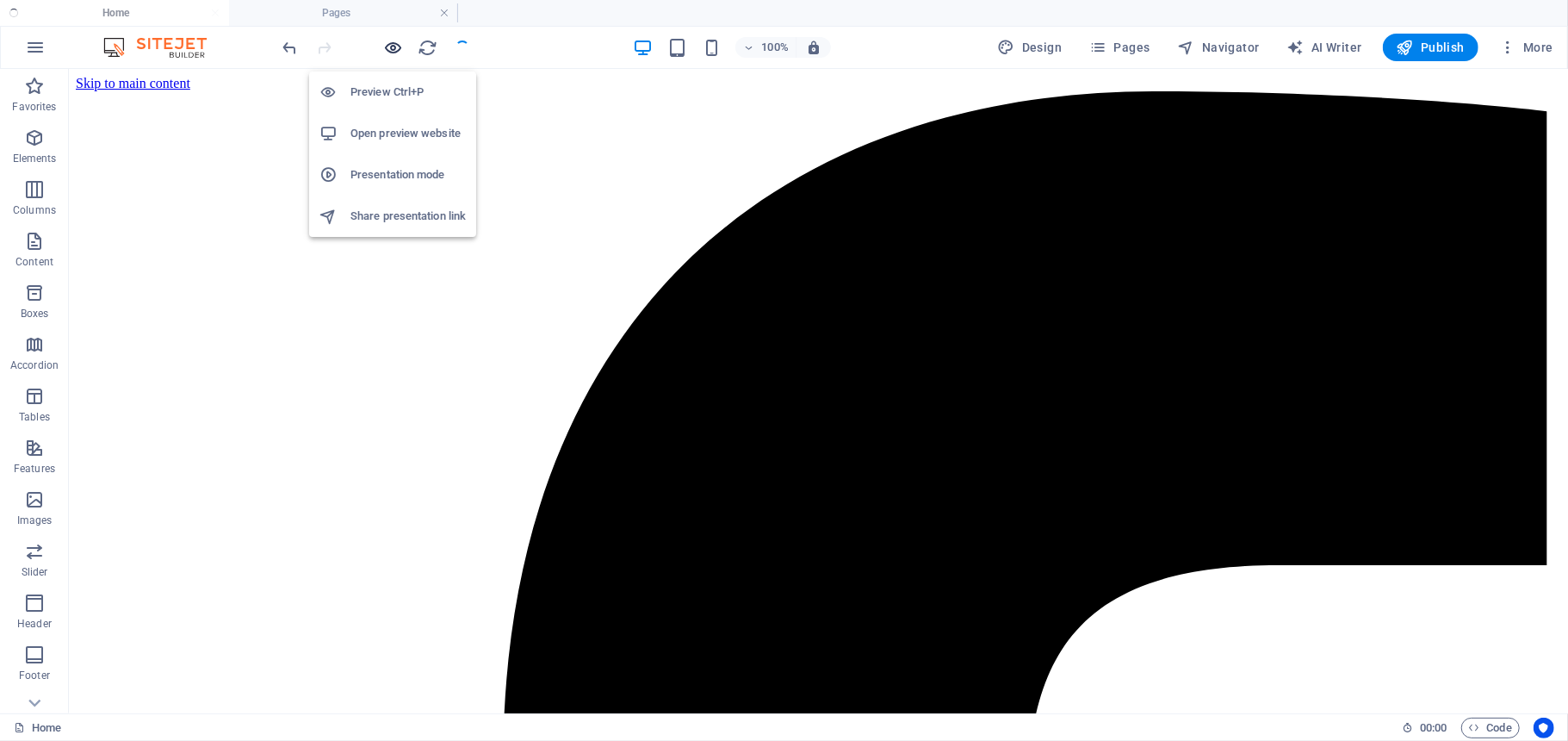 click at bounding box center [394, 47] 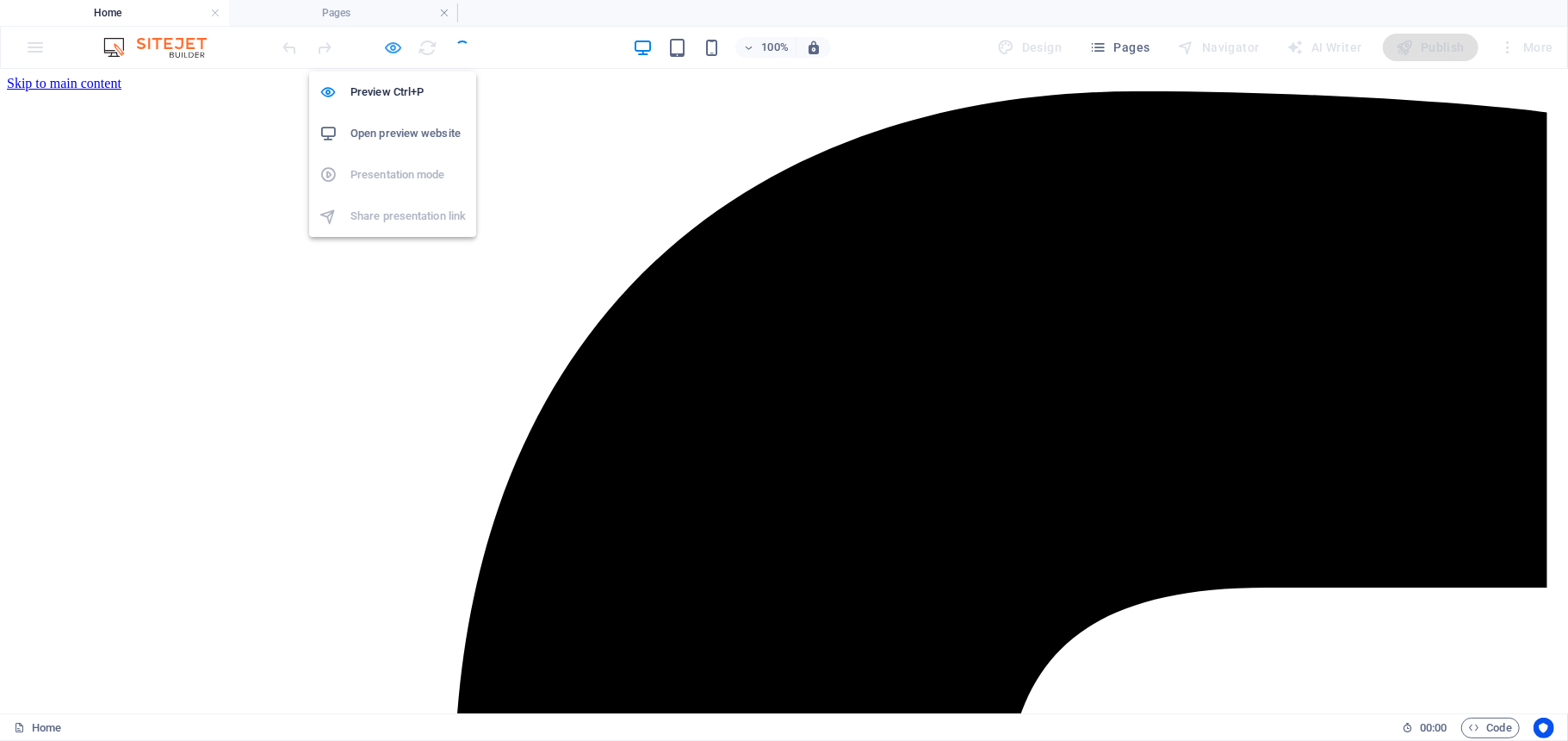 click at bounding box center [394, 47] 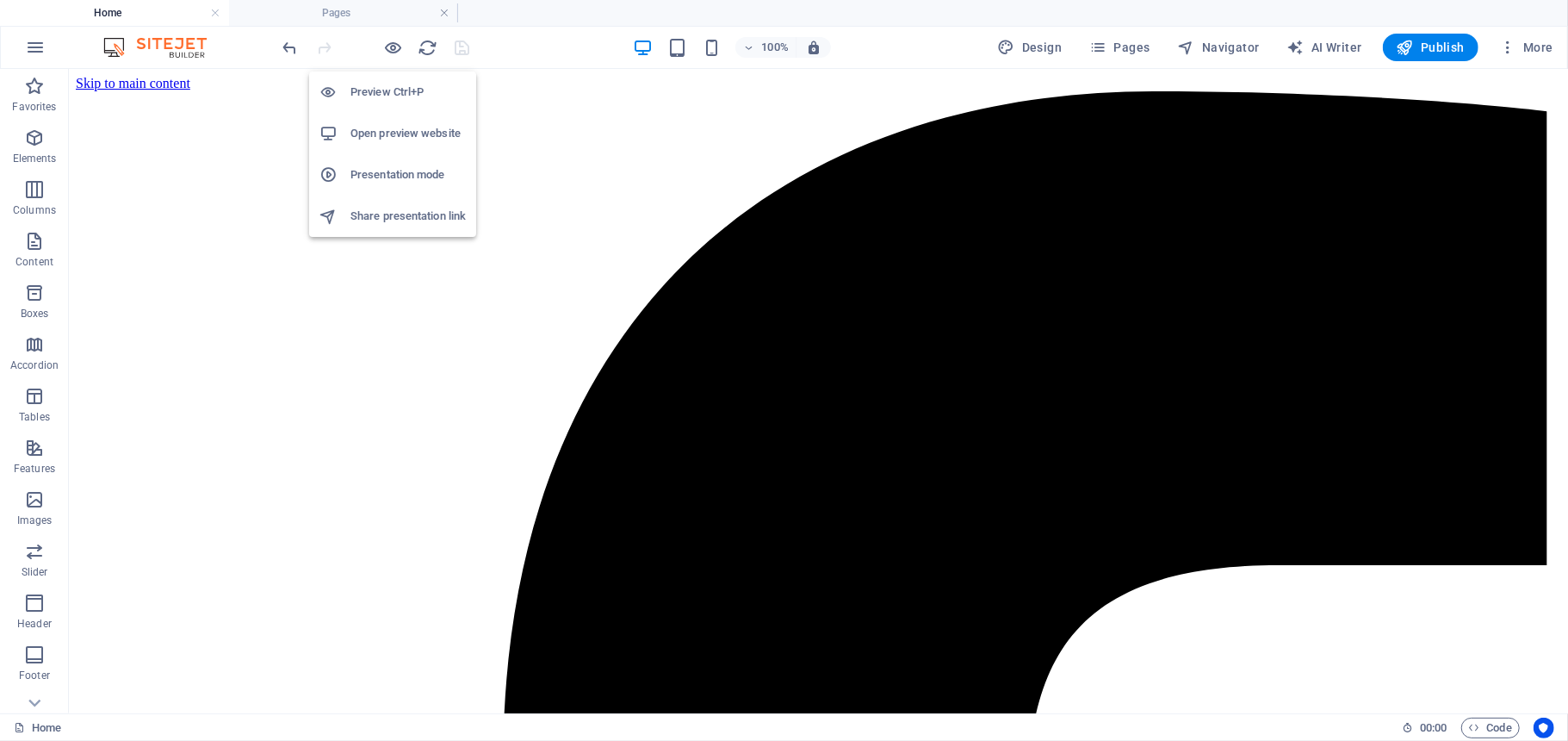 click on "Share presentation link" at bounding box center (408, 216) 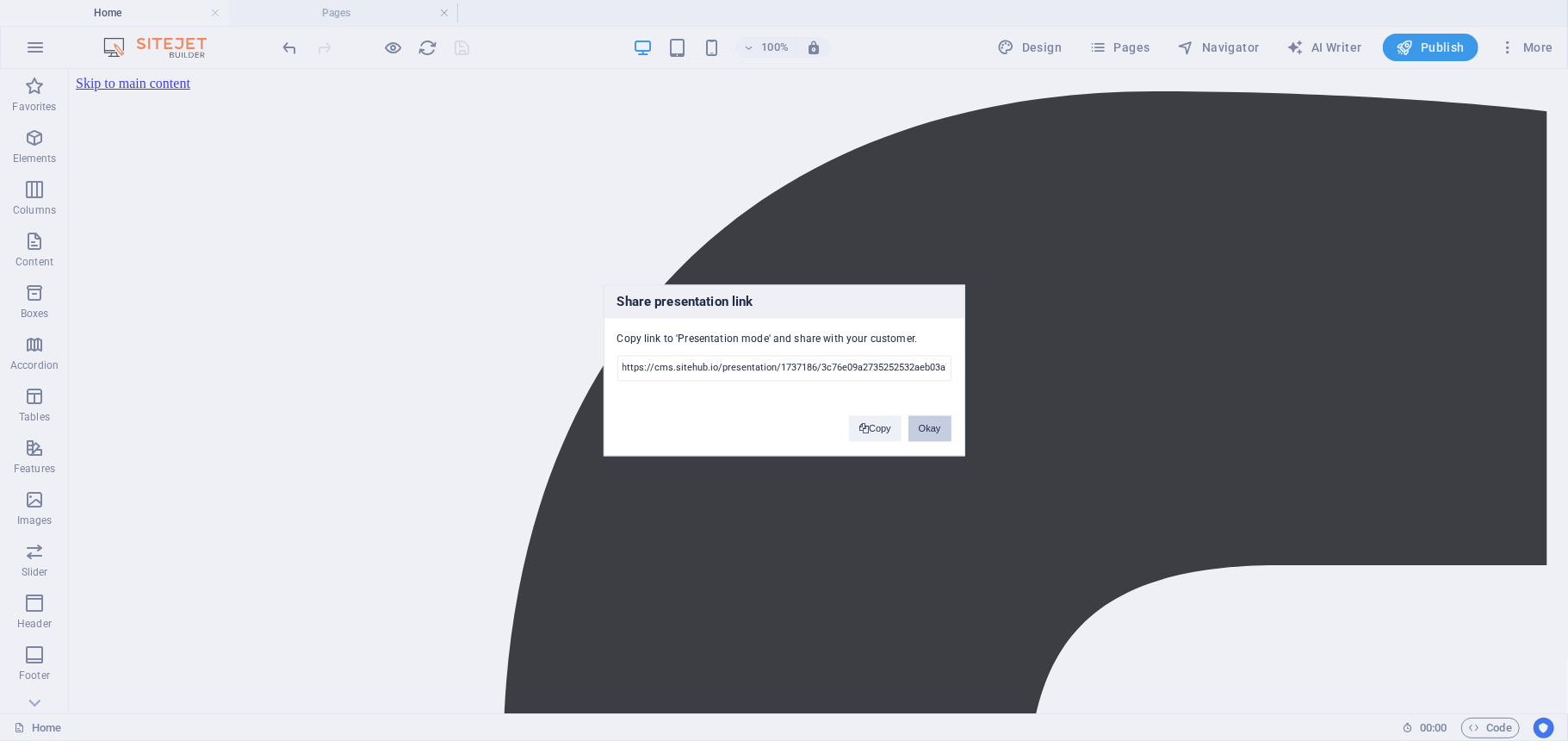 click on "Okay" at bounding box center (930, 429) 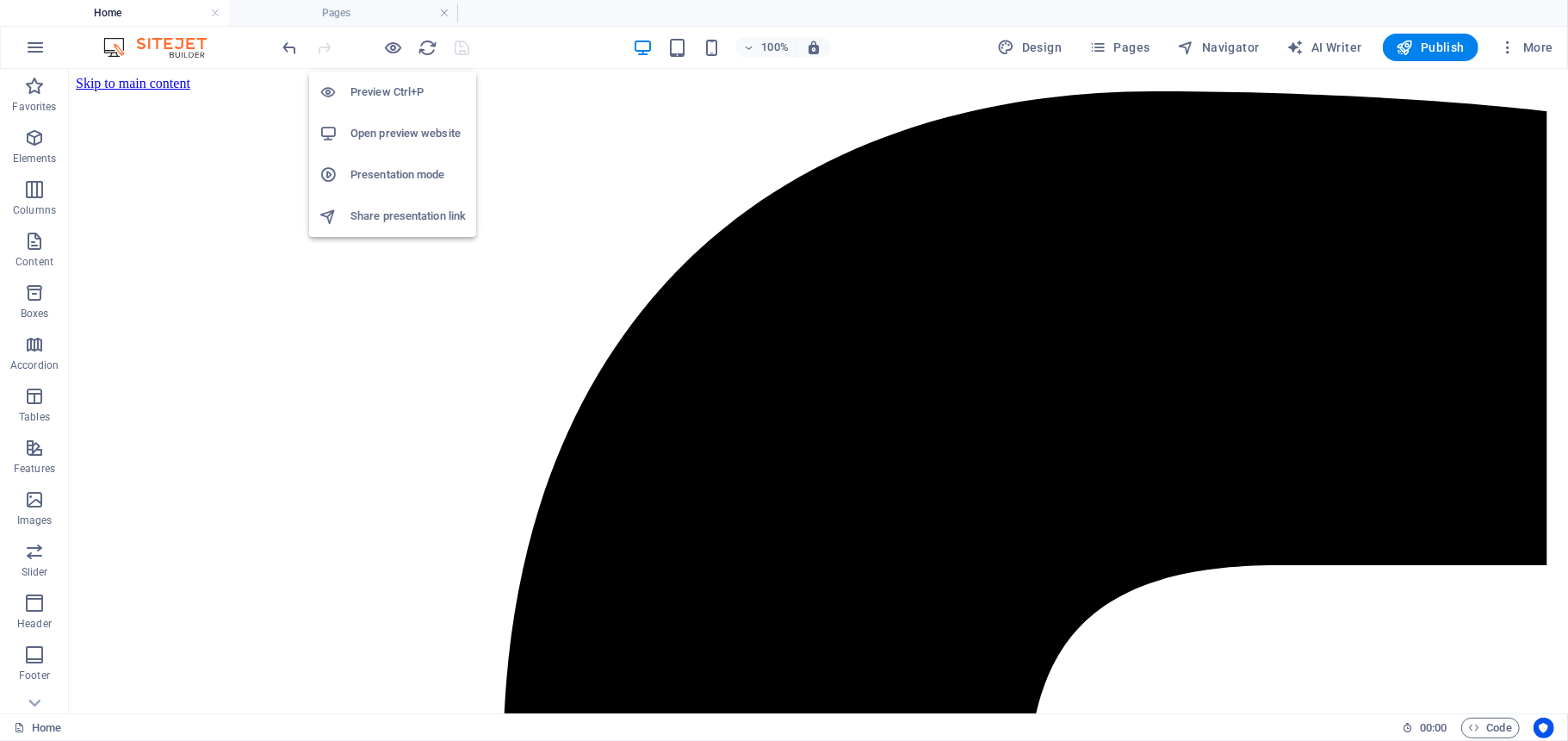 click on "Open preview website" at bounding box center [393, 134] 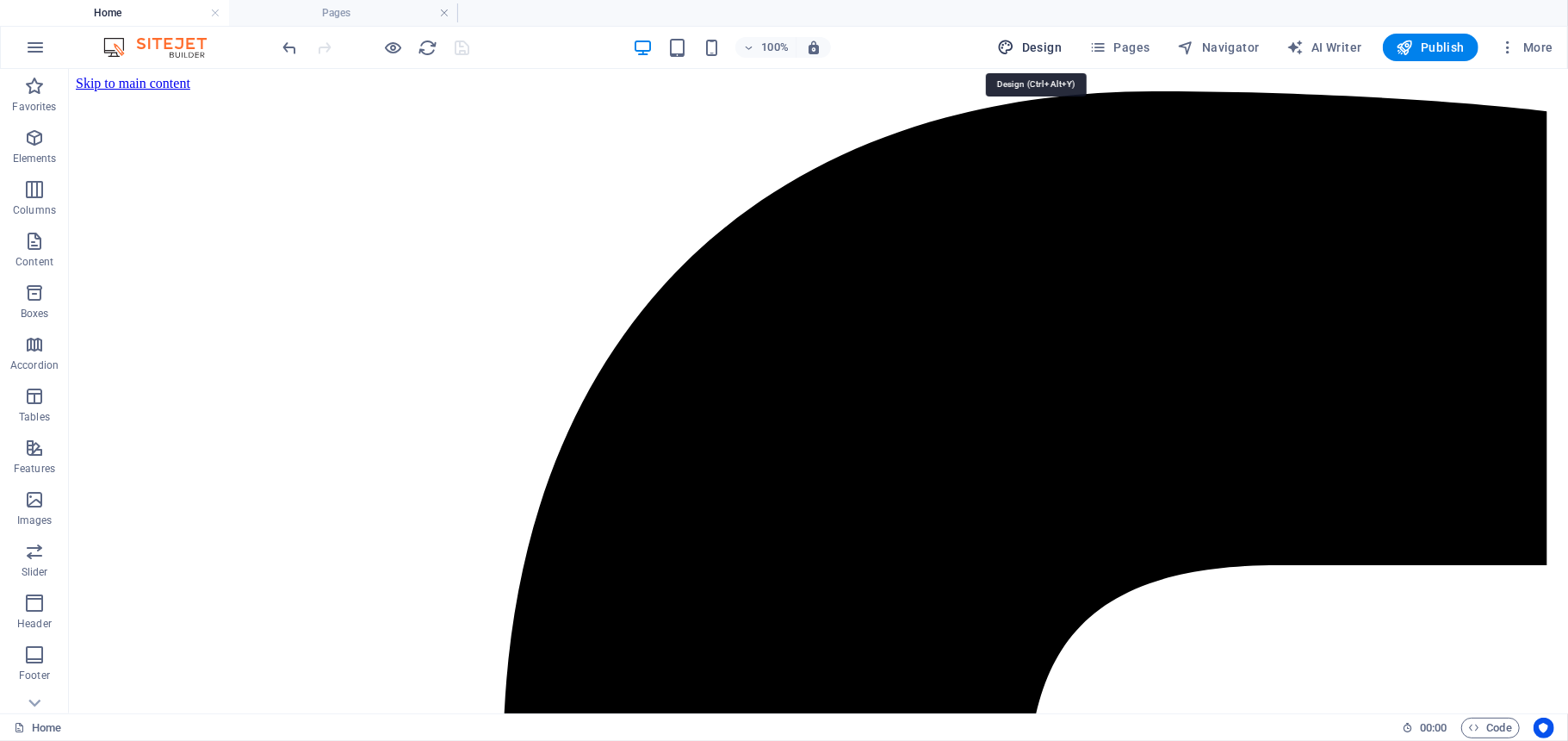 click on "Design" at bounding box center [1030, 47] 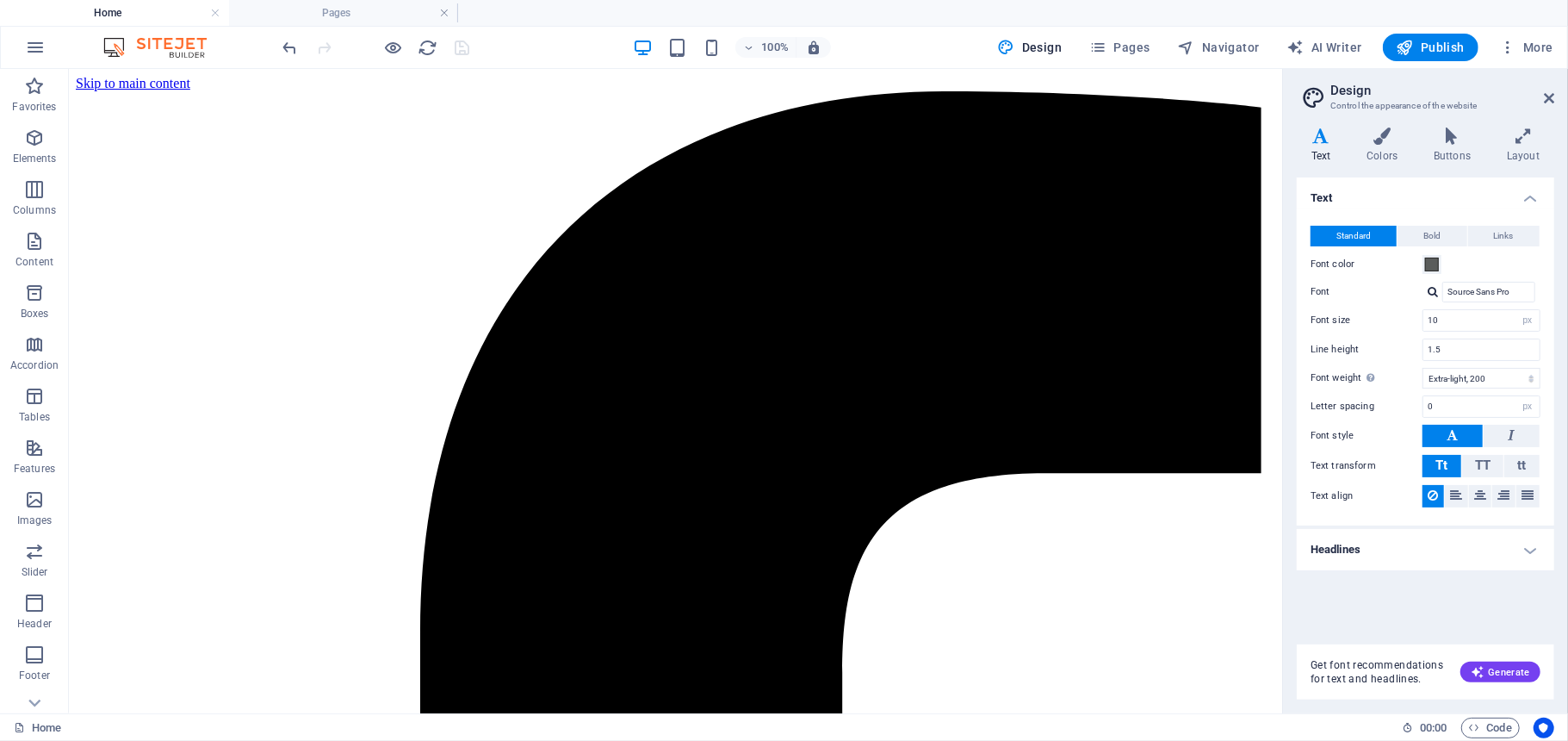 click on "Headlines" at bounding box center (1425, 550) 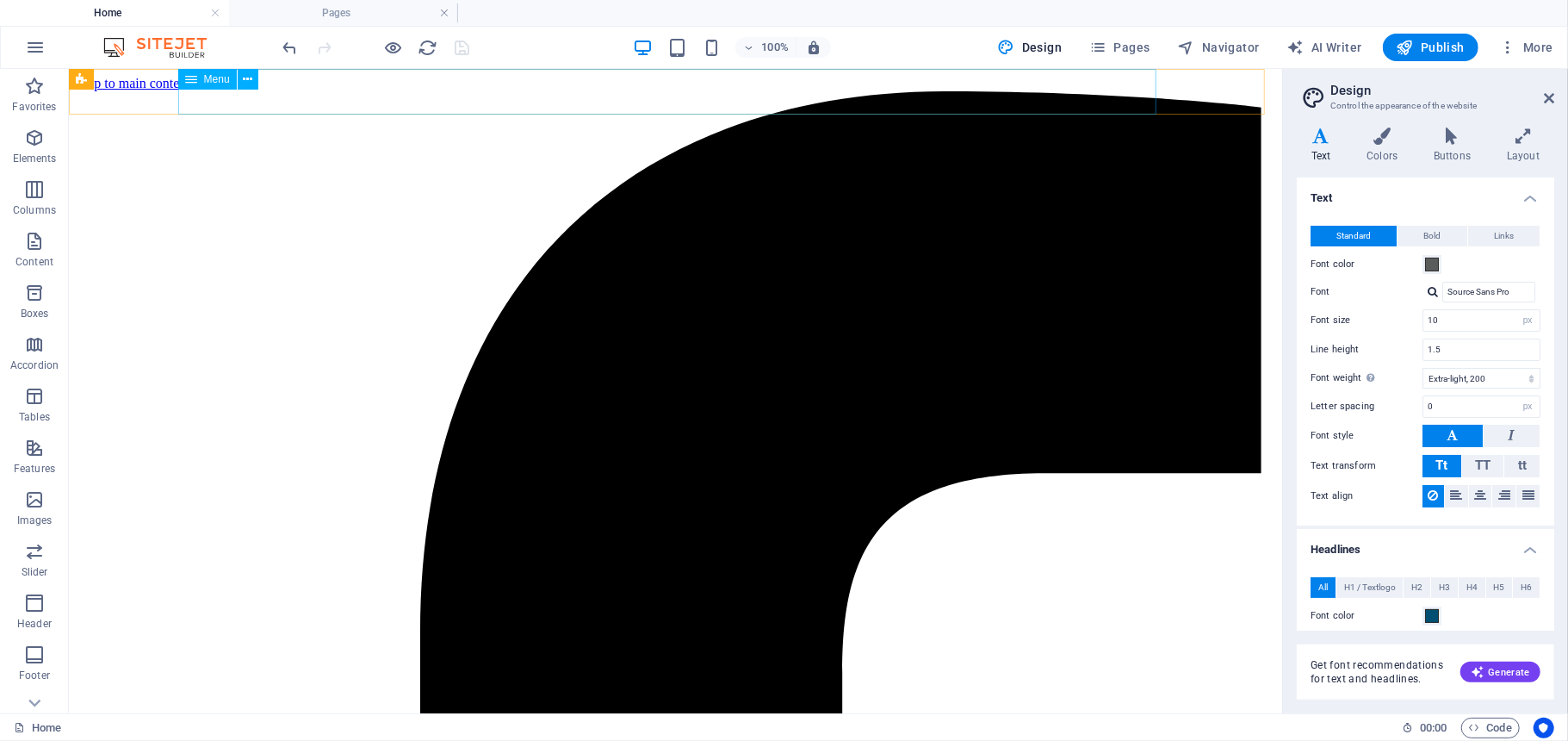 click on "Home About us Ims  2025 Our Exhibitions Testimonials Gallery Contact" at bounding box center (674, 4879) 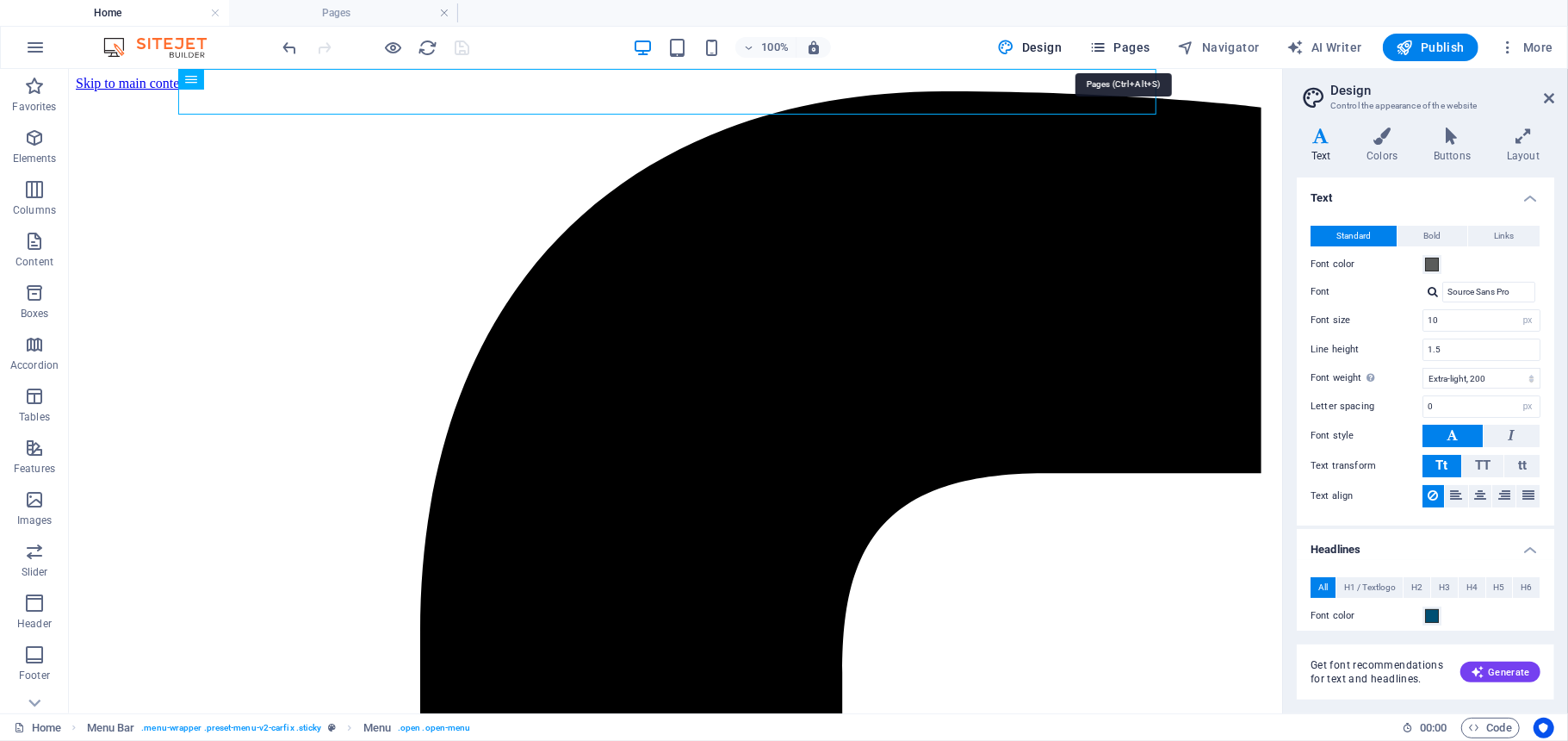 click on "Pages" at bounding box center [1119, 47] 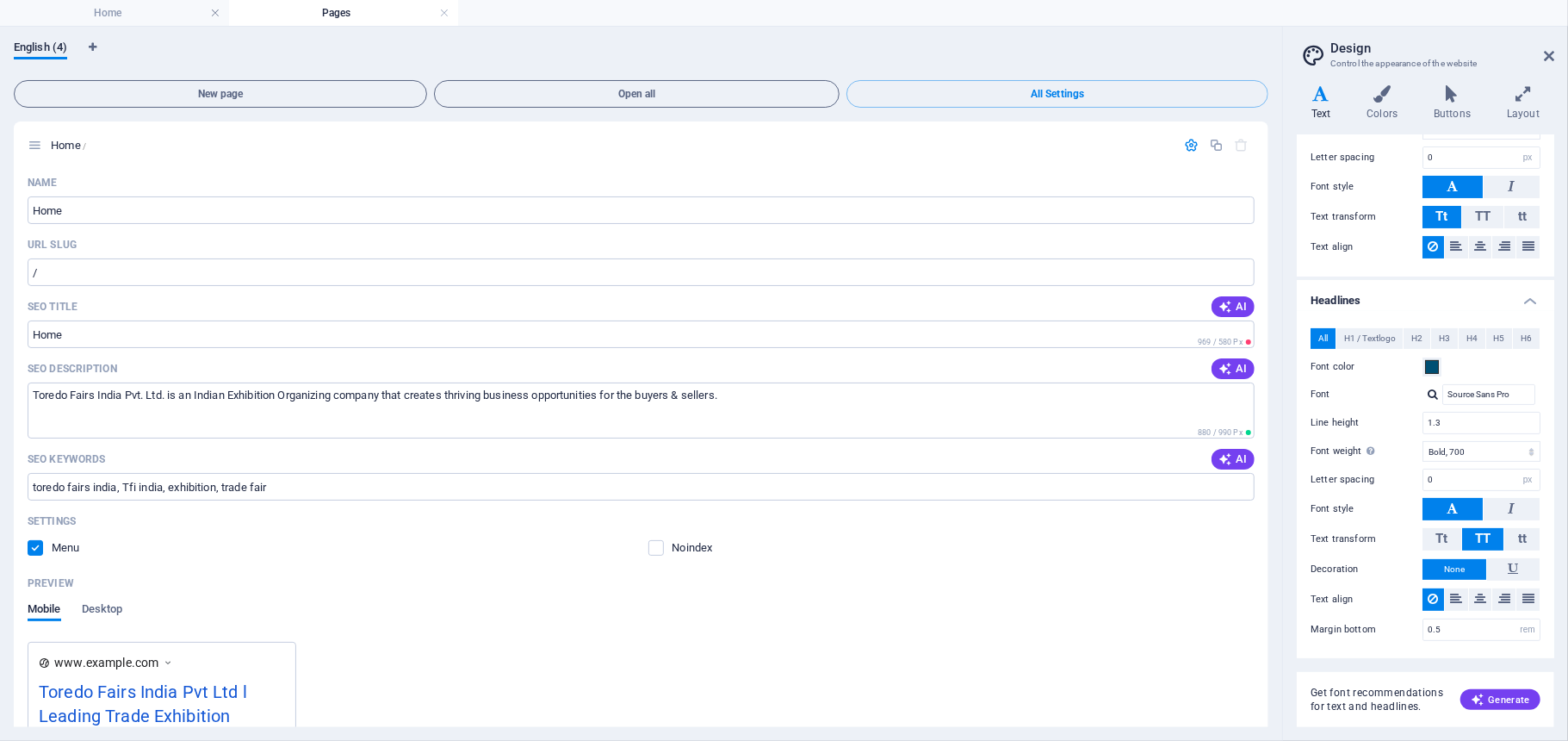 scroll, scrollTop: 0, scrollLeft: 0, axis: both 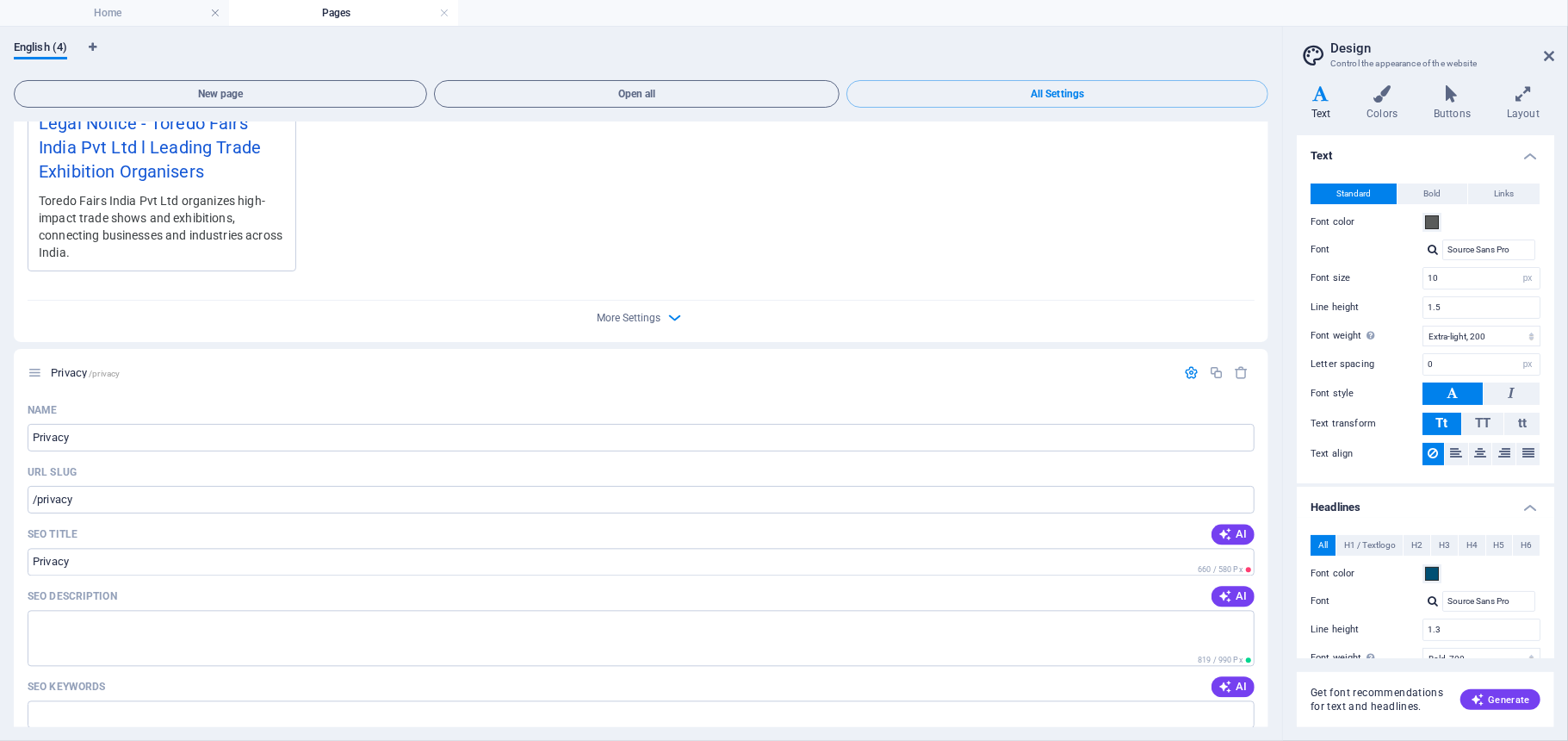 click on "Name" at bounding box center [641, 410] 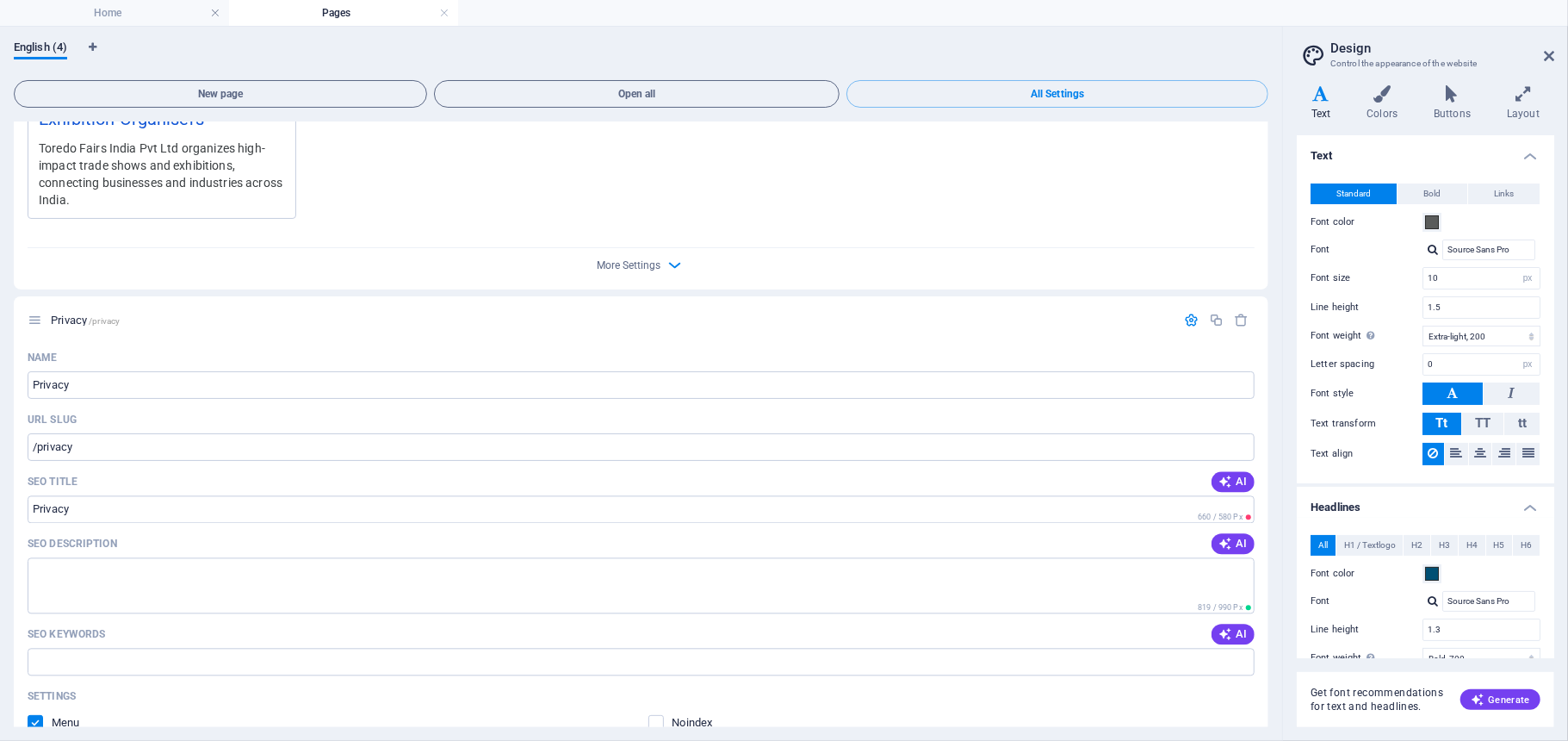 scroll, scrollTop: 2868, scrollLeft: 0, axis: vertical 